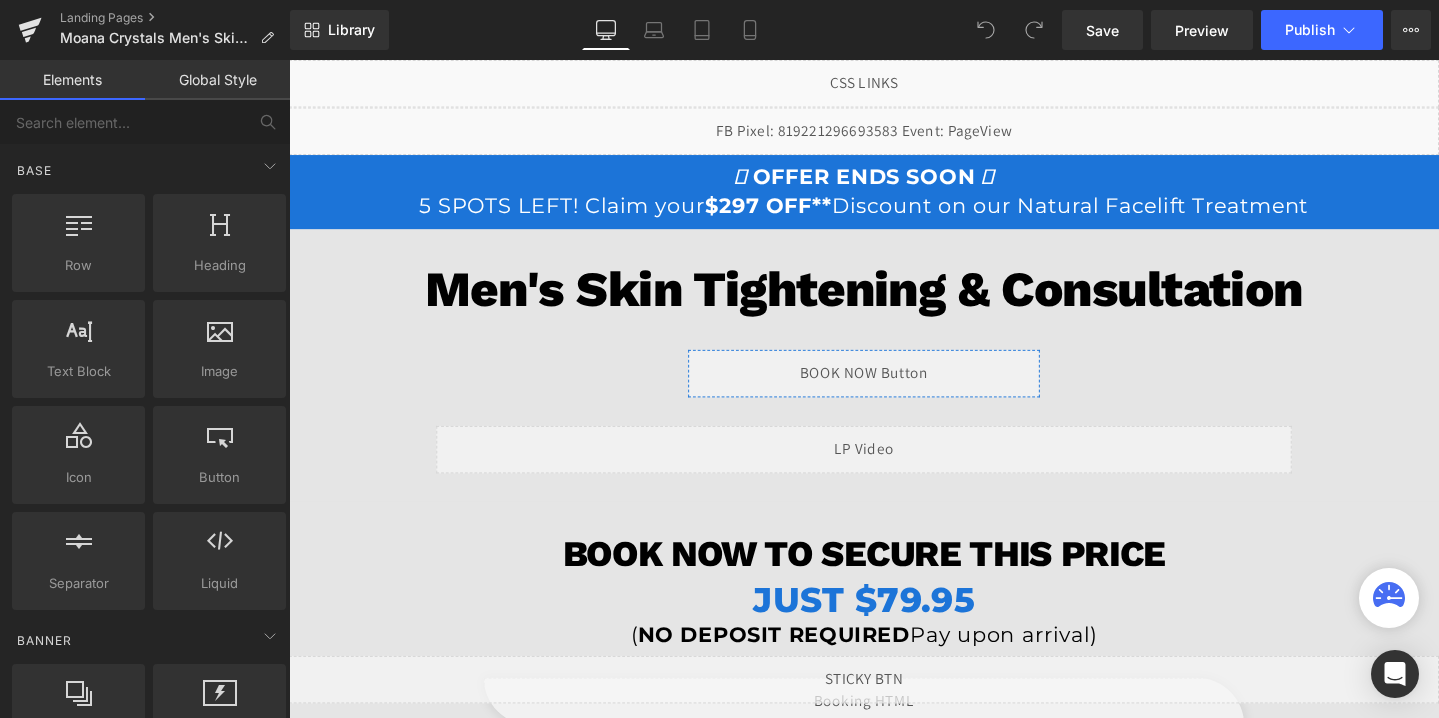 scroll, scrollTop: 0, scrollLeft: 0, axis: both 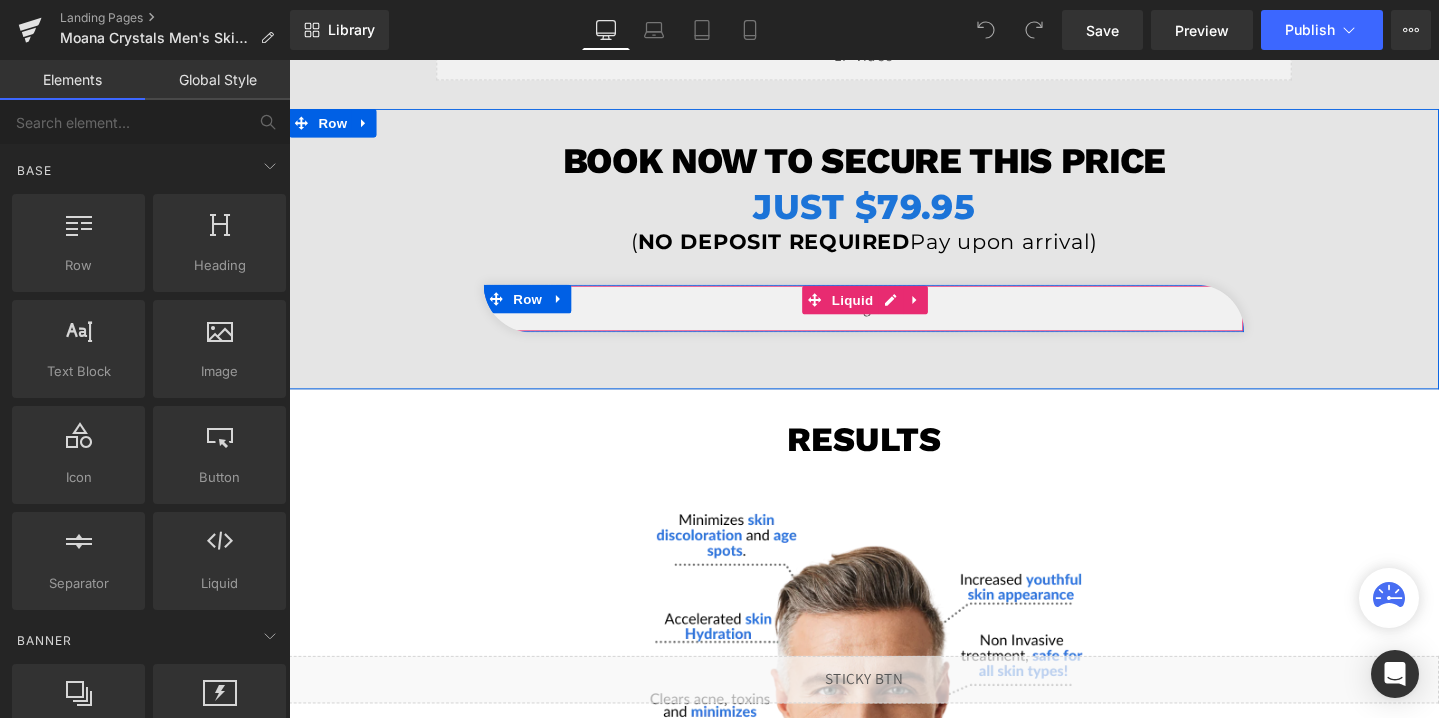 click on "Liquid" at bounding box center [894, 321] 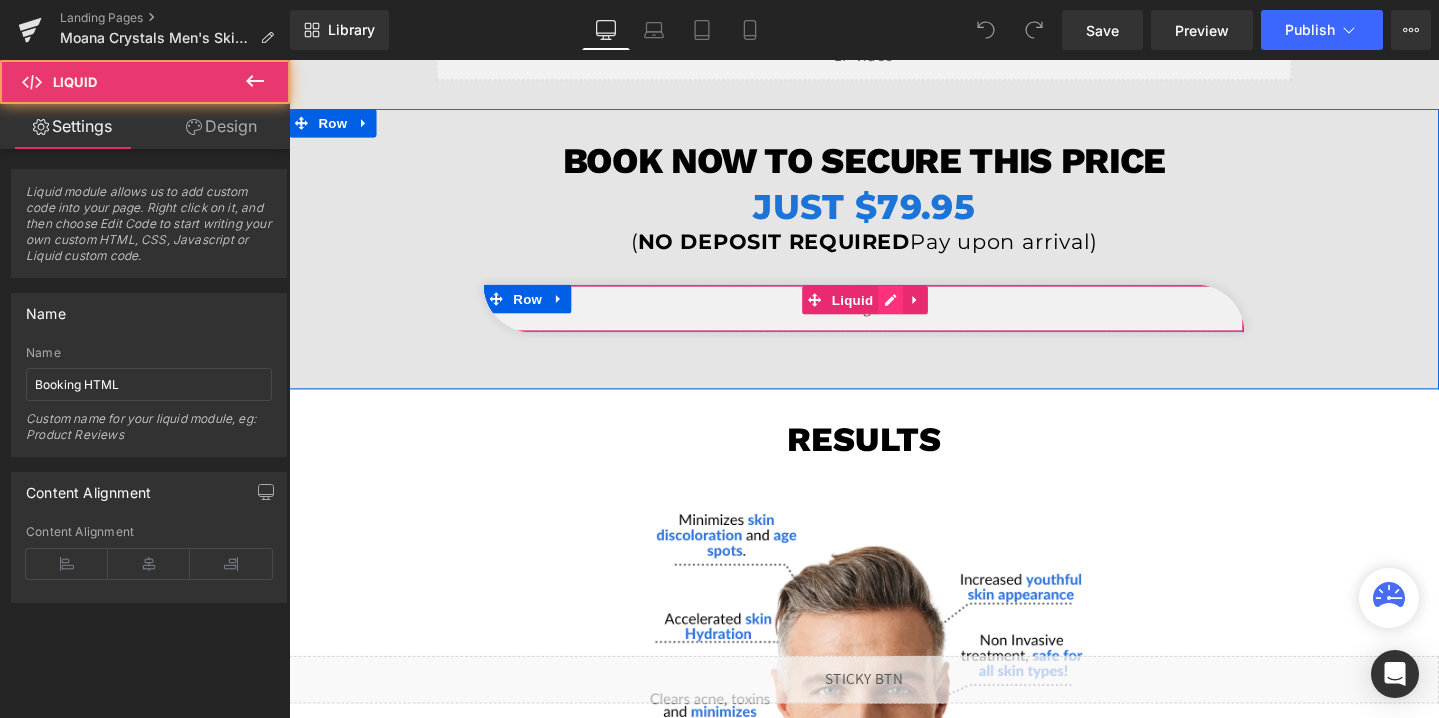 click on "Liquid" at bounding box center (894, 321) 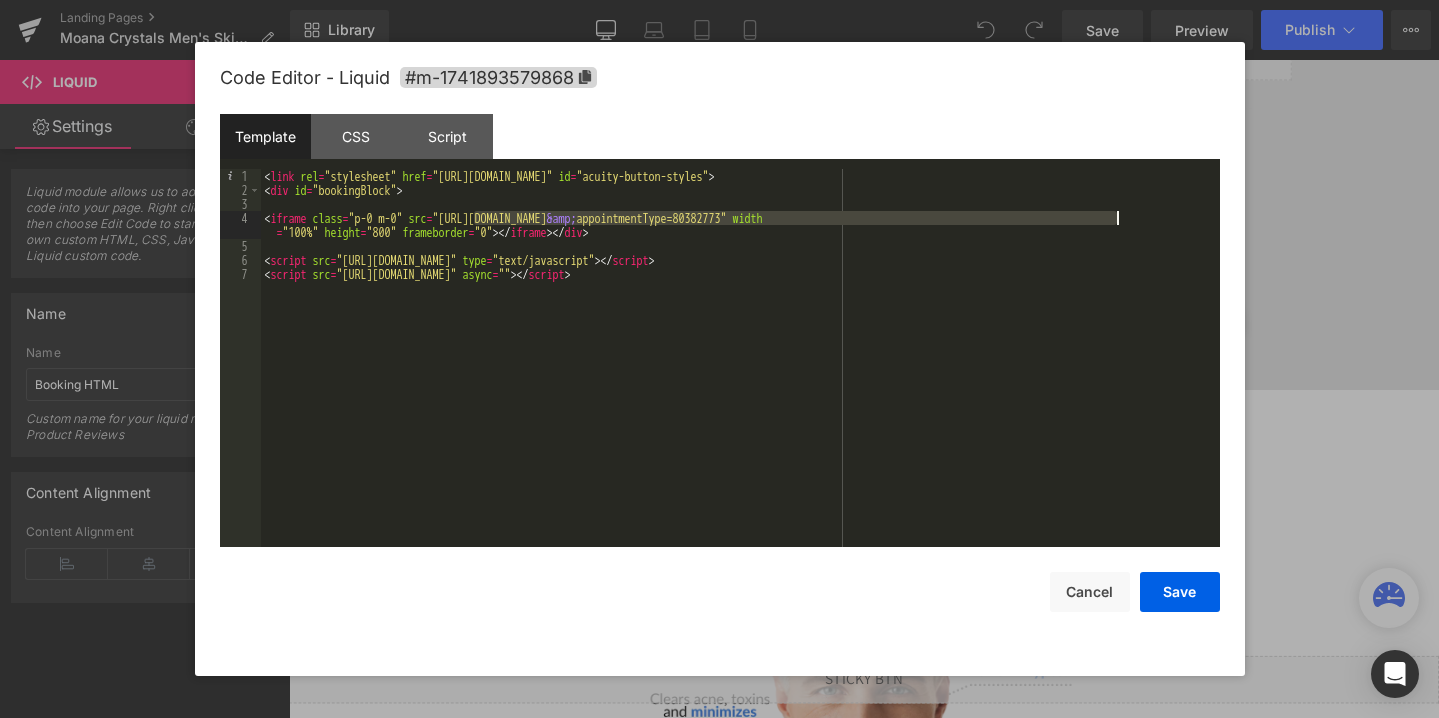 drag, startPoint x: 474, startPoint y: 220, endPoint x: 1120, endPoint y: 221, distance: 646.0008 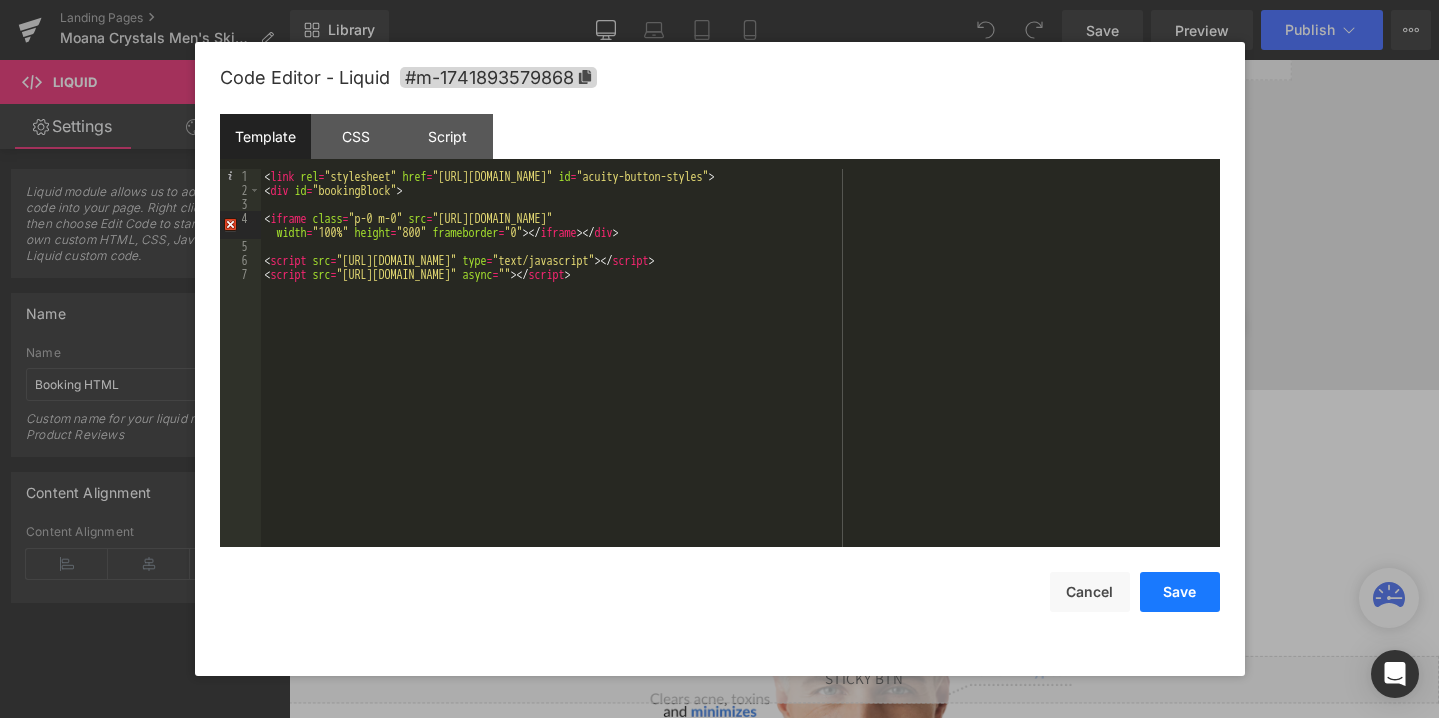 click on "Save" at bounding box center (1180, 592) 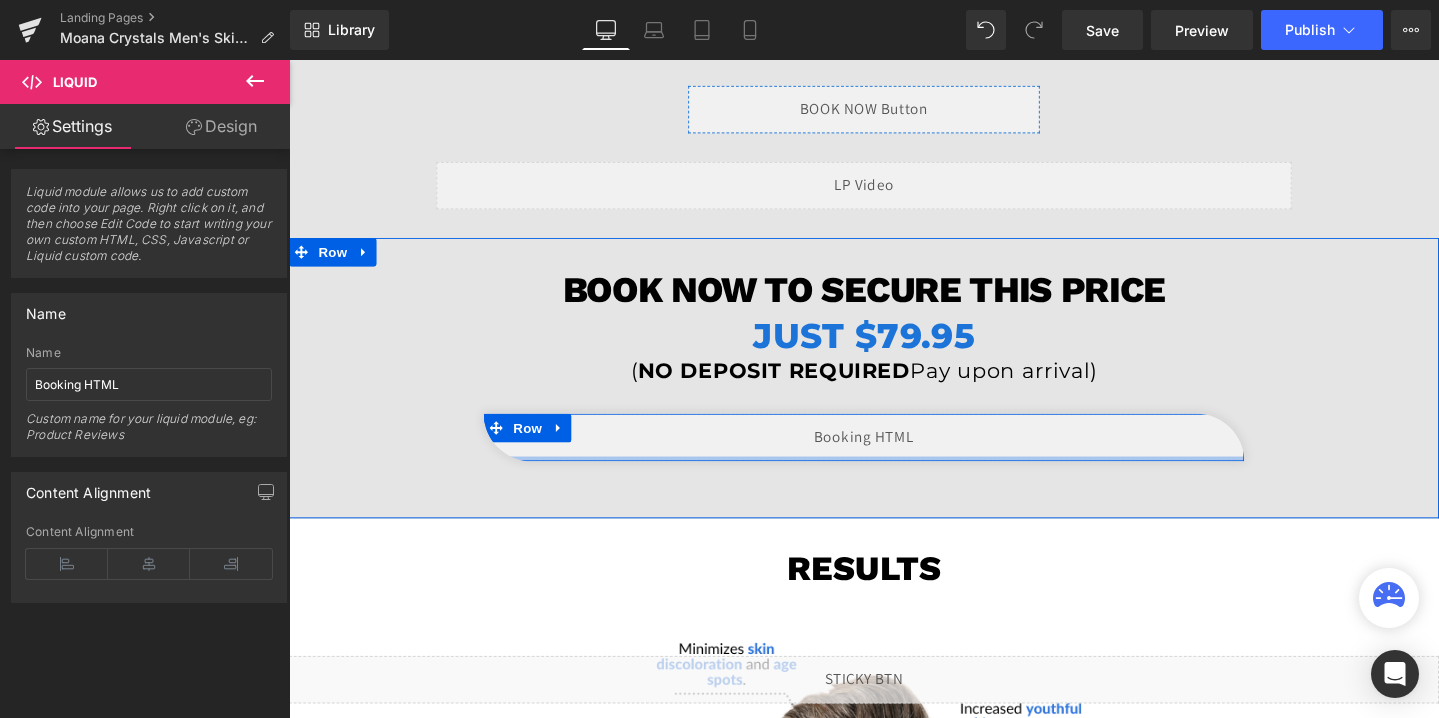 scroll, scrollTop: 0, scrollLeft: 0, axis: both 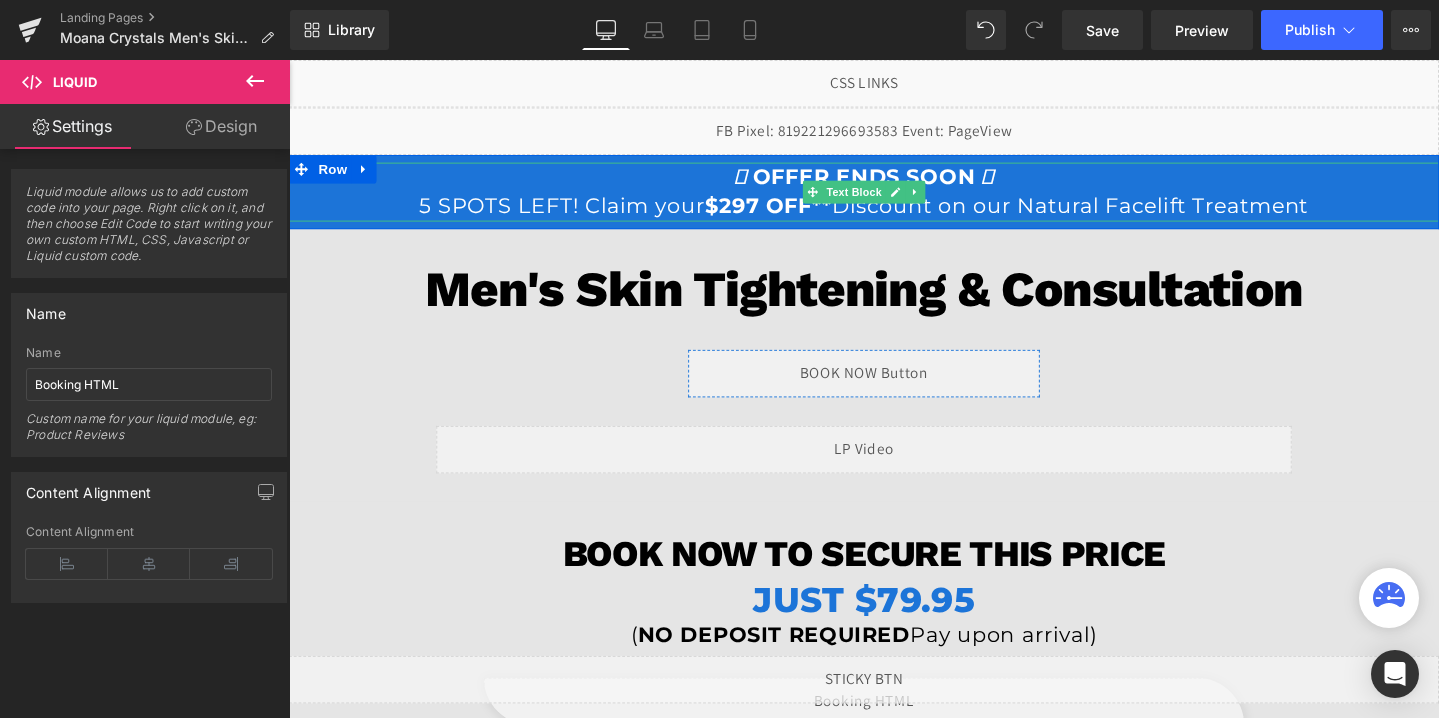 click on "$297 OFF**" at bounding box center (794, 213) 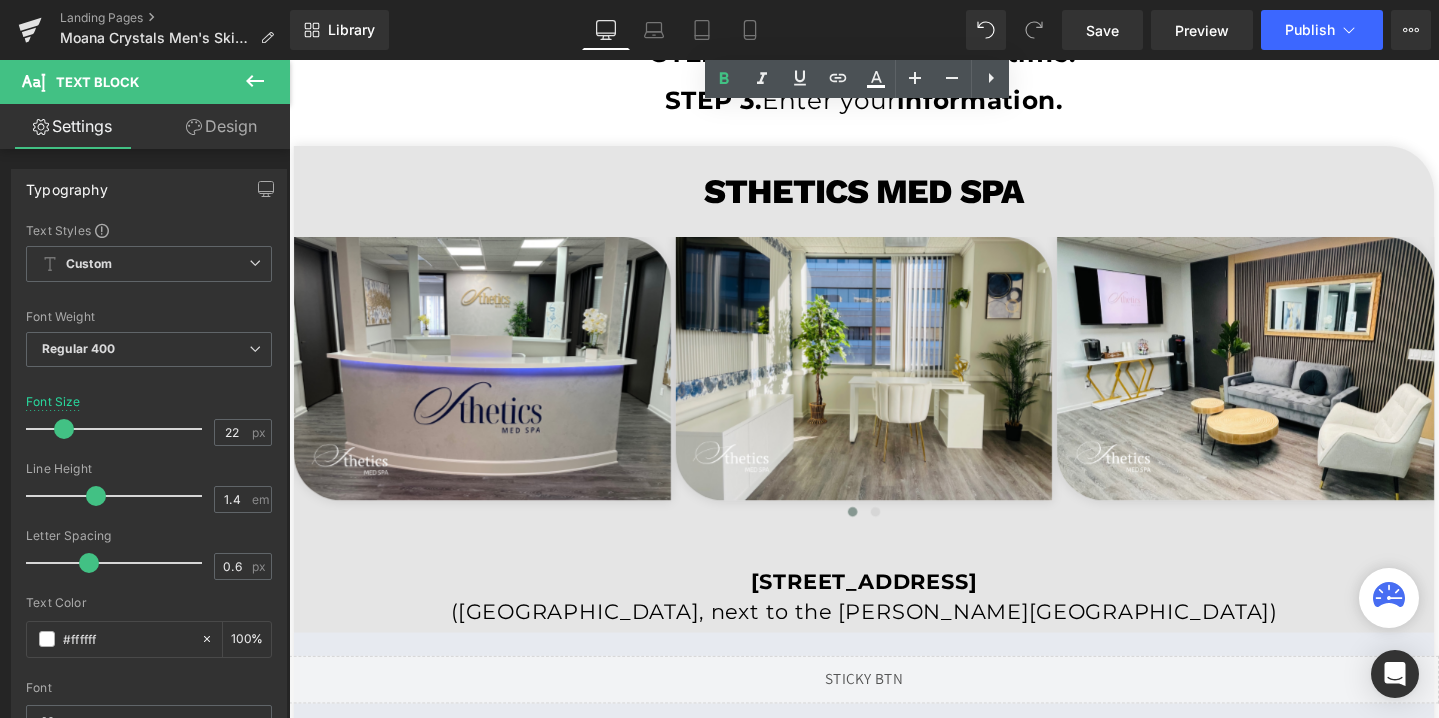 scroll, scrollTop: 3780, scrollLeft: 0, axis: vertical 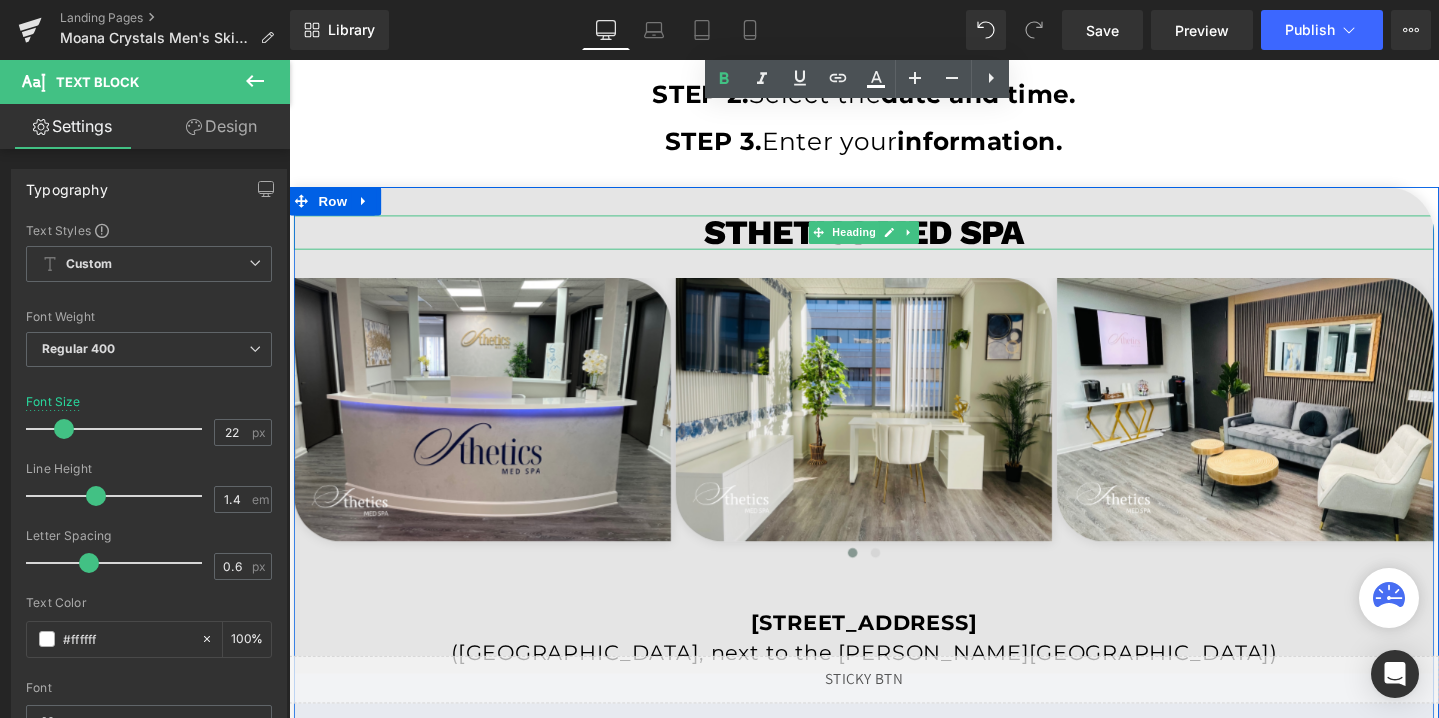 click on "sthetics Med spa" at bounding box center [894, 242] 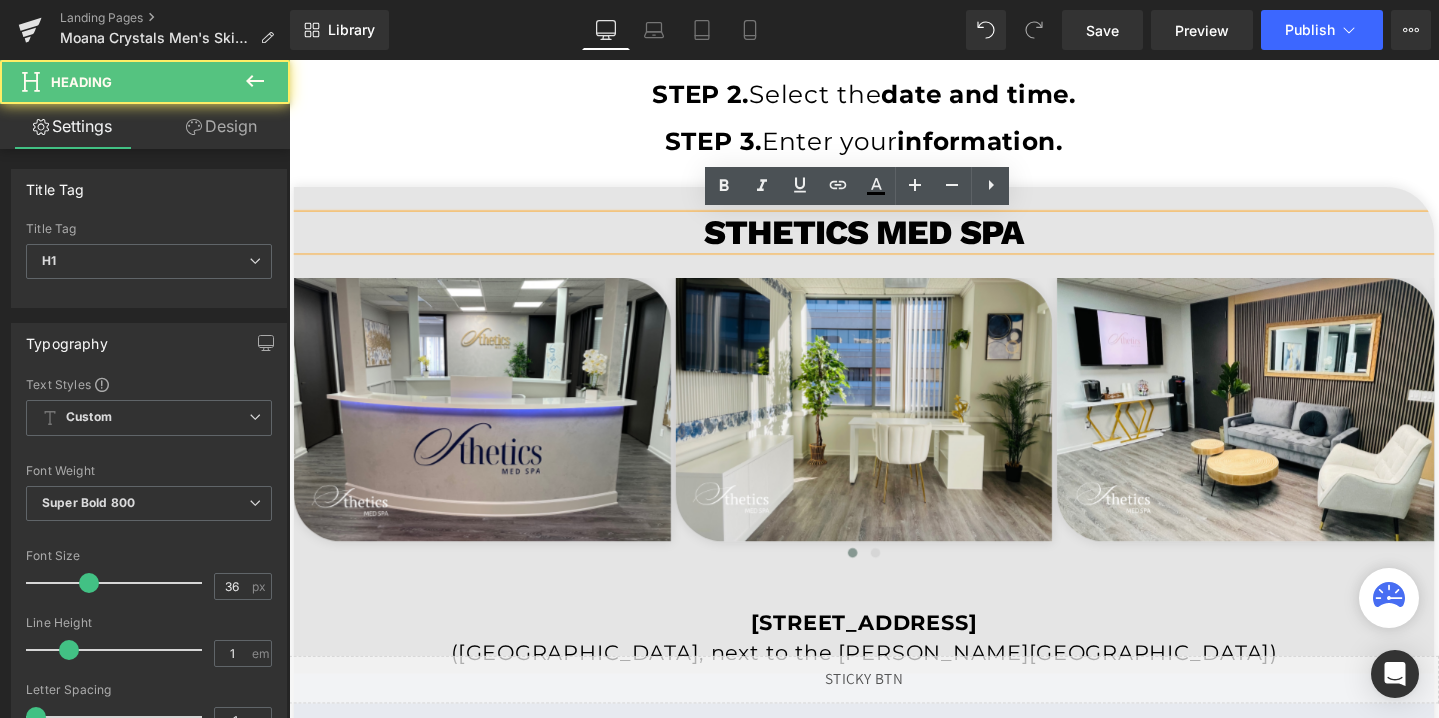 click on "sthetics Med spa" at bounding box center [894, 242] 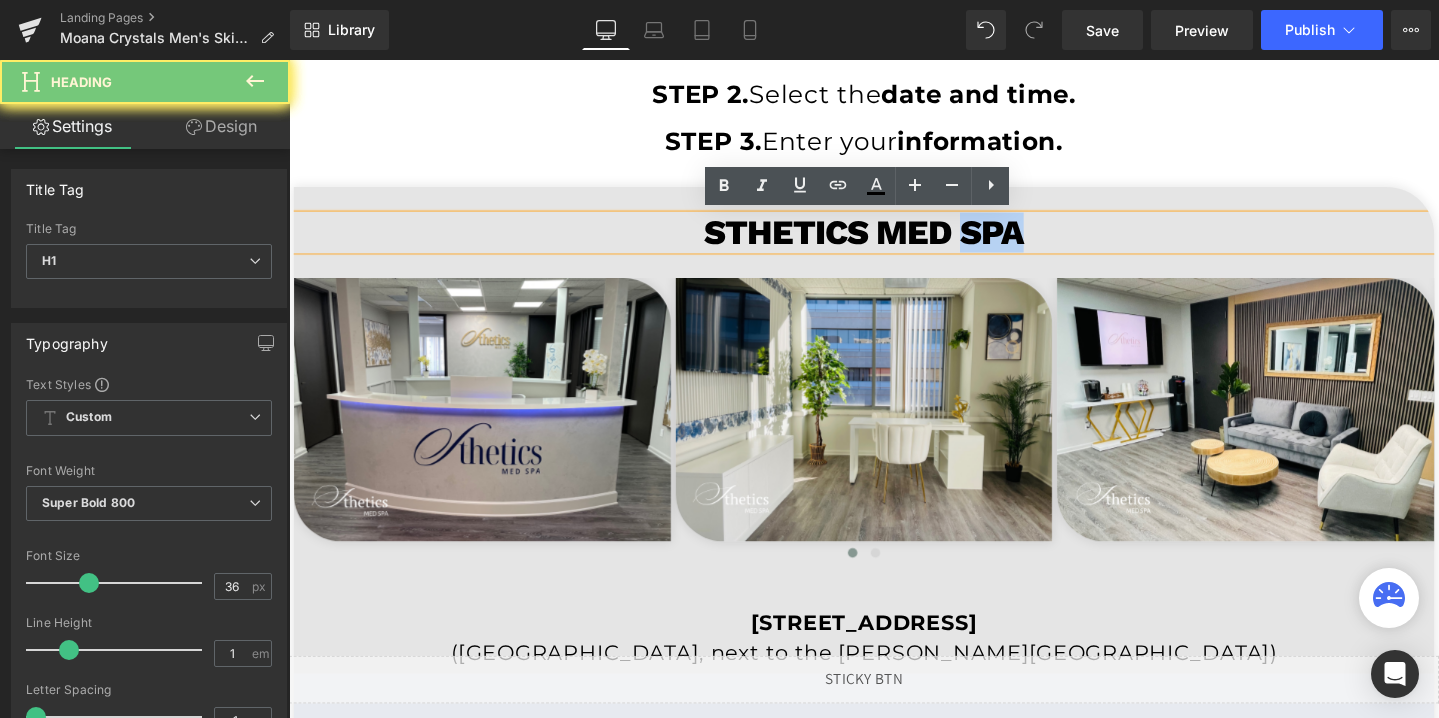 click on "sthetics Med spa" at bounding box center [894, 242] 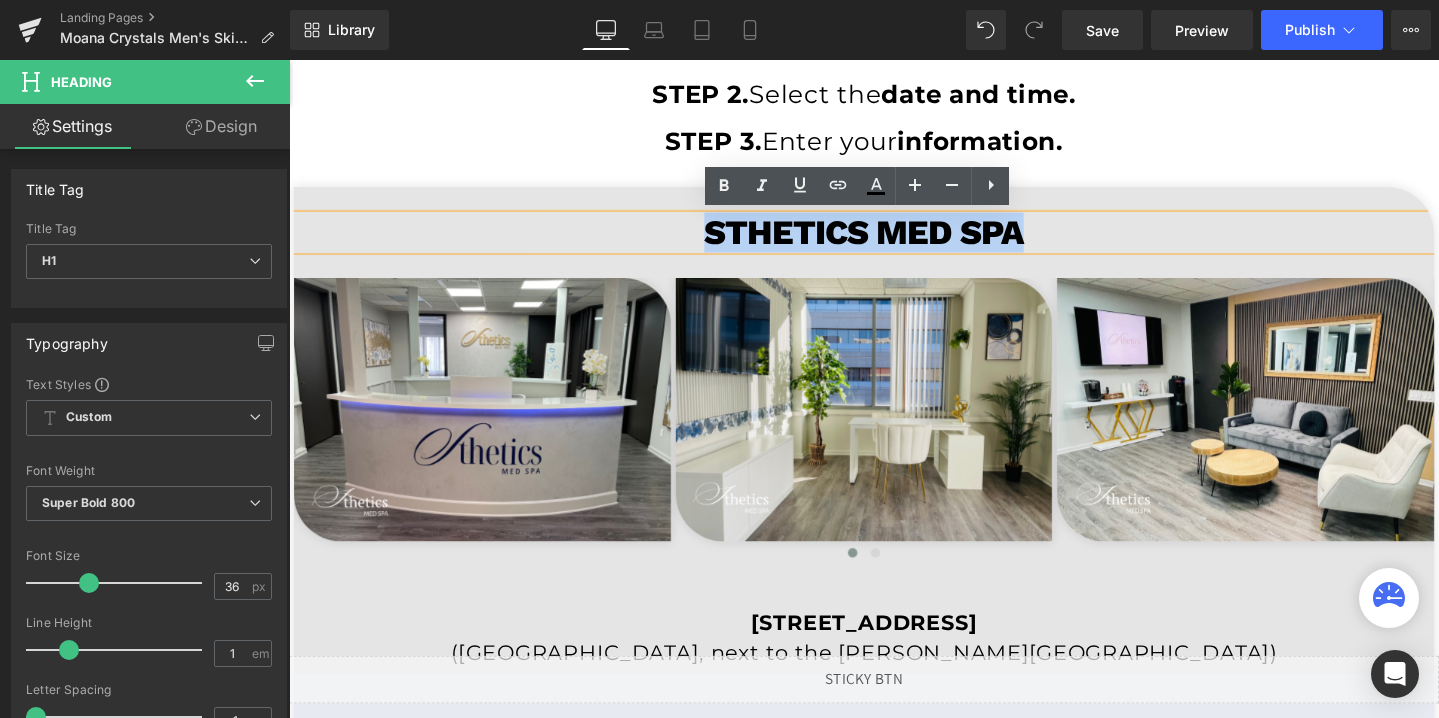 type 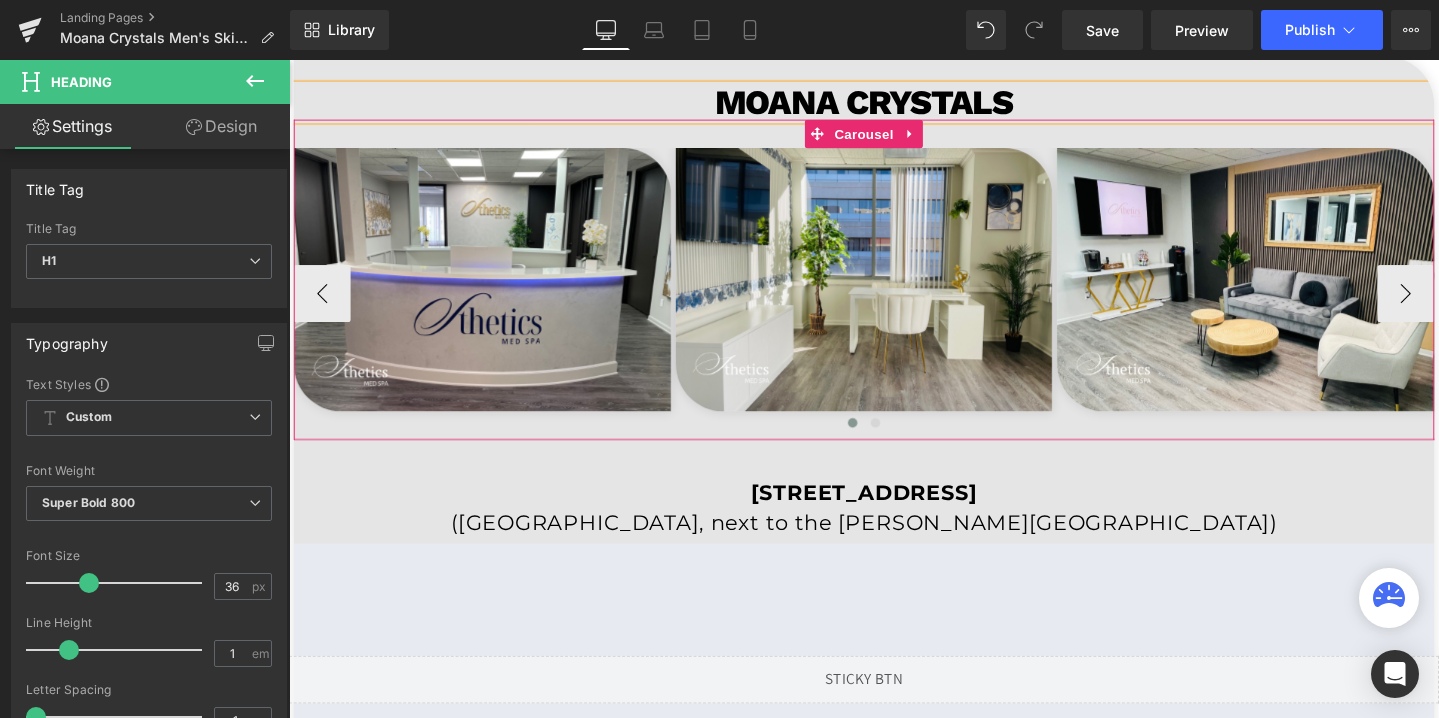 scroll, scrollTop: 3934, scrollLeft: 0, axis: vertical 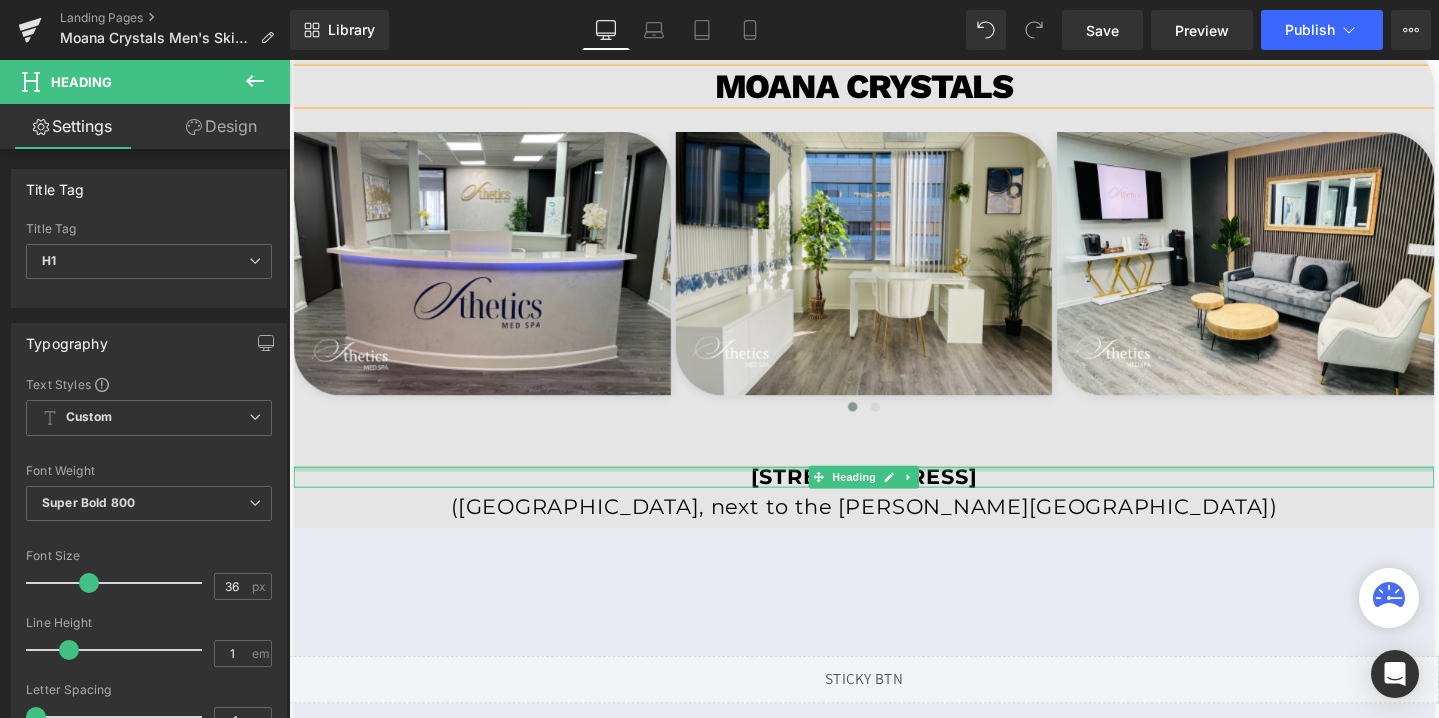 click at bounding box center (894, 490) 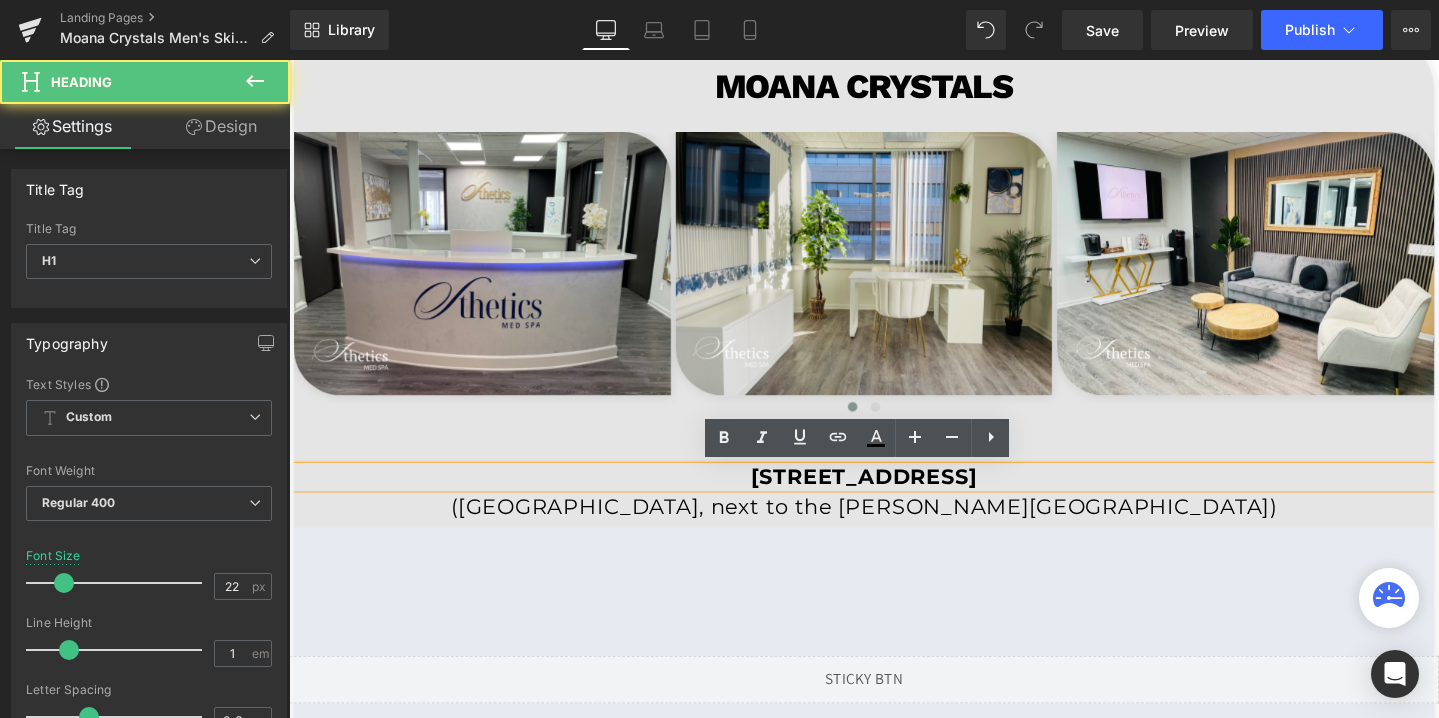 click on "450 A St. San Diego, CA 92101" at bounding box center (894, 498) 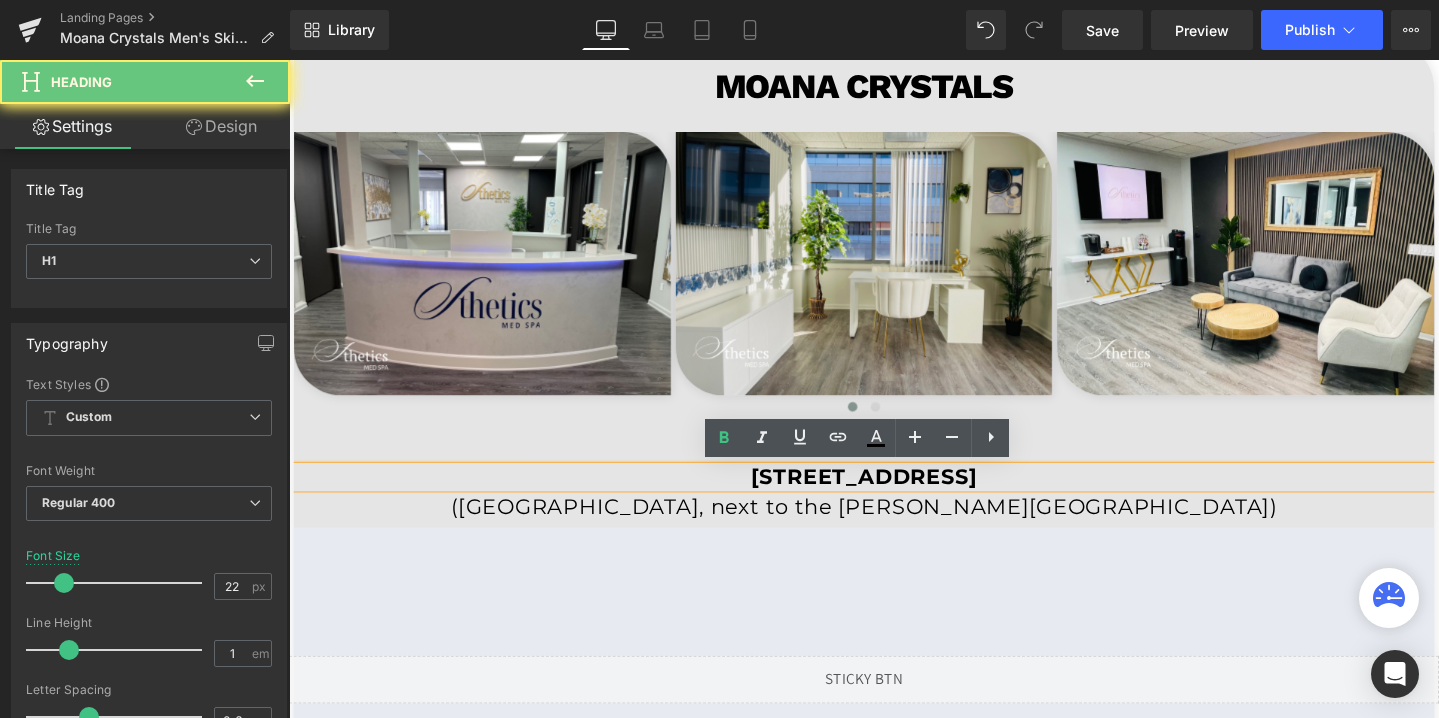 click on "450 A St. San Diego, CA 92101" at bounding box center [894, 498] 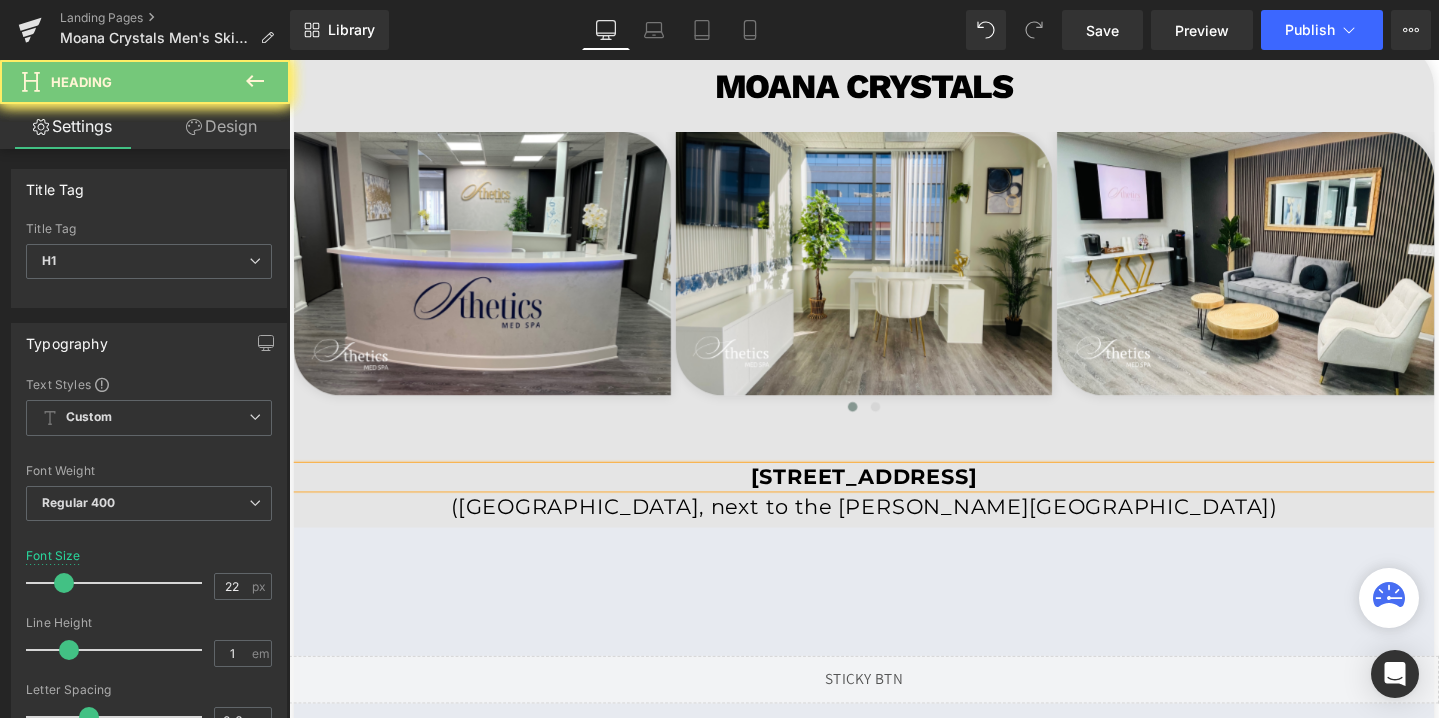paste 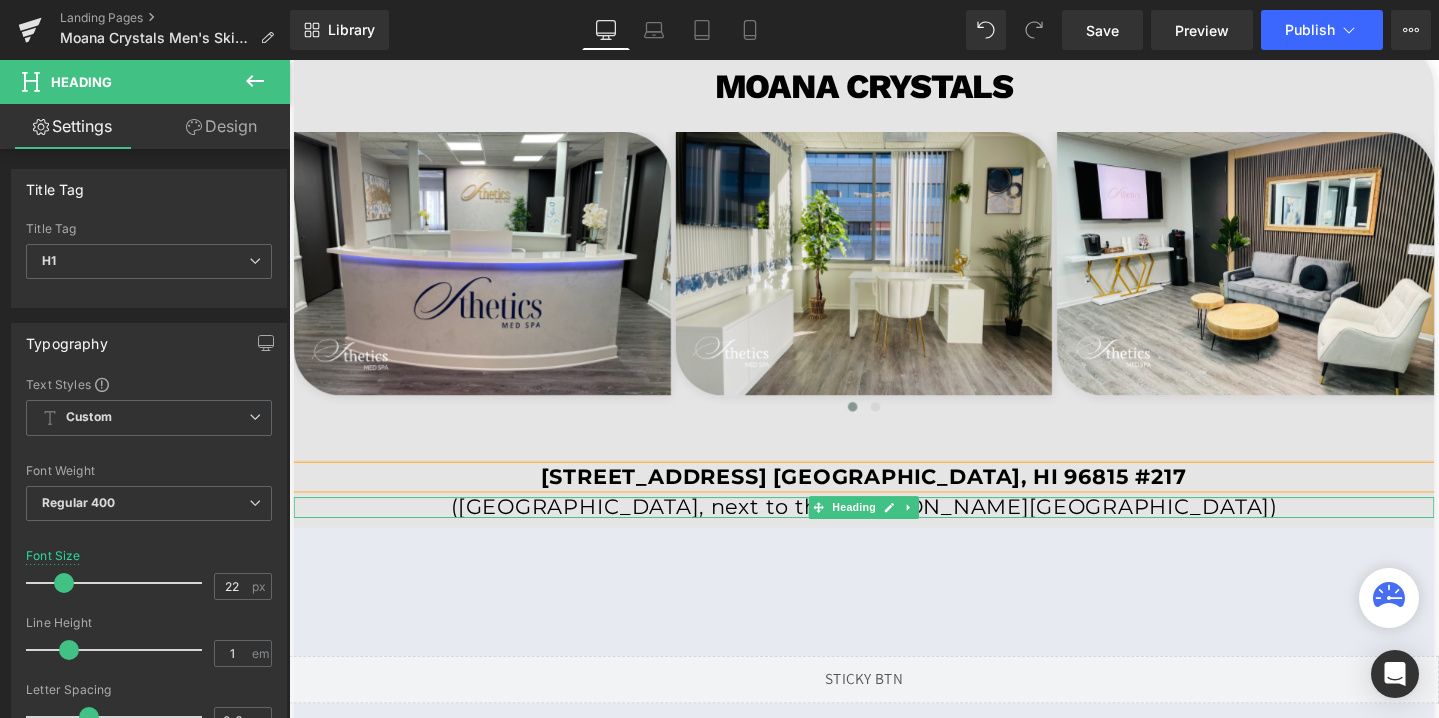 click on "(4th Floor, Ste 400, next to the Paul Mitchell School)" at bounding box center [894, 531] 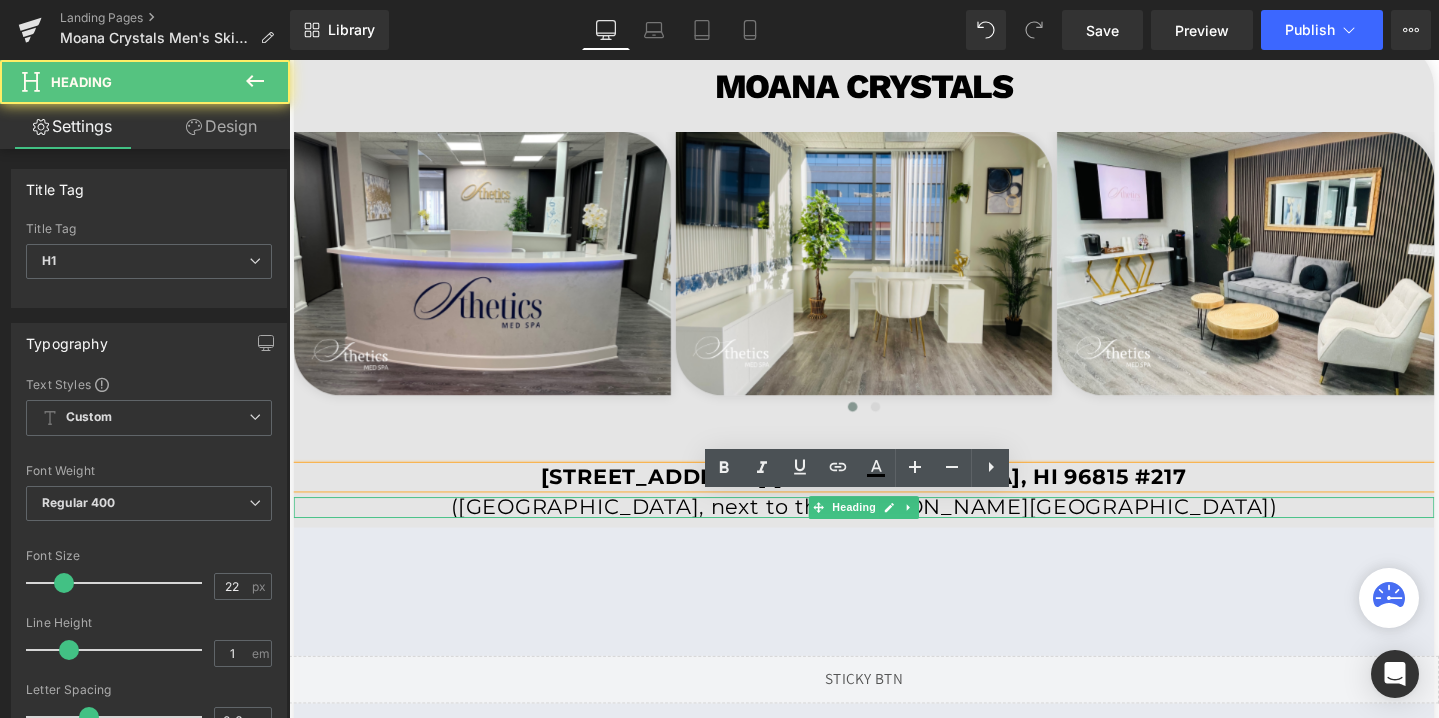 click on "(4th Floor, Ste 400, next to the Paul Mitchell School)" 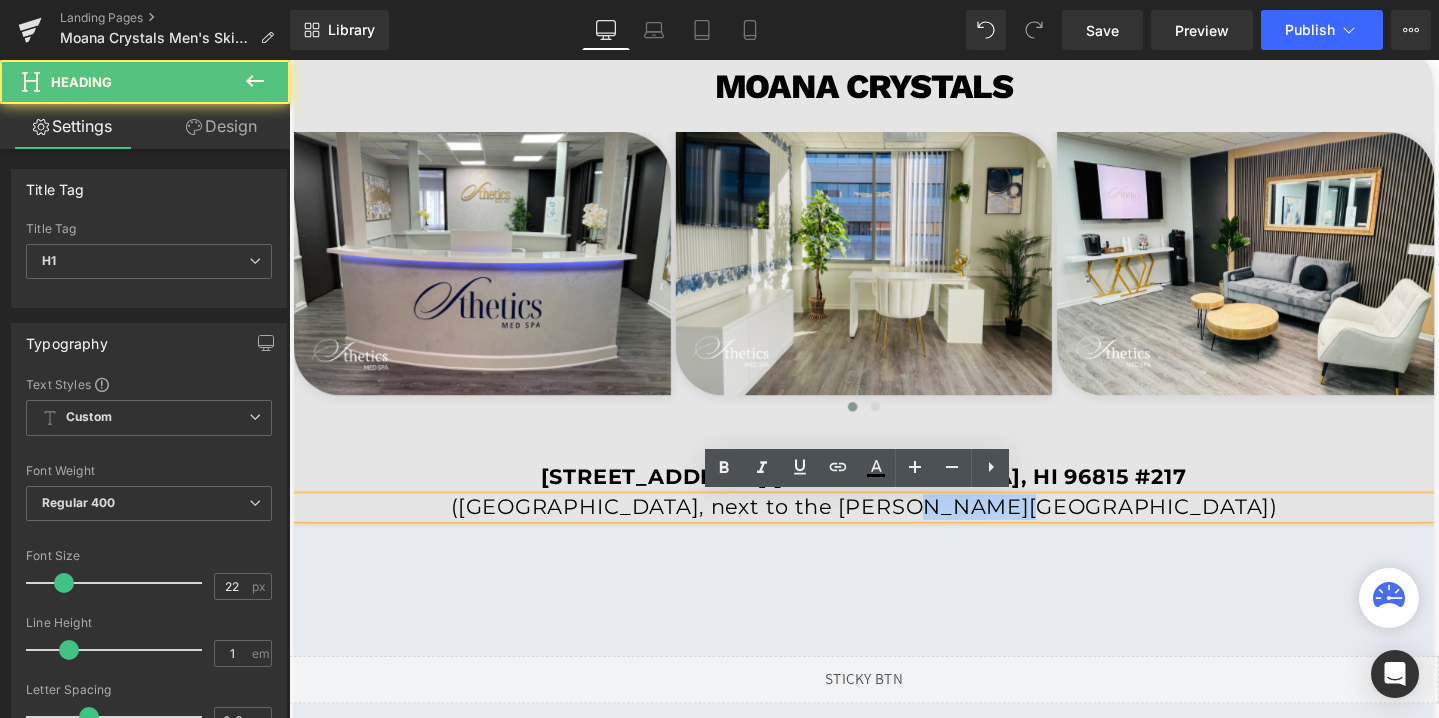 click on "(4th Floor, Ste 400, next to the Paul Mitchell School)" at bounding box center [894, 531] 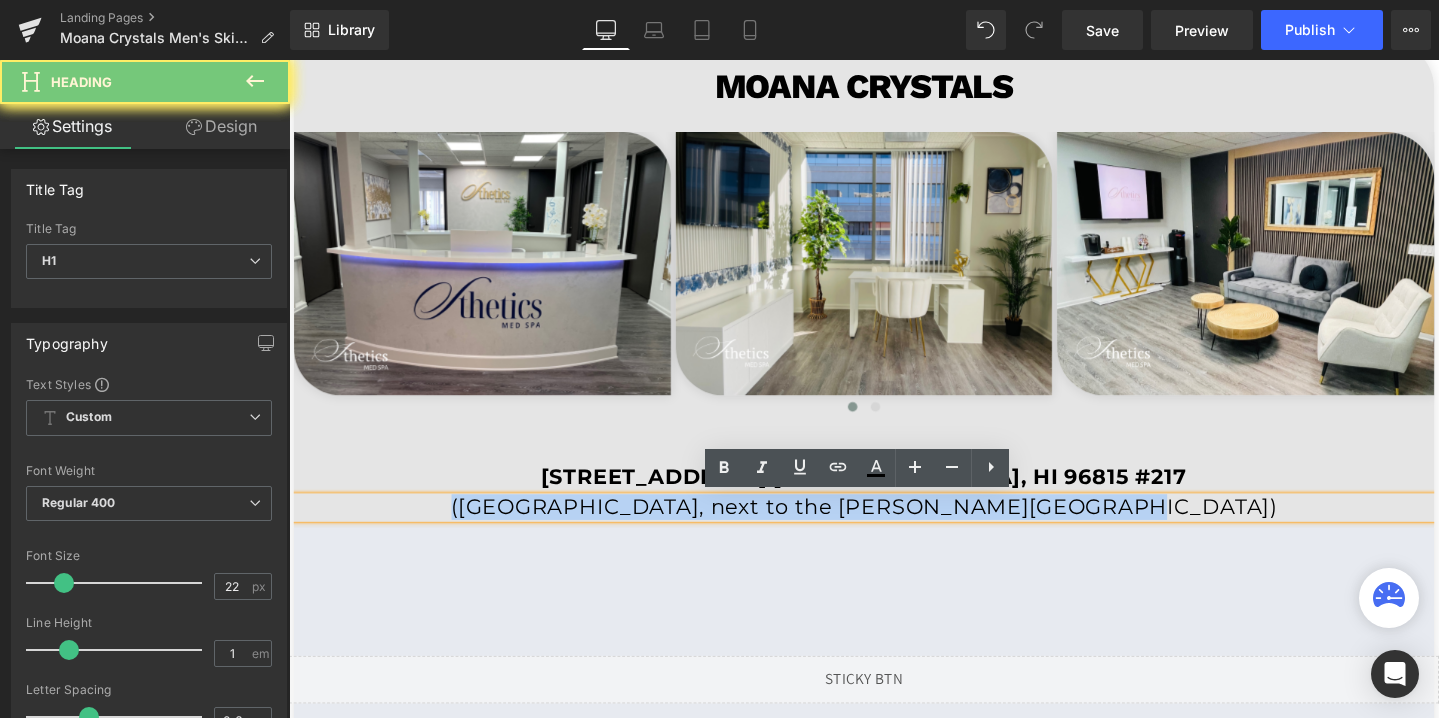 paste 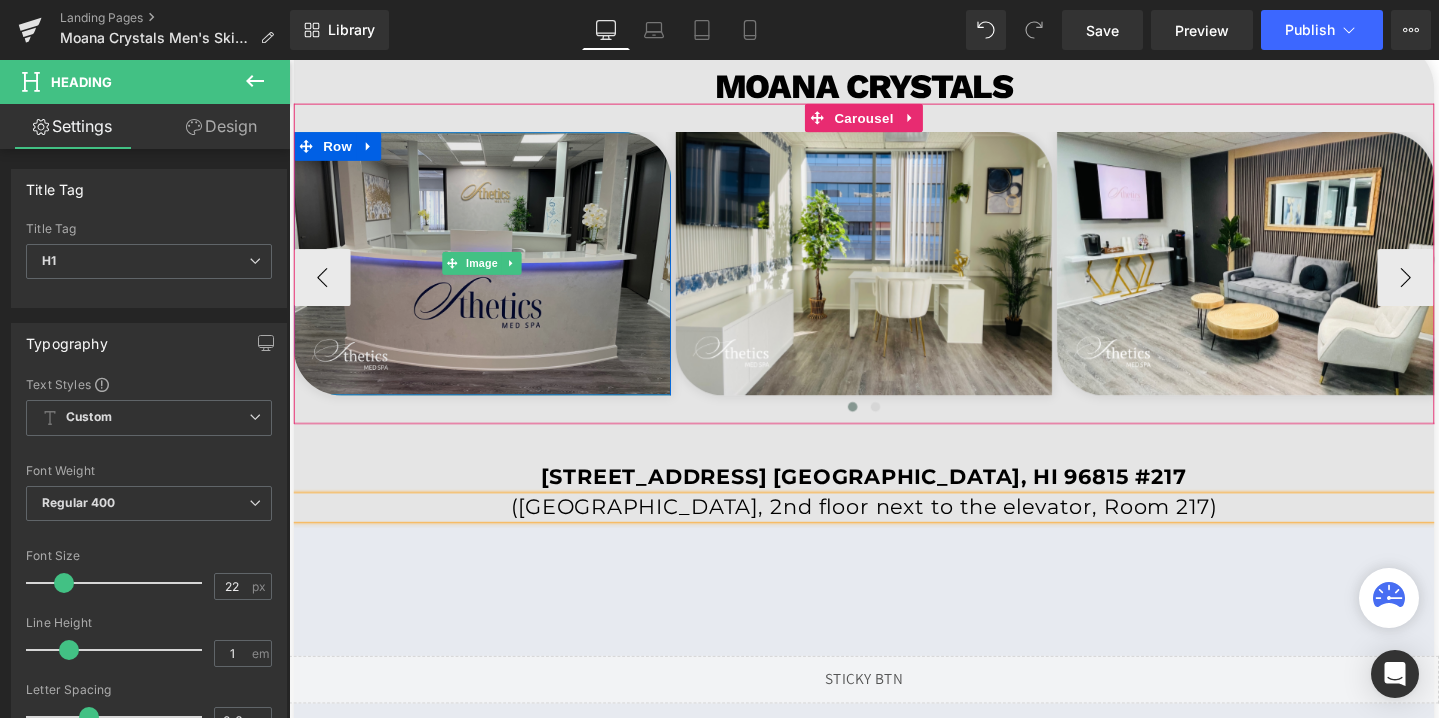 click at bounding box center (492, 275) 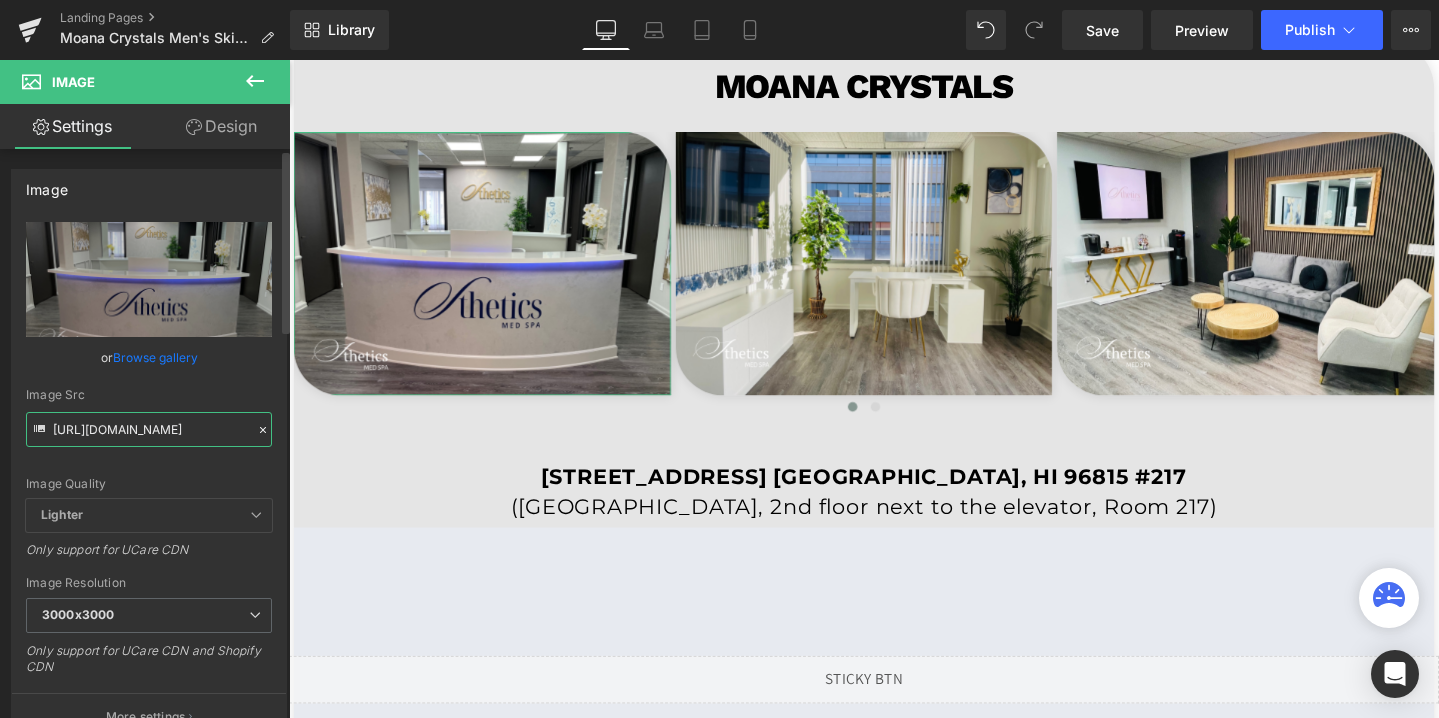 click on "https://cdn.shopify.com/s/files/1/0758/1601/0010/files/Sthetics_6_3000x3000.png?v=1742501084" at bounding box center [149, 429] 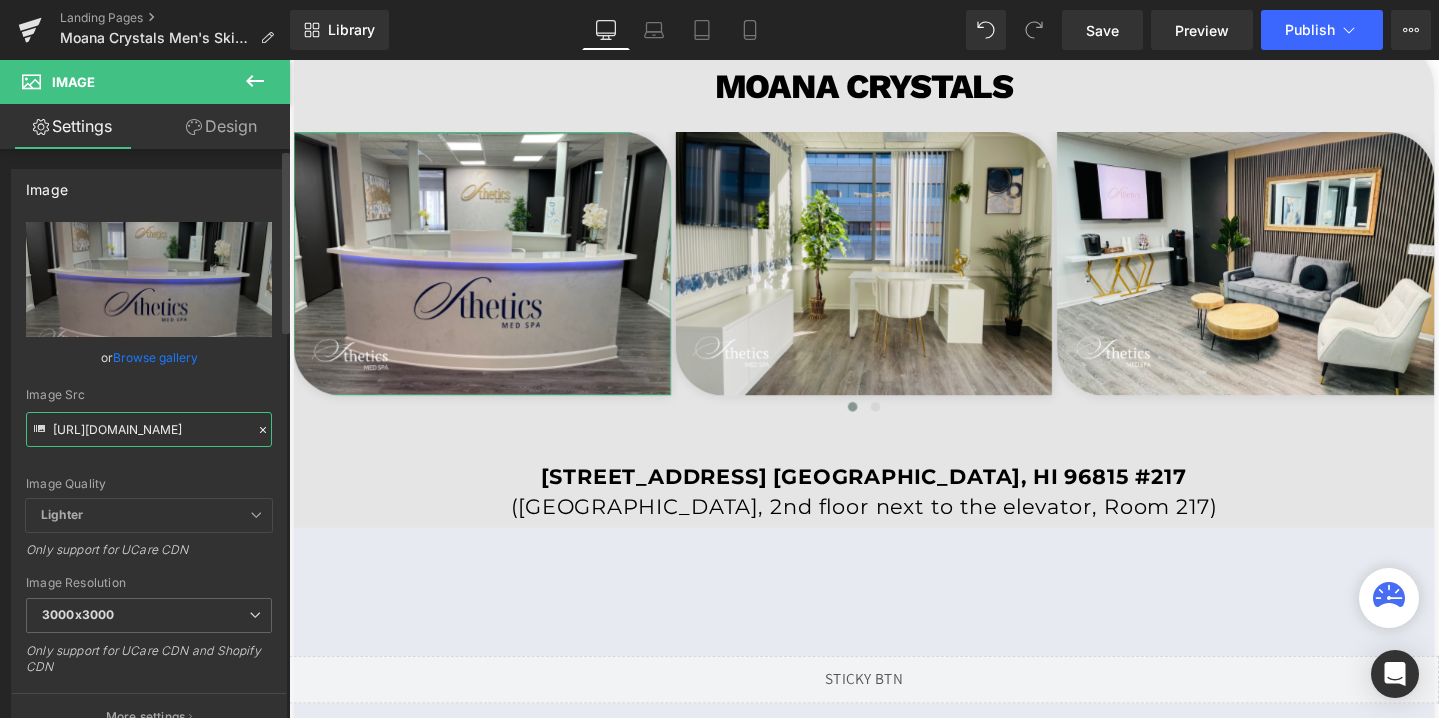 click on "https://cdn.shopify.com/s/files/1/0758/1601/0010/files/Sthetics_6_3000x3000.png?v=1742501084" at bounding box center [149, 429] 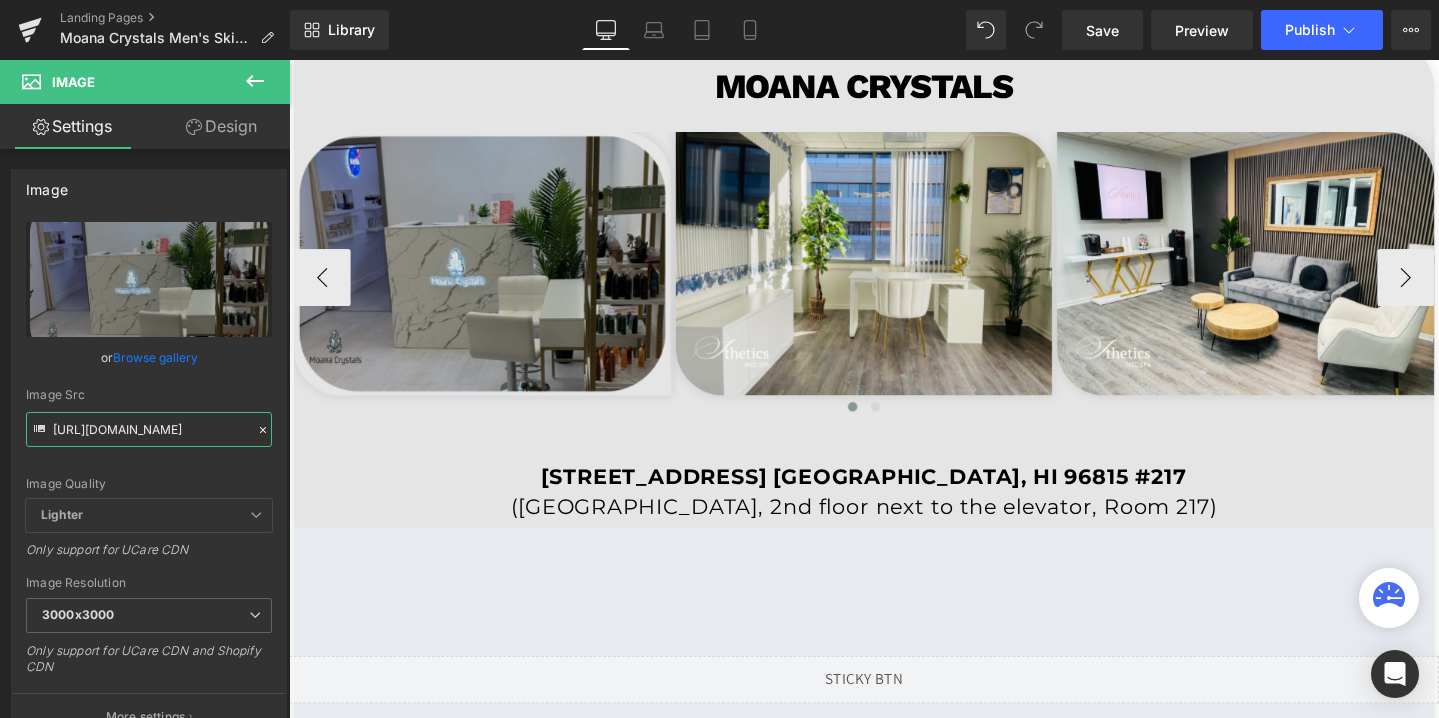 type on "[URL][DOMAIN_NAME]" 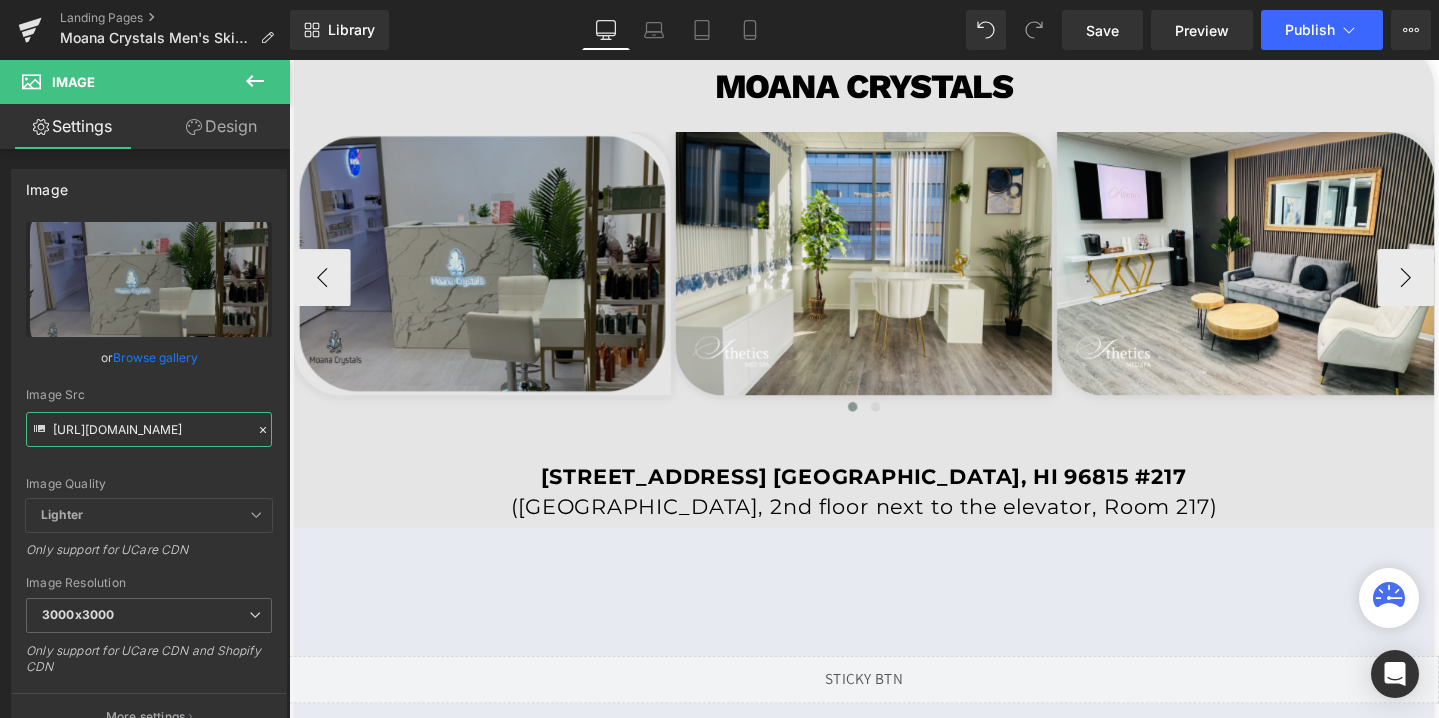 scroll, scrollTop: 0, scrollLeft: 0, axis: both 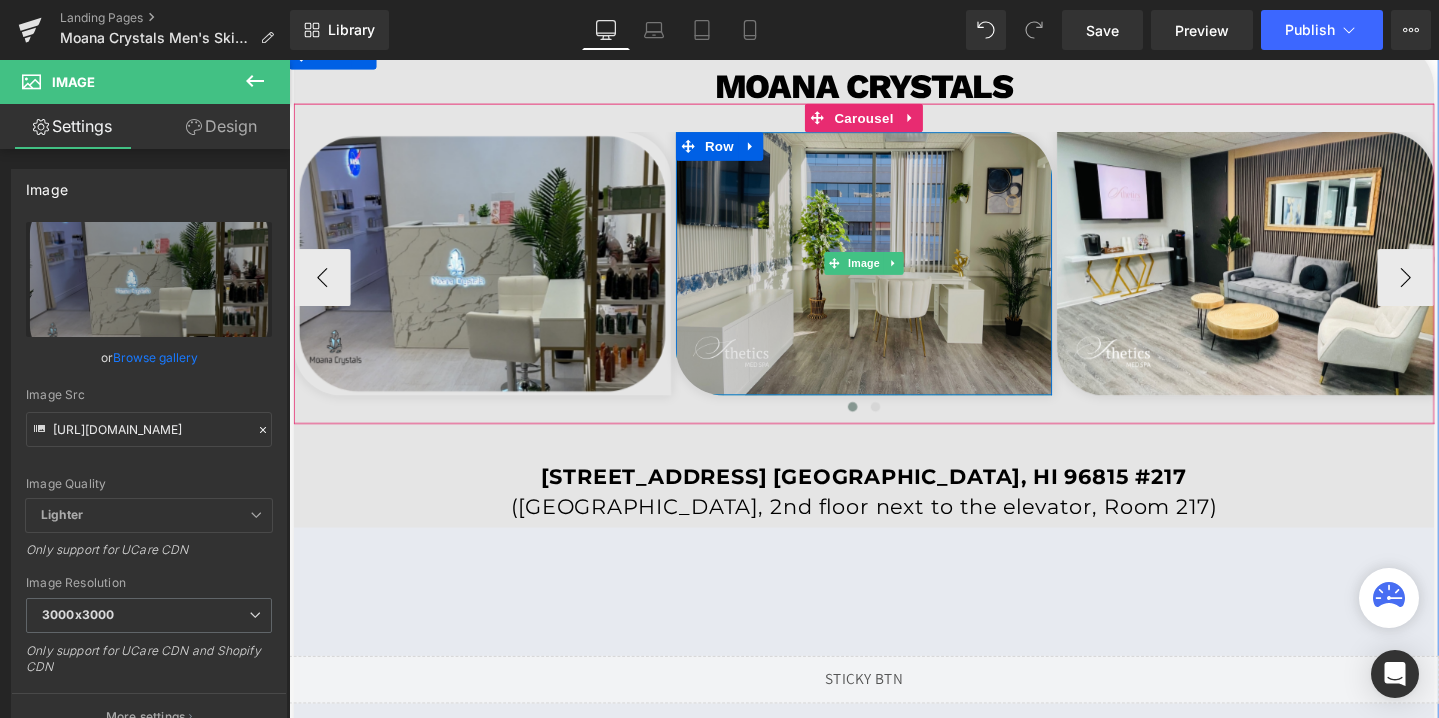 click at bounding box center (894, 275) 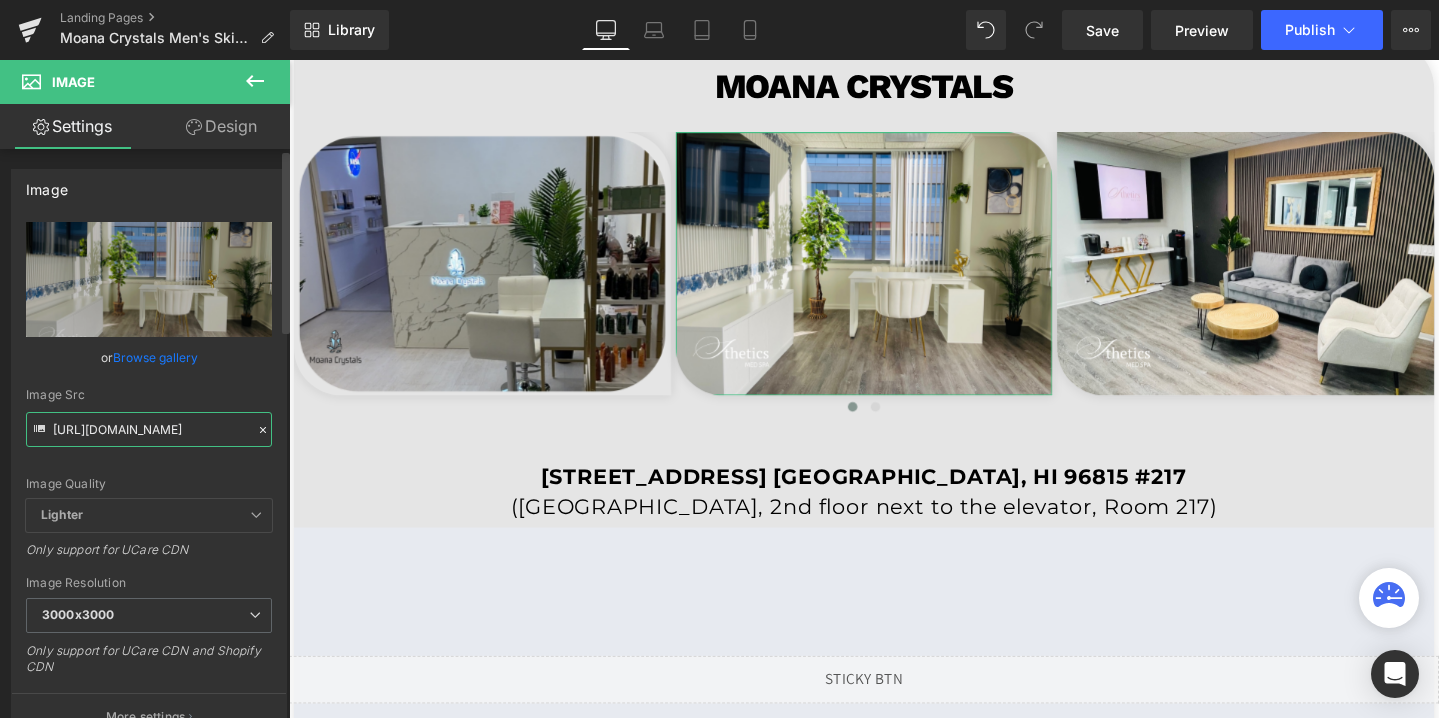 click on "https://cdn.shopify.com/s/files/1/0758/1601/0010/files/Sthetics_3_3000x3000.png?v=1742501084" at bounding box center (149, 429) 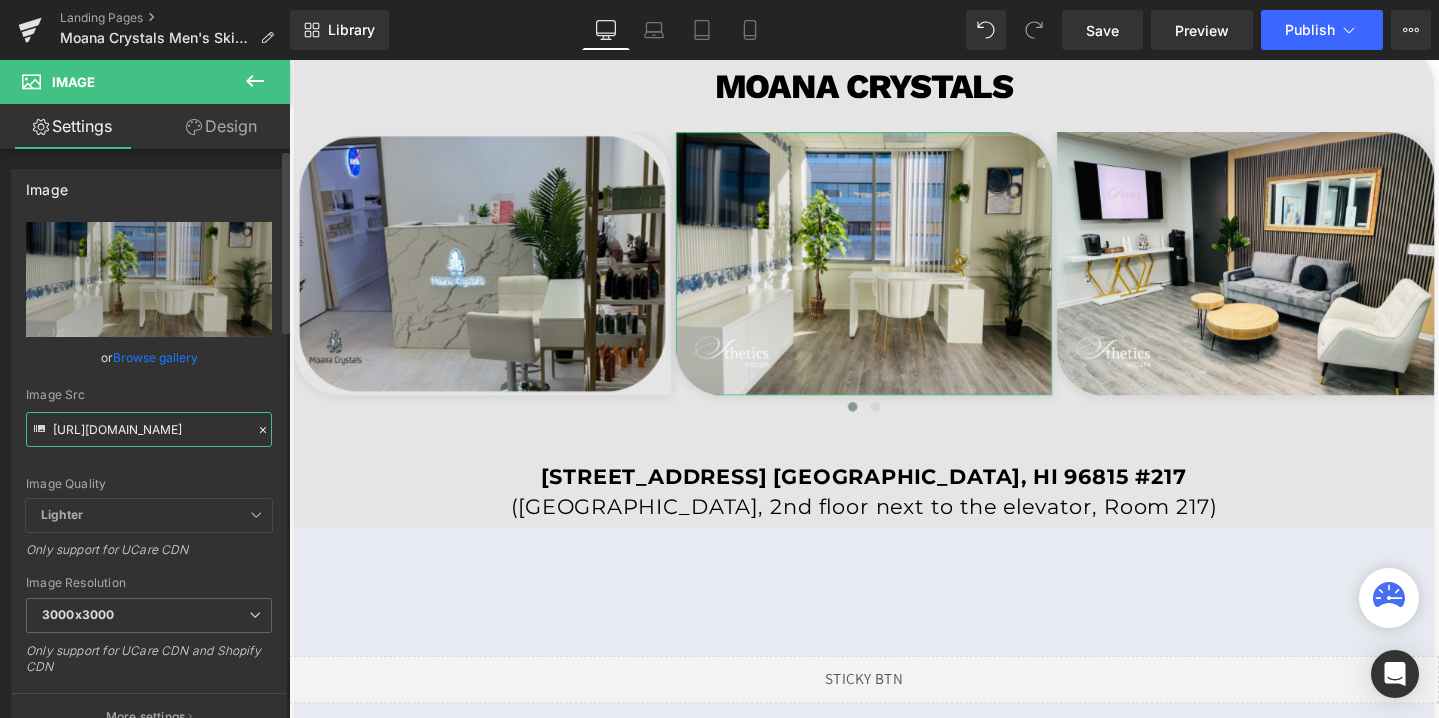 click on "https://cdn.shopify.com/s/files/1/0758/1601/0010/files/Sthetics_3_3000x3000.png?v=1742501084" at bounding box center [149, 429] 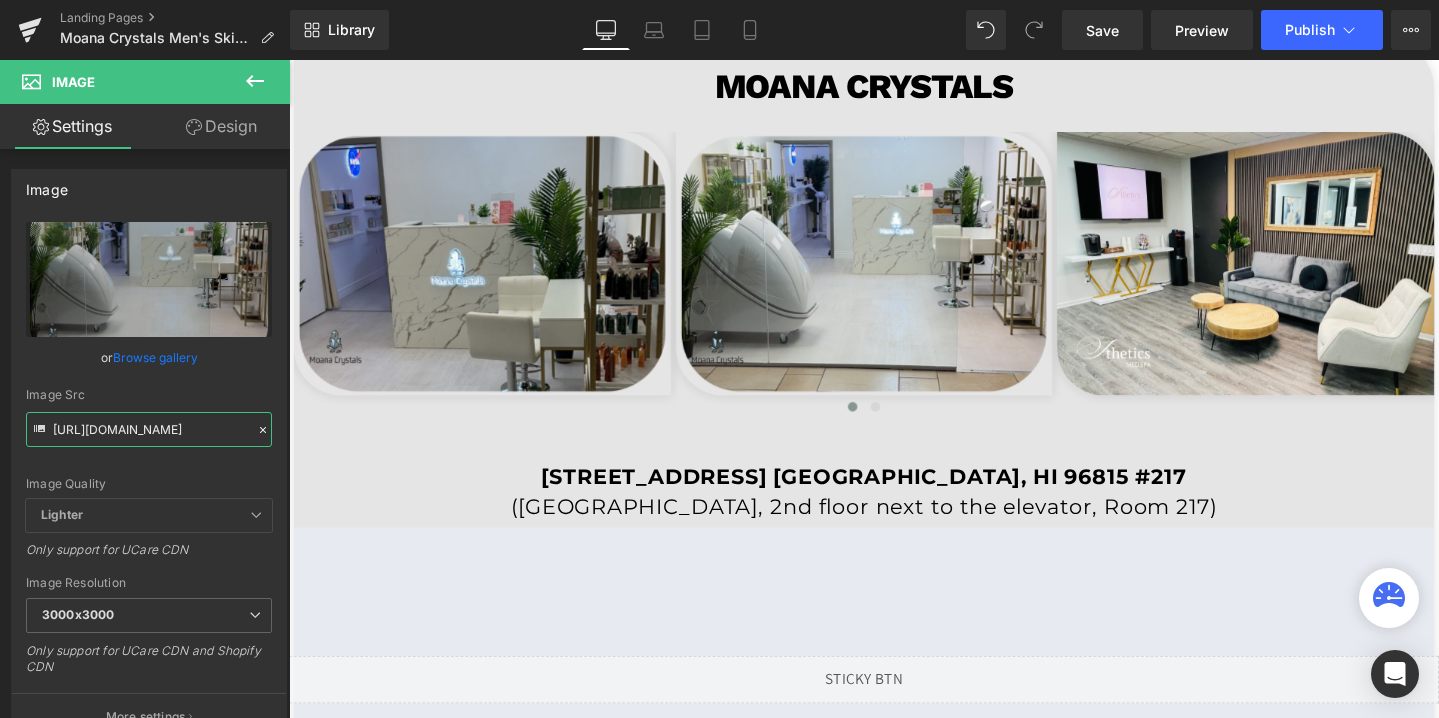 type on "[URL][DOMAIN_NAME]" 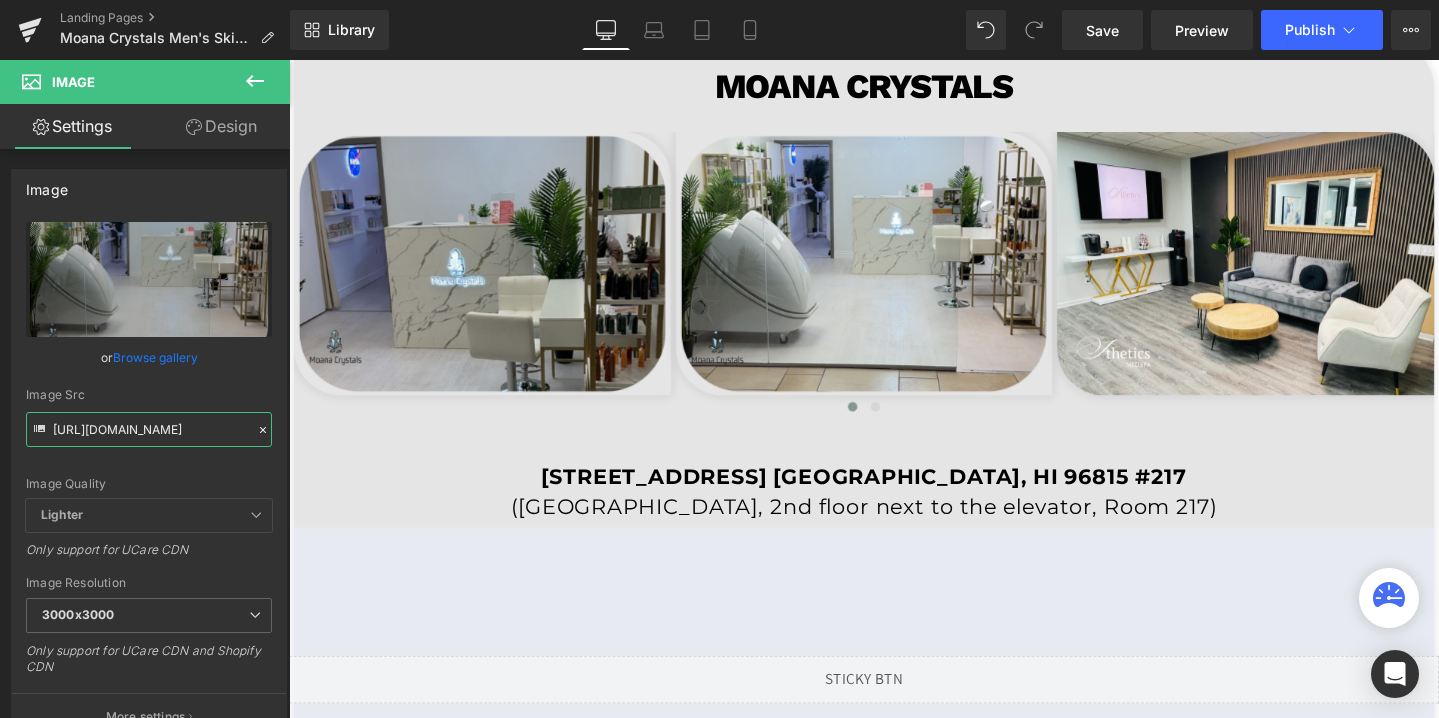 scroll, scrollTop: 0, scrollLeft: 0, axis: both 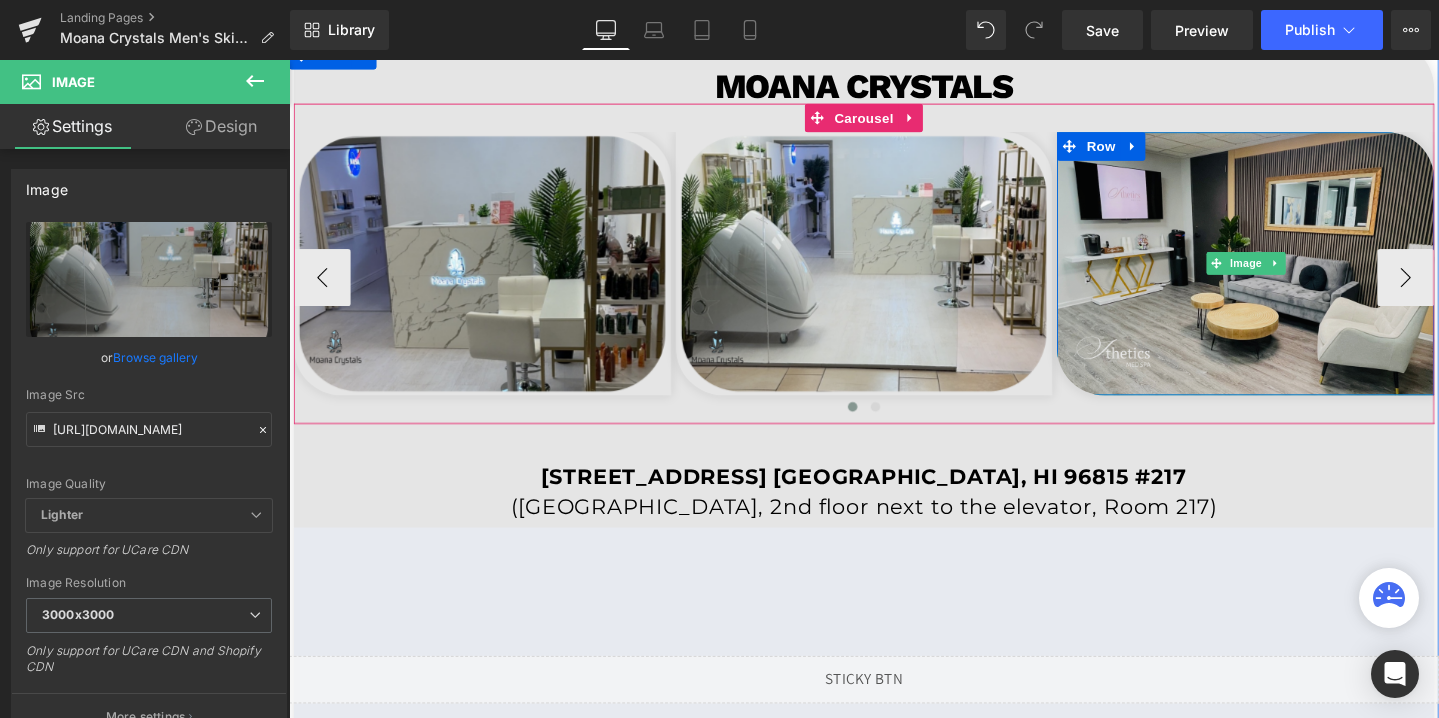 click at bounding box center (1295, 275) 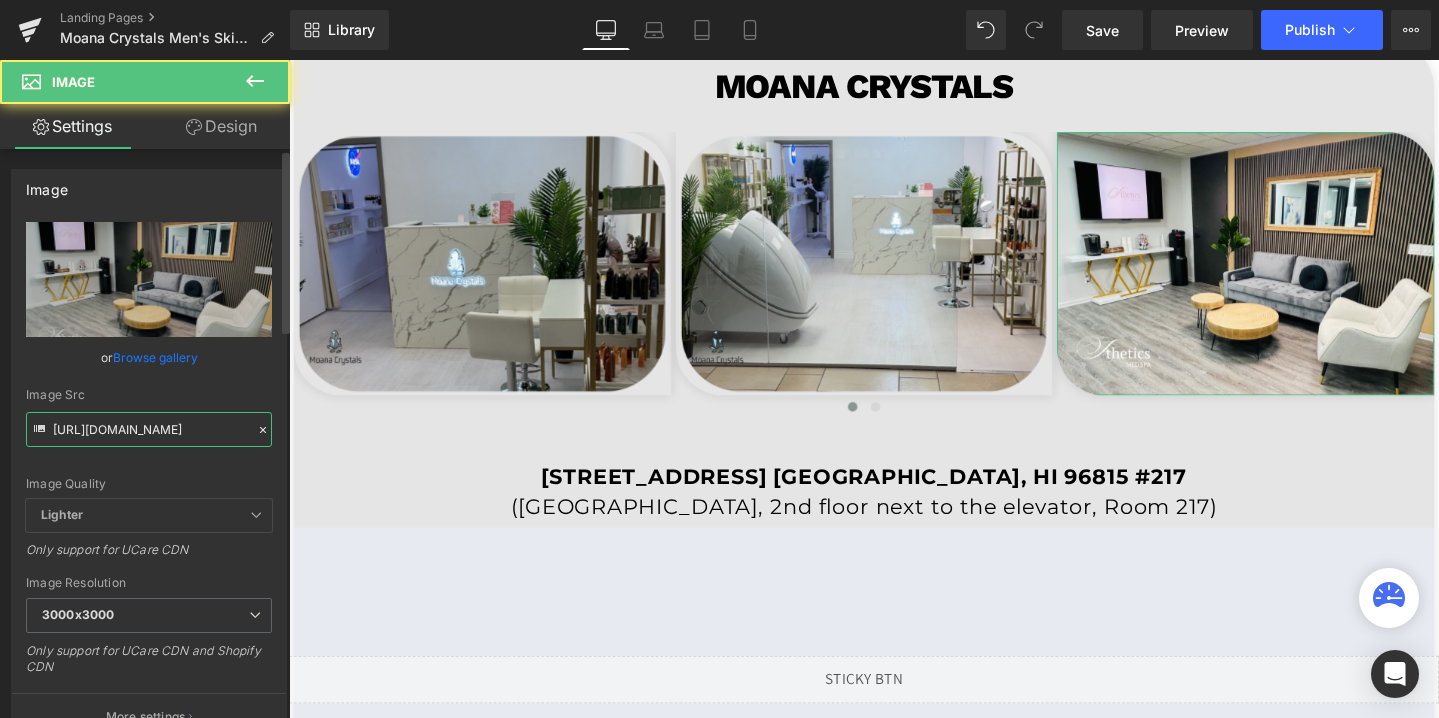 click on "https://cdn.shopify.com/s/files/1/0758/1601/0010/files/Sthetics_4_3000x3000.png?v=1742501084" at bounding box center [149, 429] 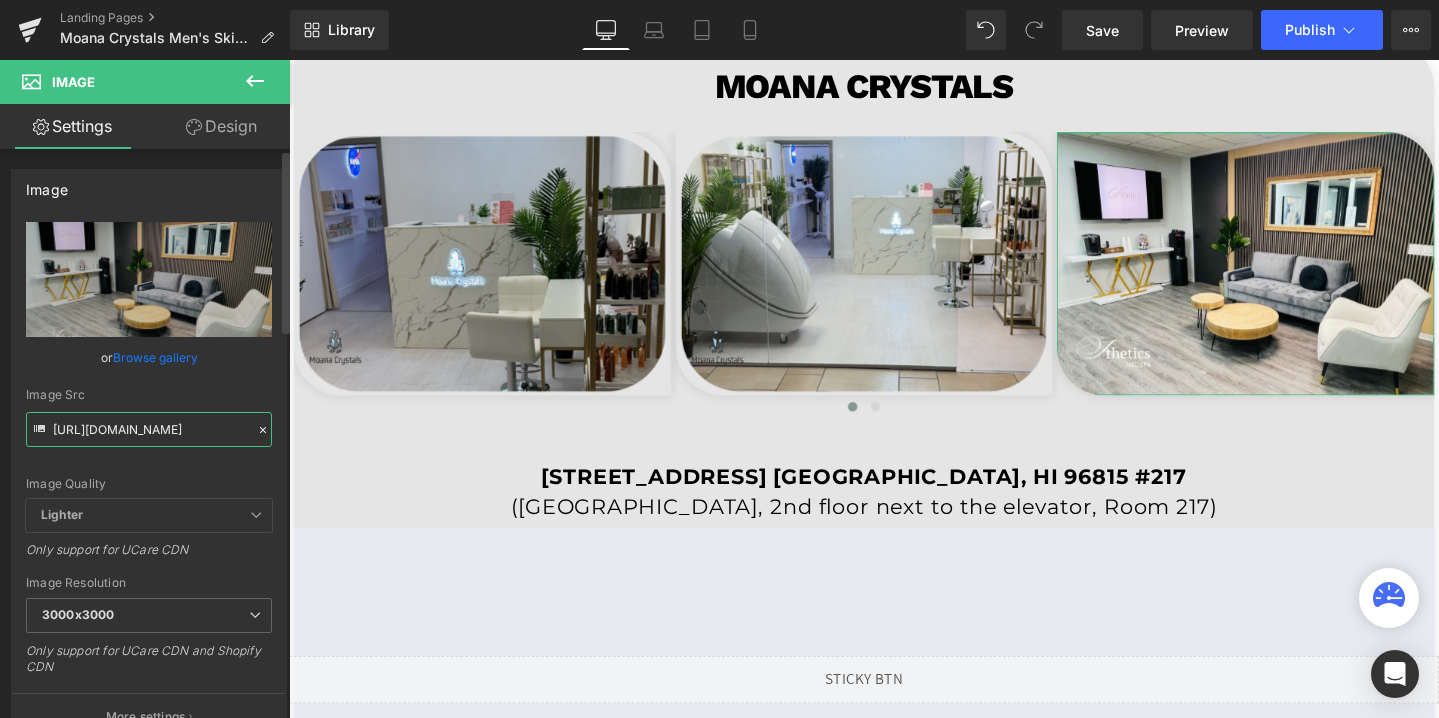 click on "https://cdn.shopify.com/s/files/1/0758/1601/0010/files/Sthetics_4_3000x3000.png?v=1742501084" at bounding box center [149, 429] 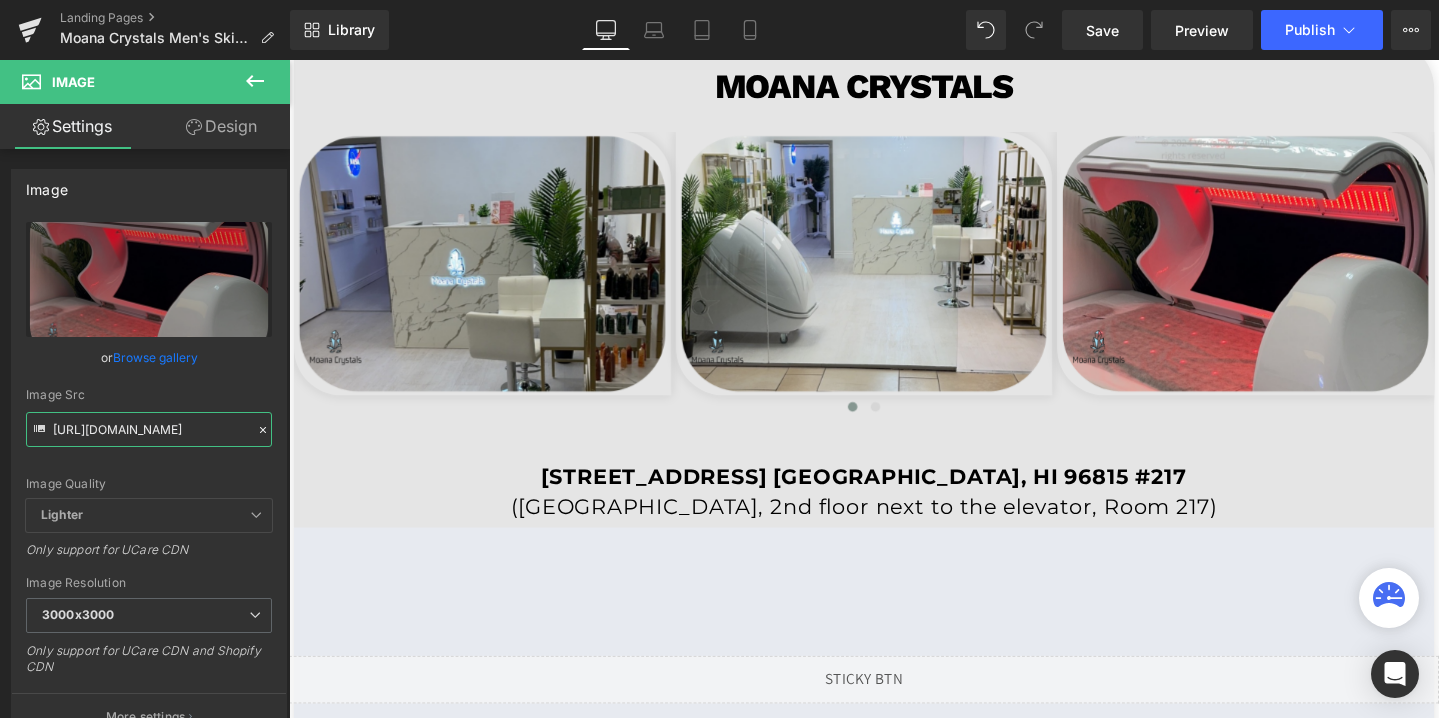 type on "[URL][DOMAIN_NAME]" 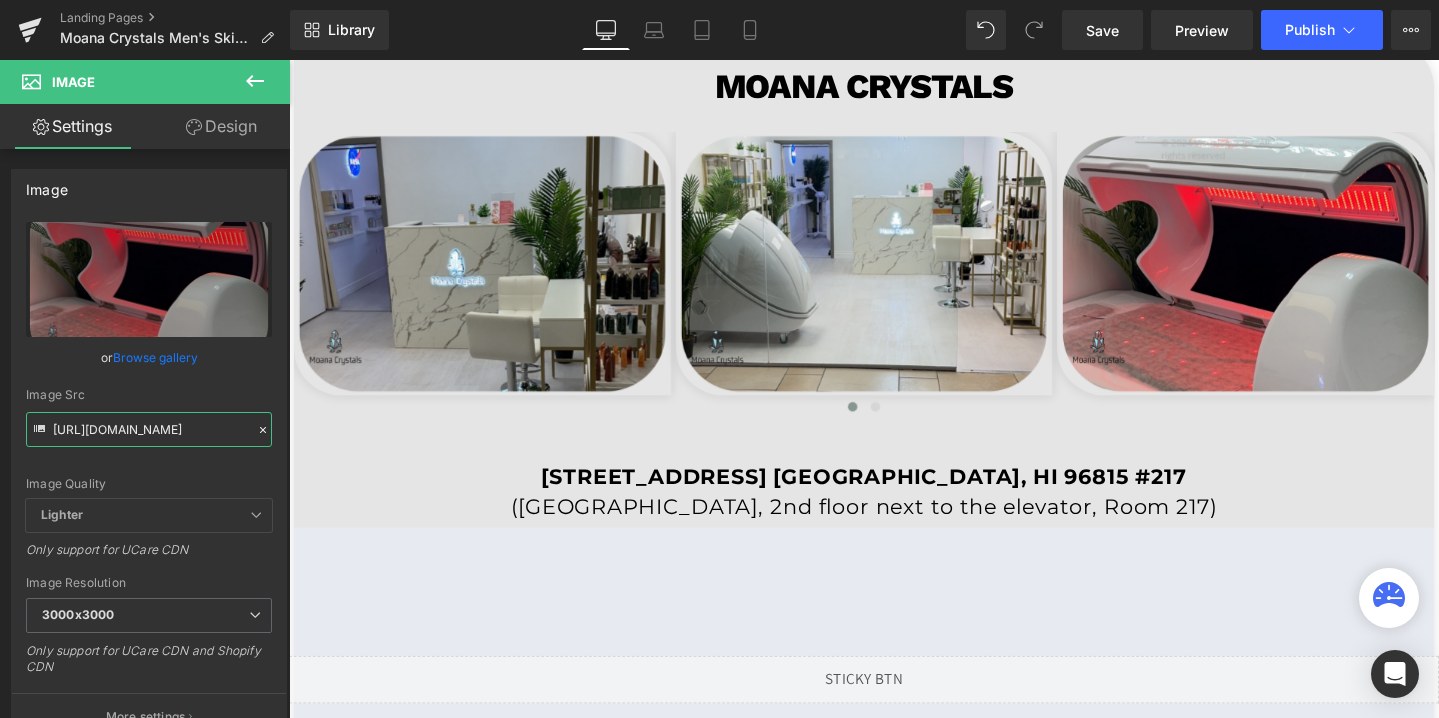 scroll, scrollTop: 0, scrollLeft: 0, axis: both 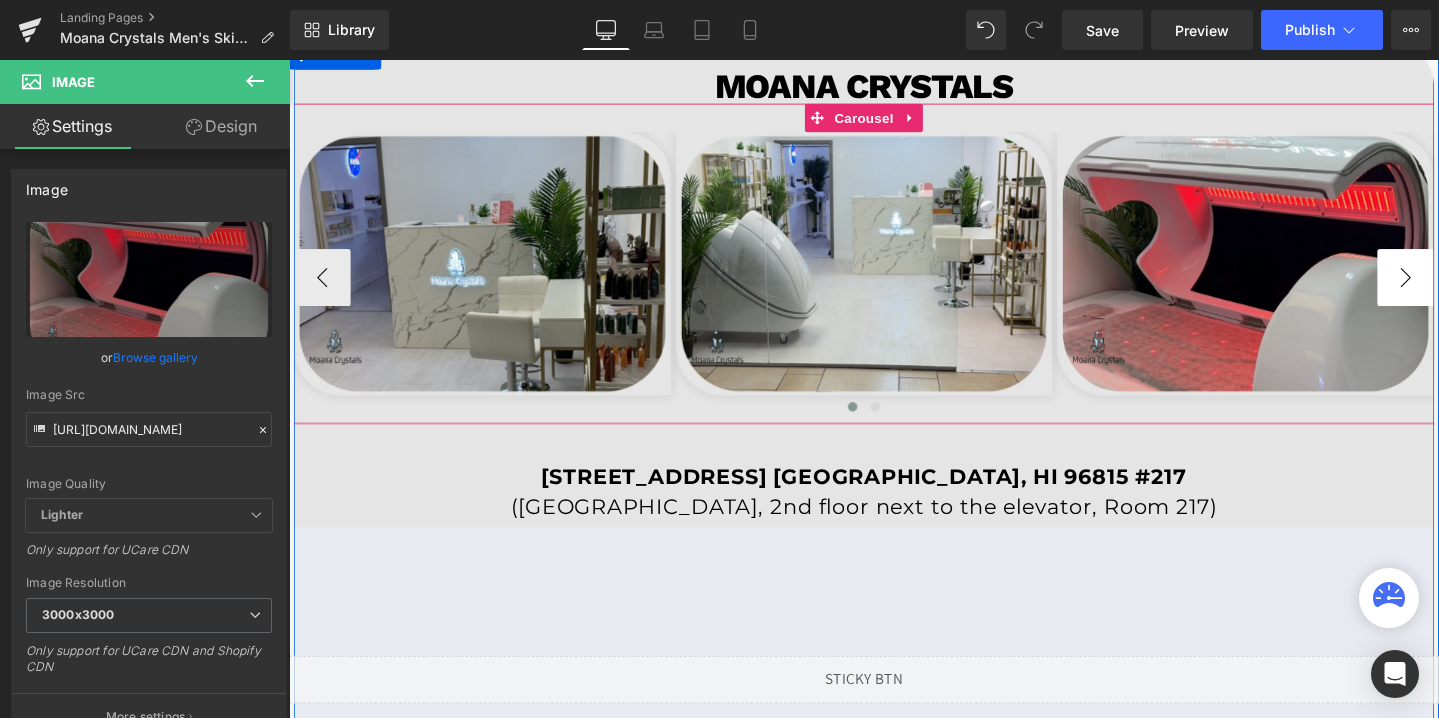 click on "›" at bounding box center [1464, 289] 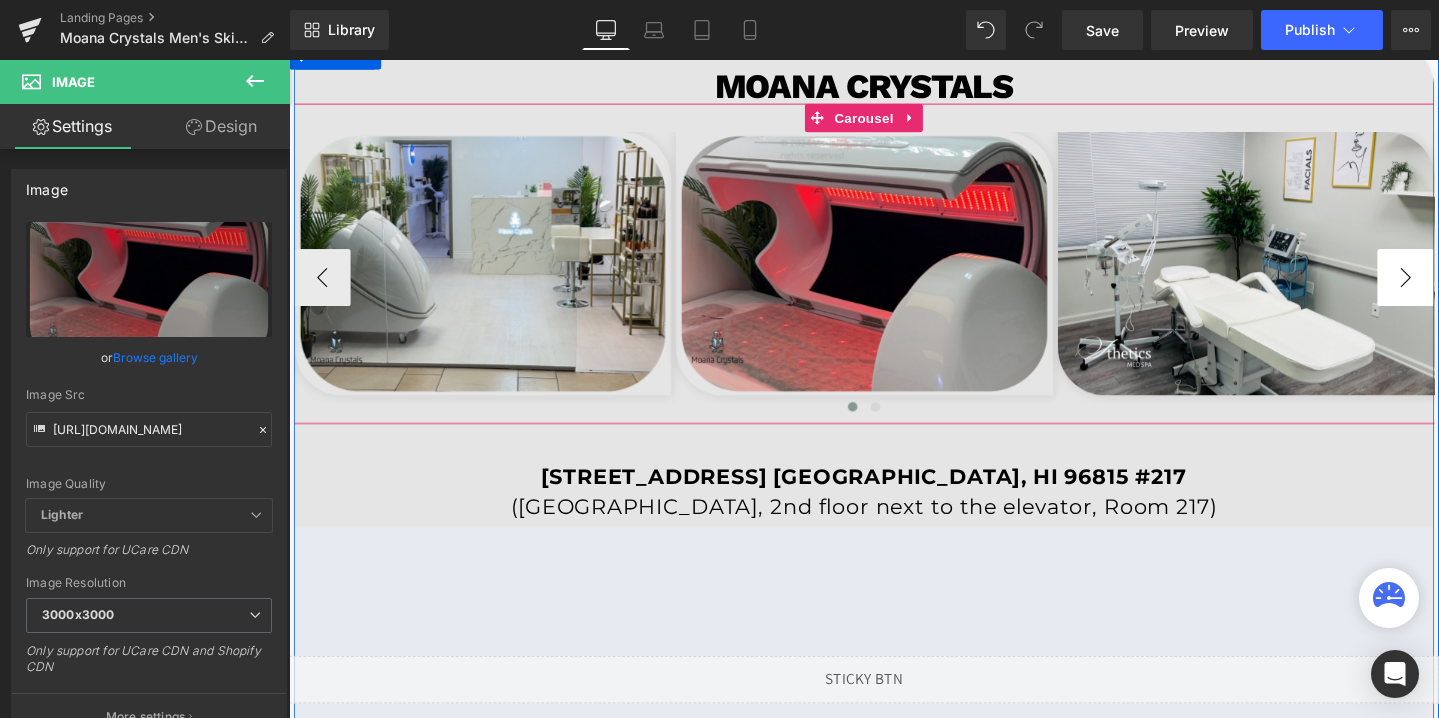 click on "›" at bounding box center [1464, 289] 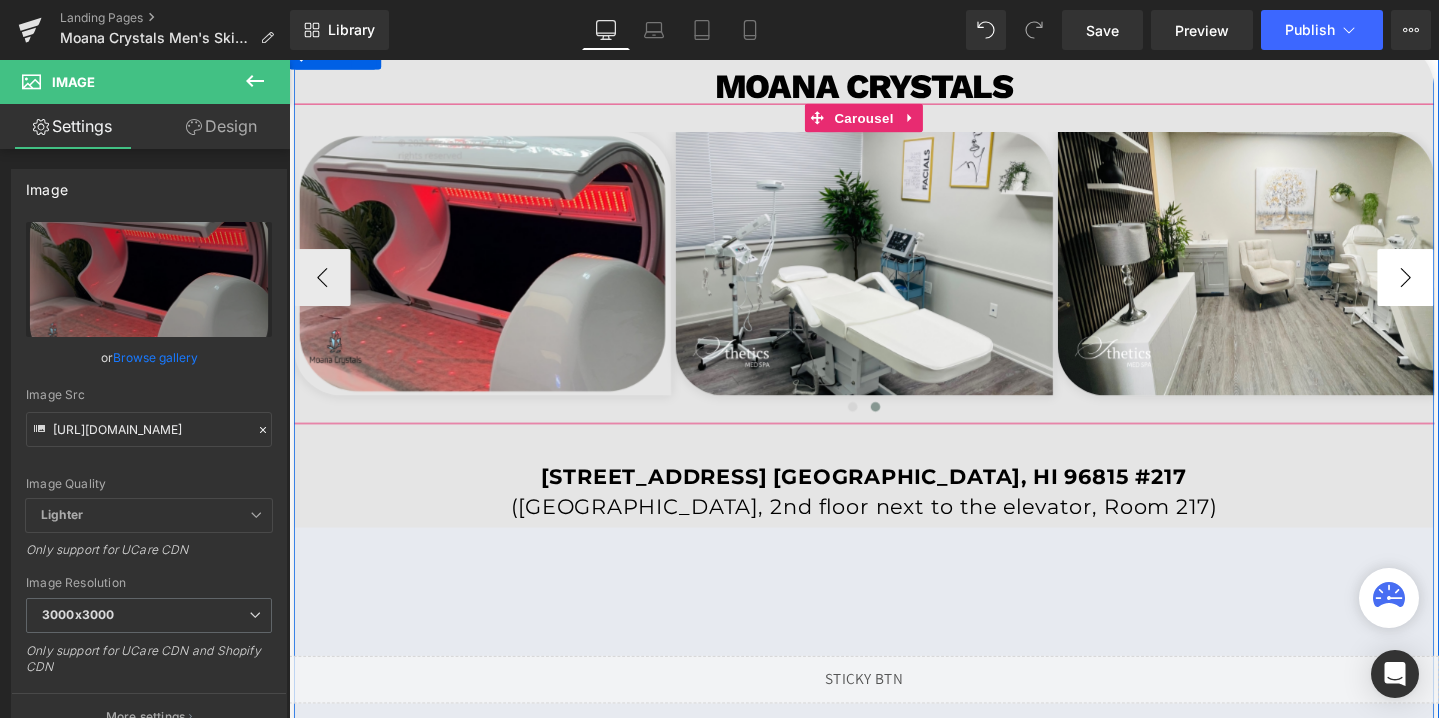 click on "›" at bounding box center [1464, 289] 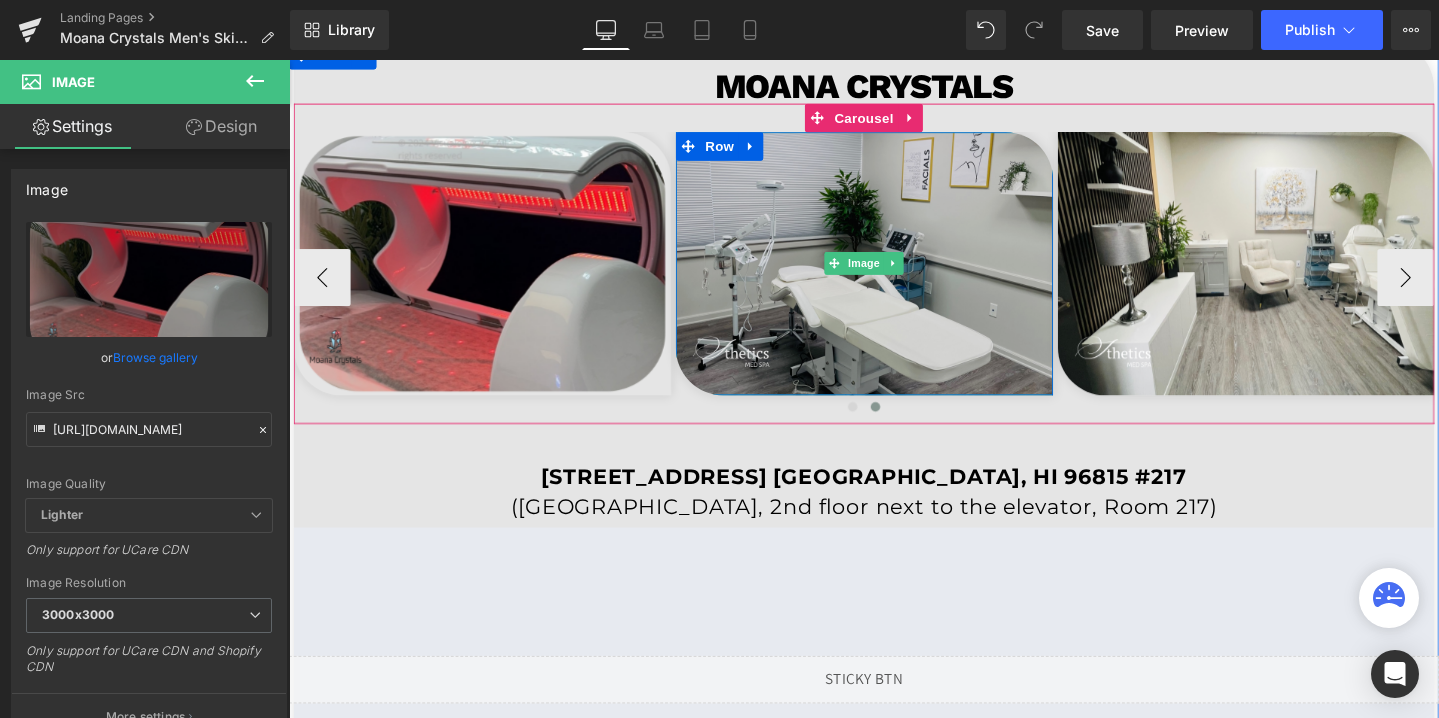 click at bounding box center (894, 275) 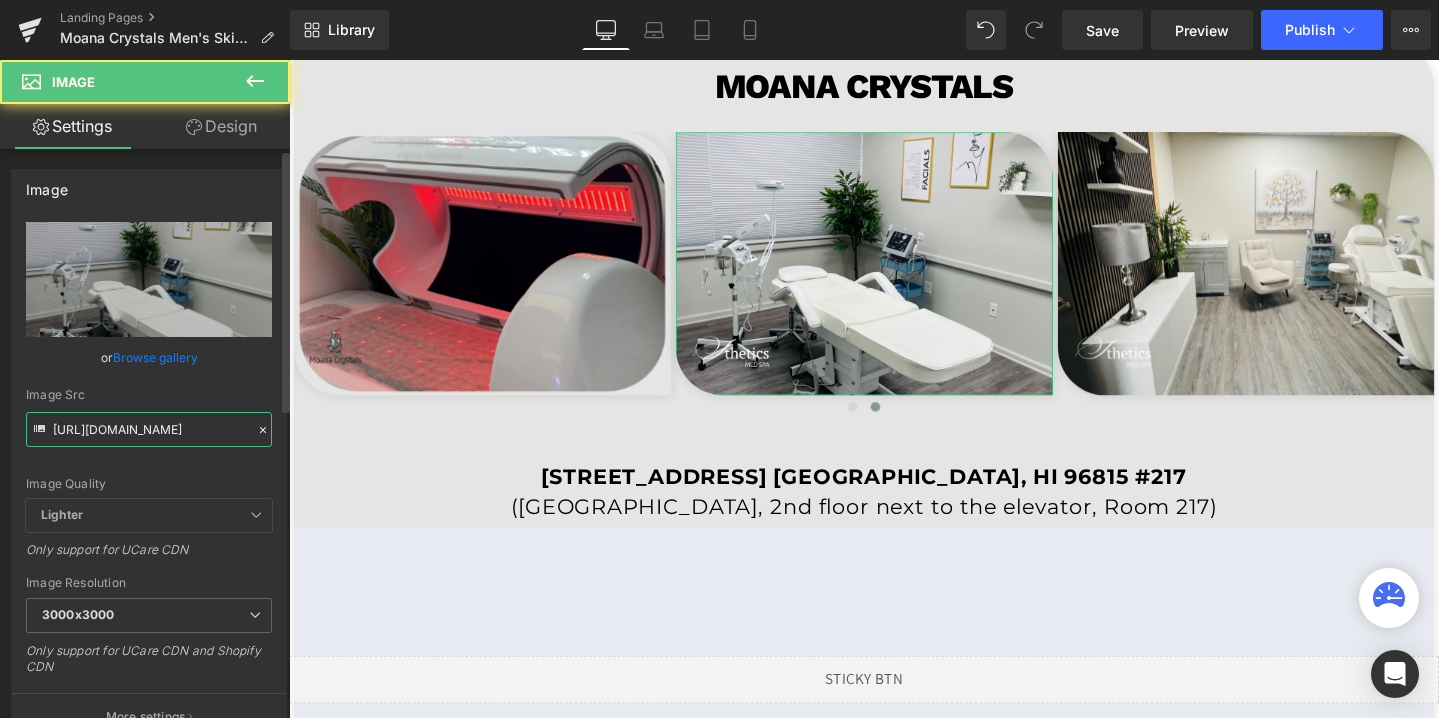 click on "https://cdn.shopify.com/s/files/1/0758/1601/0010/files/Sthetics_2_3000x3000.png?v=1742501083" at bounding box center (149, 429) 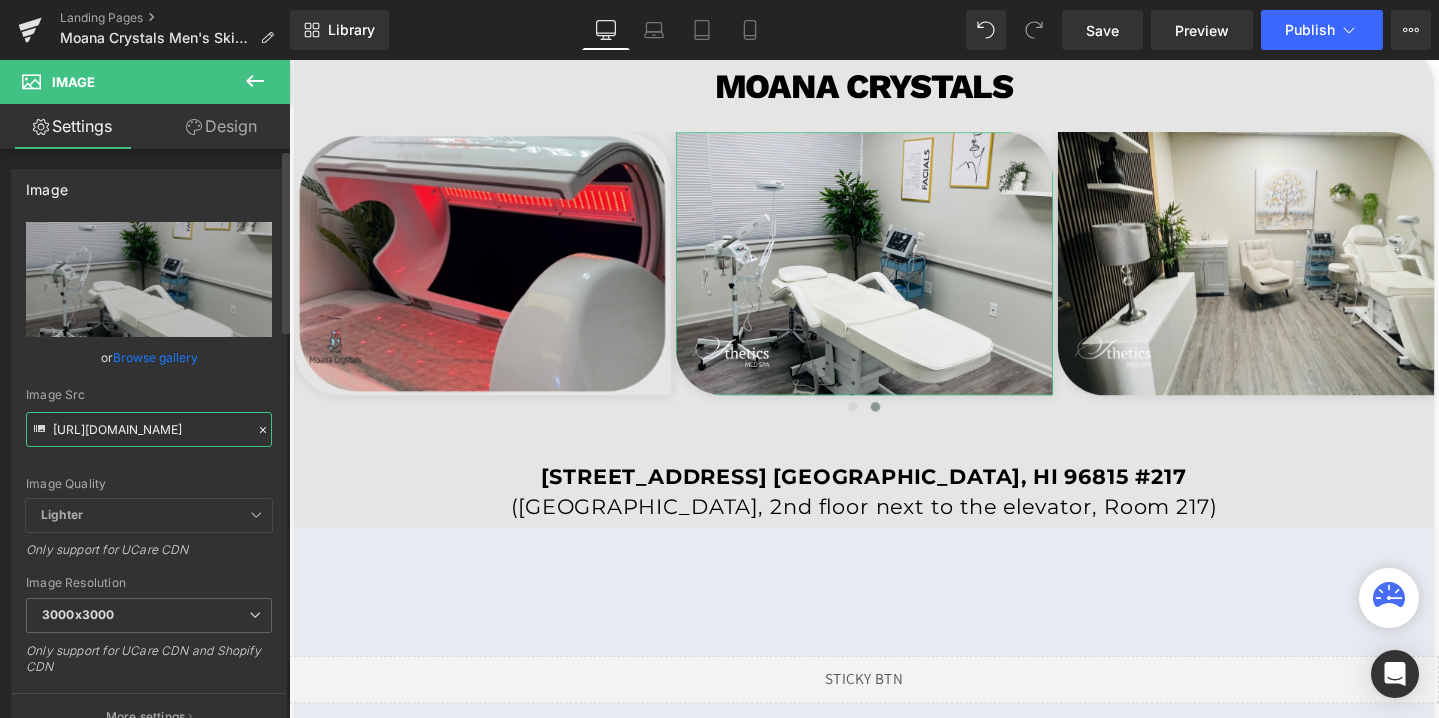 click on "https://cdn.shopify.com/s/files/1/0758/1601/0010/files/Sthetics_2_3000x3000.png?v=1742501083" at bounding box center (149, 429) 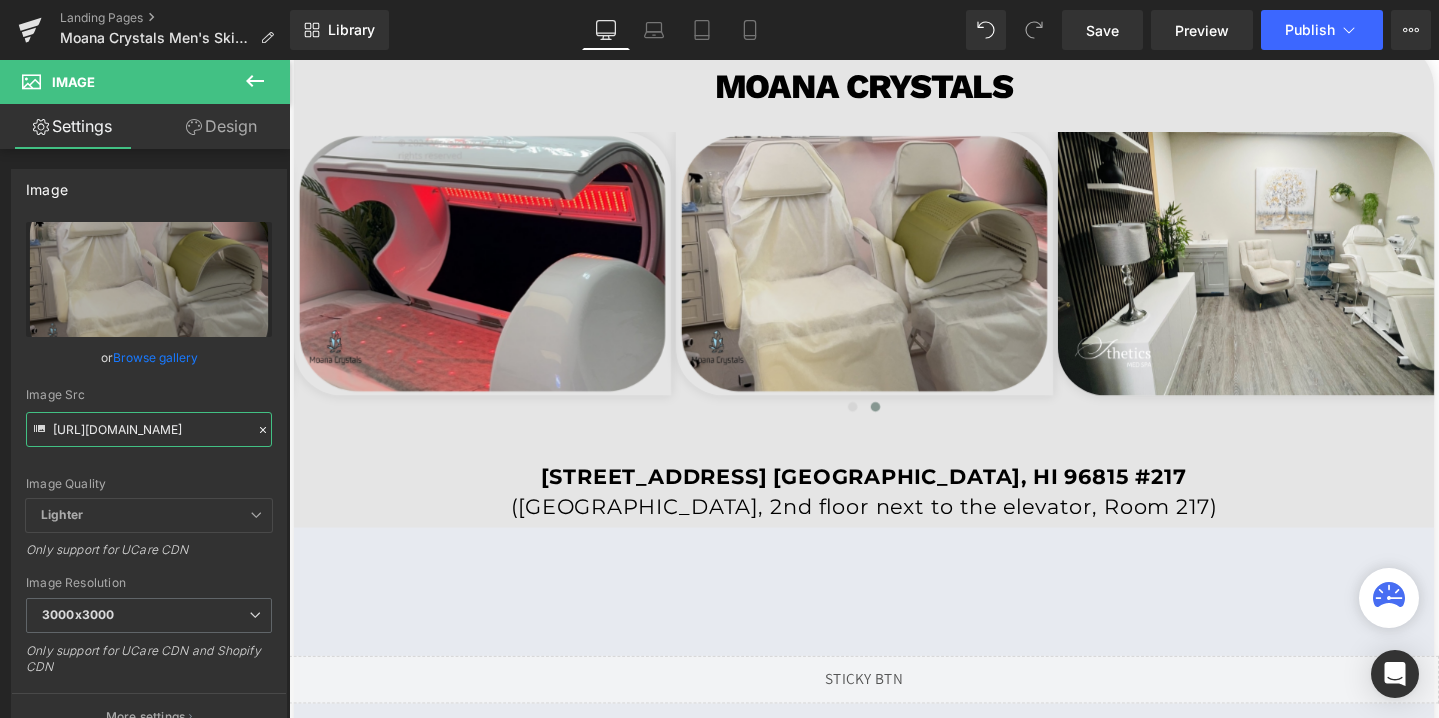 type on "[URL][DOMAIN_NAME]" 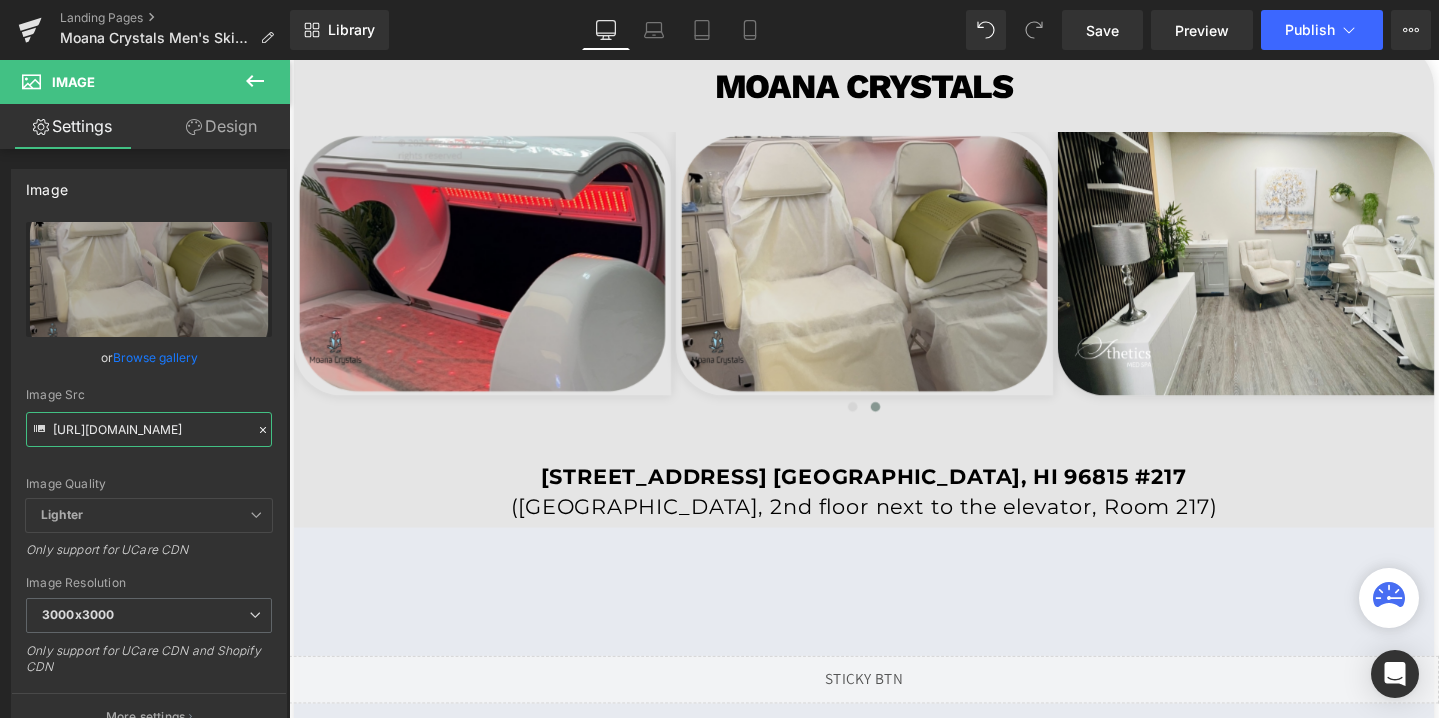 scroll, scrollTop: 0, scrollLeft: 0, axis: both 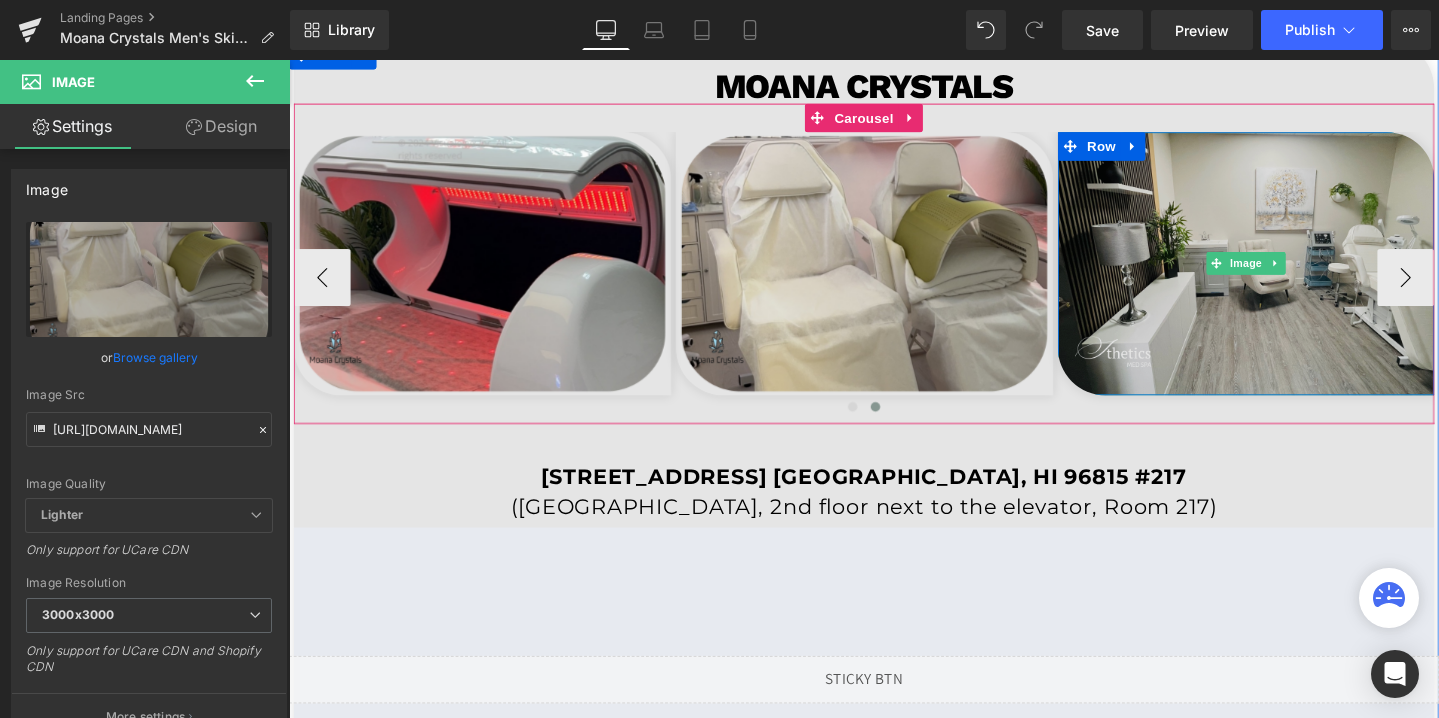 click at bounding box center (1296, 275) 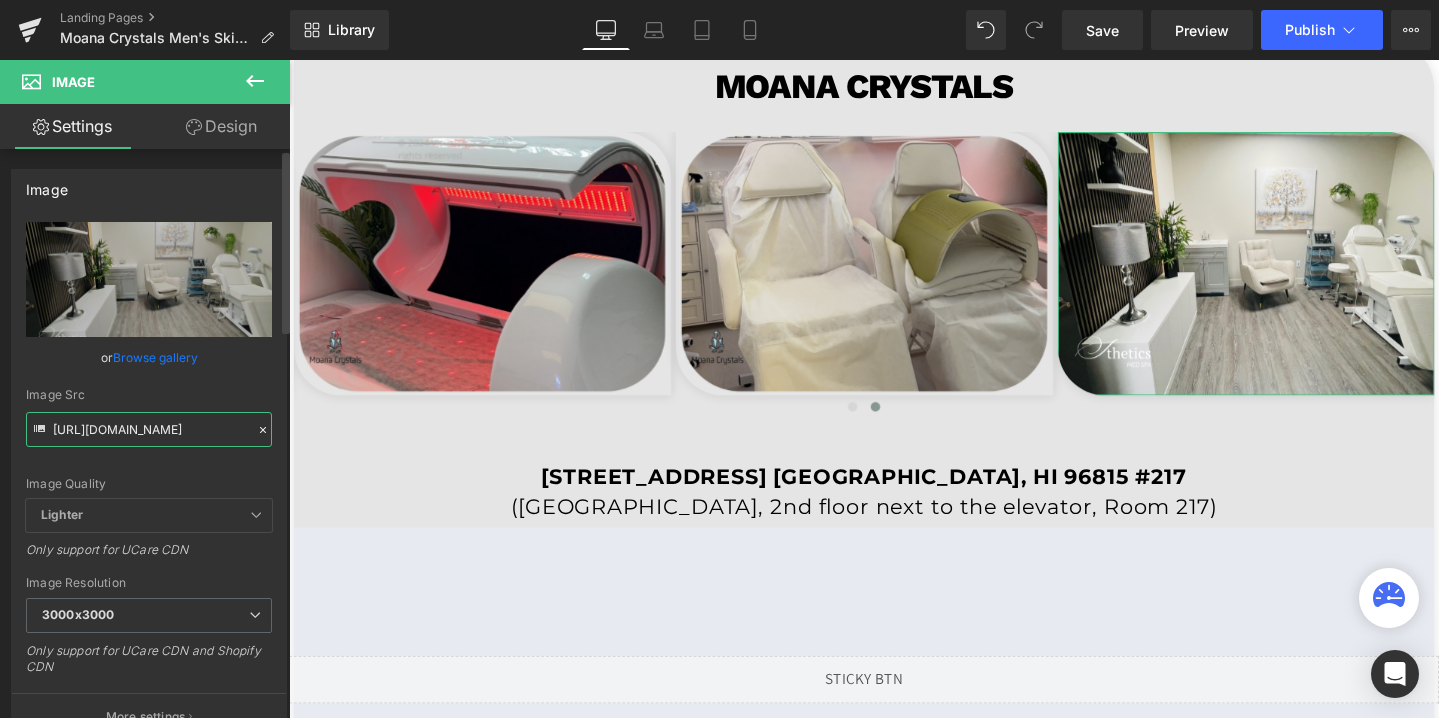 click on "https://cdn.shopify.com/s/files/1/0758/1601/0010/files/Sthetics_5_3000x3000.png?v=1742501084" at bounding box center (149, 429) 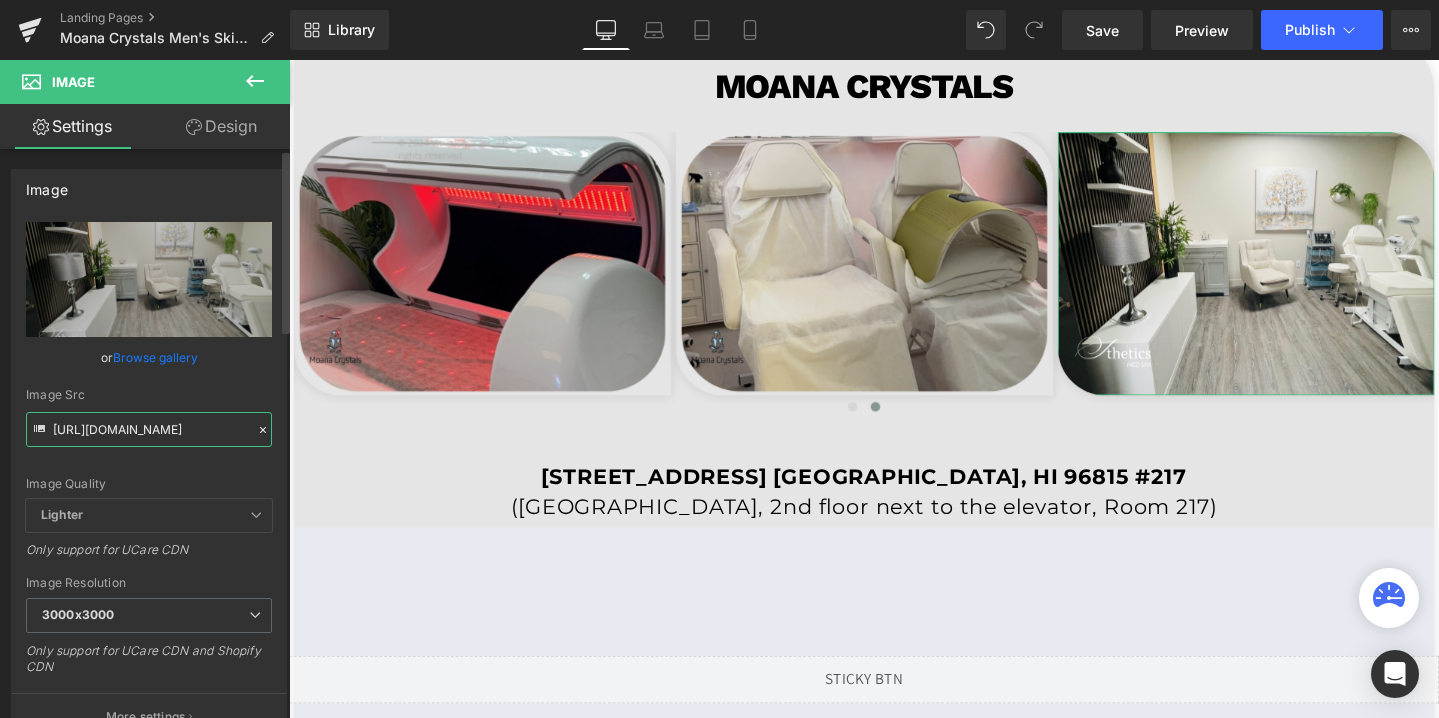 click on "https://cdn.shopify.com/s/files/1/0758/1601/0010/files/Sthetics_5_3000x3000.png?v=1742501084" at bounding box center (149, 429) 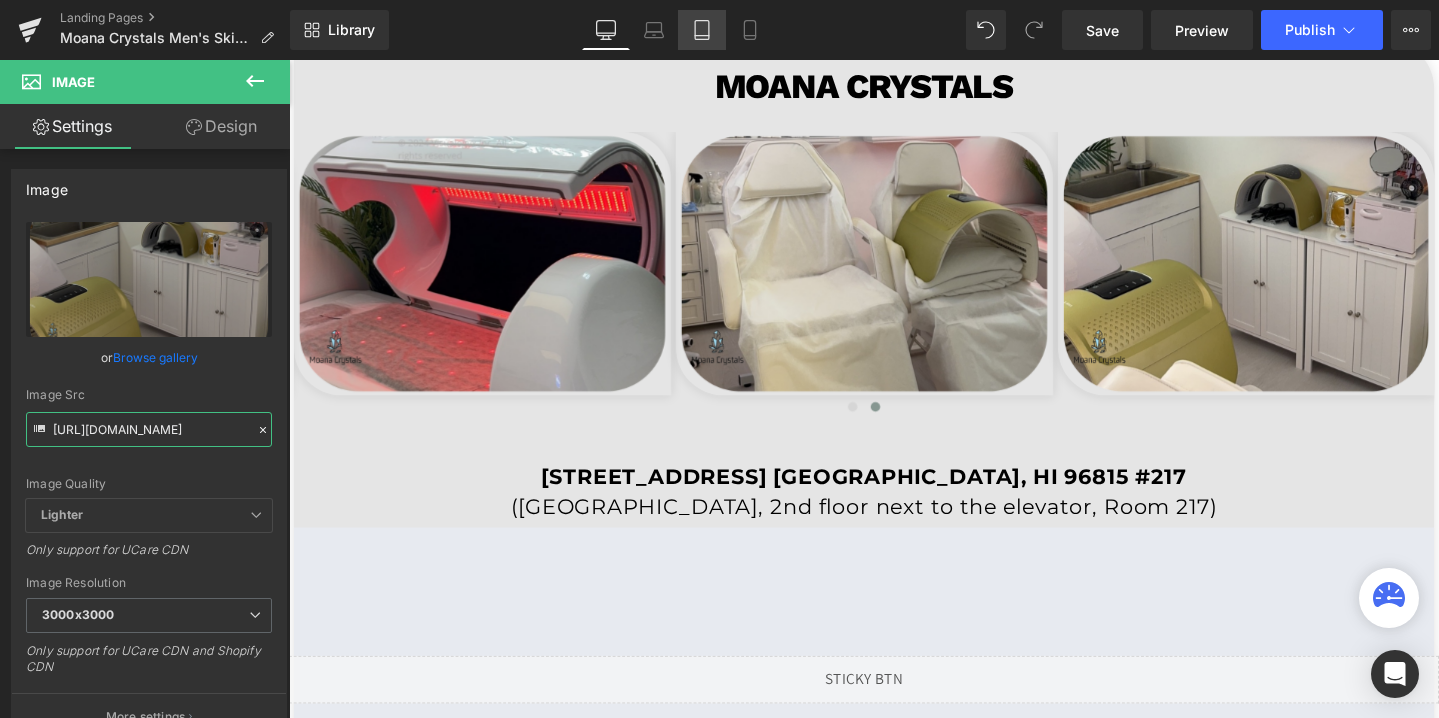 type on "[URL][DOMAIN_NAME]" 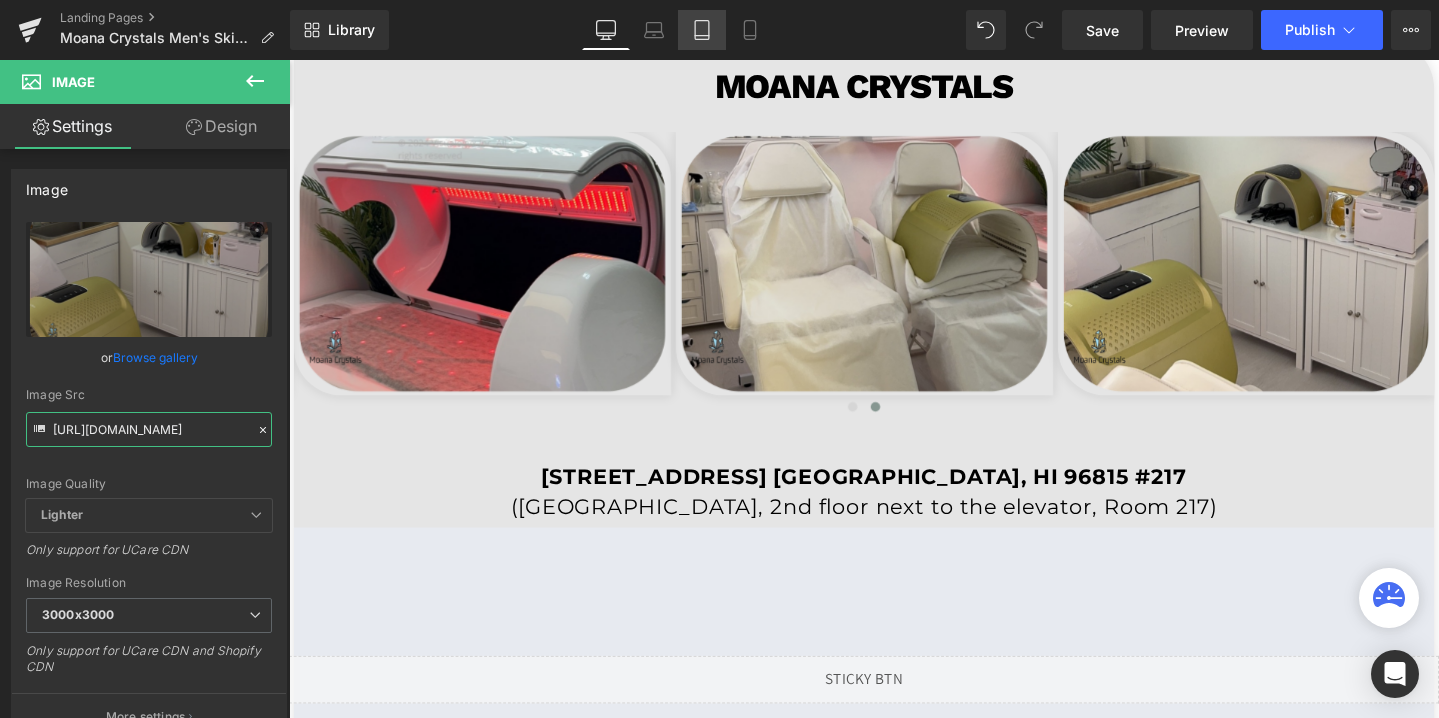 scroll, scrollTop: 0, scrollLeft: 0, axis: both 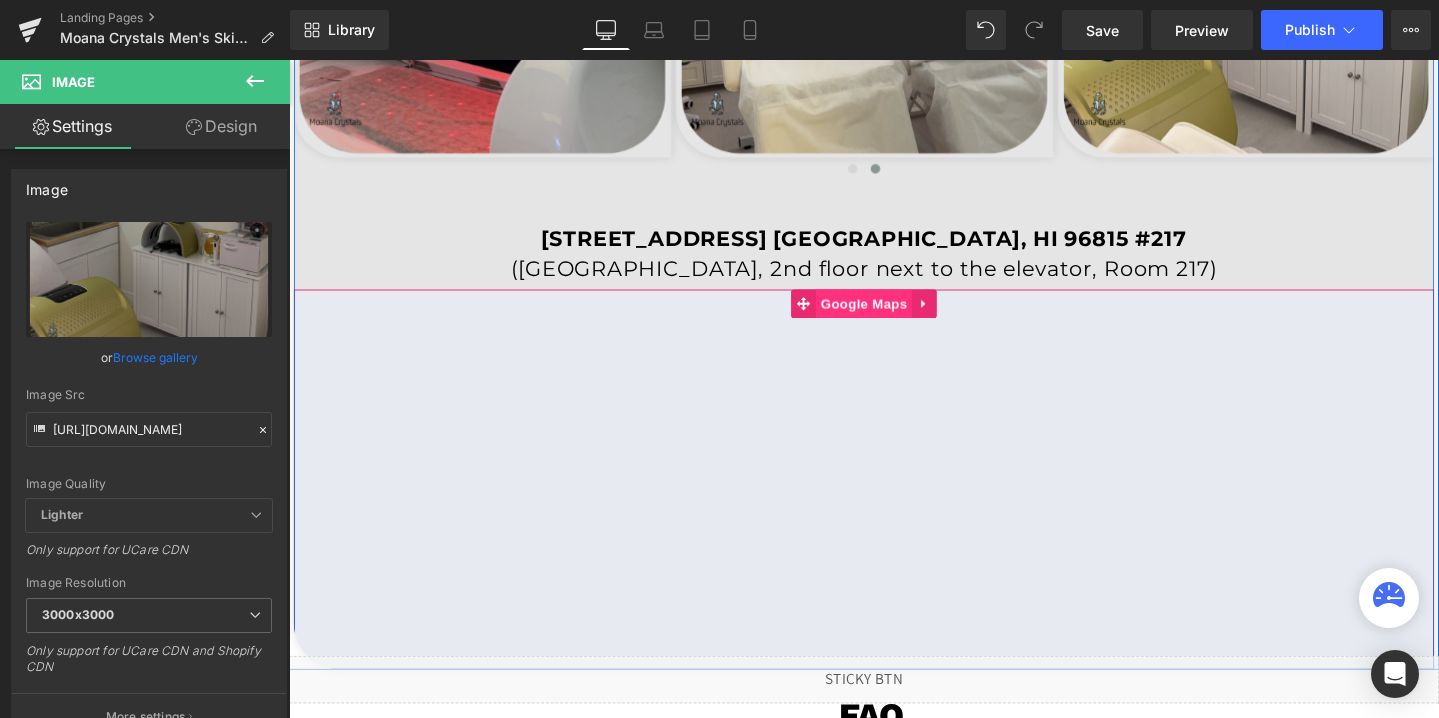 click on "Google Maps" at bounding box center [893, 317] 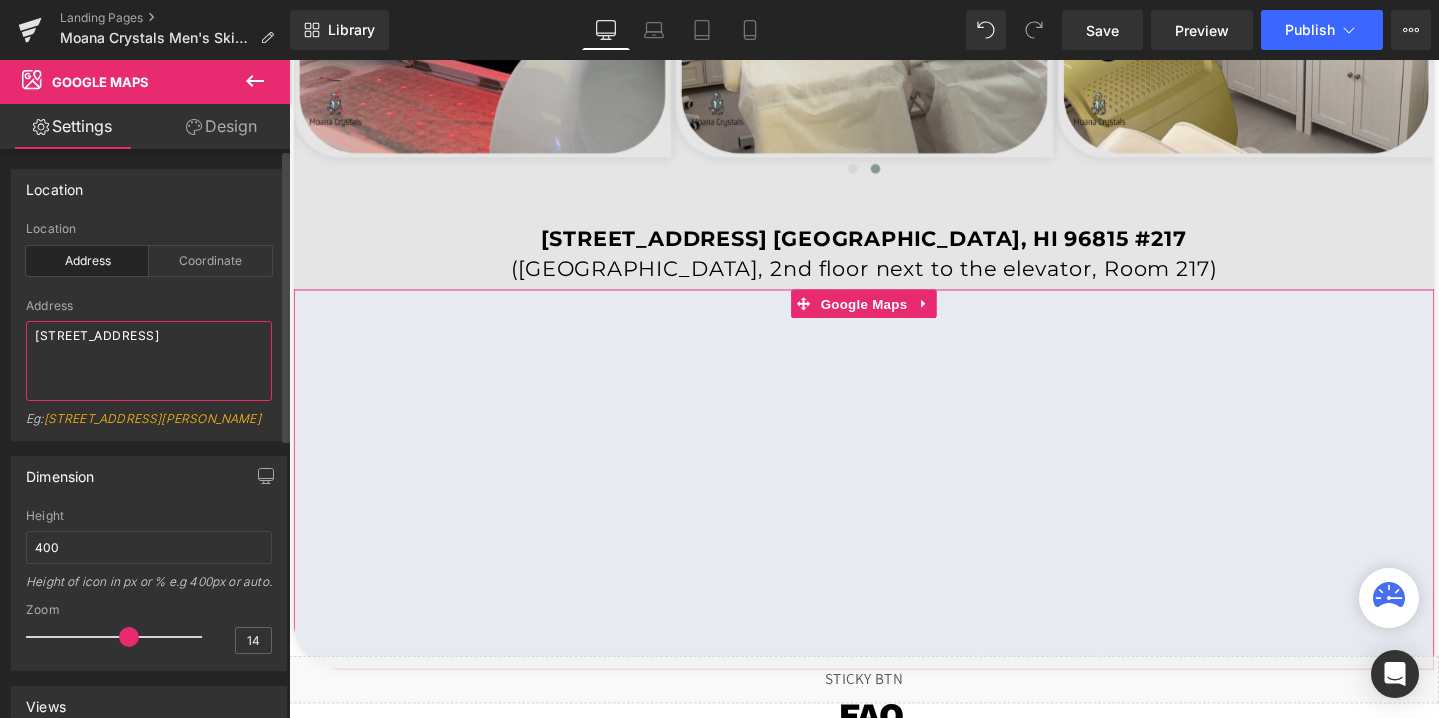 click on "450 A St. San Diego, CA 92101" at bounding box center (149, 361) 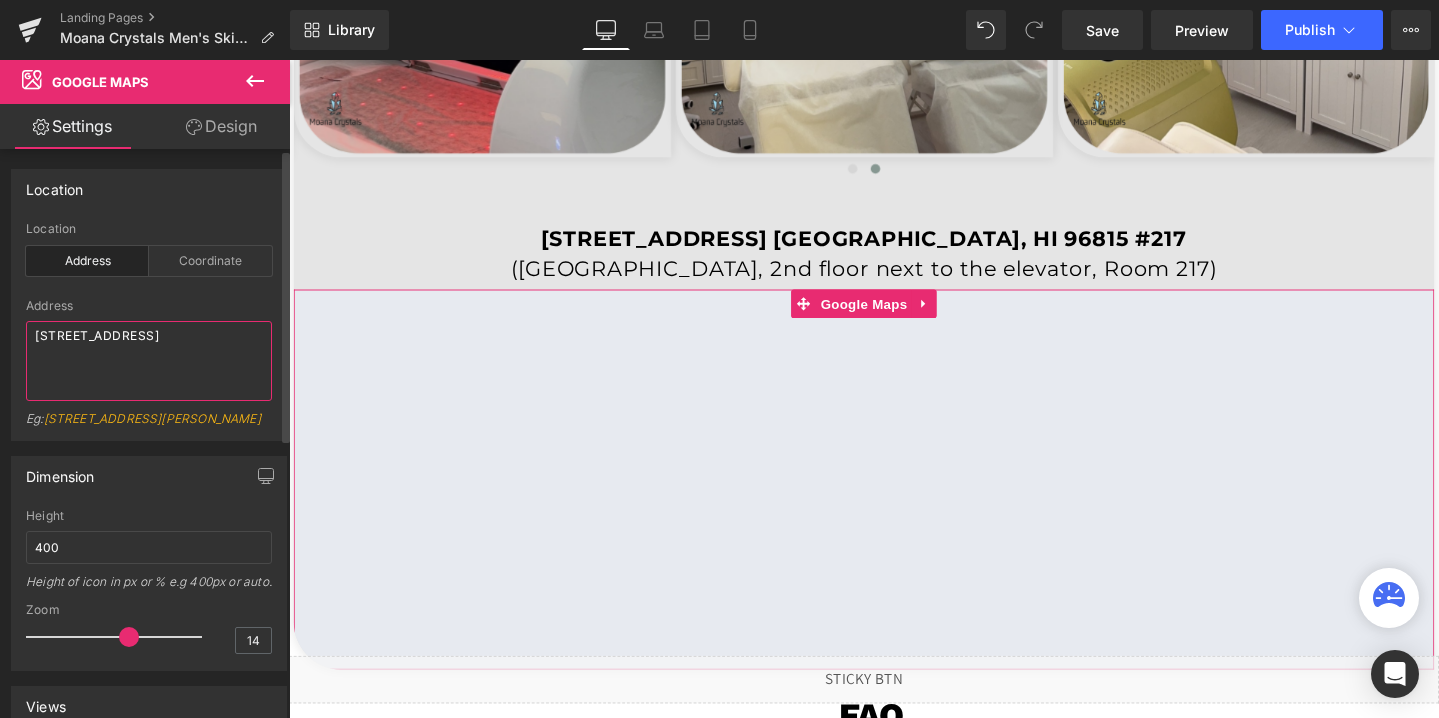 click on "450 A St. San Diego, CA 92101" at bounding box center [149, 361] 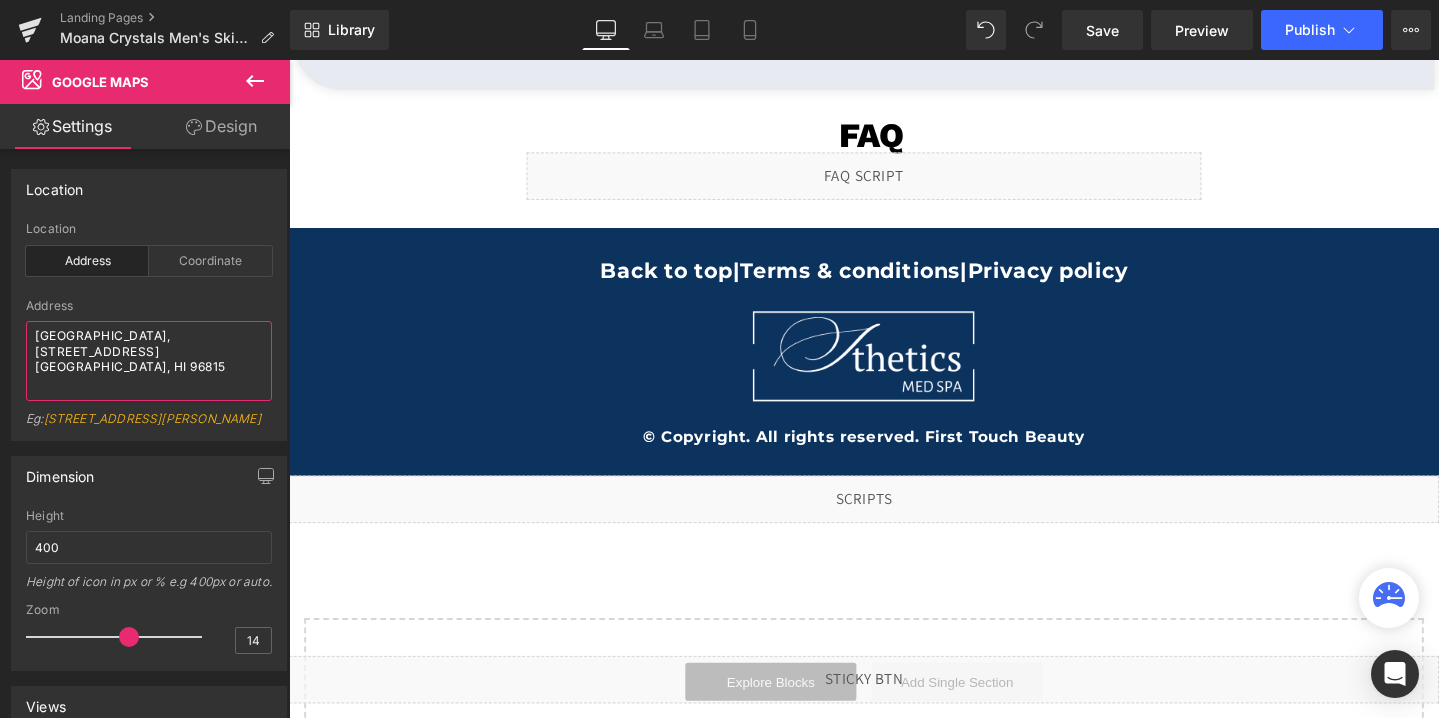 scroll, scrollTop: 4797, scrollLeft: 0, axis: vertical 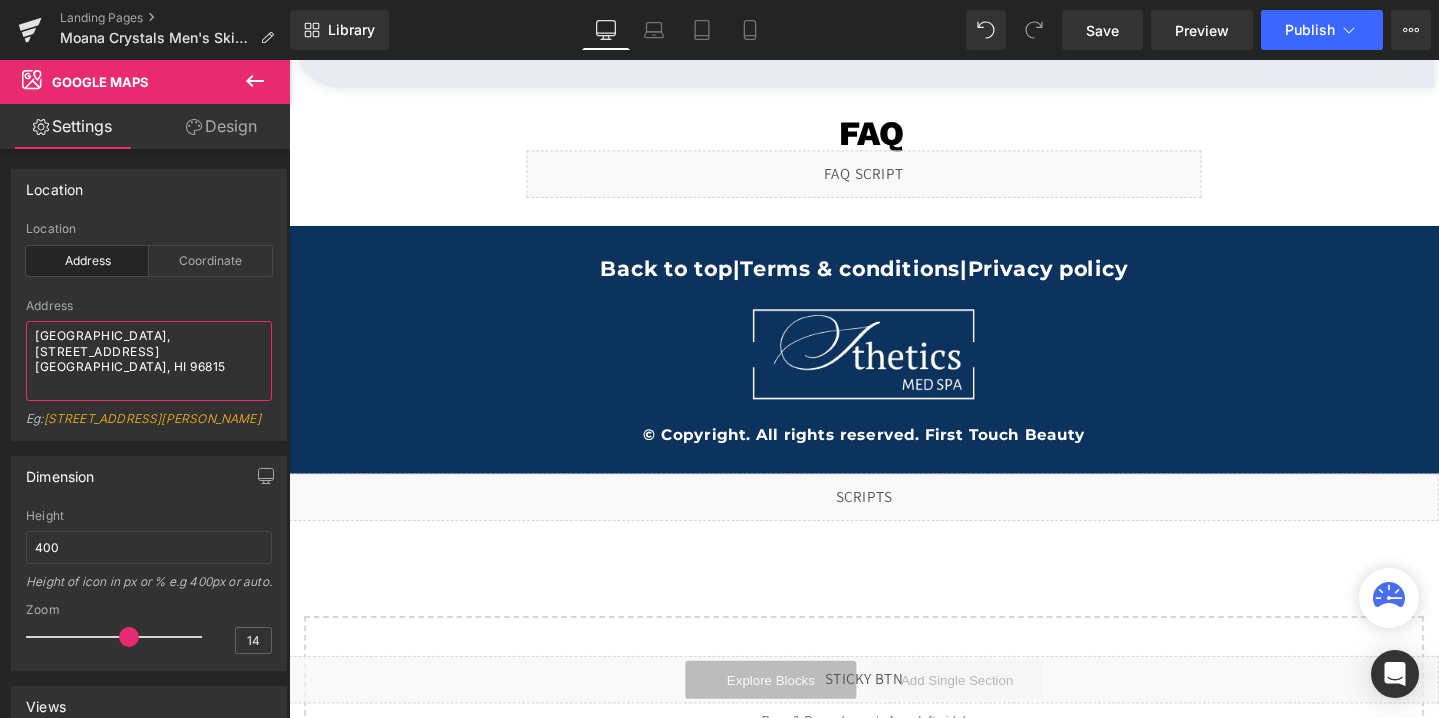 type on "[GEOGRAPHIC_DATA], [STREET_ADDRESS] [GEOGRAPHIC_DATA], HI 96815" 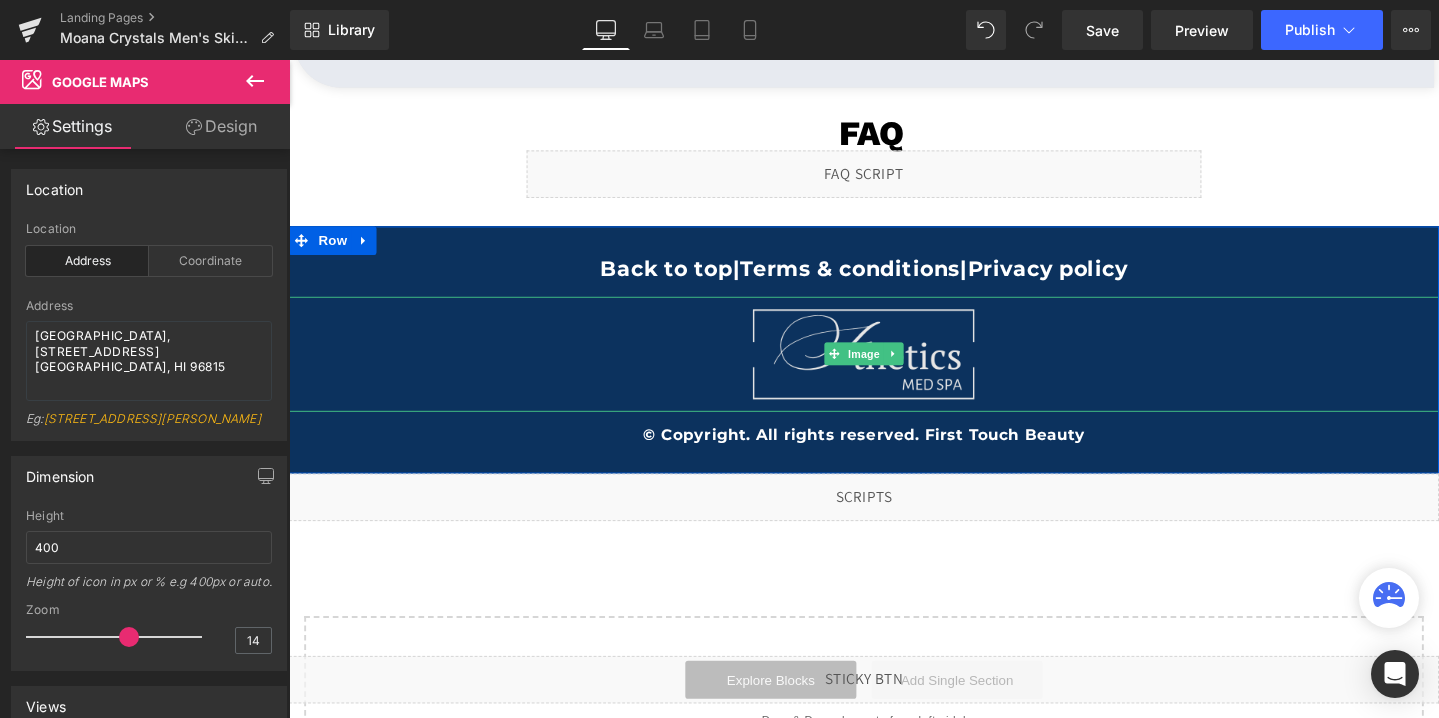 click at bounding box center [894, 369] 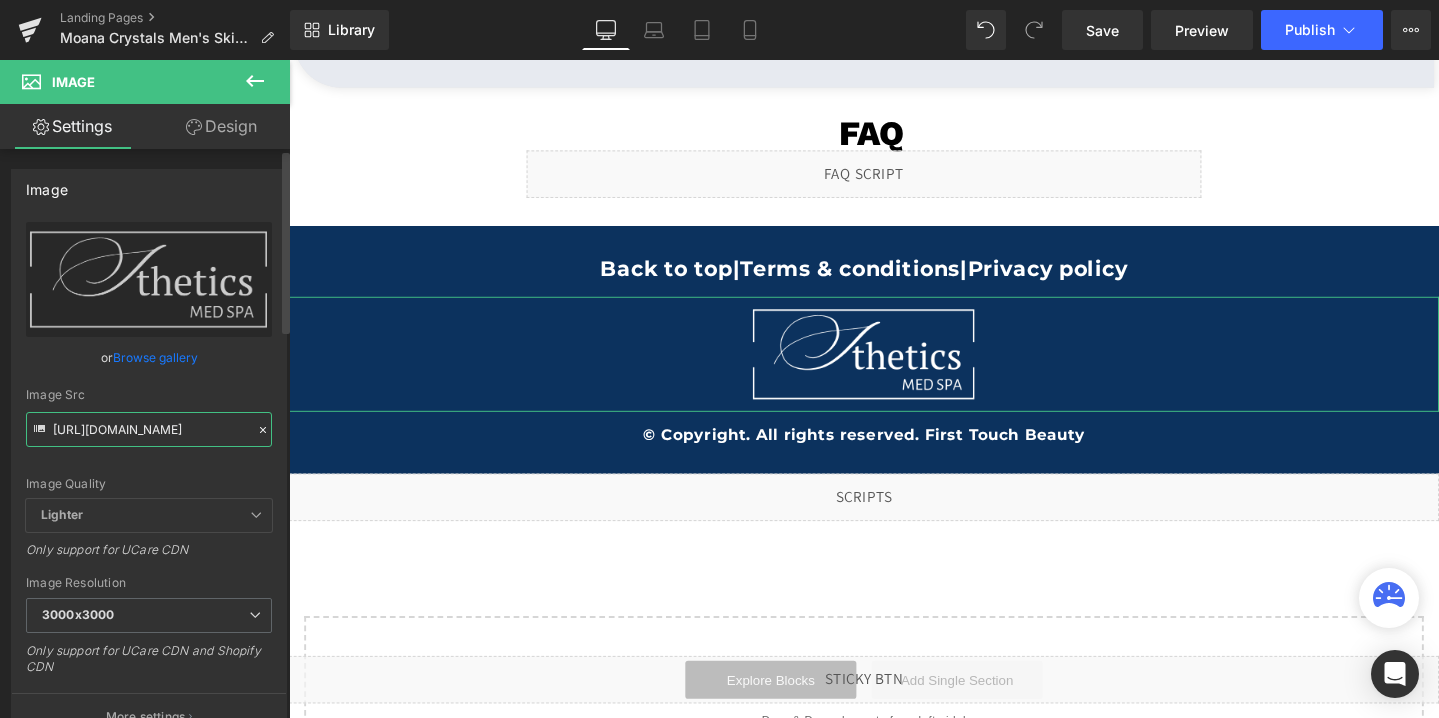 click on "https://cdn.shopify.com/s/files/1/0758/1601/0010/files/Sthetics_rectangle_logo_3000x3000.png?v=1742500389" at bounding box center [149, 429] 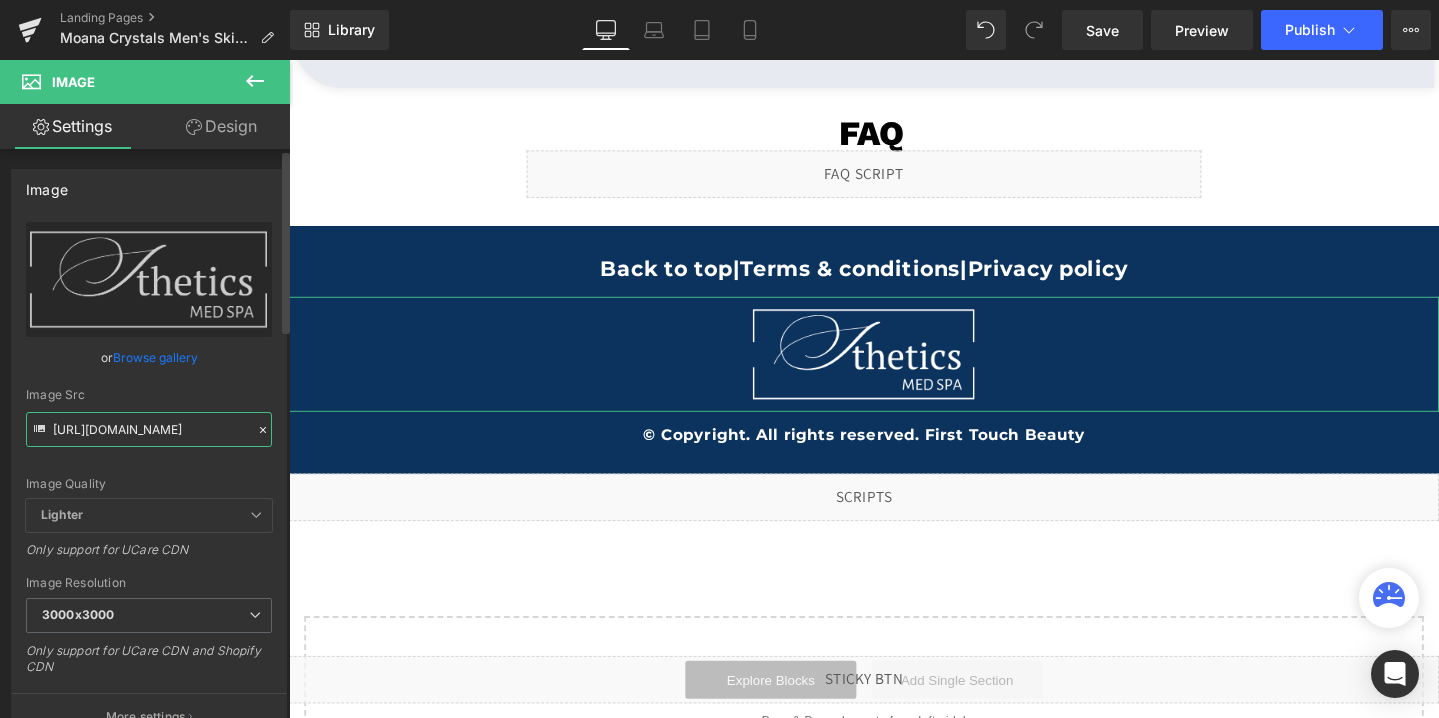 click on "https://cdn.shopify.com/s/files/1/0758/1601/0010/files/Sthetics_rectangle_logo_3000x3000.png?v=1742500389" at bounding box center [149, 429] 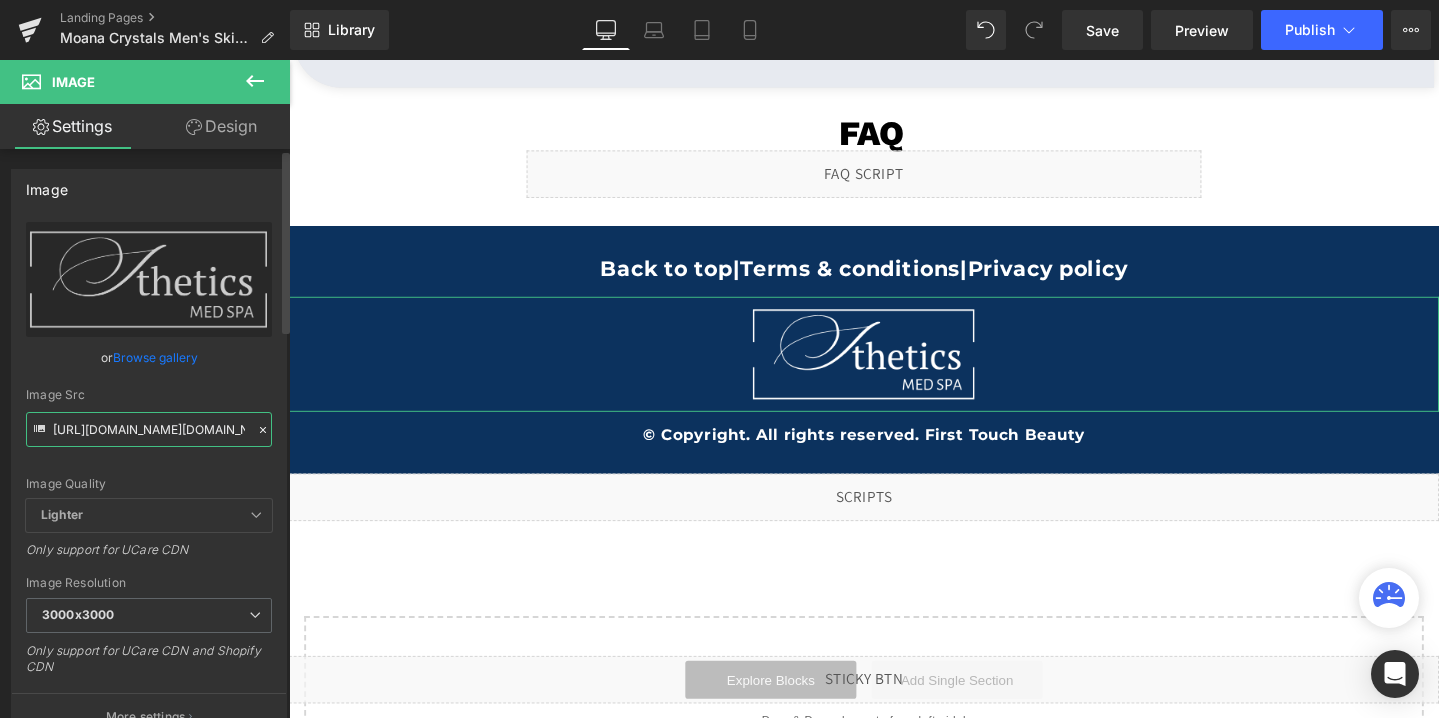 scroll, scrollTop: 0, scrollLeft: 900, axis: horizontal 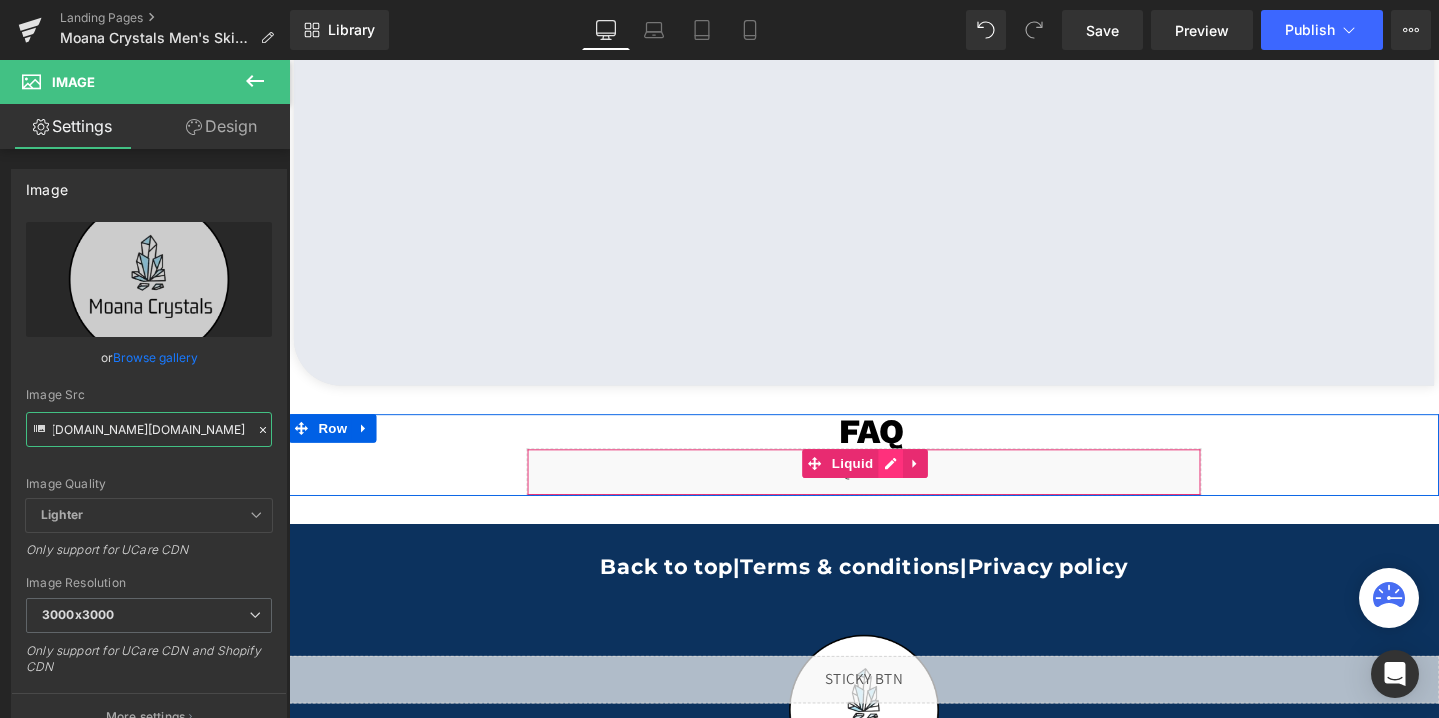 click on "Liquid" at bounding box center [894, 494] 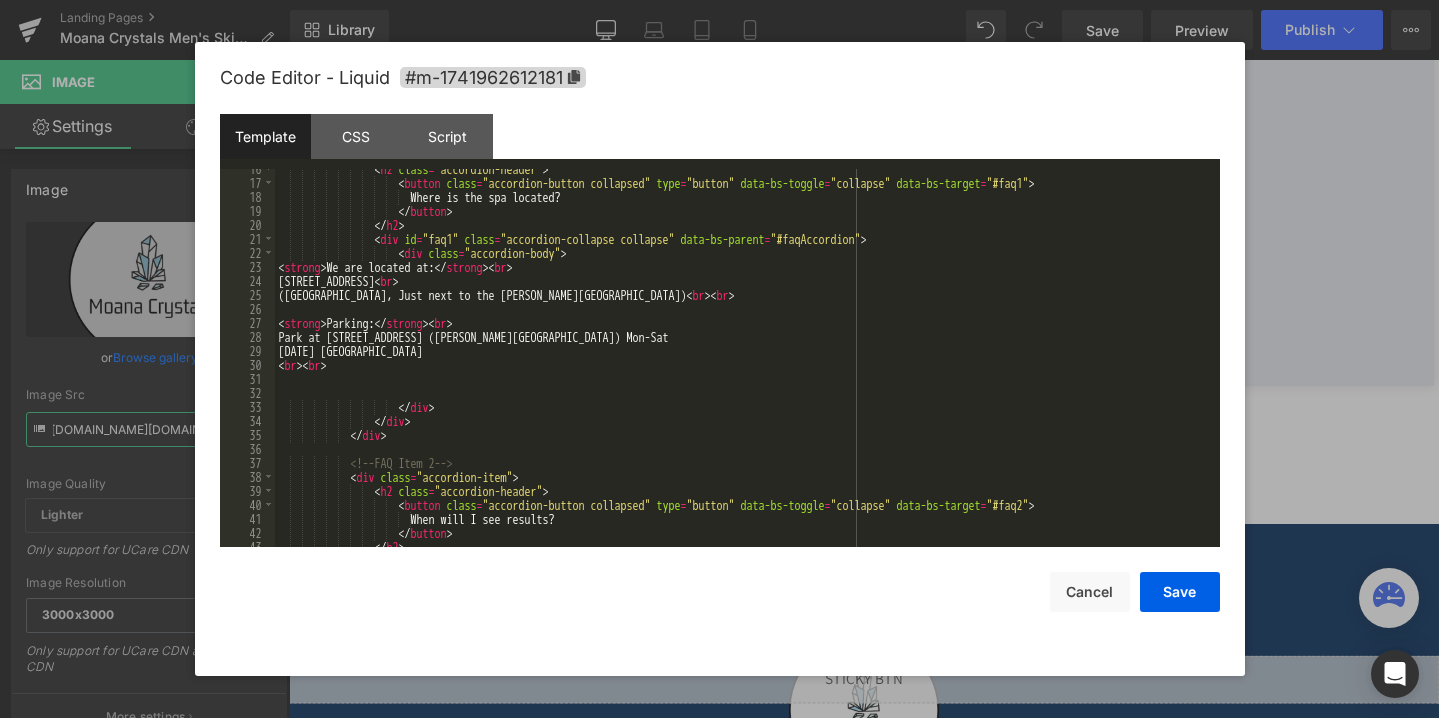 scroll, scrollTop: 273, scrollLeft: 0, axis: vertical 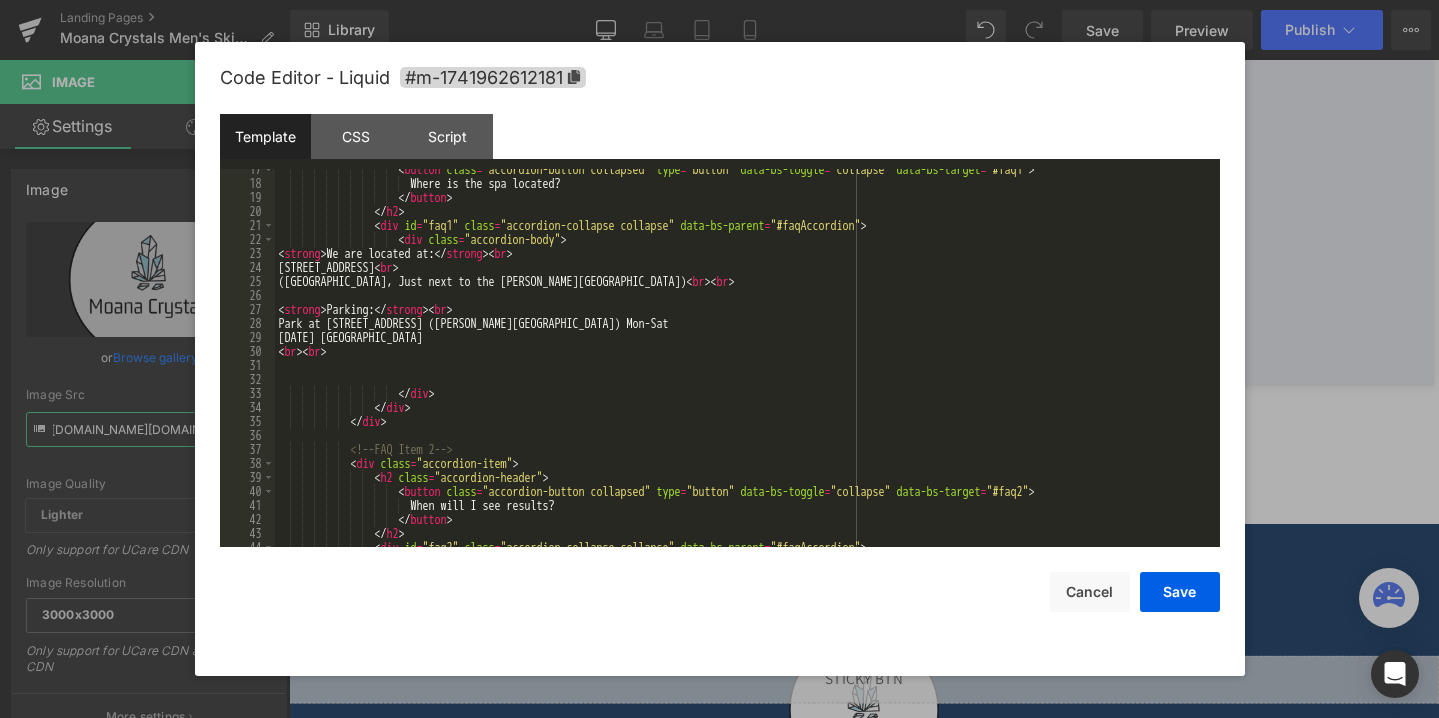 type on "[URL][DOMAIN_NAME][DOMAIN_NAME]" 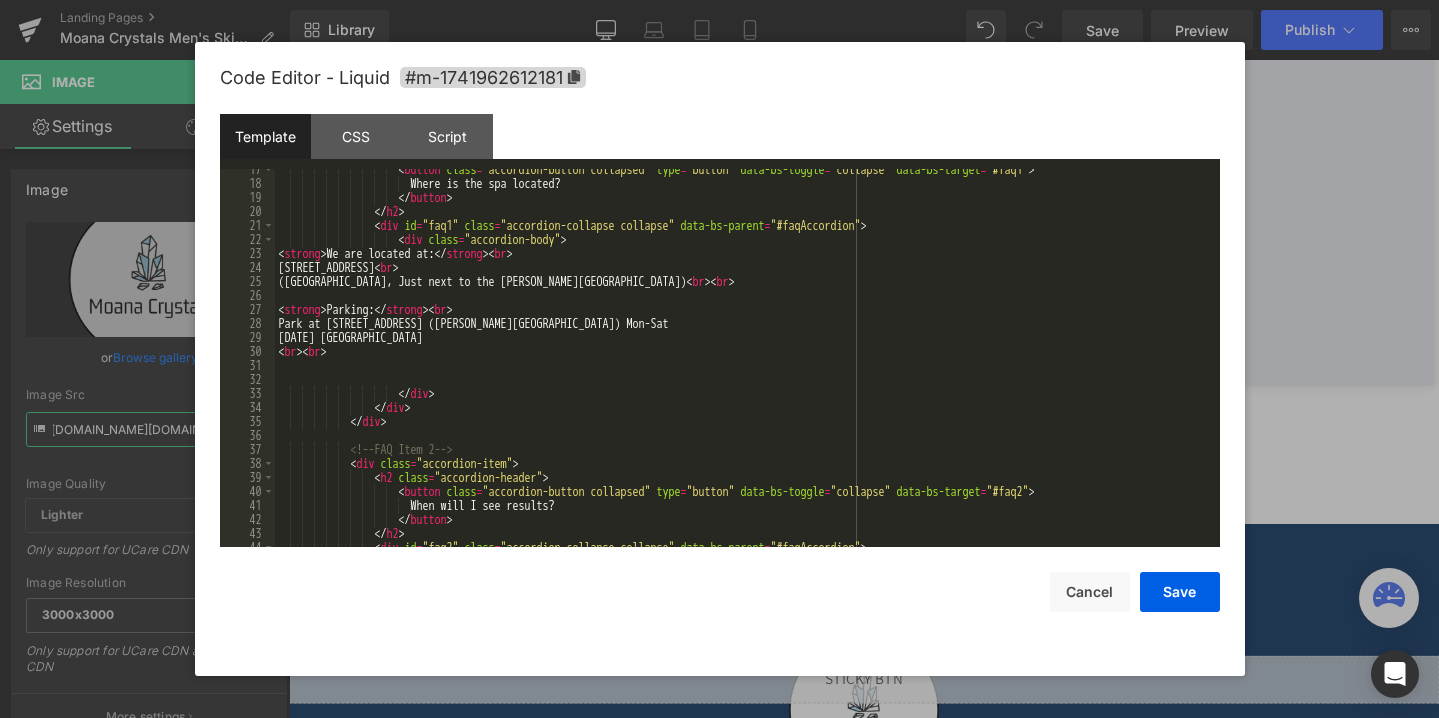 scroll, scrollTop: 0, scrollLeft: 0, axis: both 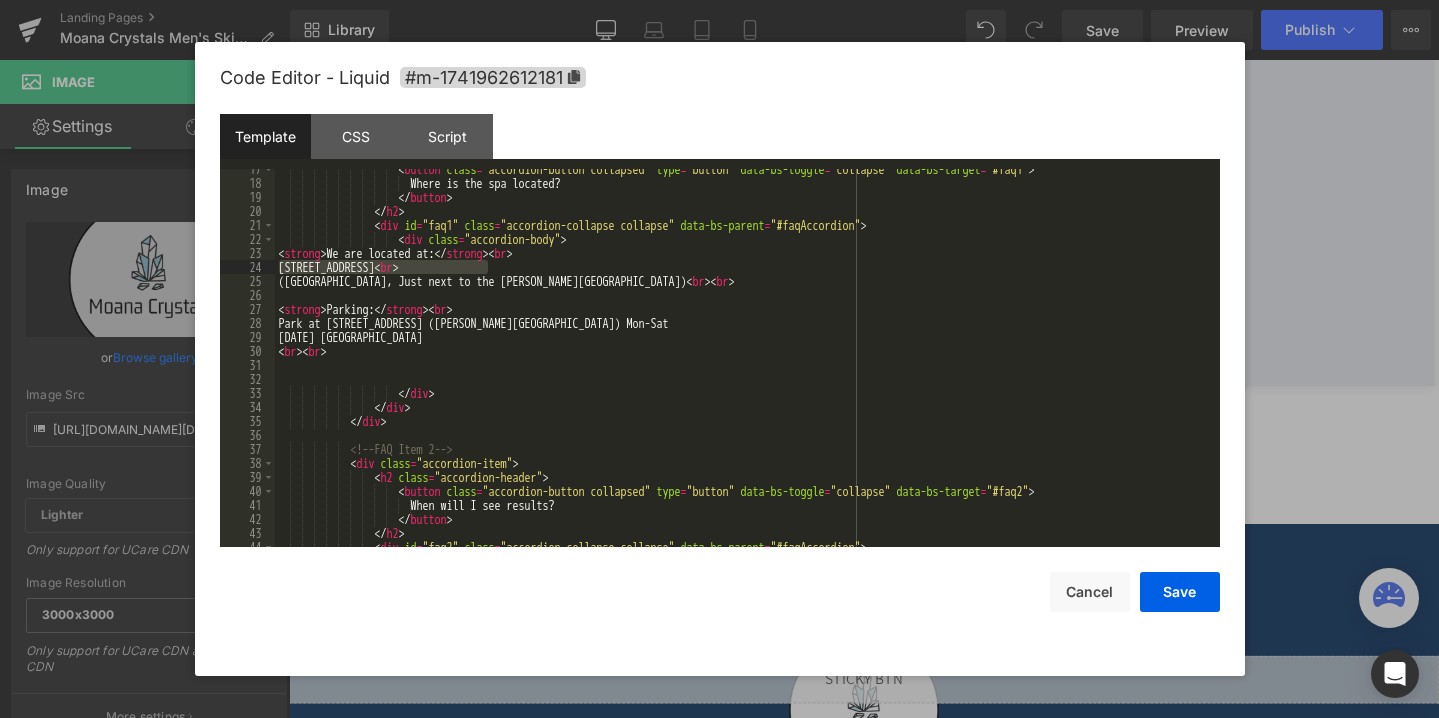 drag, startPoint x: 485, startPoint y: 269, endPoint x: 278, endPoint y: 271, distance: 207.00966 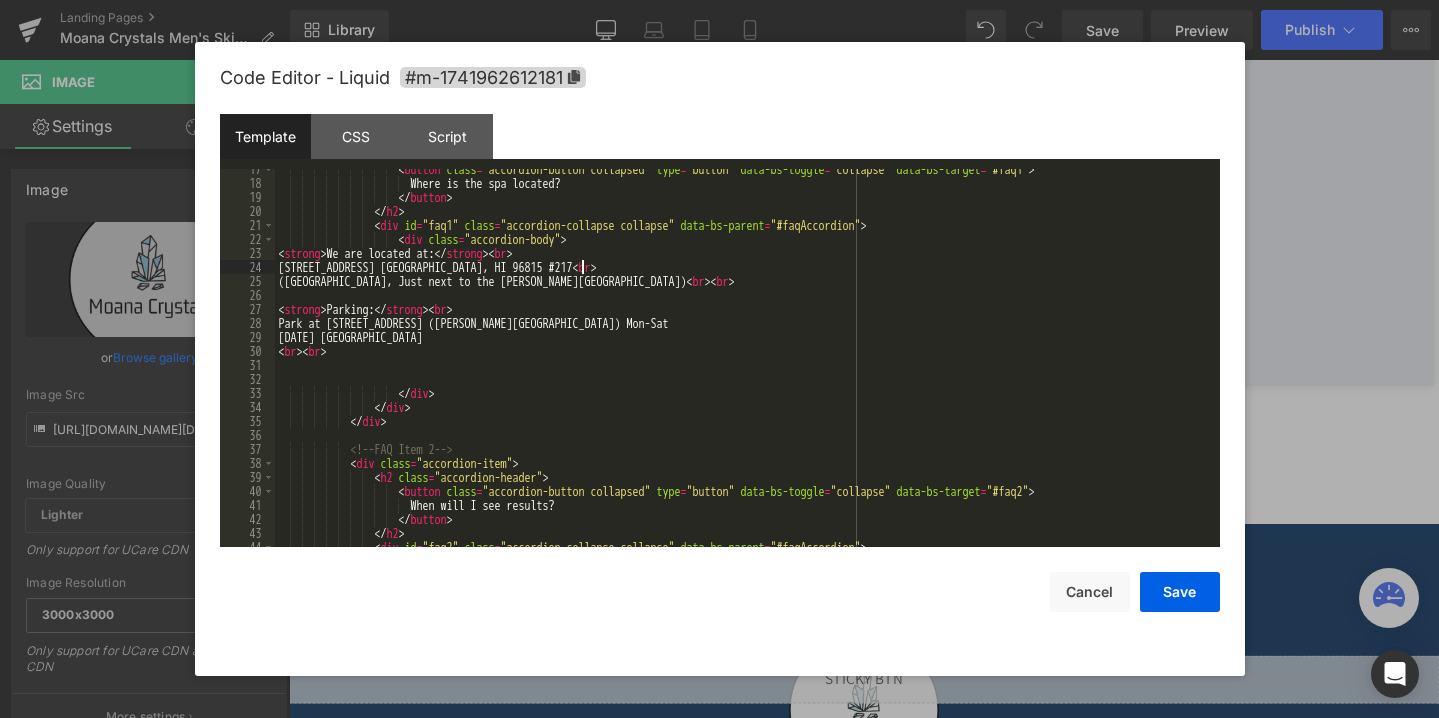 click on "< button   class = "accordion-button collapsed"   type = "button"   data-bs-toggle = "collapse"   data-bs-target = "#faq1" >                                    Where is the spa located?                               </ button >                         </ h2 >                         < div   id = "faq1"   class = "accordion-collapse collapse"   data-bs-parent = "#faqAccordion" >                               < div   class = "accordion-body" > < strong > We are located at: </ strong > < br > 2250 Kalakaua Ave. Honolulu, HI 96815 #217 < br > (4th Floor, Ste 400, Just next to the Paul Mitchell School) < br > < br > < strong > Parking: </ strong > < br > Park at 501 A St Premium Parking - P1080 (Foley Parking Complex) Mon-Sat Sunday Free Street Parking < br > < br >                               </ div >                         </ div >                   </ div >                   <!--  FAQ Item 2  -->                   < div   class = "accordion-item" >                         < h2" at bounding box center [743, 365] 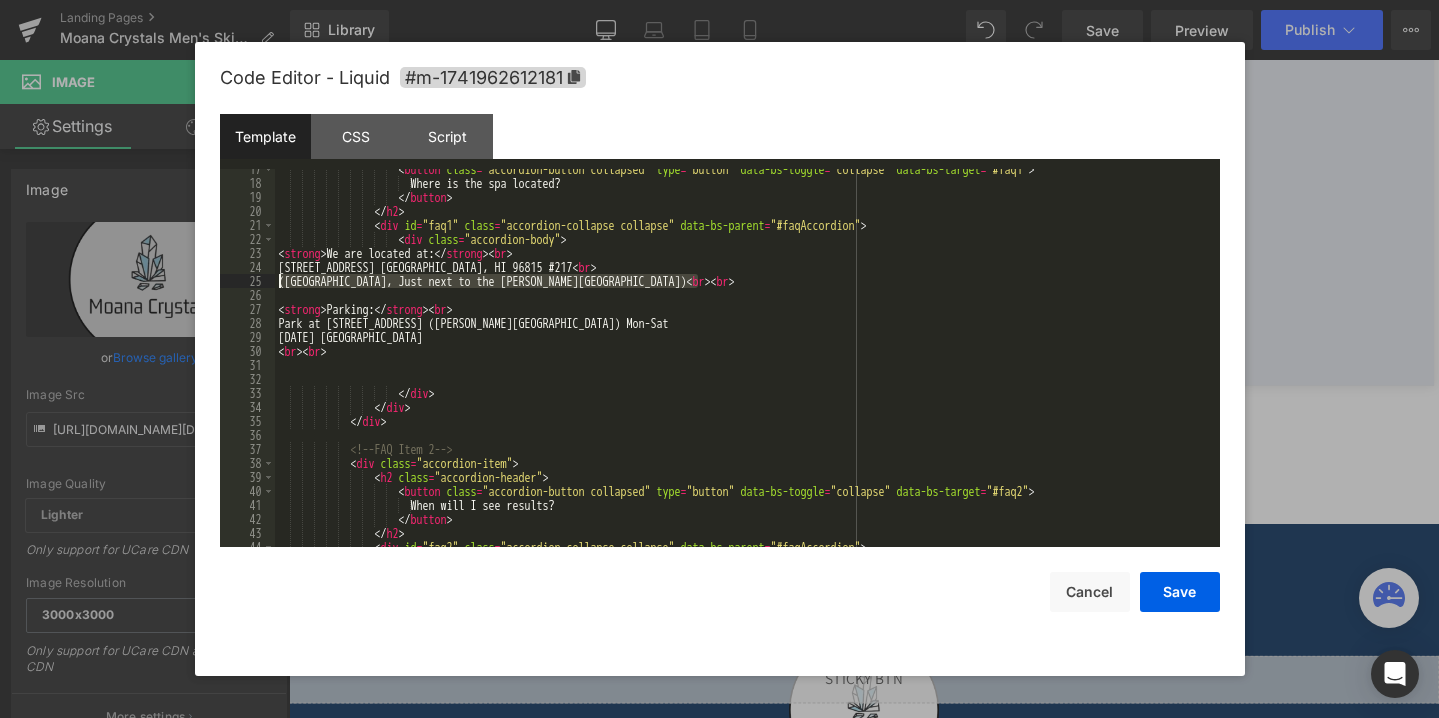 drag, startPoint x: 700, startPoint y: 280, endPoint x: 184, endPoint y: 288, distance: 516.062 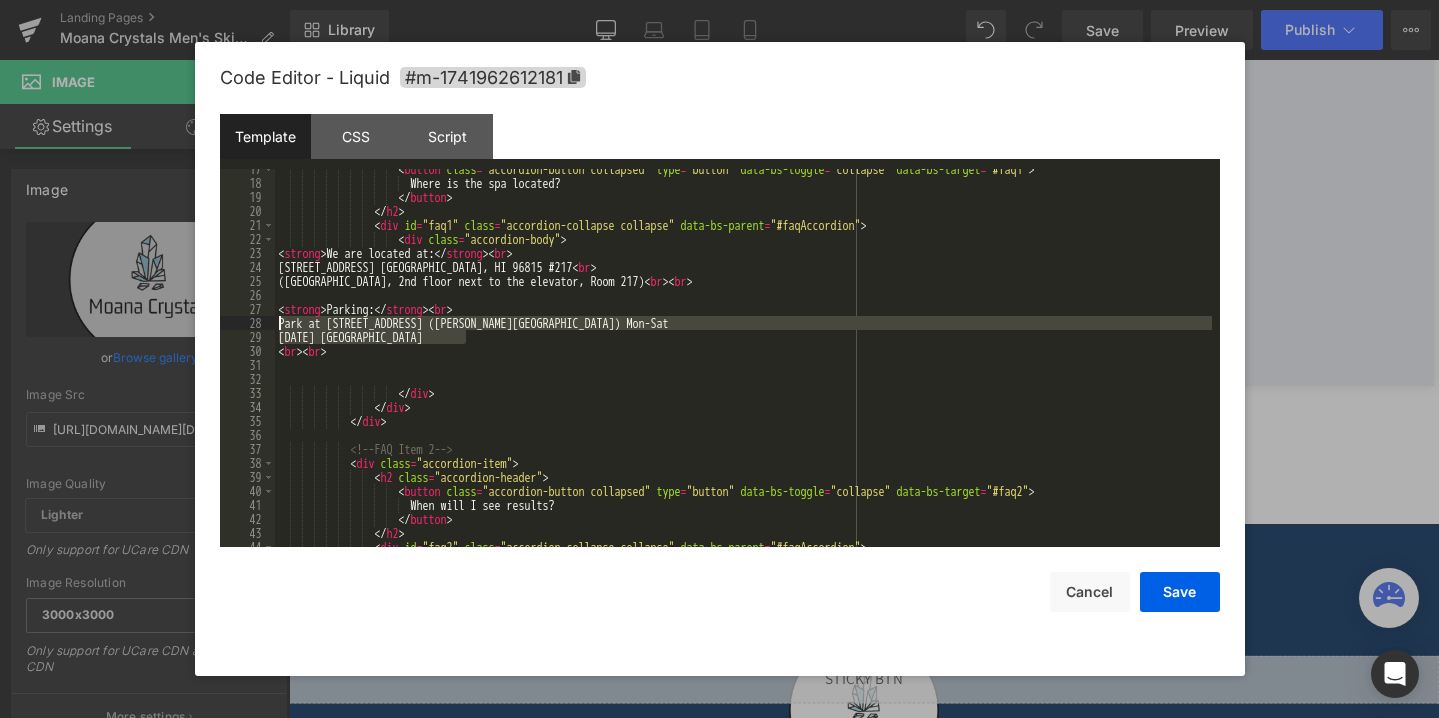 drag, startPoint x: 469, startPoint y: 339, endPoint x: 274, endPoint y: 328, distance: 195.31001 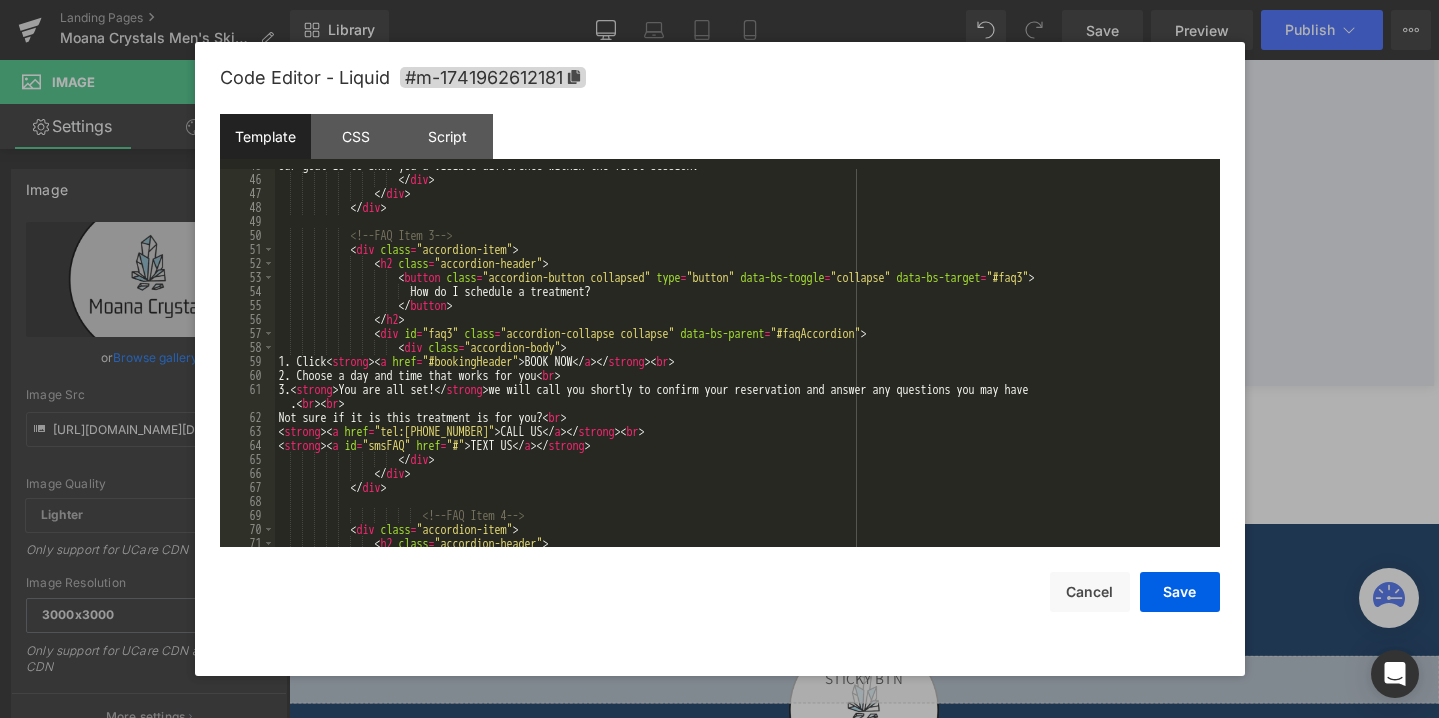 scroll, scrollTop: 670, scrollLeft: 0, axis: vertical 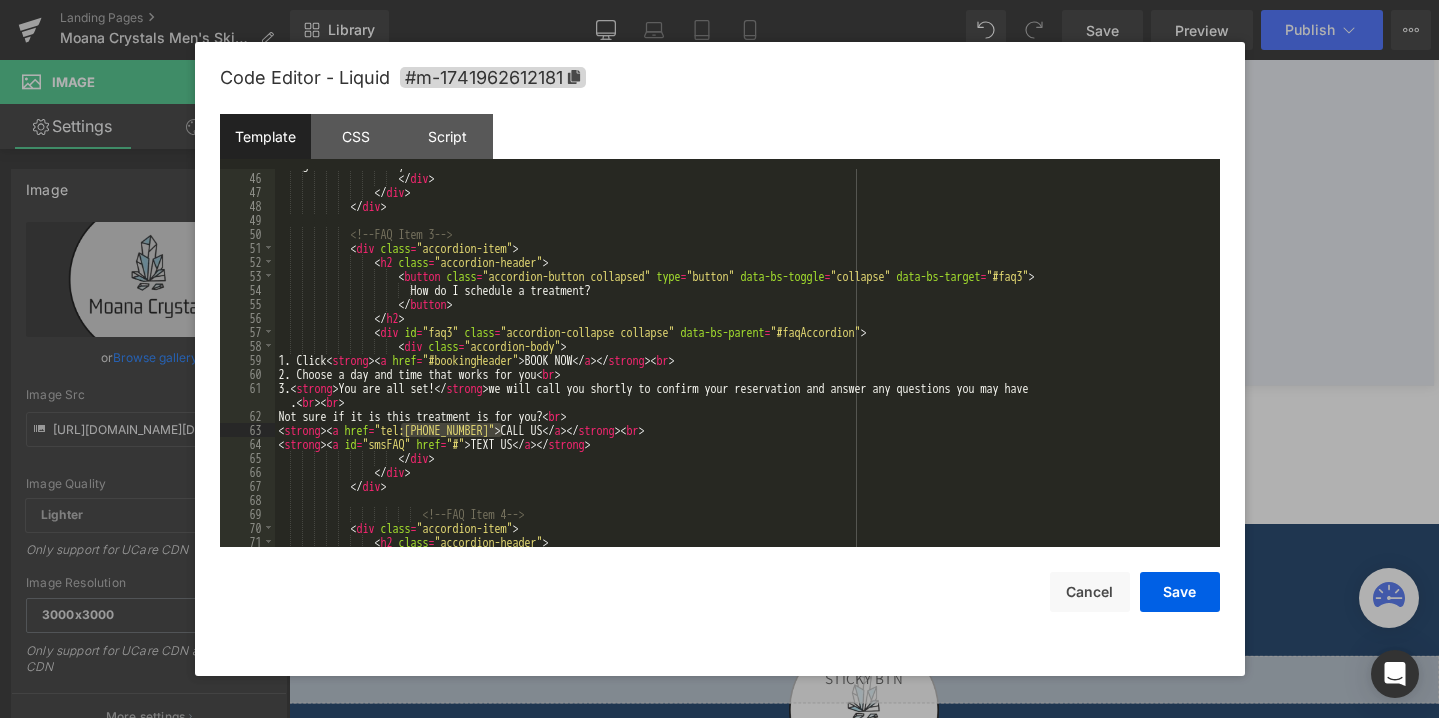 drag, startPoint x: 502, startPoint y: 428, endPoint x: 402, endPoint y: 435, distance: 100.2447 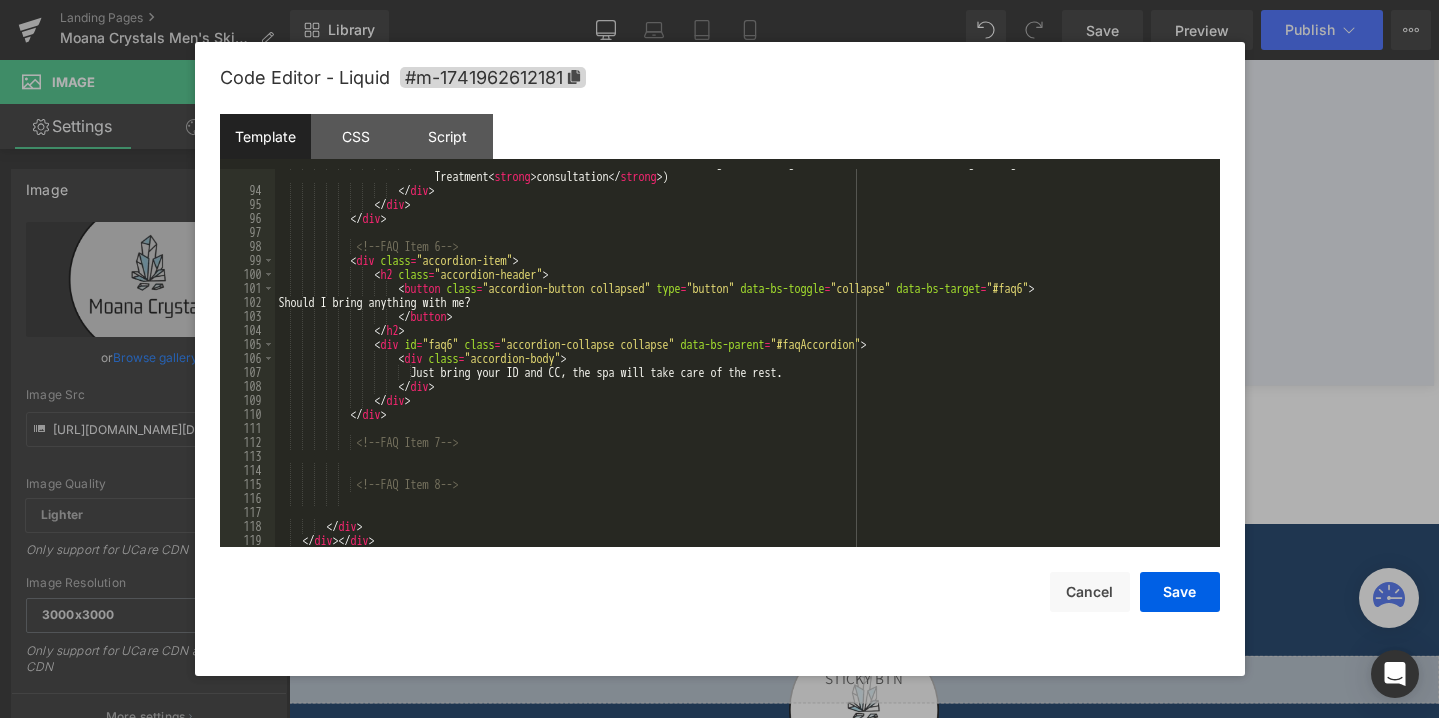 scroll, scrollTop: 1358, scrollLeft: 0, axis: vertical 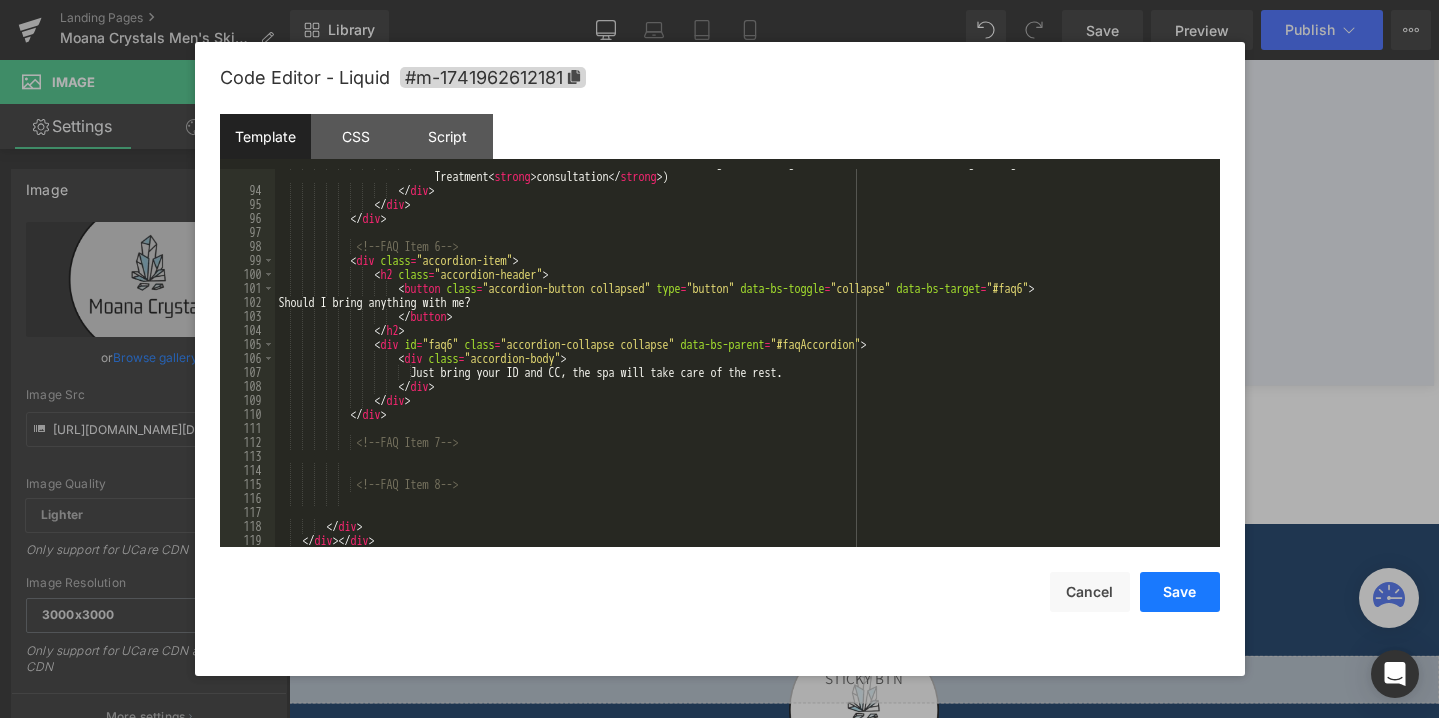 click on "Save" at bounding box center (1180, 592) 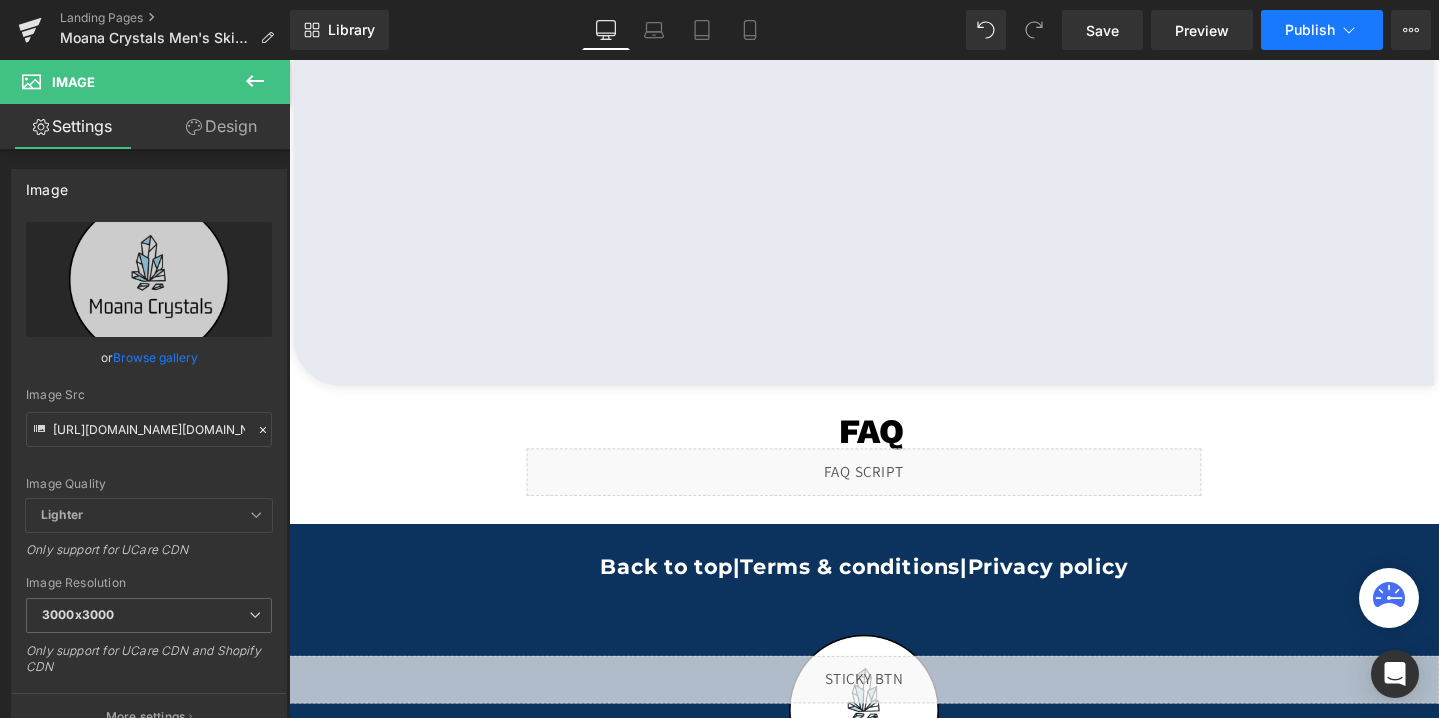 click on "Publish" at bounding box center [1322, 30] 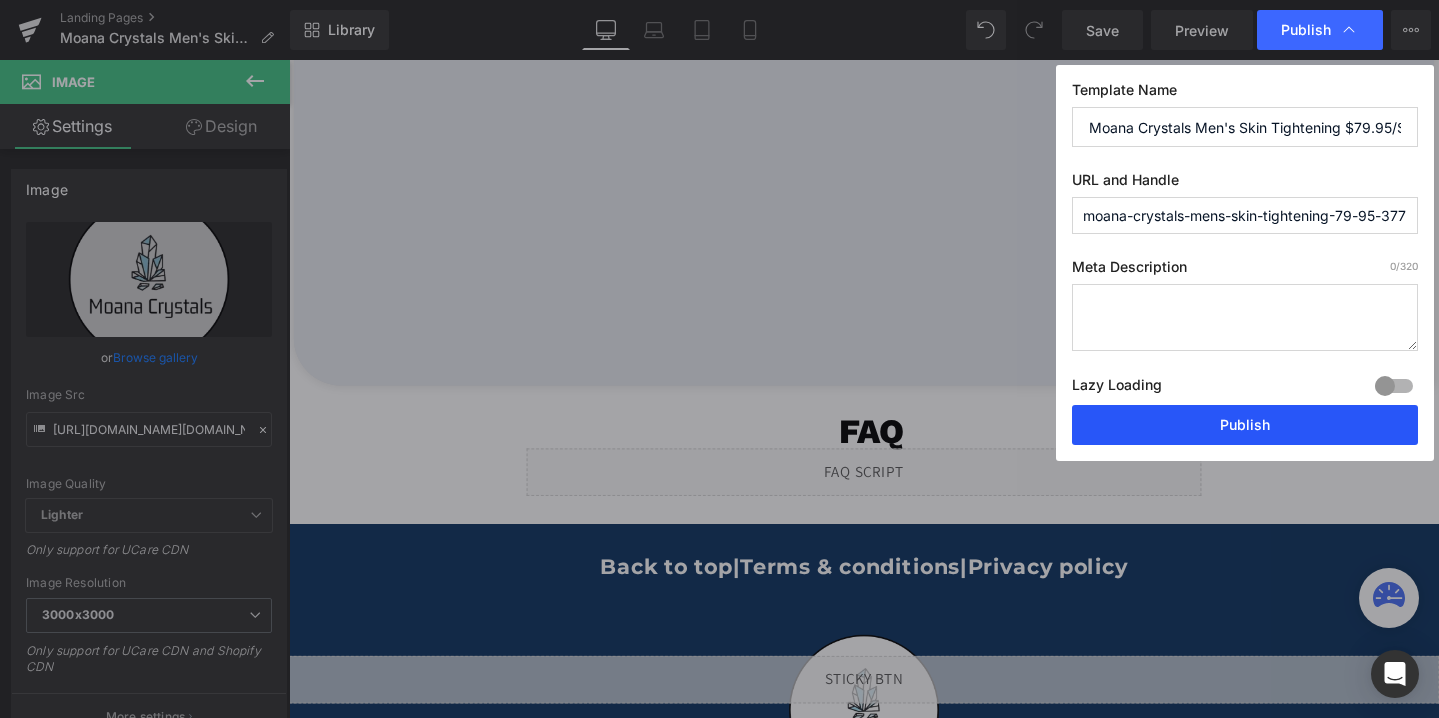 click on "Publish" at bounding box center [1245, 425] 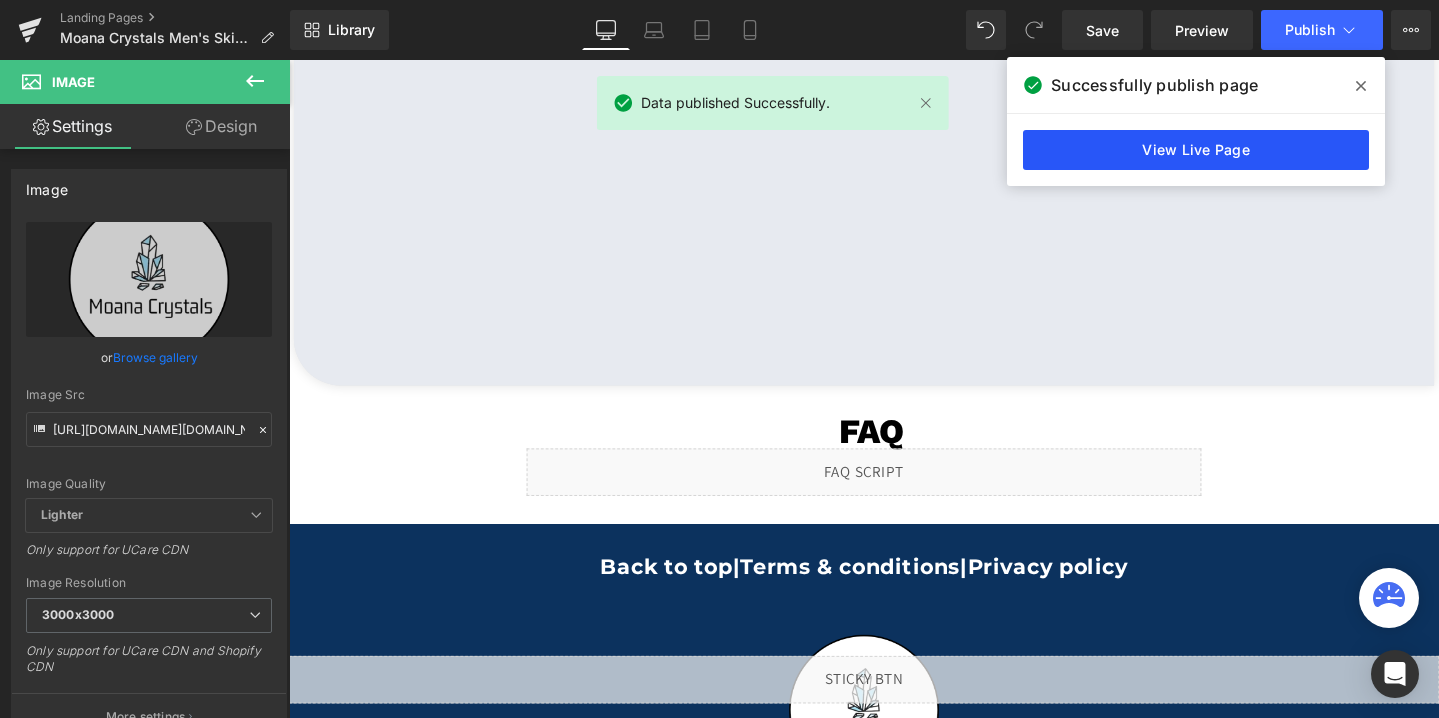 click on "View Live Page" at bounding box center [1196, 150] 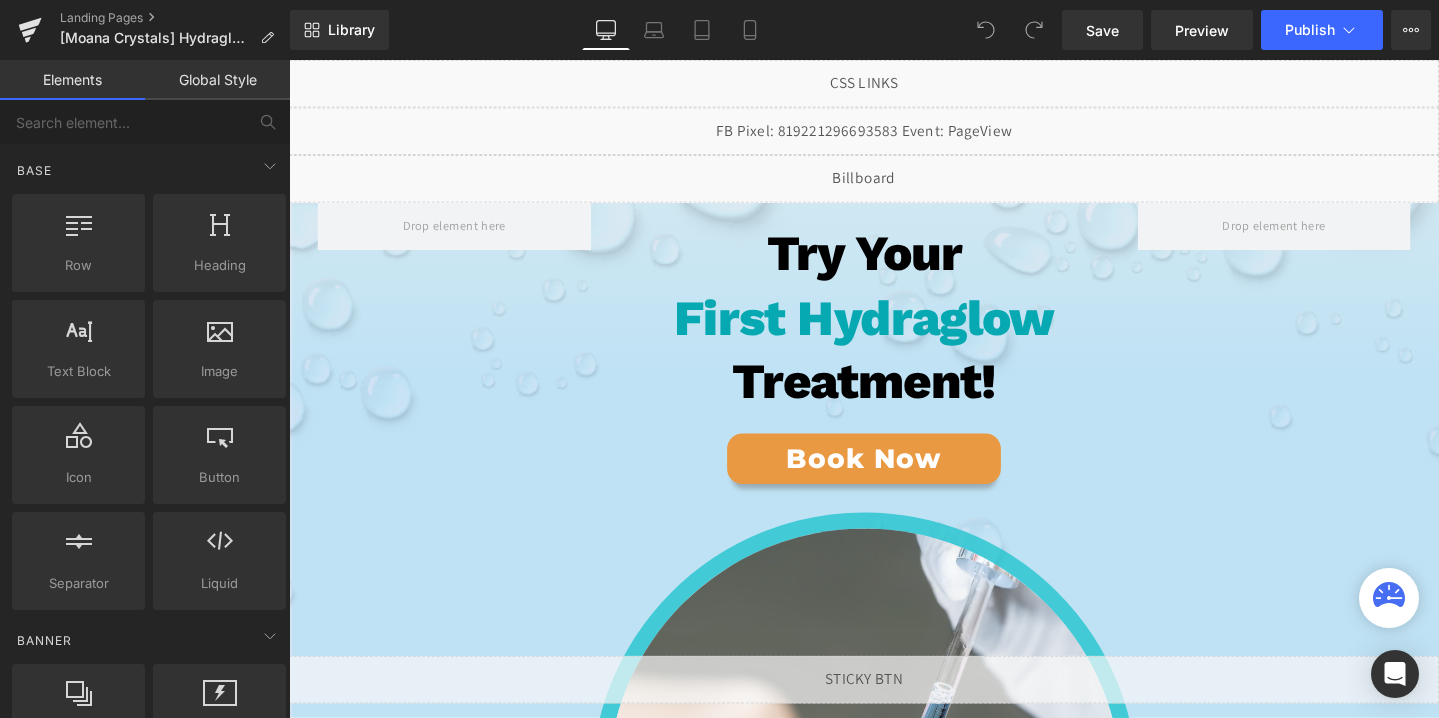 scroll, scrollTop: 0, scrollLeft: 0, axis: both 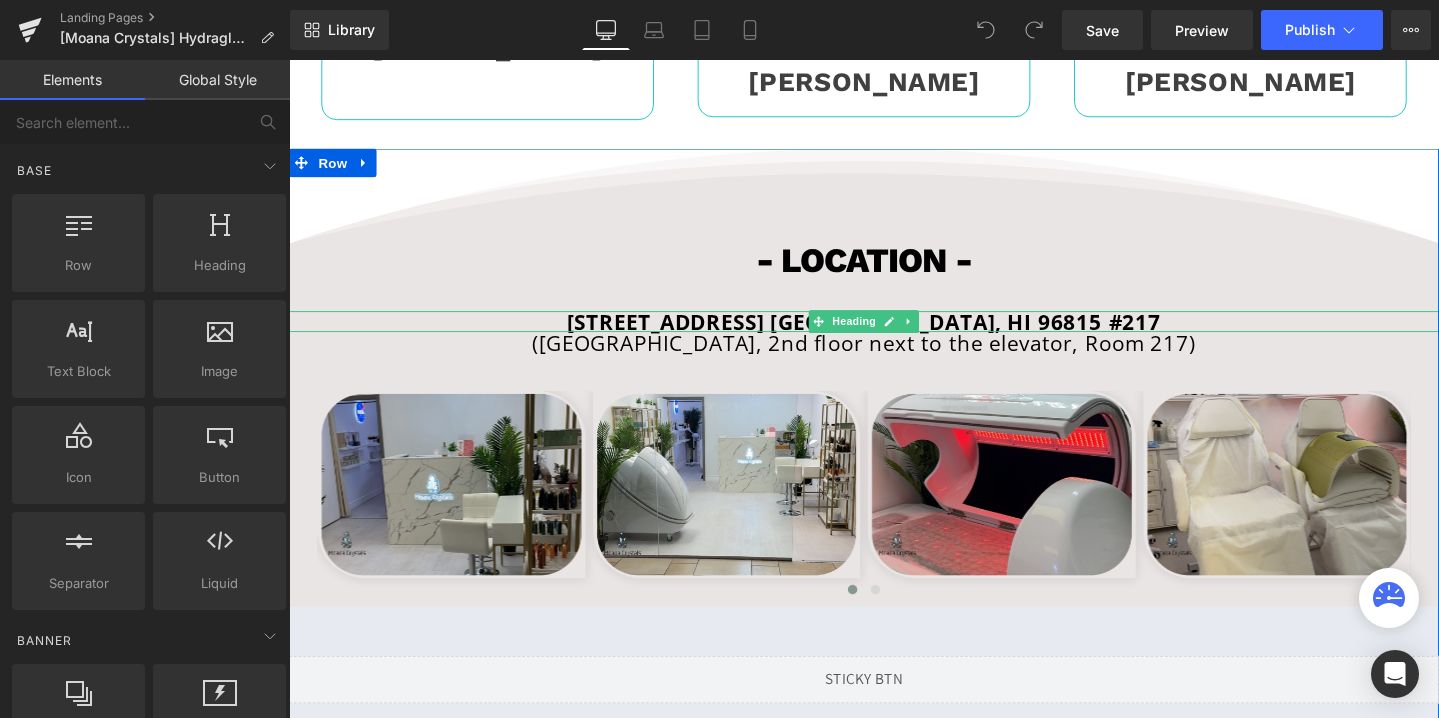 click on "[STREET_ADDRESS] [GEOGRAPHIC_DATA], HI 96815 #217" at bounding box center (893, 335) 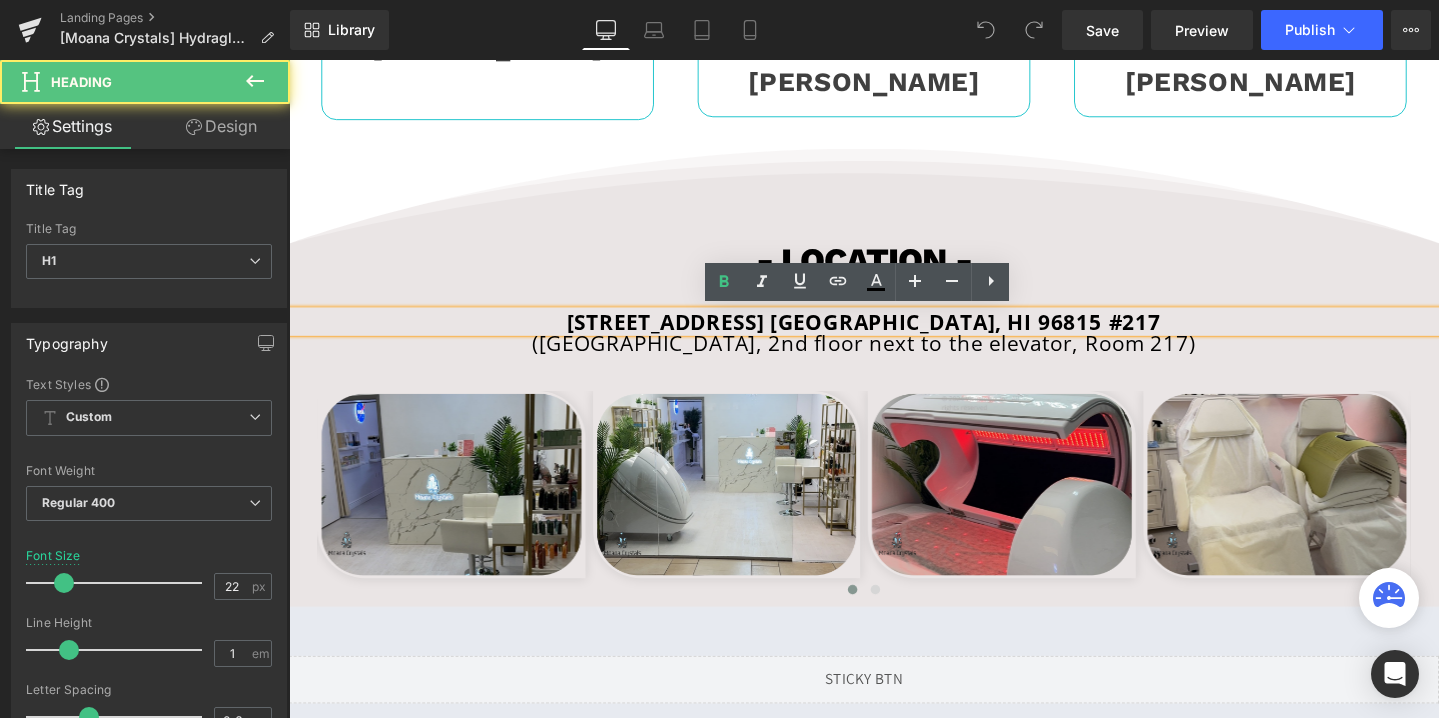 click on "[STREET_ADDRESS] [GEOGRAPHIC_DATA], HI 96815 #217" at bounding box center (893, 335) 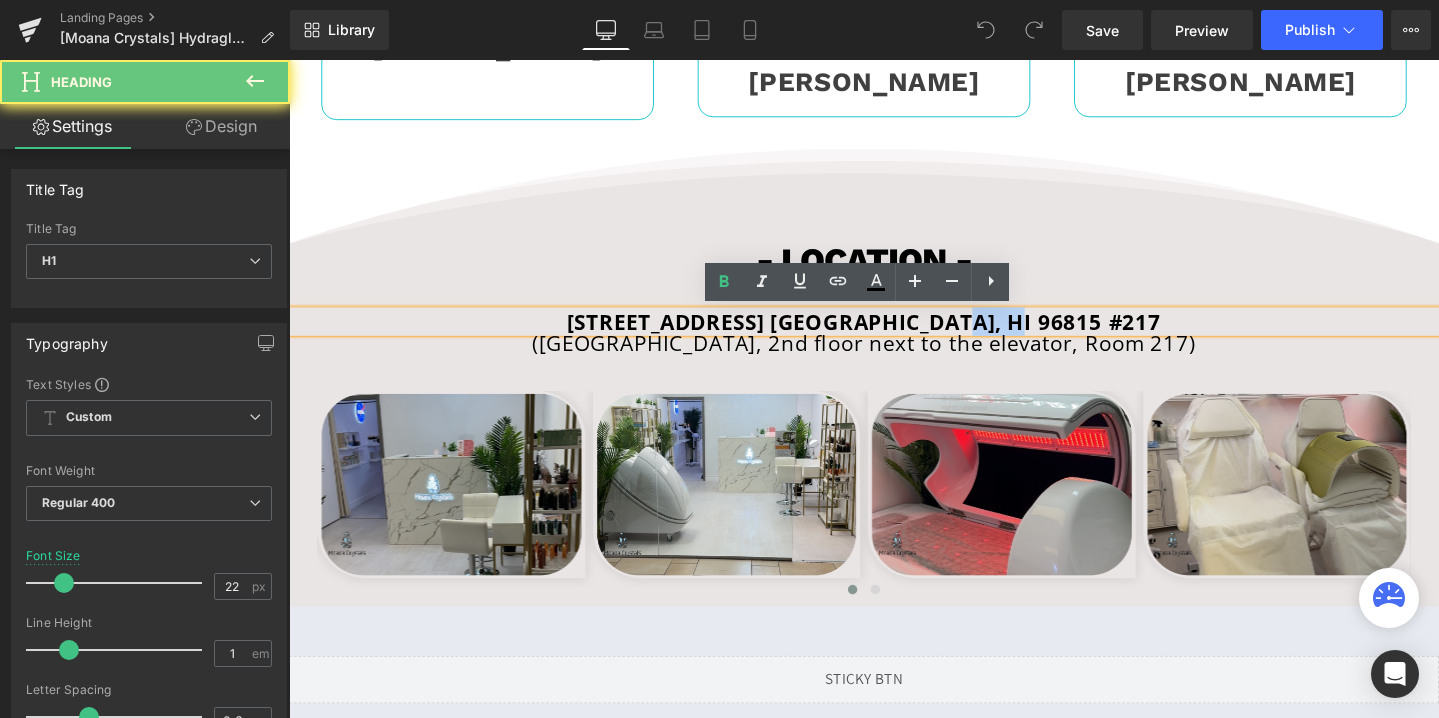 click on "[STREET_ADDRESS] [GEOGRAPHIC_DATA], HI 96815 #217" at bounding box center (893, 335) 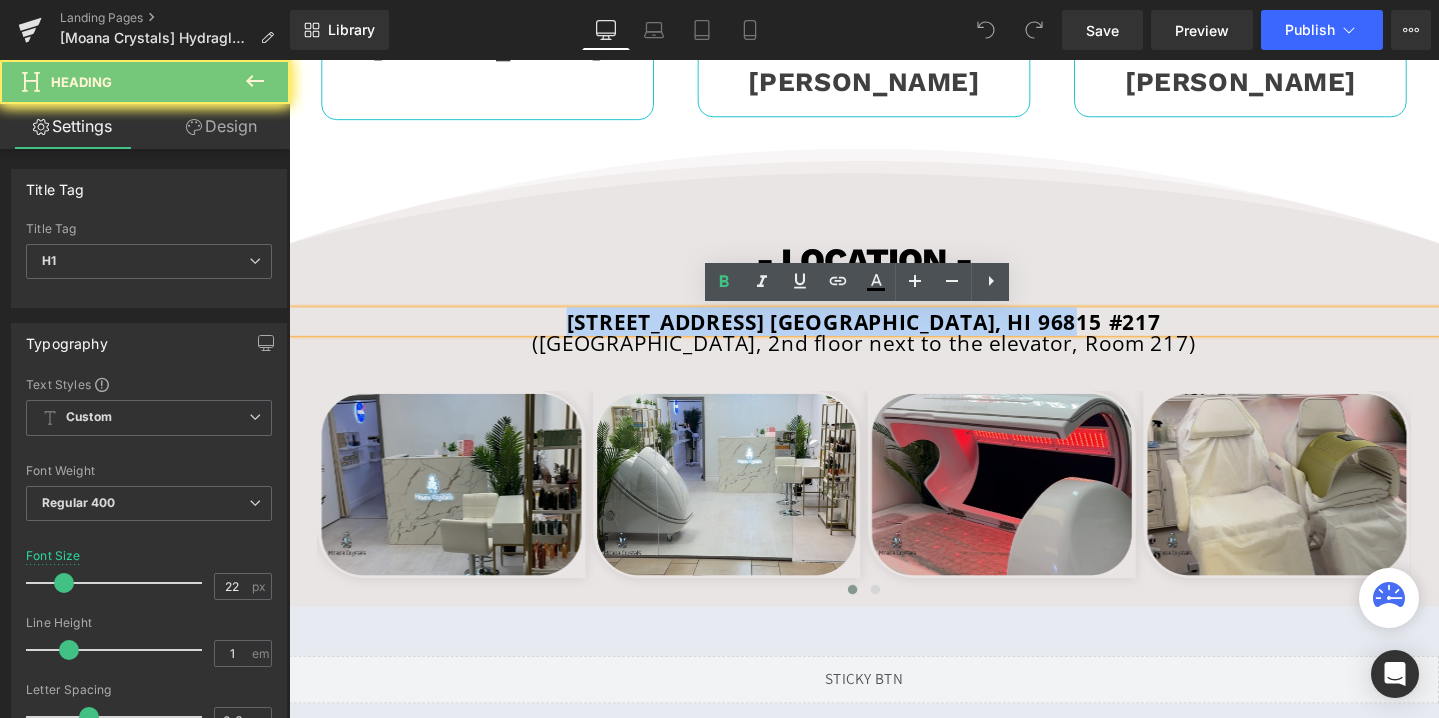 copy on "[STREET_ADDRESS] [GEOGRAPHIC_DATA], HI 96815 #217" 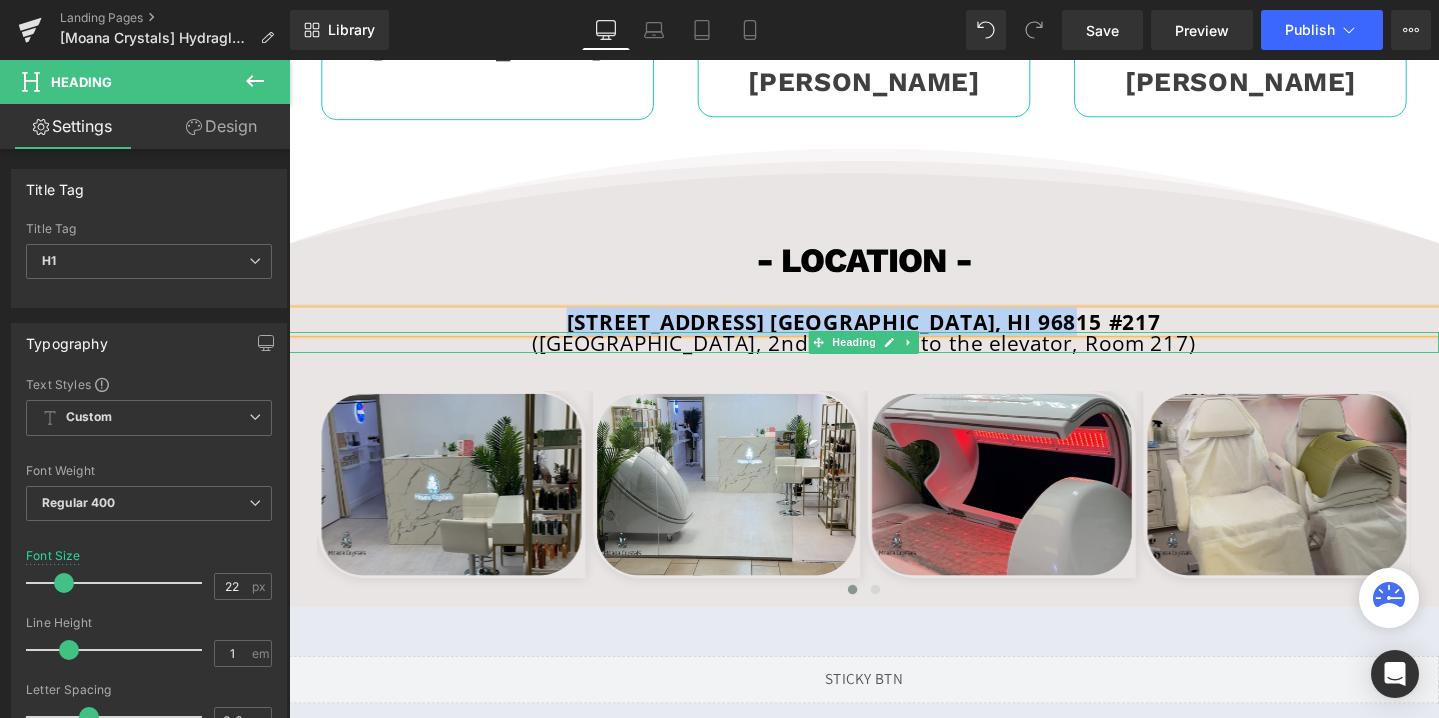 click on "([GEOGRAPHIC_DATA], 2nd floor next to the elevator, Room 217)" at bounding box center [894, 357] 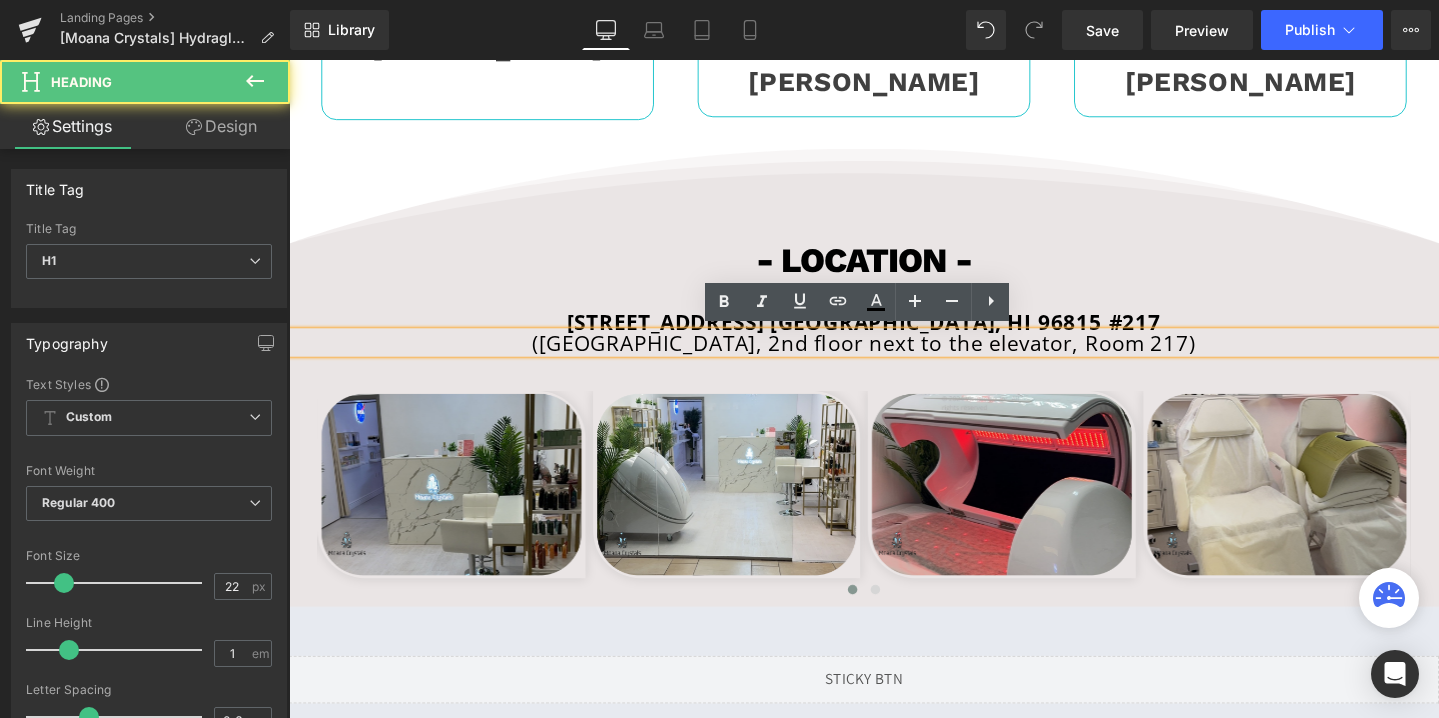 click on "([GEOGRAPHIC_DATA], 2nd floor next to the elevator, Room 217)" at bounding box center [894, 357] 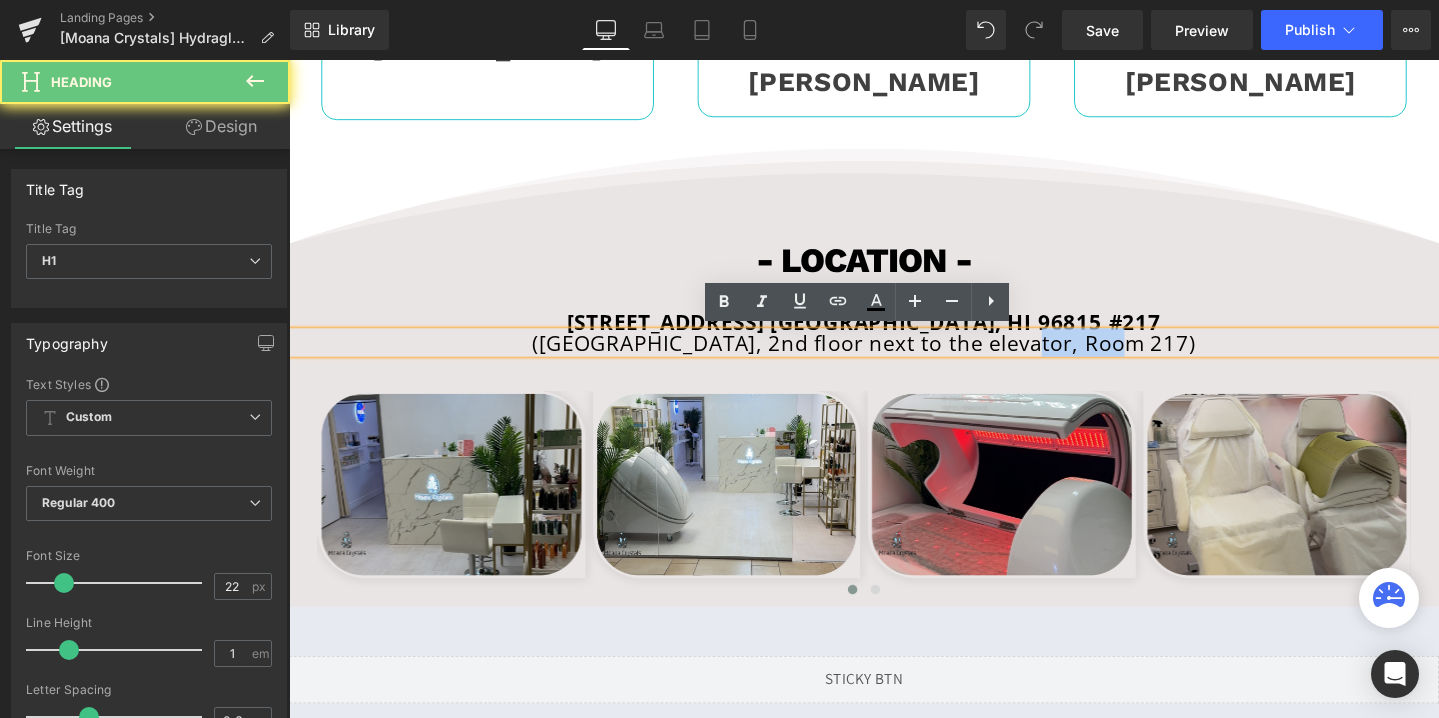 click on "([GEOGRAPHIC_DATA], 2nd floor next to the elevator, Room 217)" at bounding box center [894, 357] 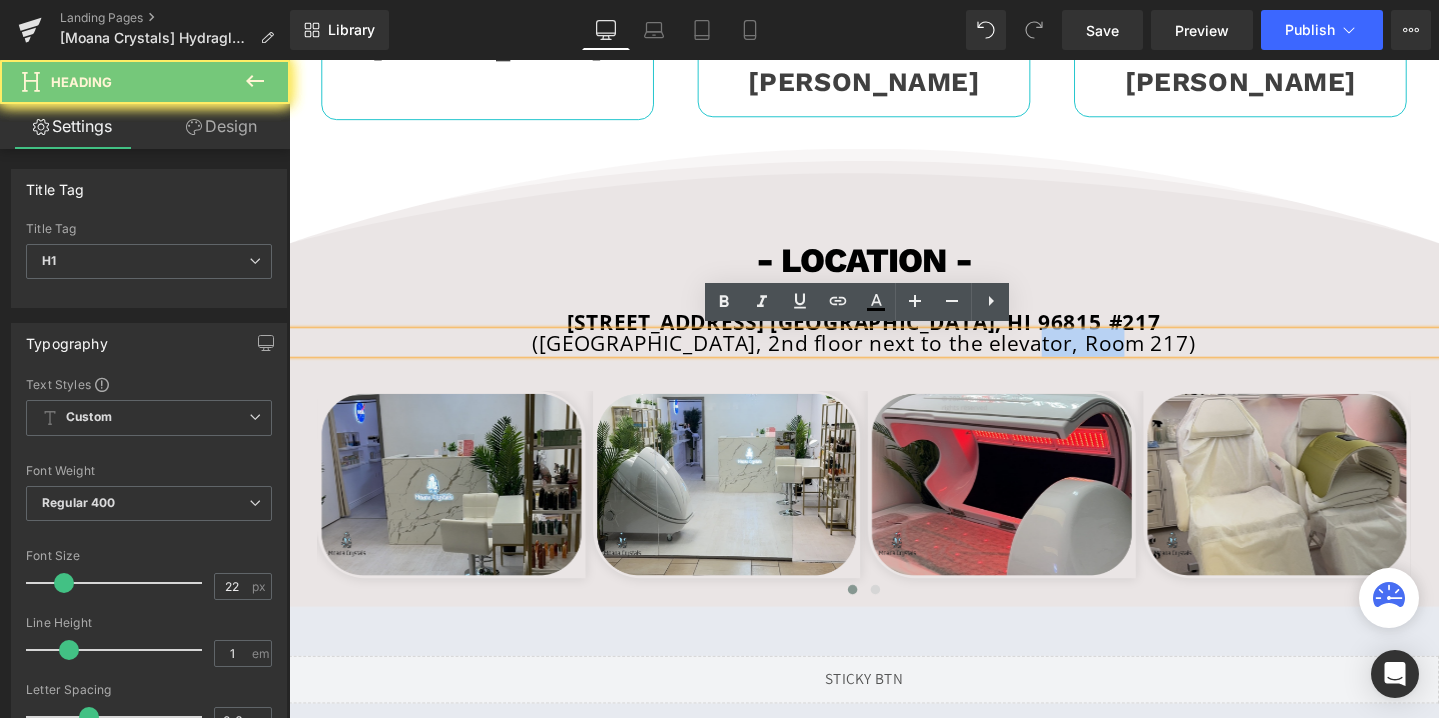 copy on "([GEOGRAPHIC_DATA], 2nd floor next to the elevator, Room 217)" 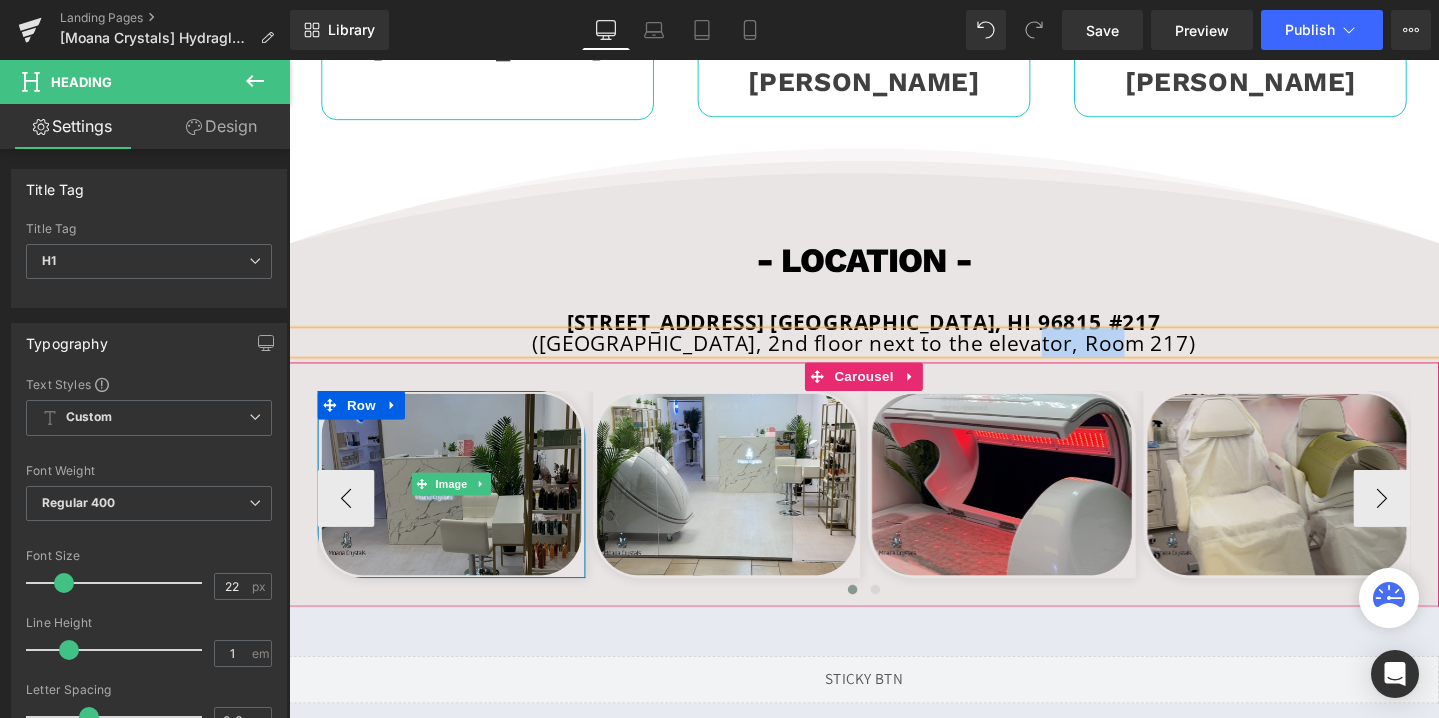 click at bounding box center (460, 506) 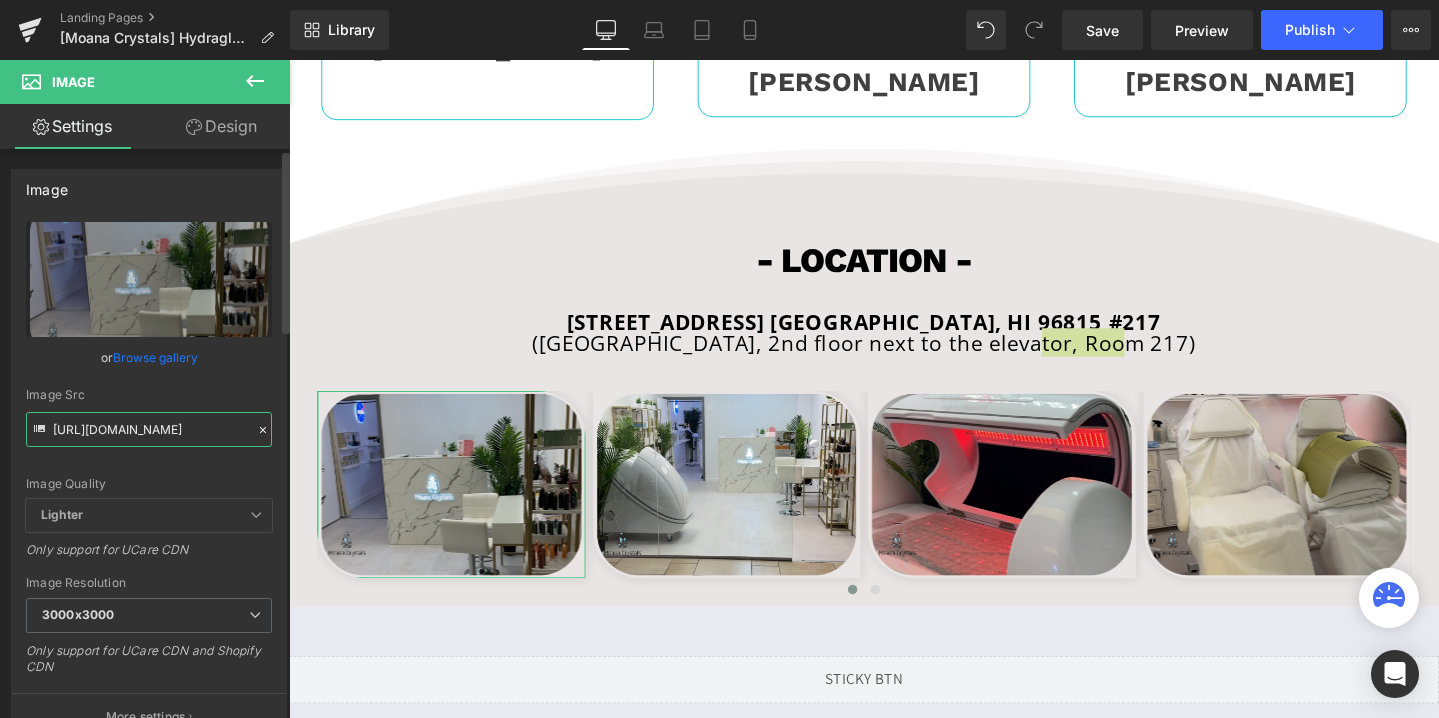 click on "[URL][DOMAIN_NAME]" at bounding box center (149, 429) 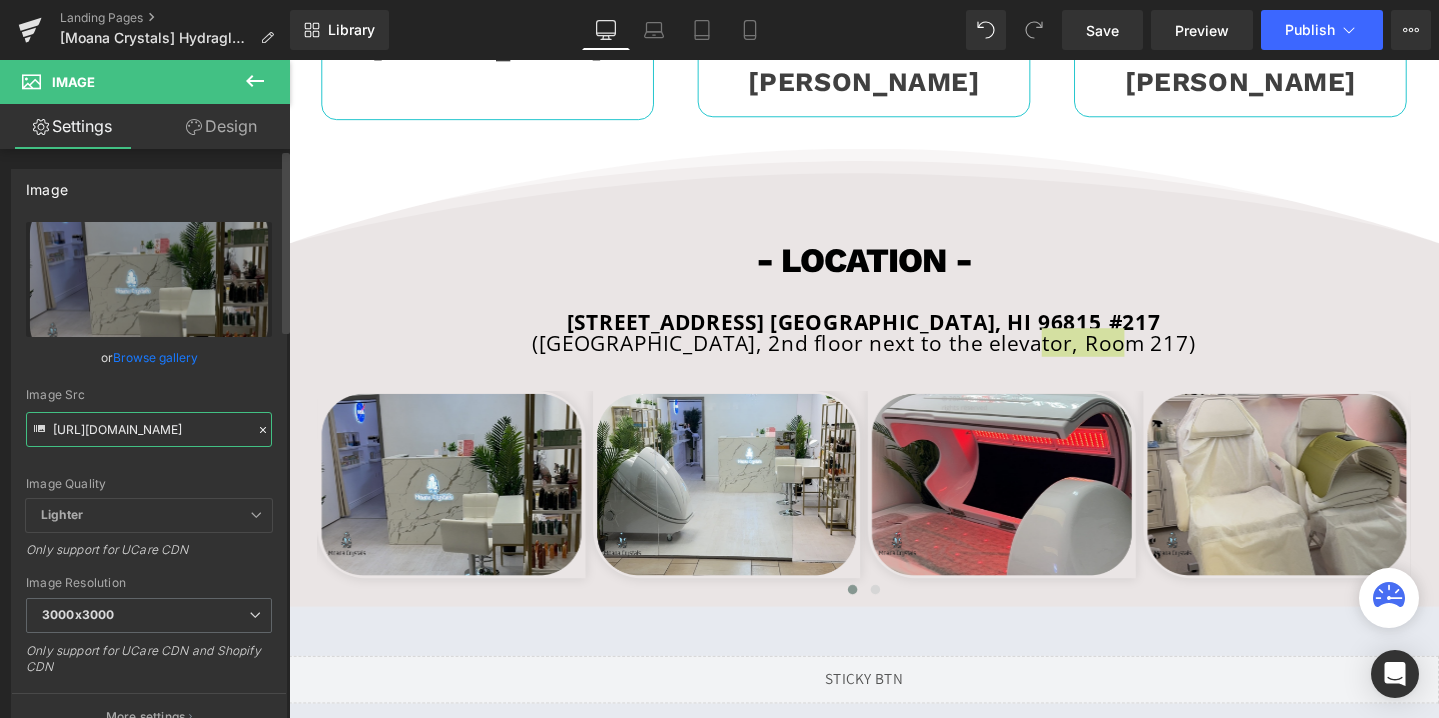click on "[URL][DOMAIN_NAME]" at bounding box center [149, 429] 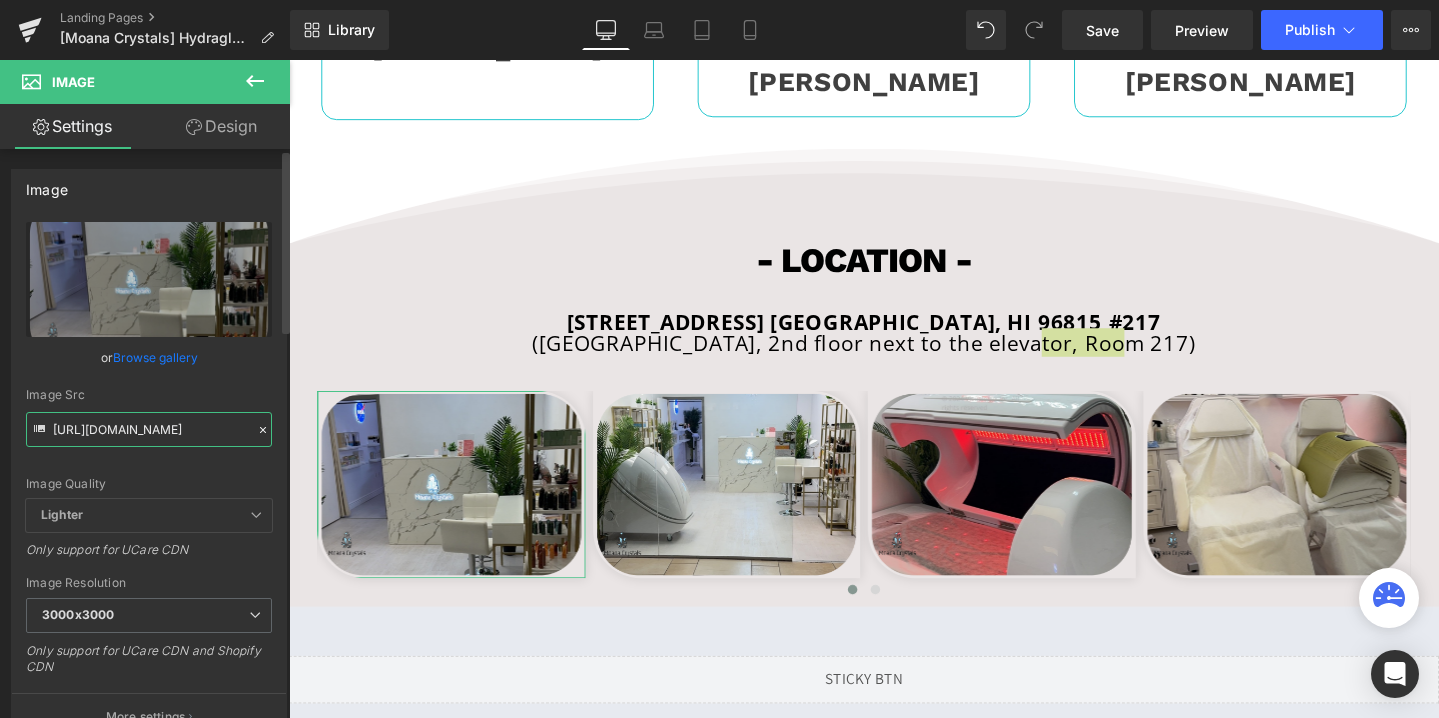 click on "[URL][DOMAIN_NAME]" at bounding box center [149, 429] 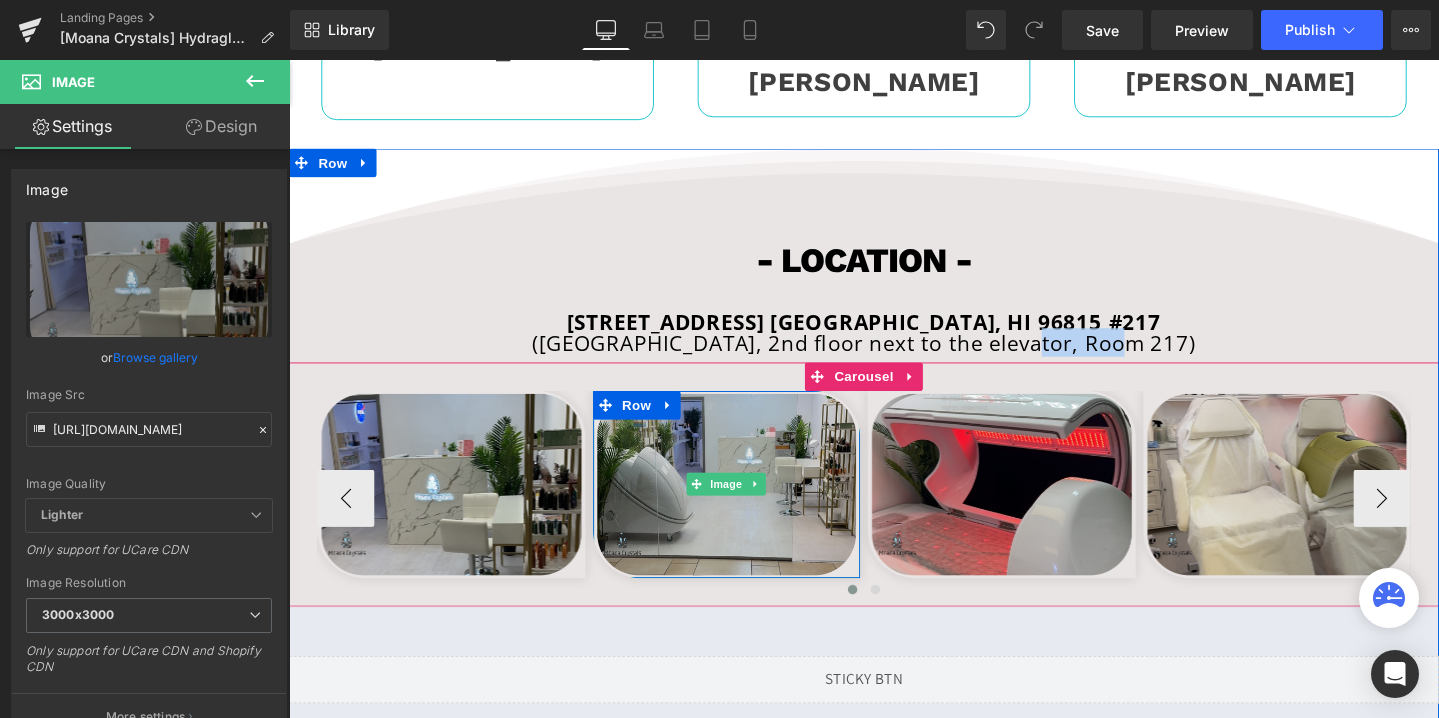 click at bounding box center [750, 506] 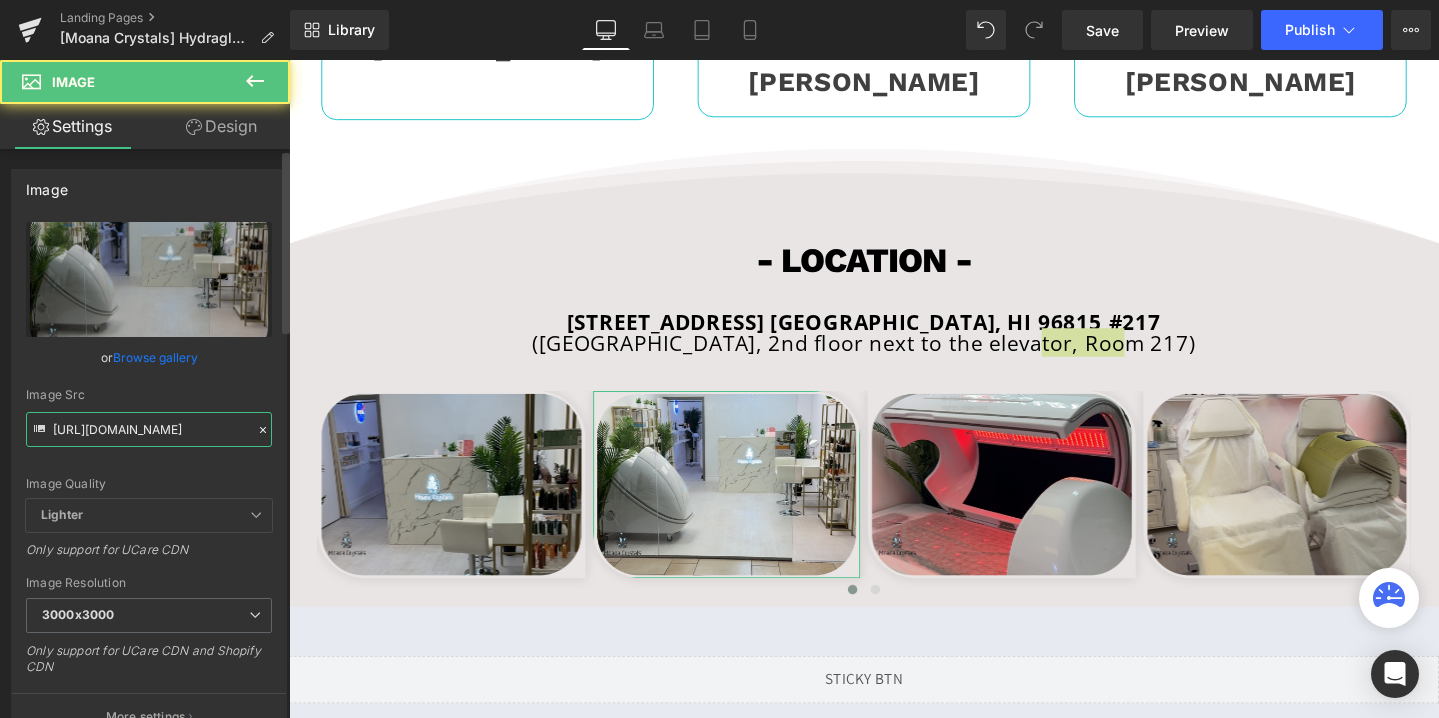 click on "[URL][DOMAIN_NAME]" at bounding box center [149, 429] 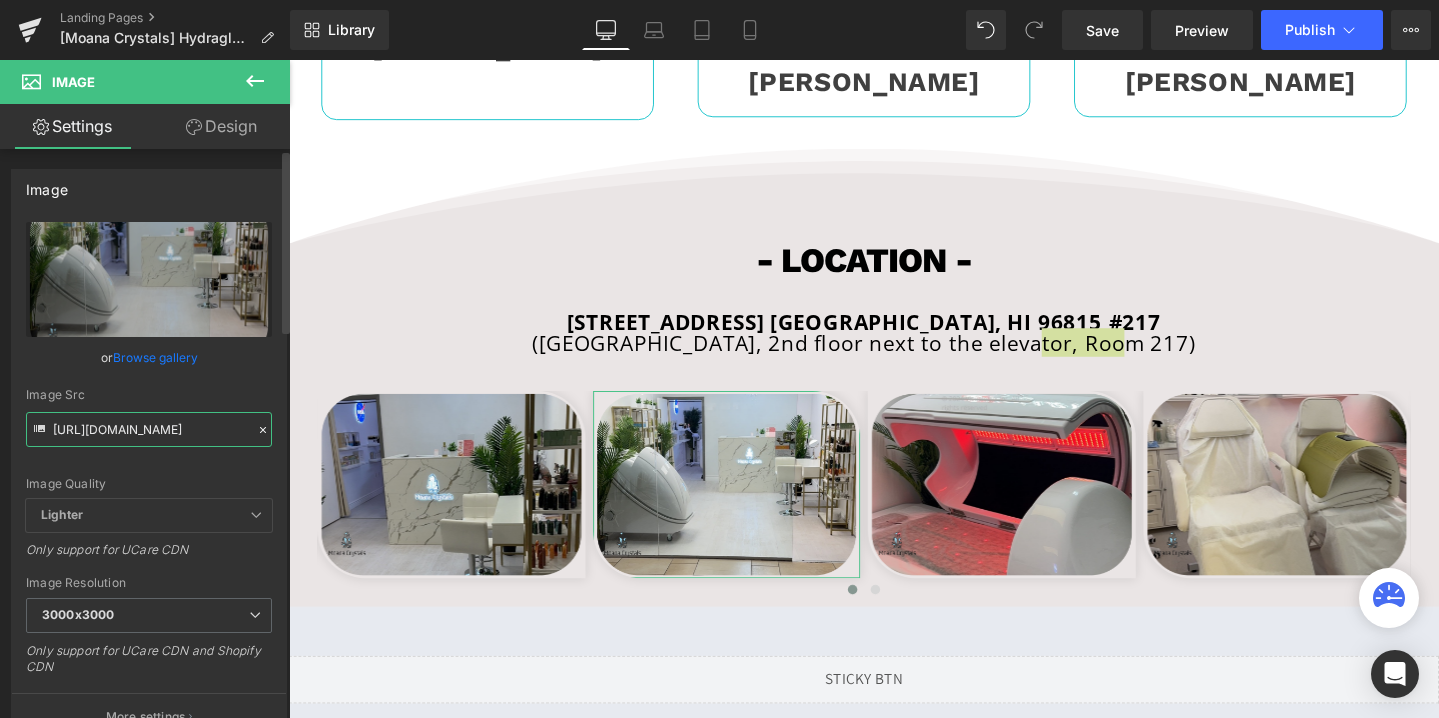 click on "[URL][DOMAIN_NAME]" at bounding box center (149, 429) 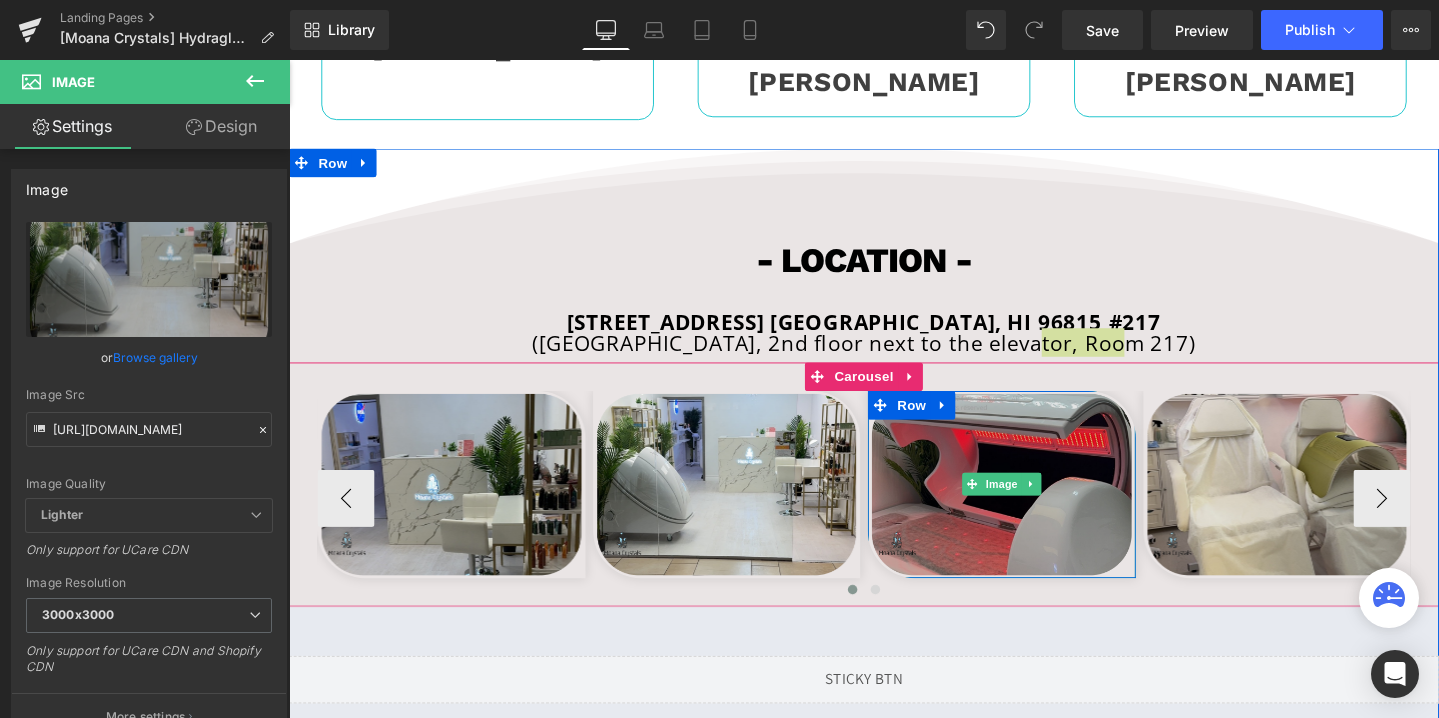 click at bounding box center [1039, 506] 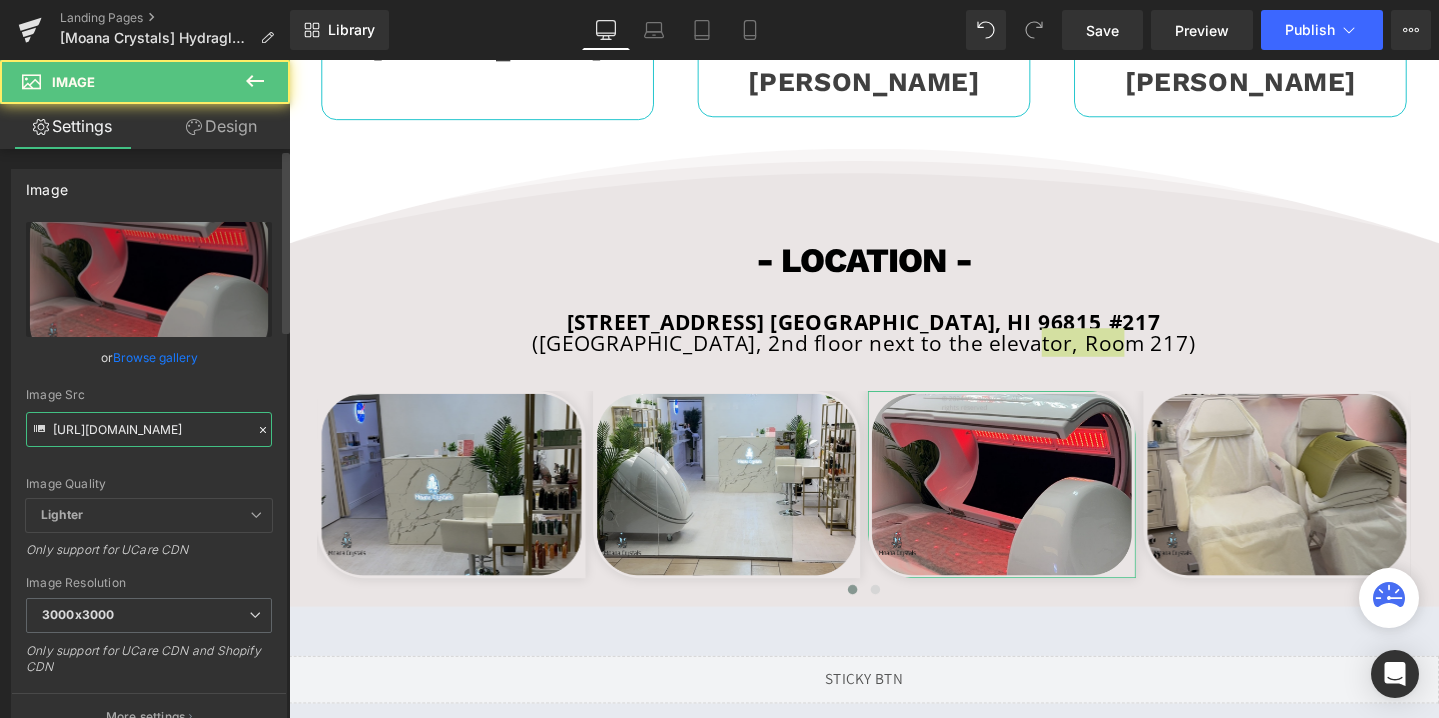 click on "[URL][DOMAIN_NAME]" at bounding box center [149, 429] 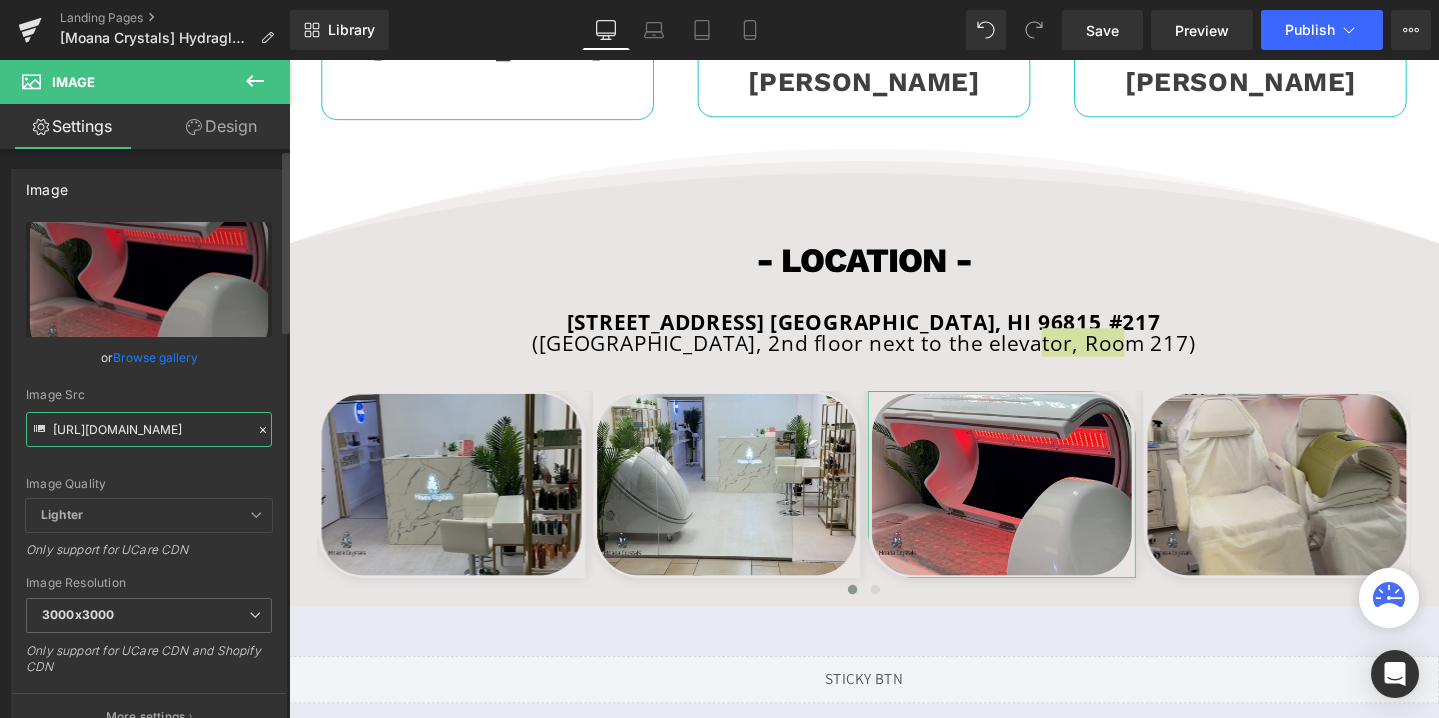 click on "[URL][DOMAIN_NAME]" at bounding box center (149, 429) 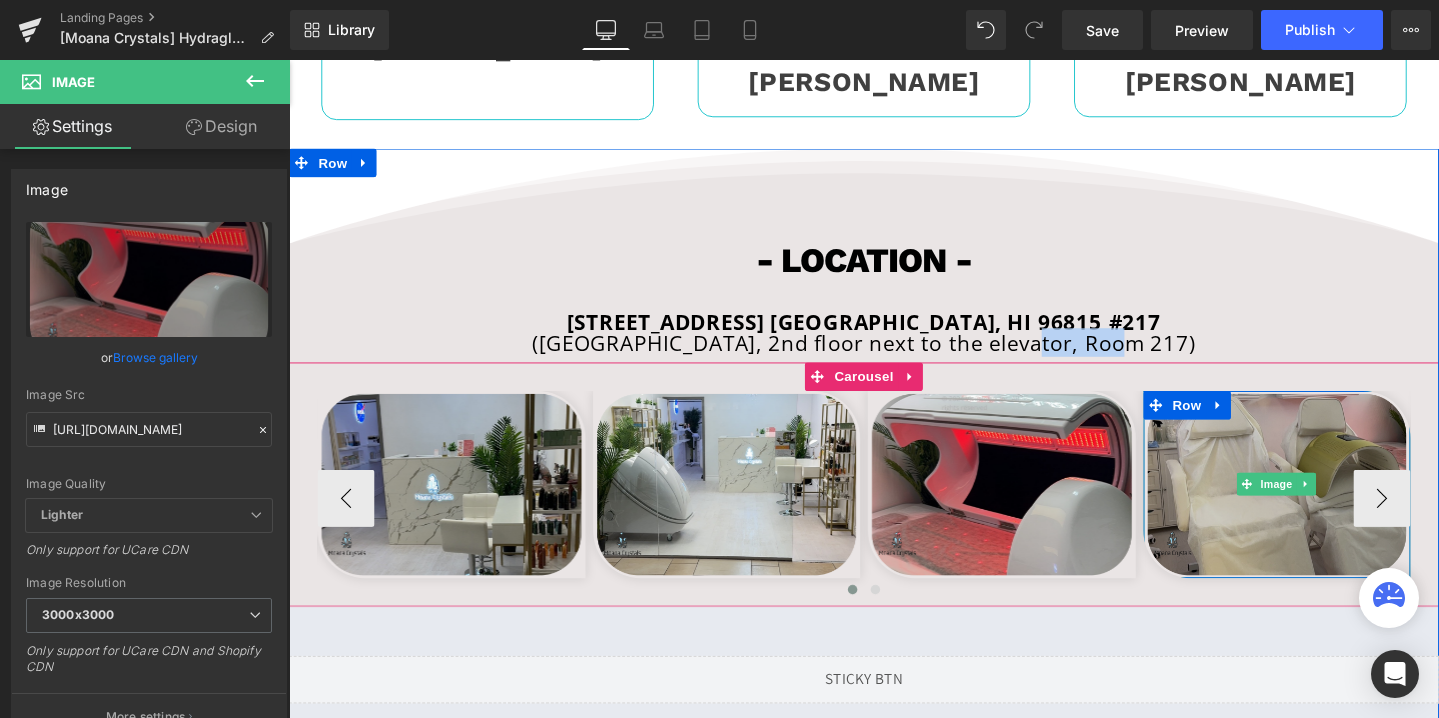 click at bounding box center (1329, 506) 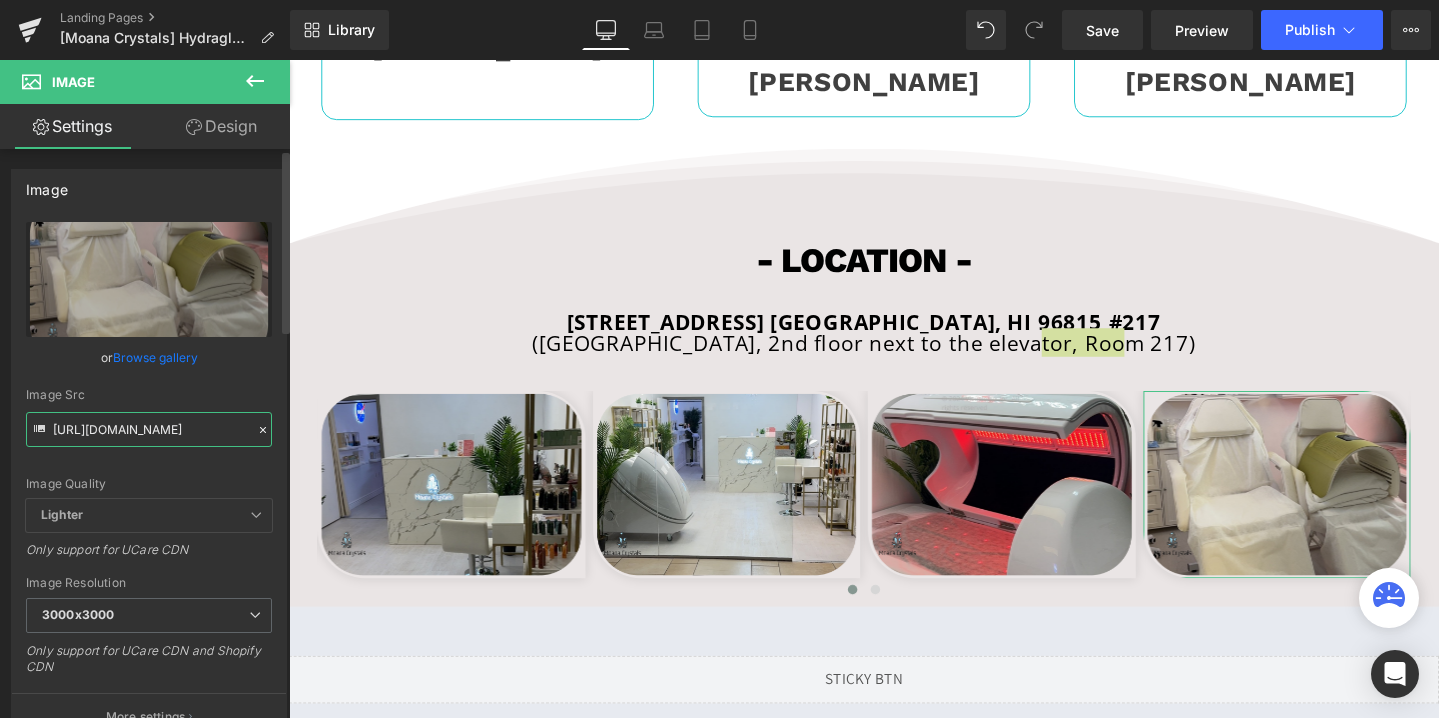 click on "[URL][DOMAIN_NAME]" at bounding box center [149, 429] 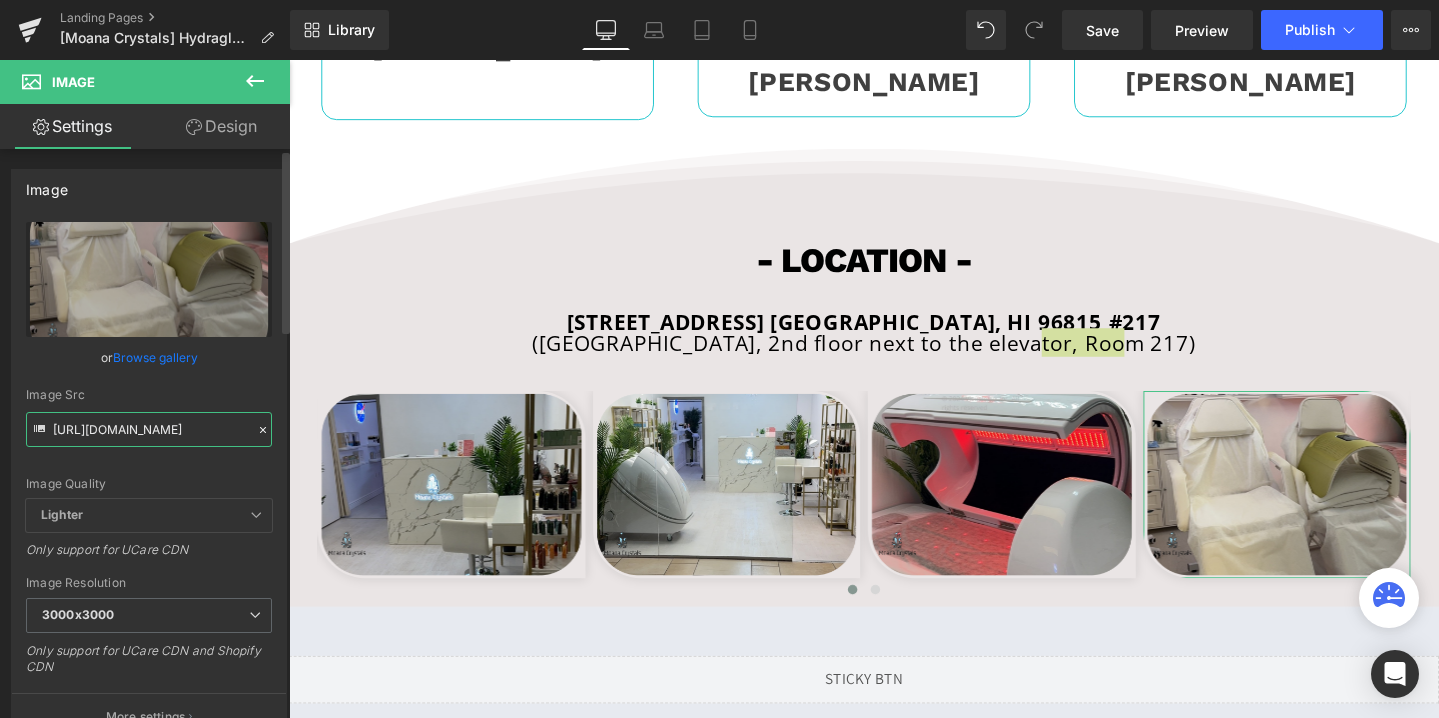 click on "[URL][DOMAIN_NAME]" at bounding box center [149, 429] 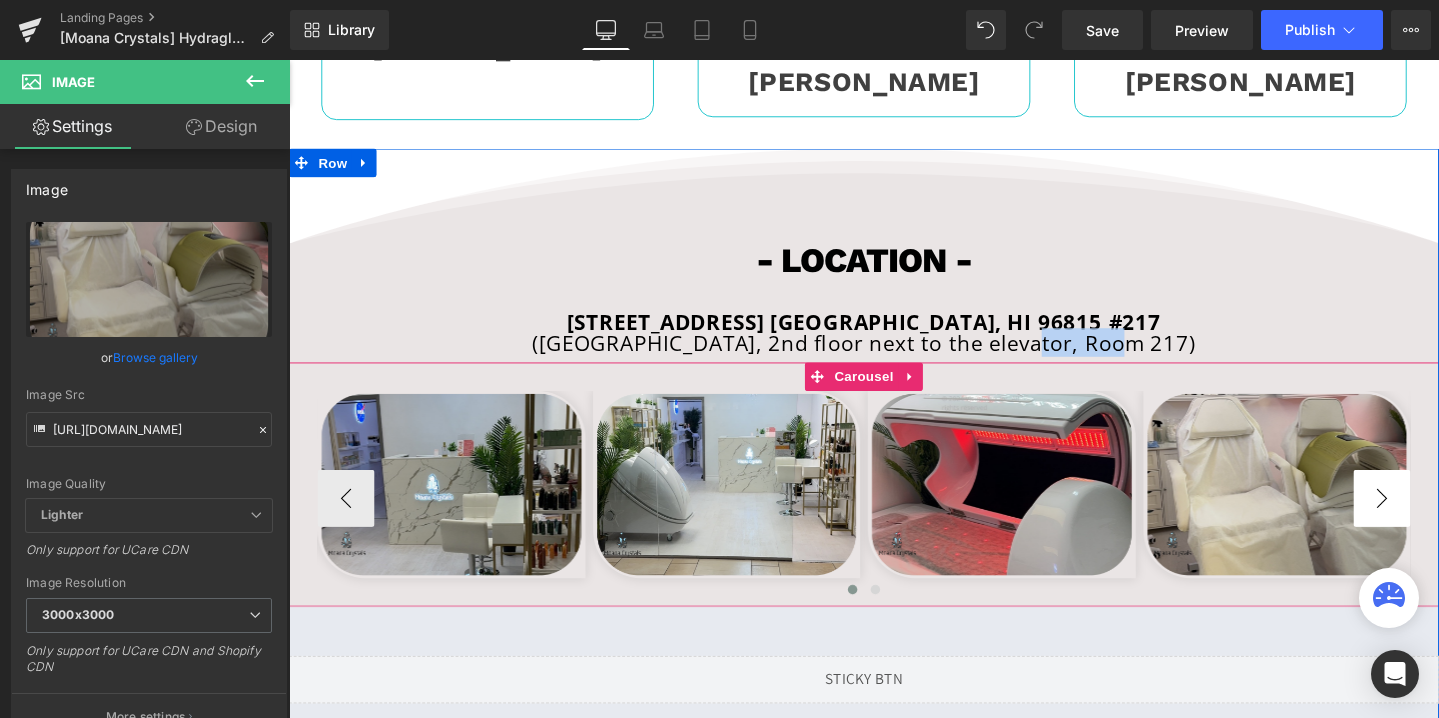 click on "›" at bounding box center (1439, 521) 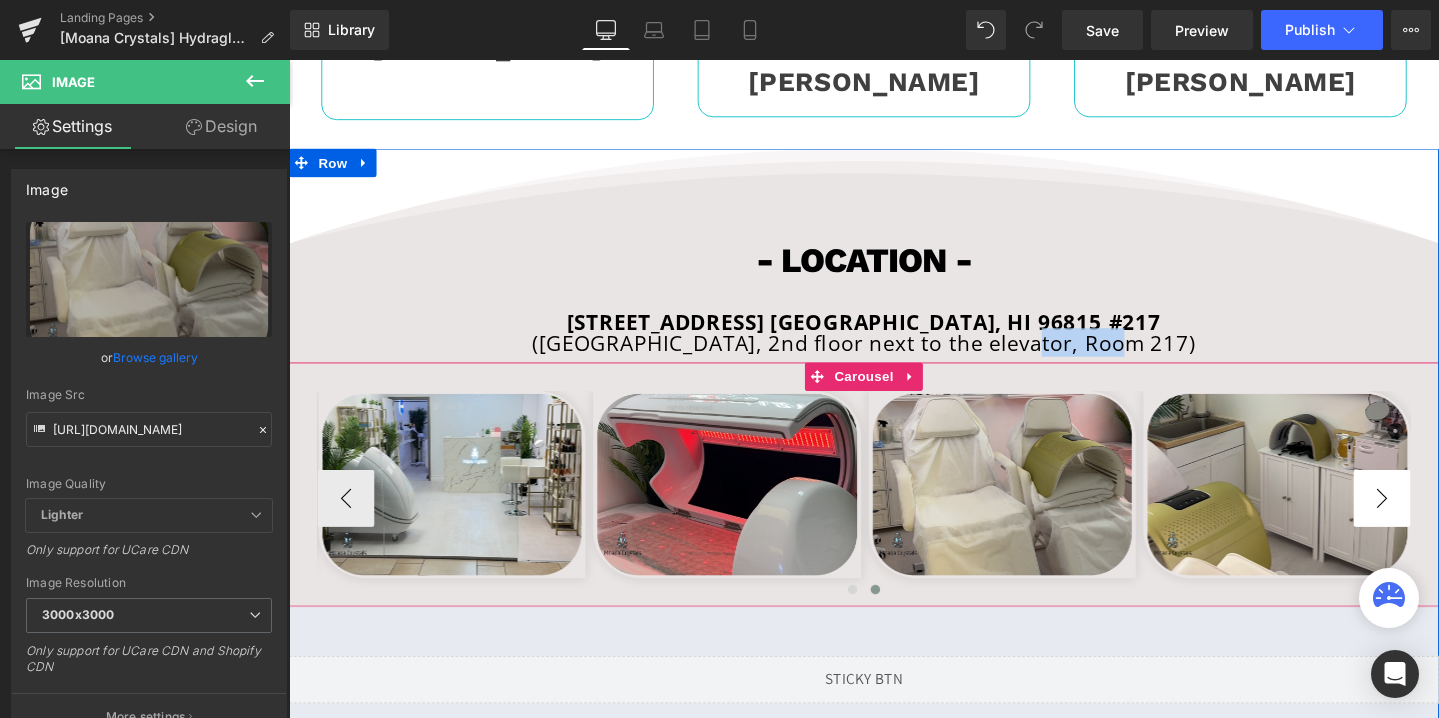 click on "›" at bounding box center (1439, 521) 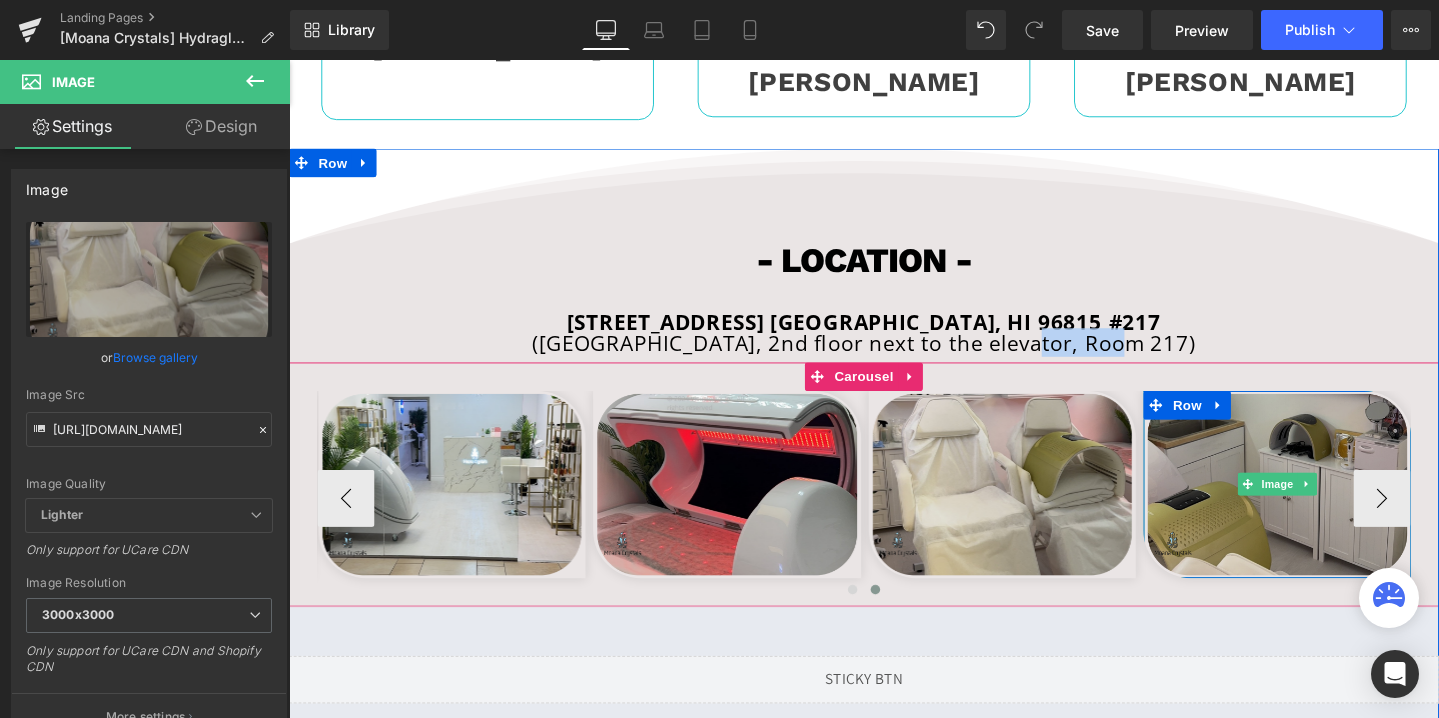 click at bounding box center [1329, 506] 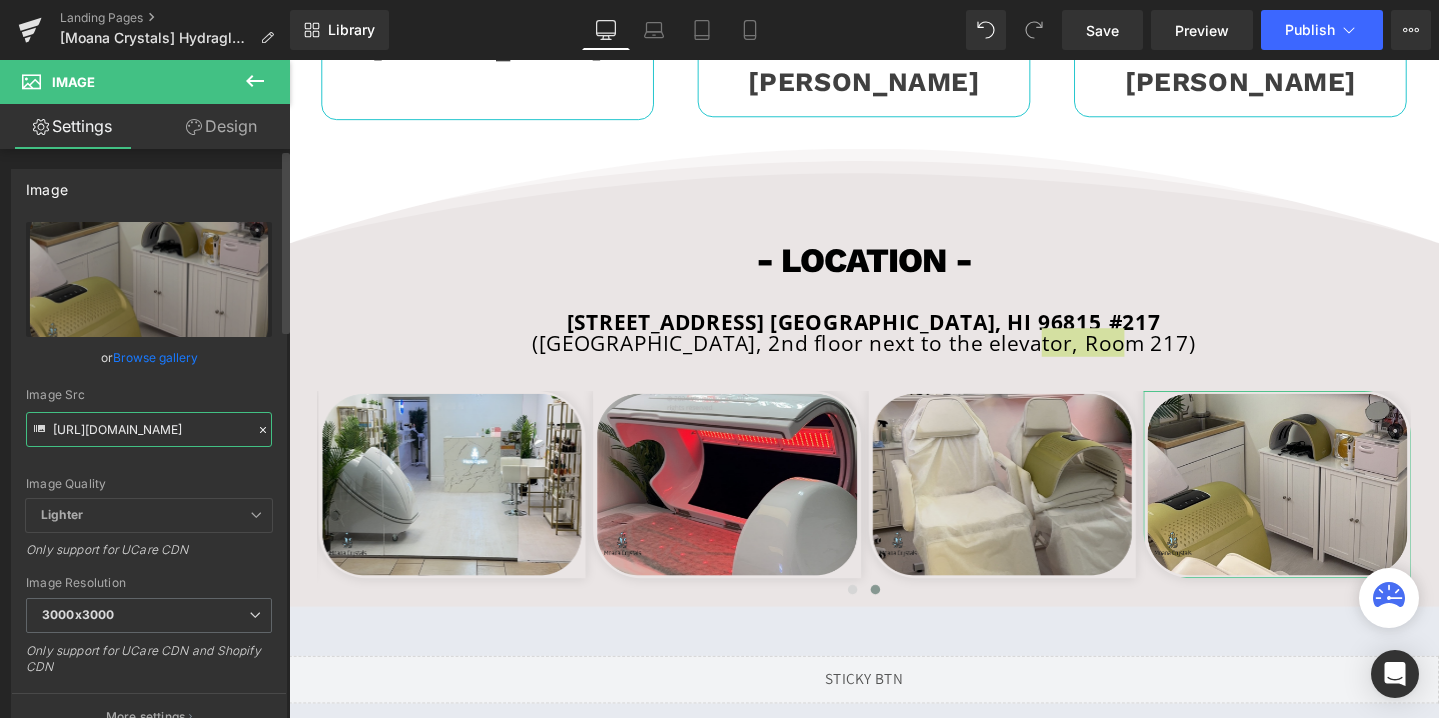 click on "[URL][DOMAIN_NAME]" at bounding box center (149, 429) 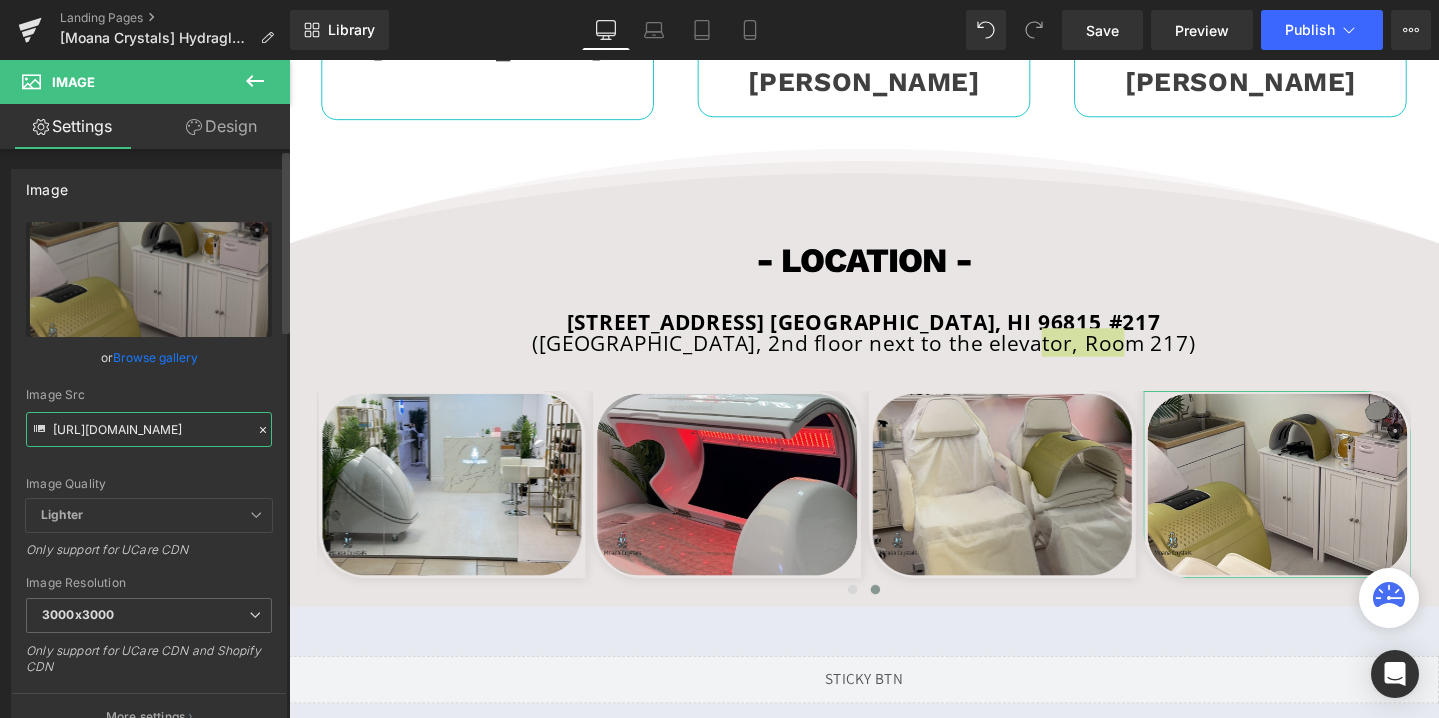 click on "[URL][DOMAIN_NAME]" at bounding box center [149, 429] 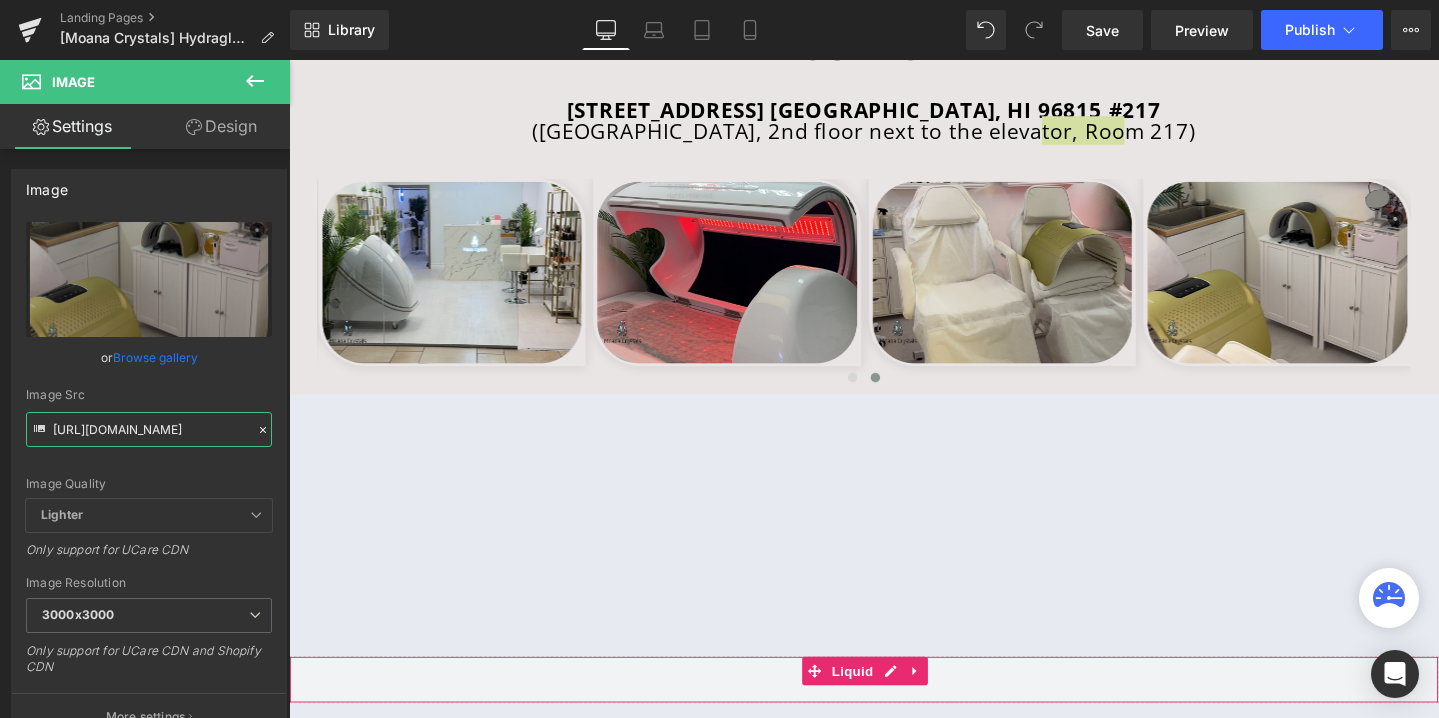 scroll, scrollTop: 6092, scrollLeft: 0, axis: vertical 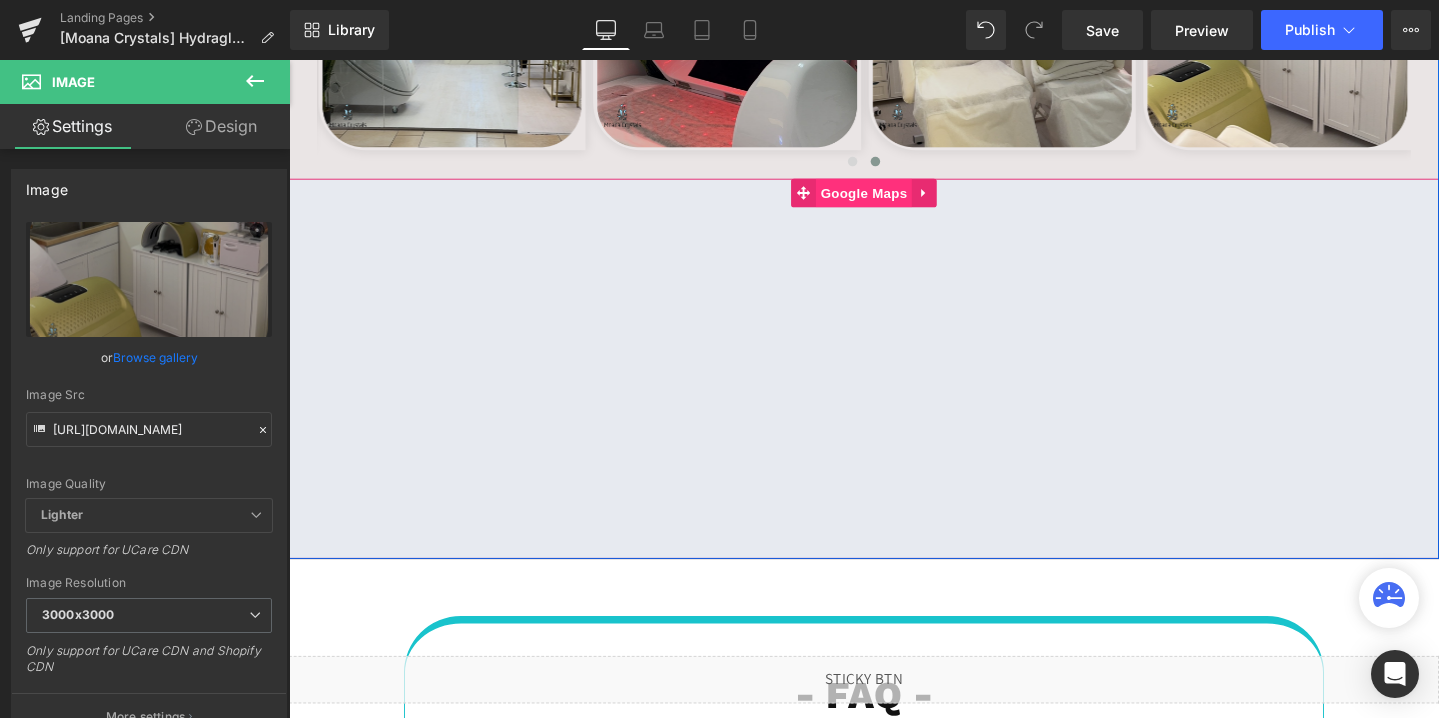 click on "Google Maps" at bounding box center [893, 200] 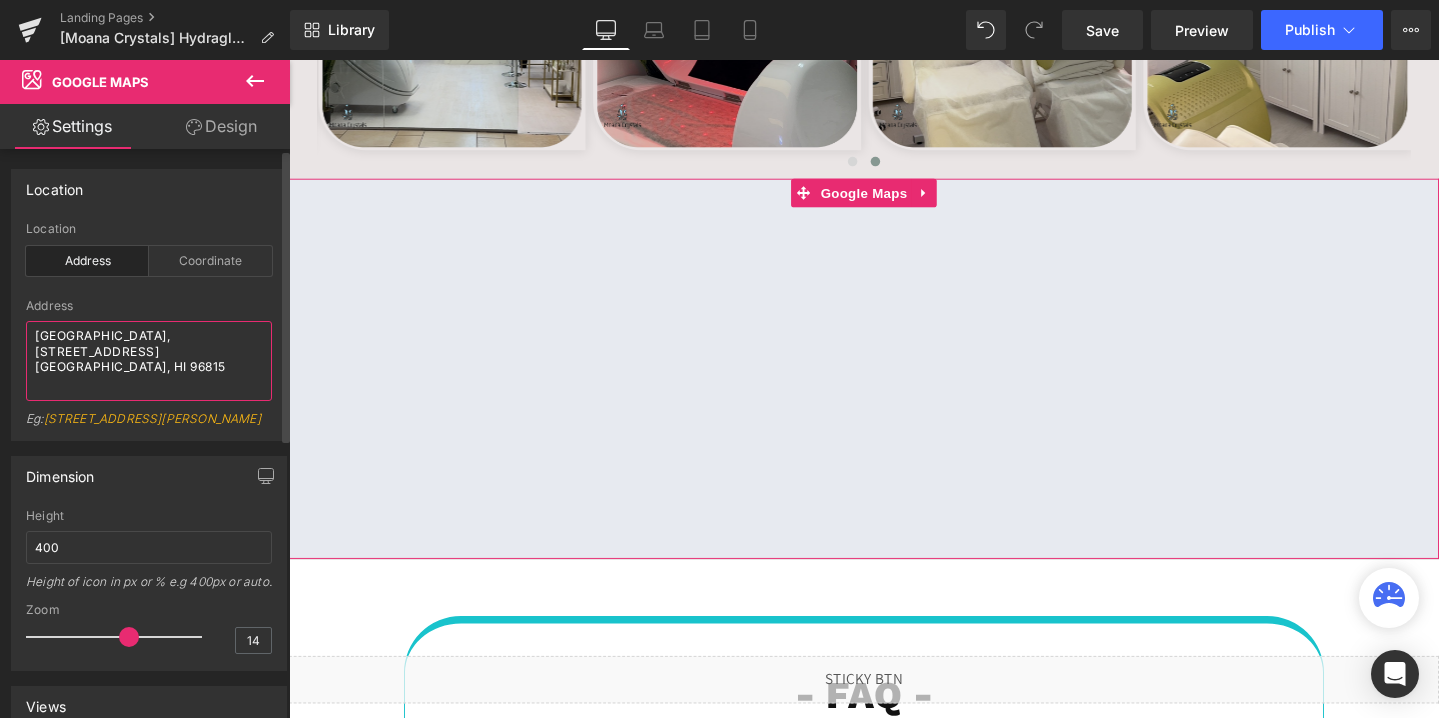 click on "[GEOGRAPHIC_DATA], [STREET_ADDRESS] [GEOGRAPHIC_DATA], HI 96815" at bounding box center (149, 361) 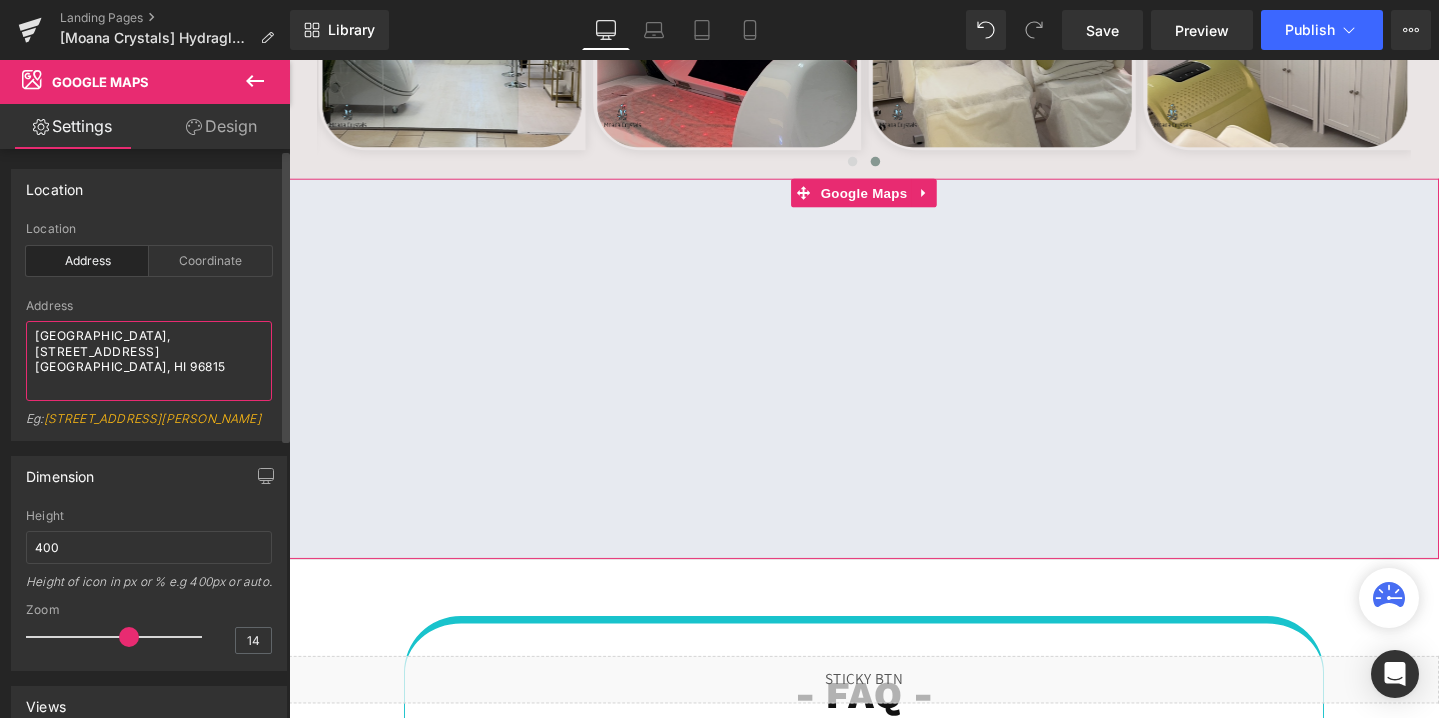 click on "[GEOGRAPHIC_DATA], [STREET_ADDRESS] [GEOGRAPHIC_DATA], HI 96815" at bounding box center (149, 361) 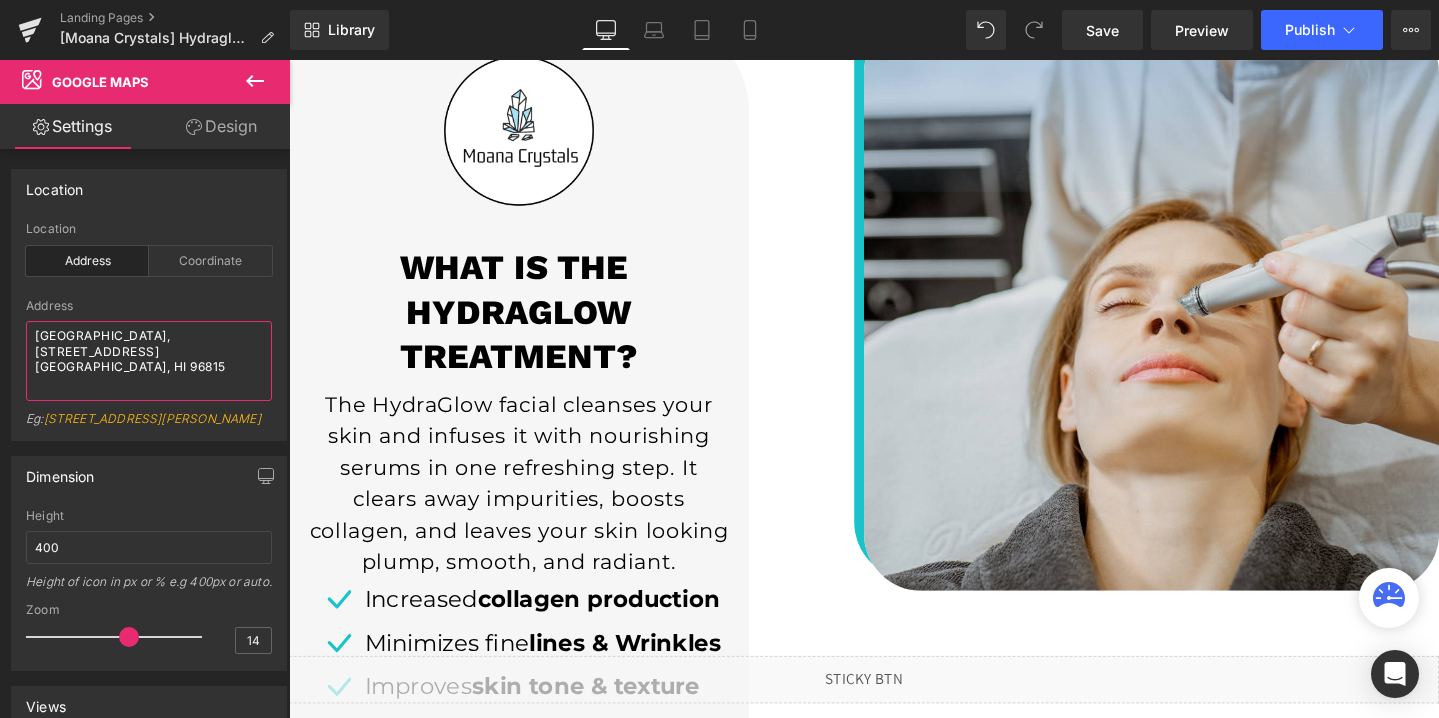 scroll, scrollTop: 3580, scrollLeft: 0, axis: vertical 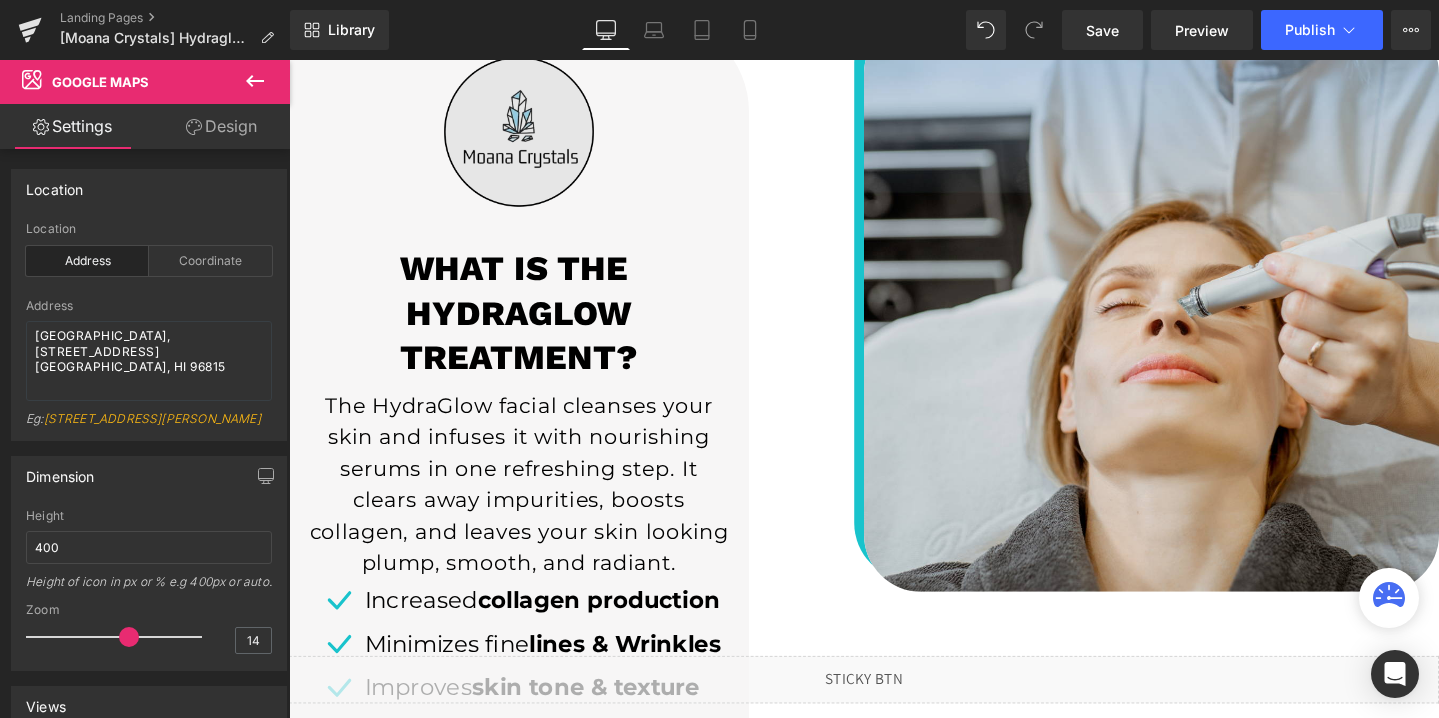 click at bounding box center [531, 135] 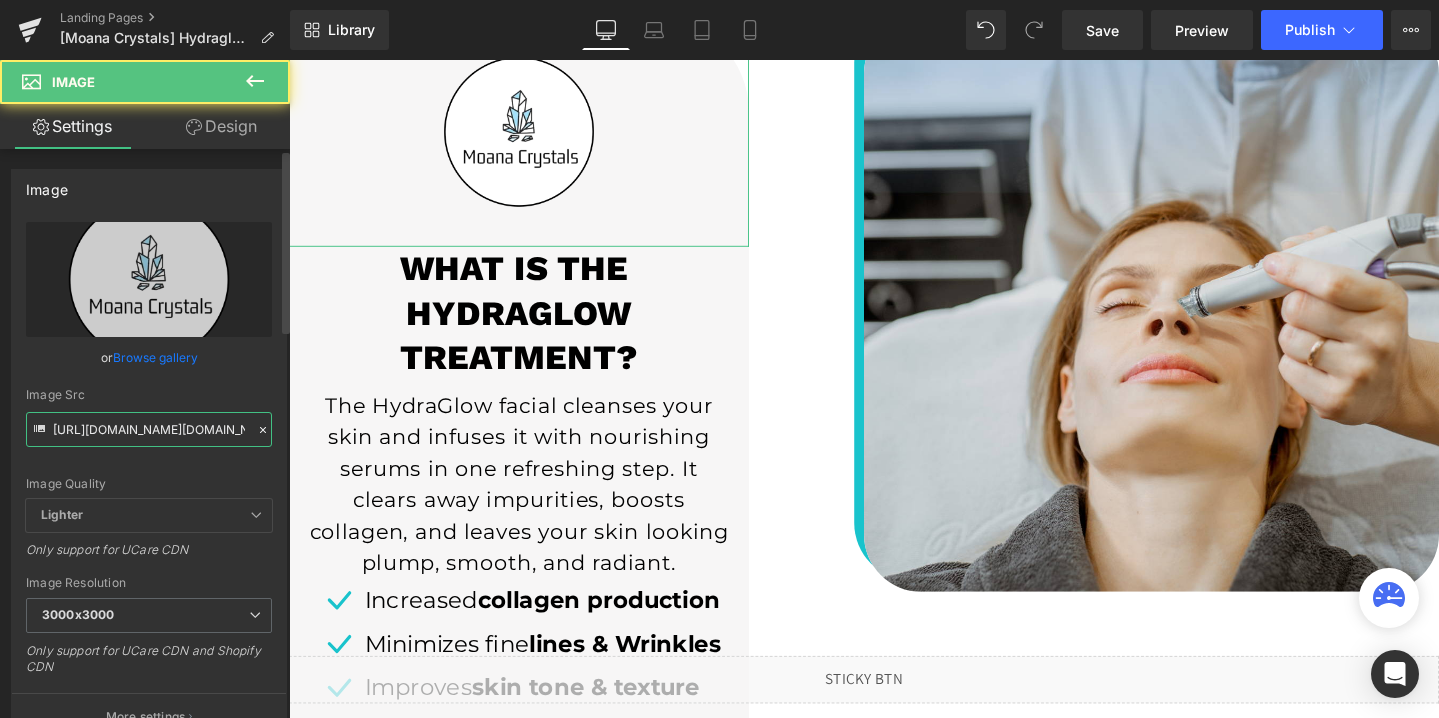 click on "[URL][DOMAIN_NAME][DOMAIN_NAME]" at bounding box center [149, 429] 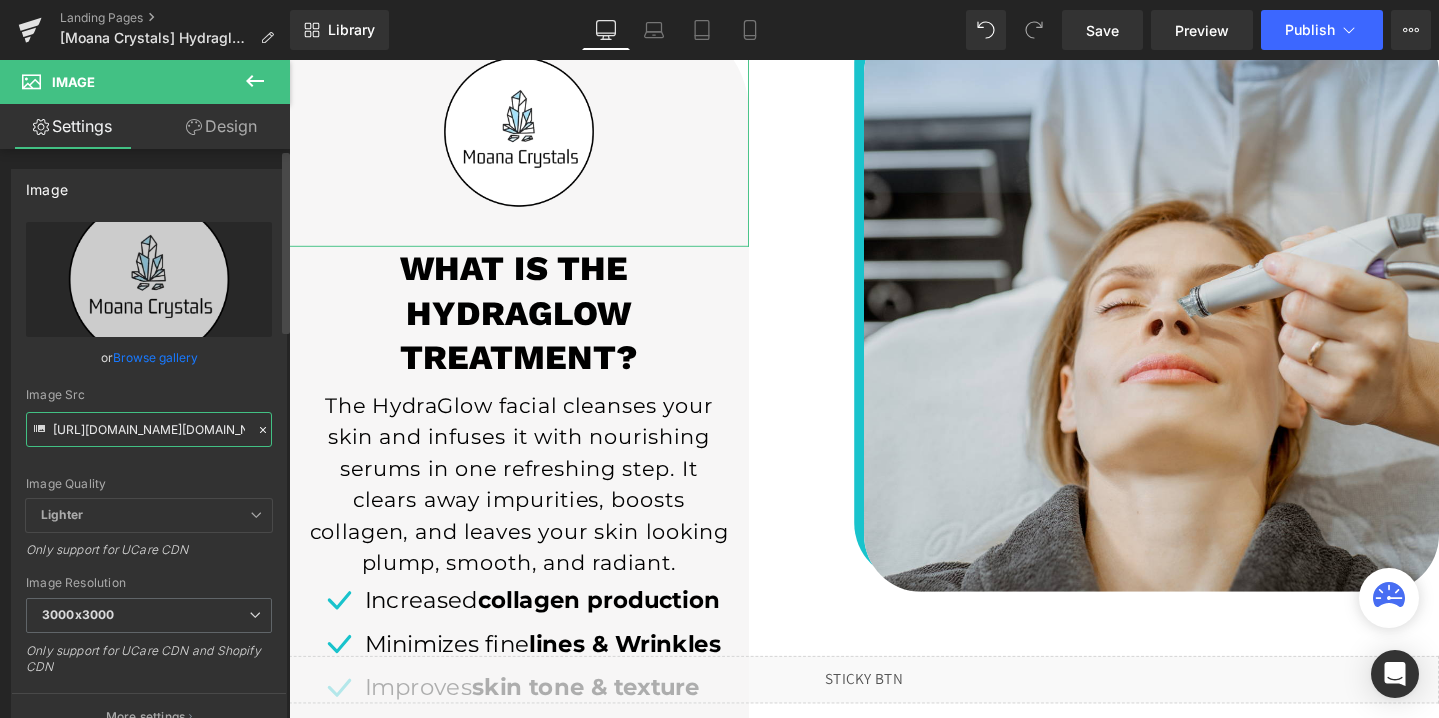 click on "[URL][DOMAIN_NAME][DOMAIN_NAME]" at bounding box center (149, 429) 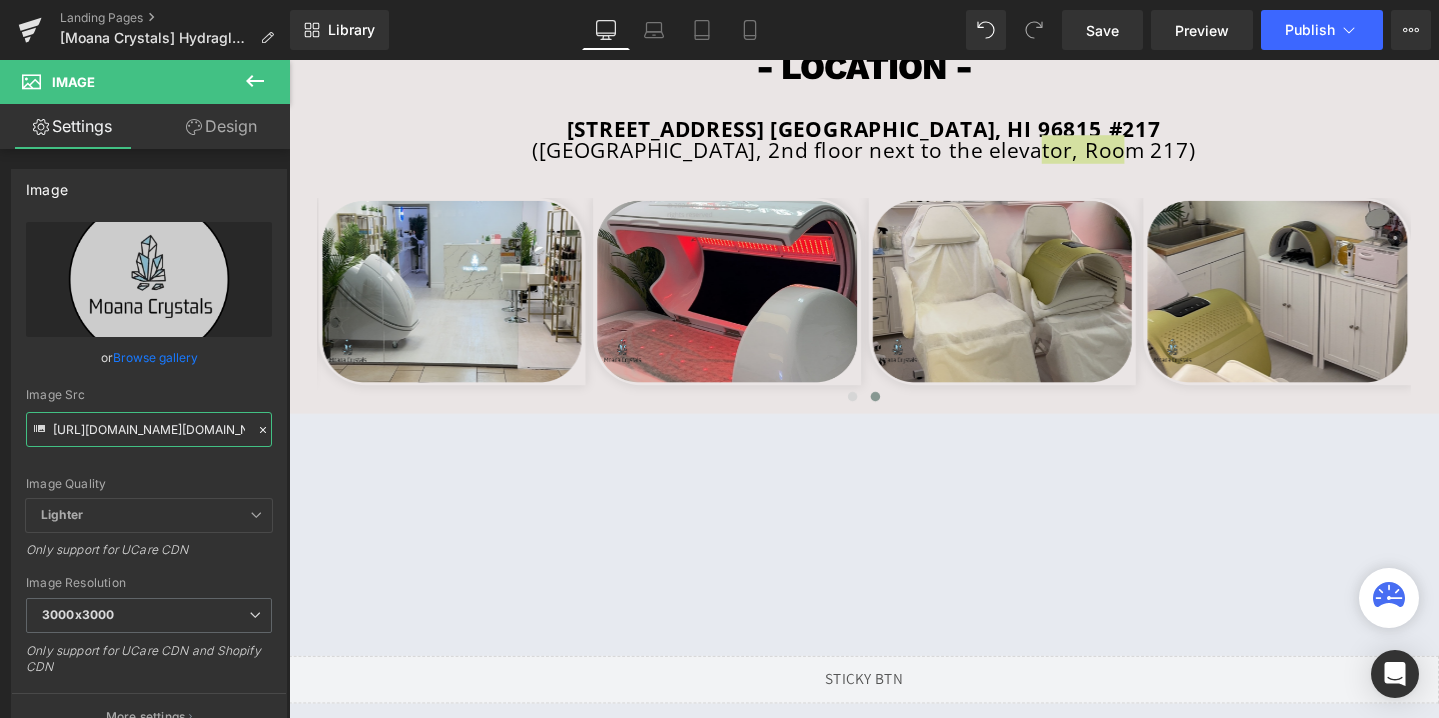 scroll, scrollTop: 5847, scrollLeft: 0, axis: vertical 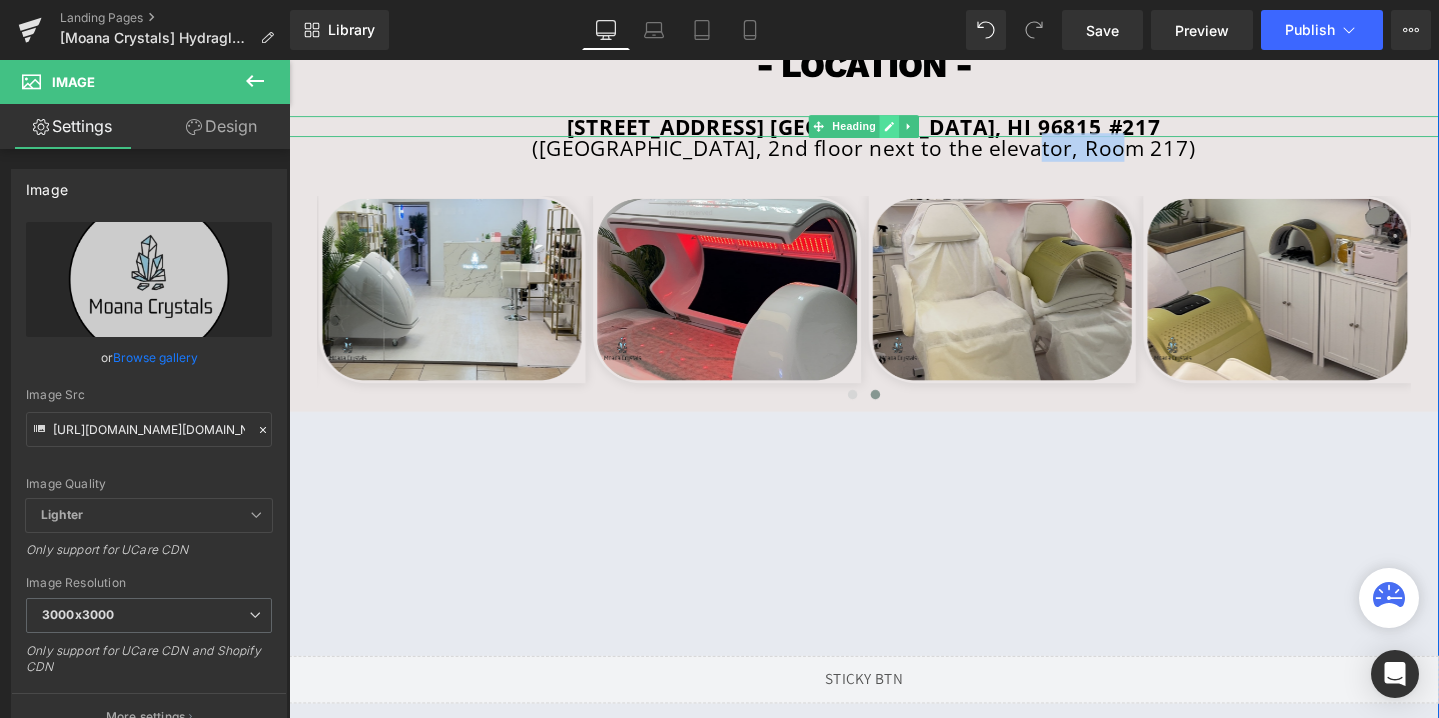 click at bounding box center [921, 130] 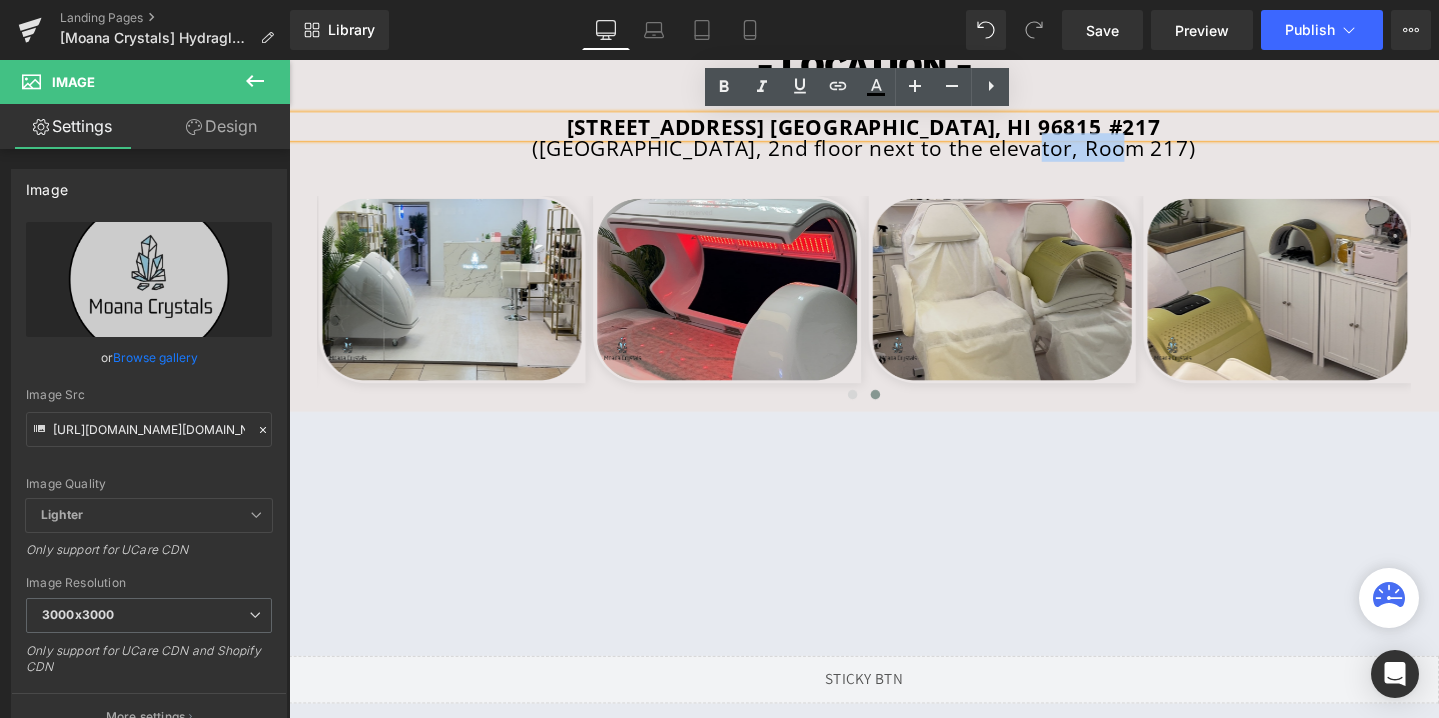 click on "[STREET_ADDRESS] [GEOGRAPHIC_DATA], HI 96815 #217" at bounding box center (893, 130) 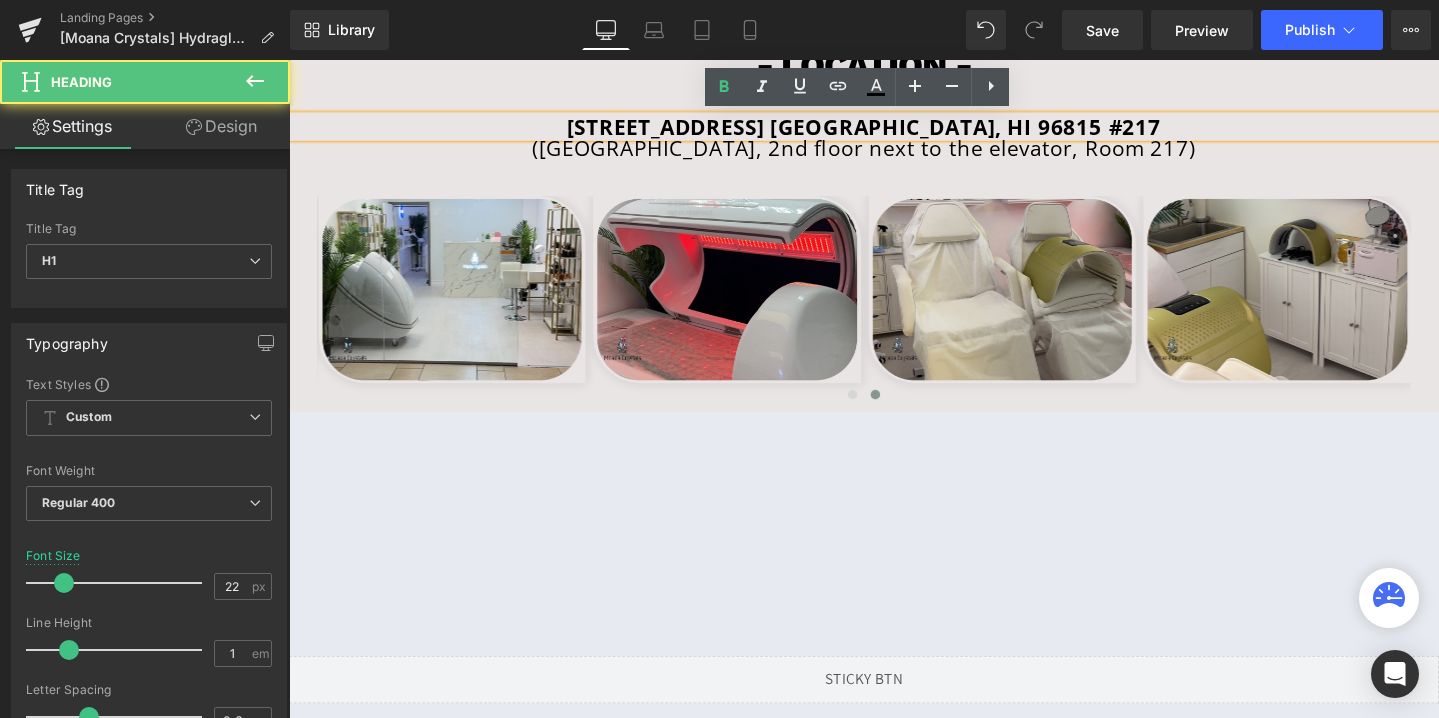 click on "[STREET_ADDRESS] [GEOGRAPHIC_DATA], HI 96815 #217" at bounding box center [893, 130] 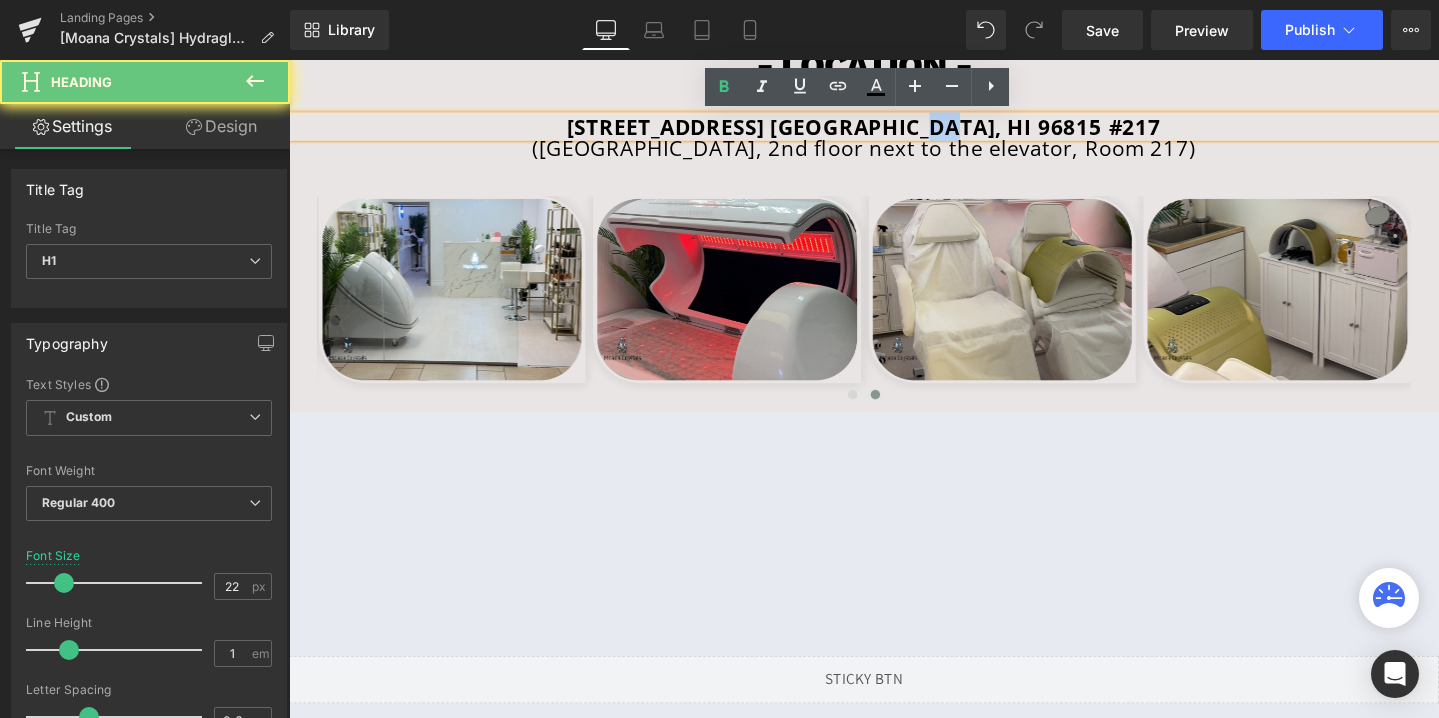 click on "[STREET_ADDRESS] [GEOGRAPHIC_DATA], HI 96815 #217" at bounding box center (893, 130) 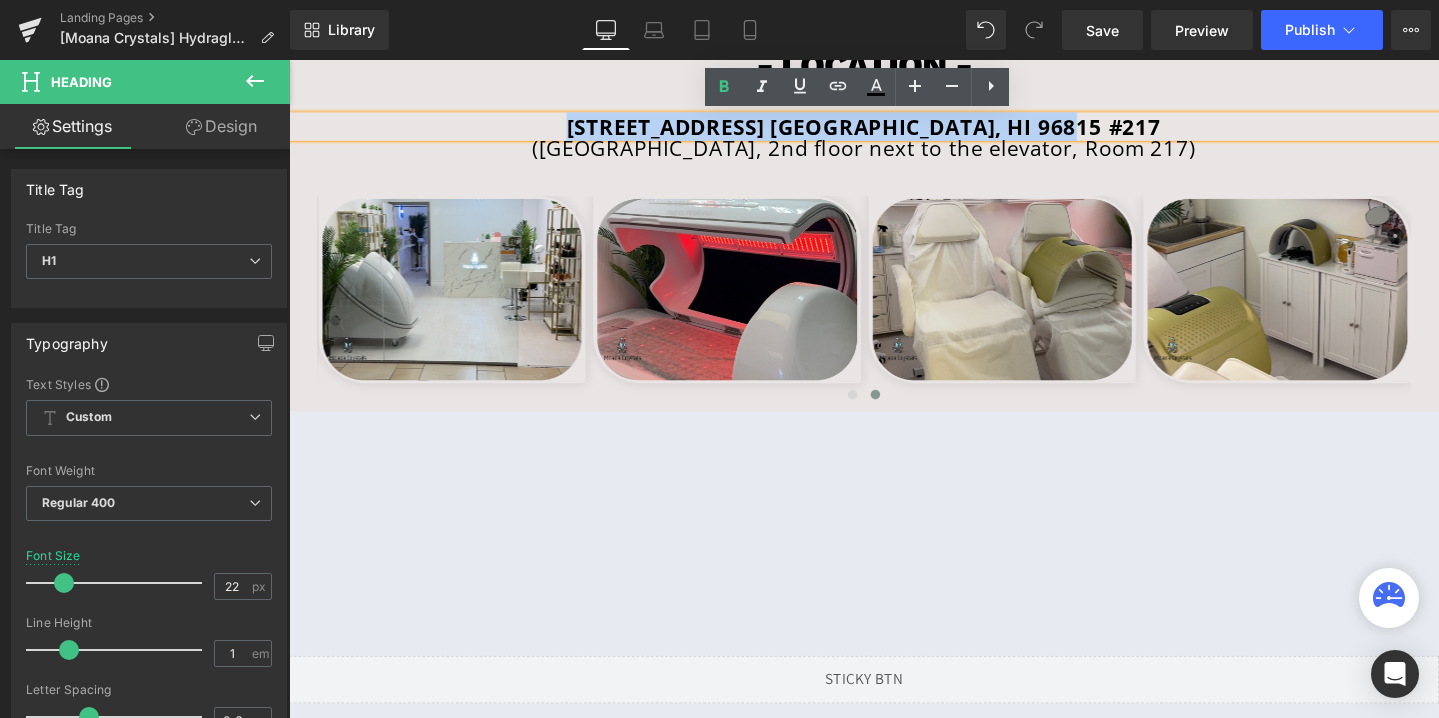 copy on "[STREET_ADDRESS] [GEOGRAPHIC_DATA], HI 96815 #217" 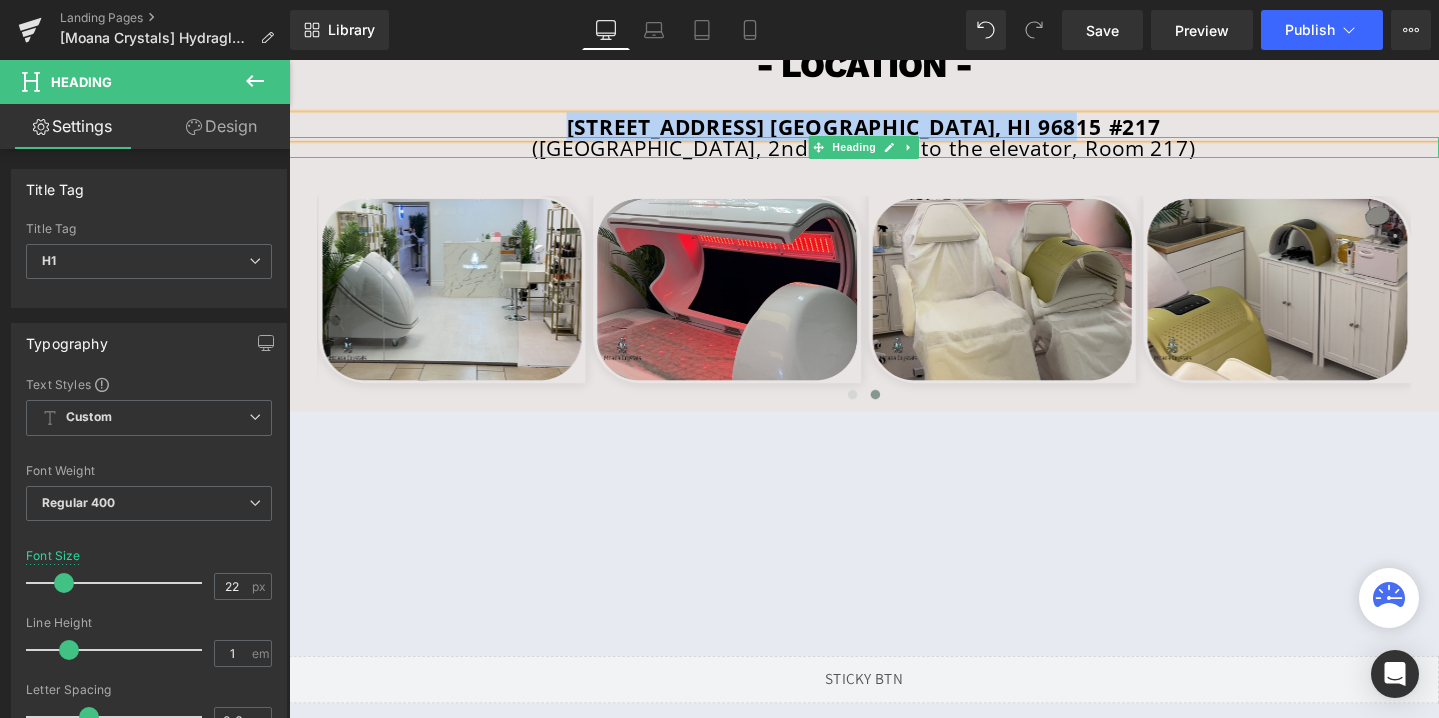 click on "([GEOGRAPHIC_DATA], 2nd floor next to the elevator, Room 217)" at bounding box center [894, 152] 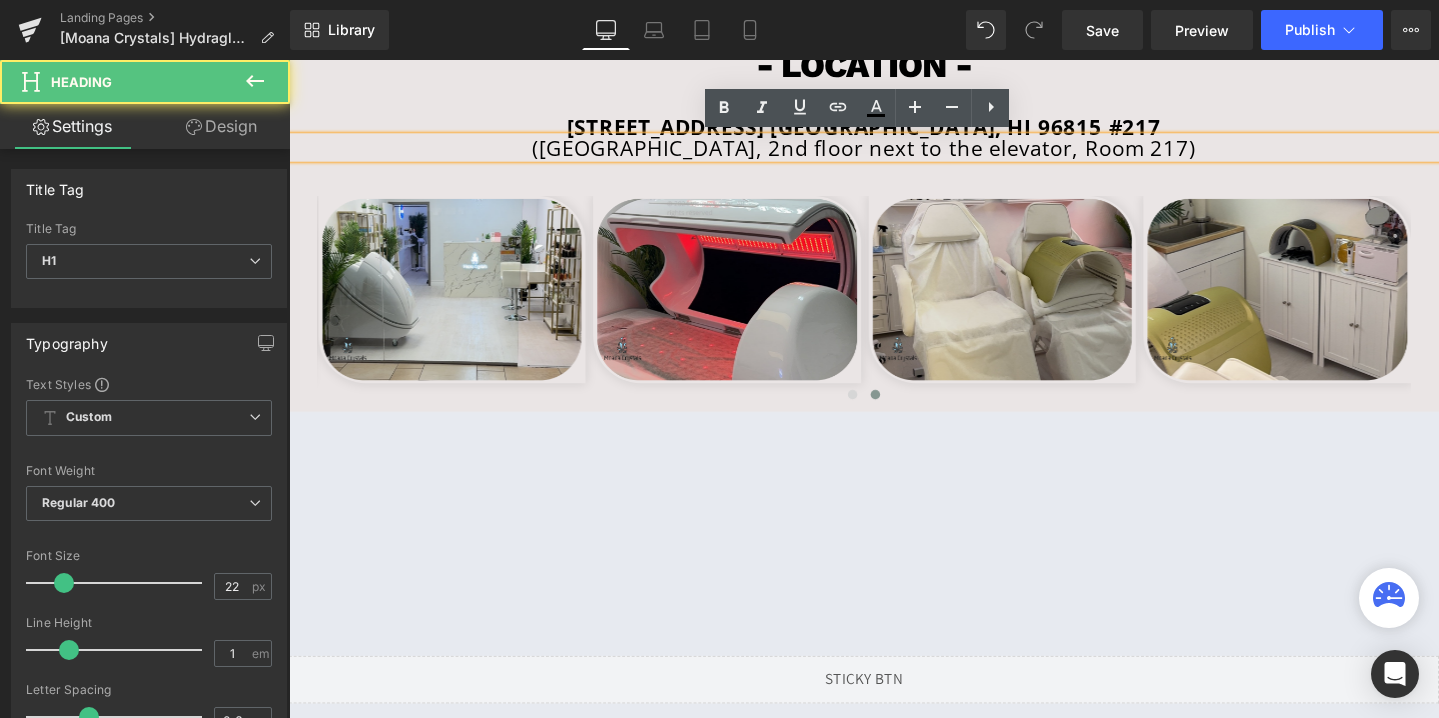 click on "([GEOGRAPHIC_DATA], 2nd floor next to the elevator, Room 217)" at bounding box center (894, 152) 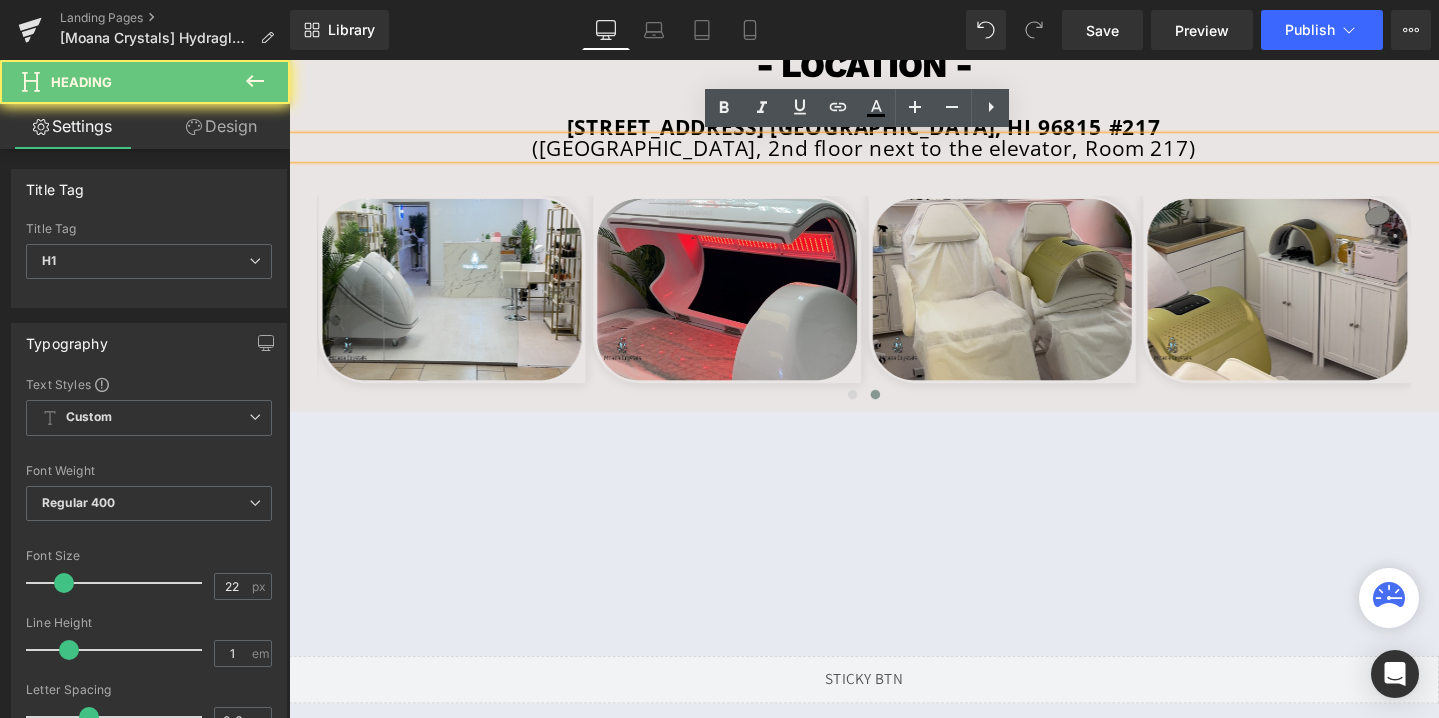click on "([GEOGRAPHIC_DATA], 2nd floor next to the elevator, Room 217)" at bounding box center [894, 152] 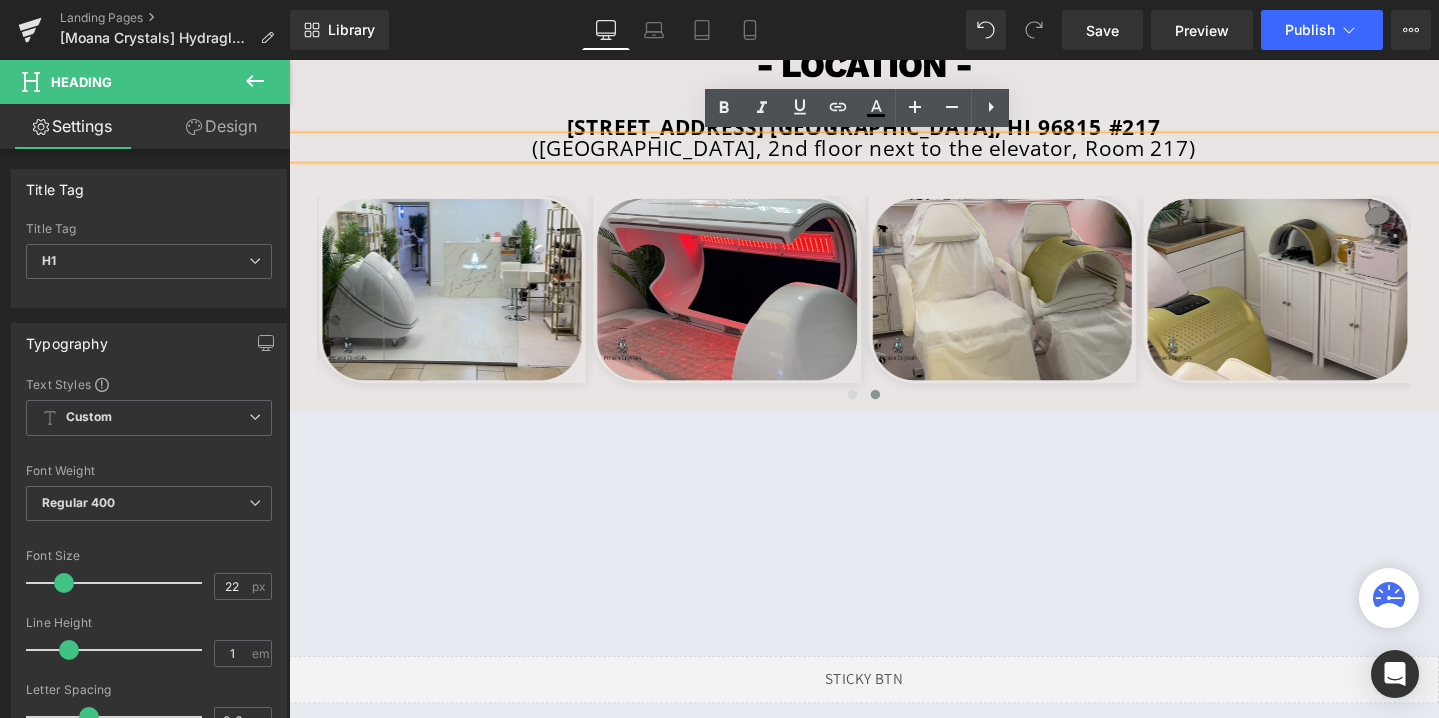 copy on "([GEOGRAPHIC_DATA], 2nd floor next to the elevator, Room 217)" 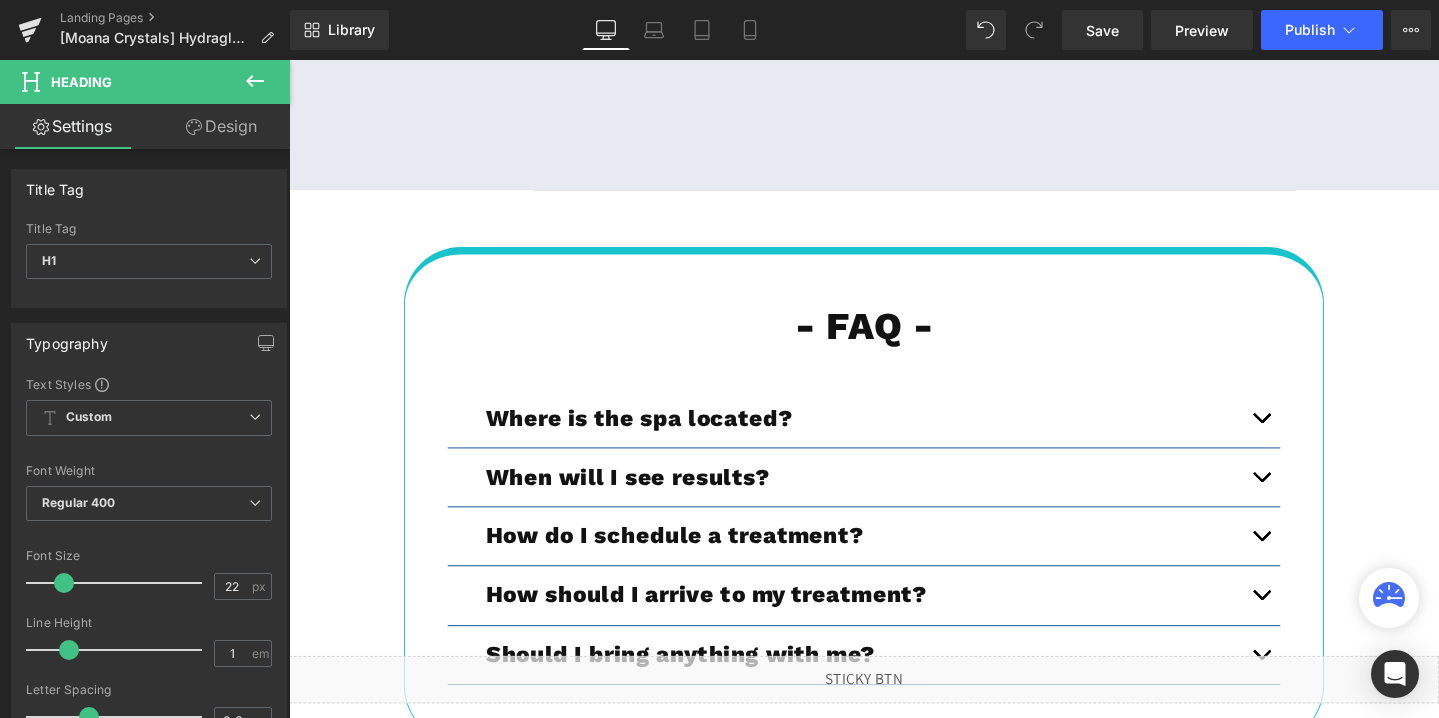 scroll, scrollTop: 6598, scrollLeft: 0, axis: vertical 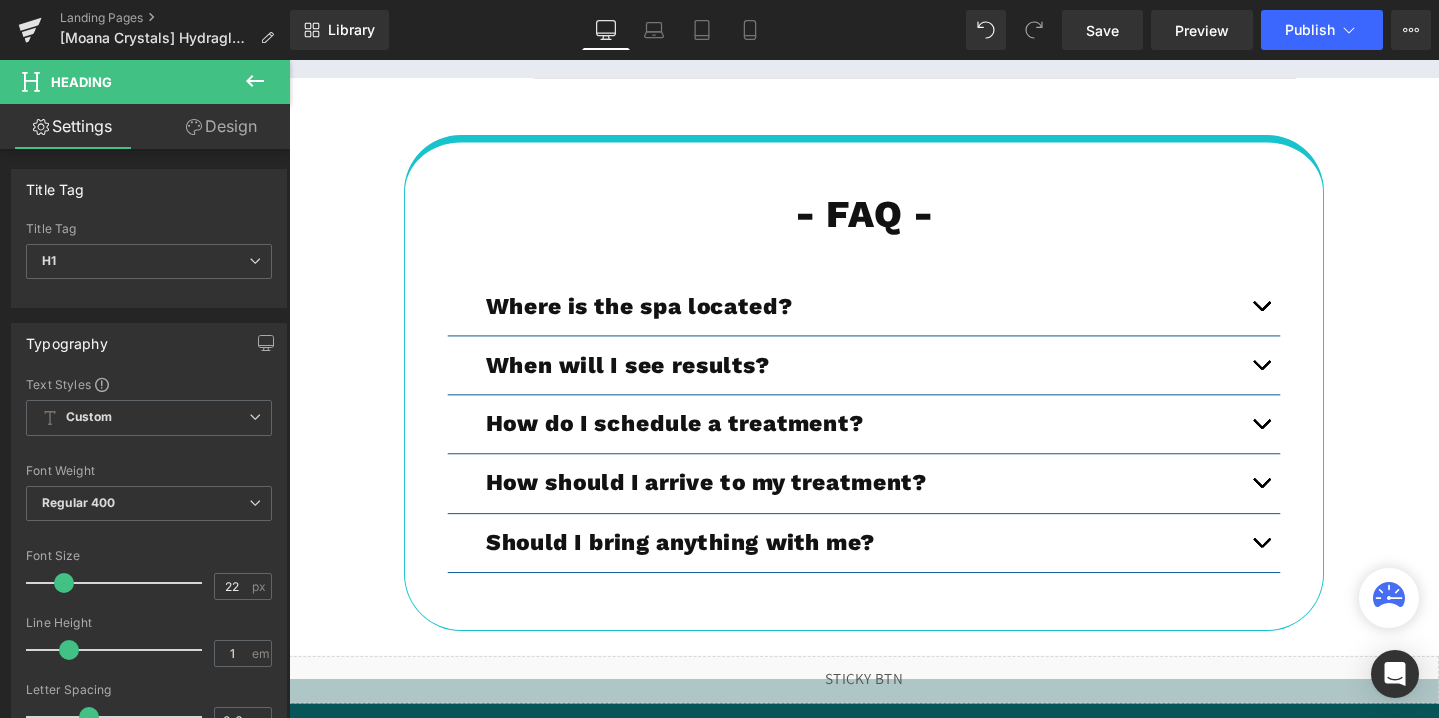 click on "Where is the spa located?" at bounding box center (894, 319) 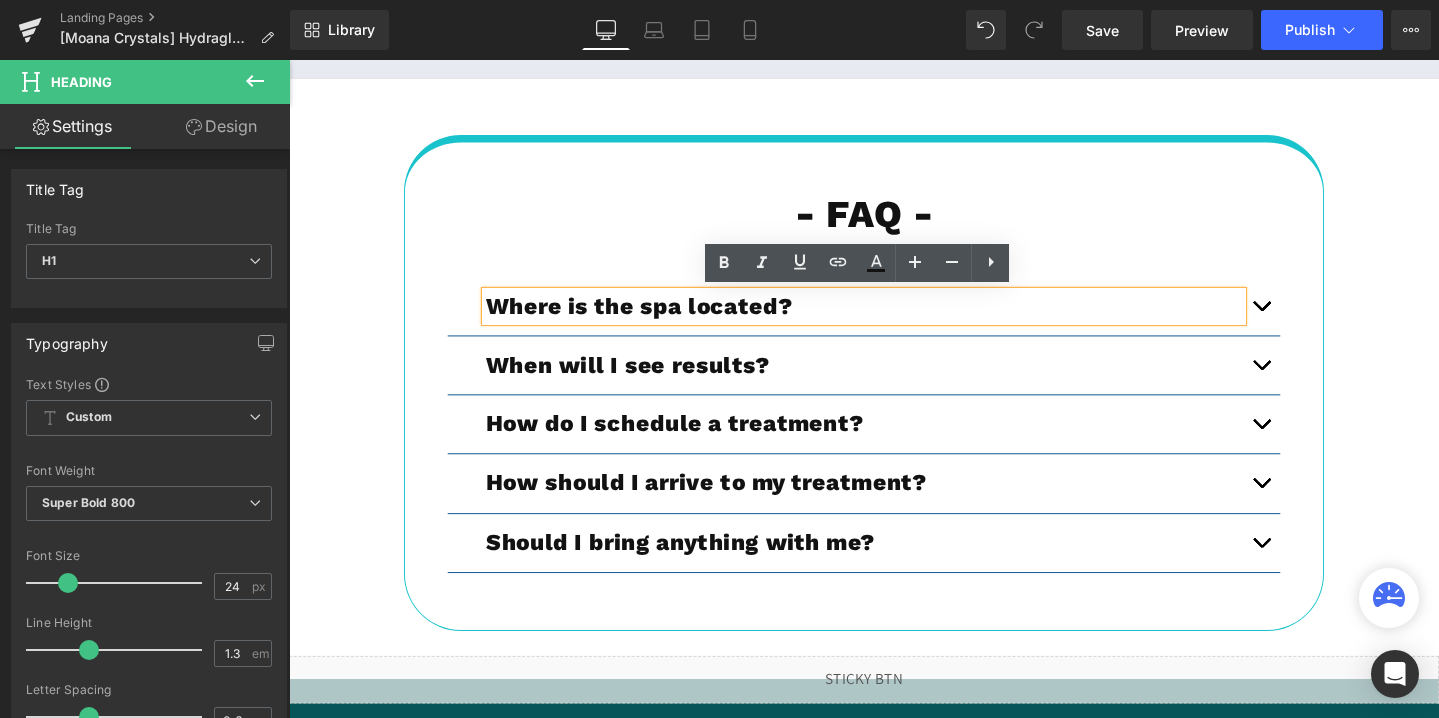 click at bounding box center [1312, 324] 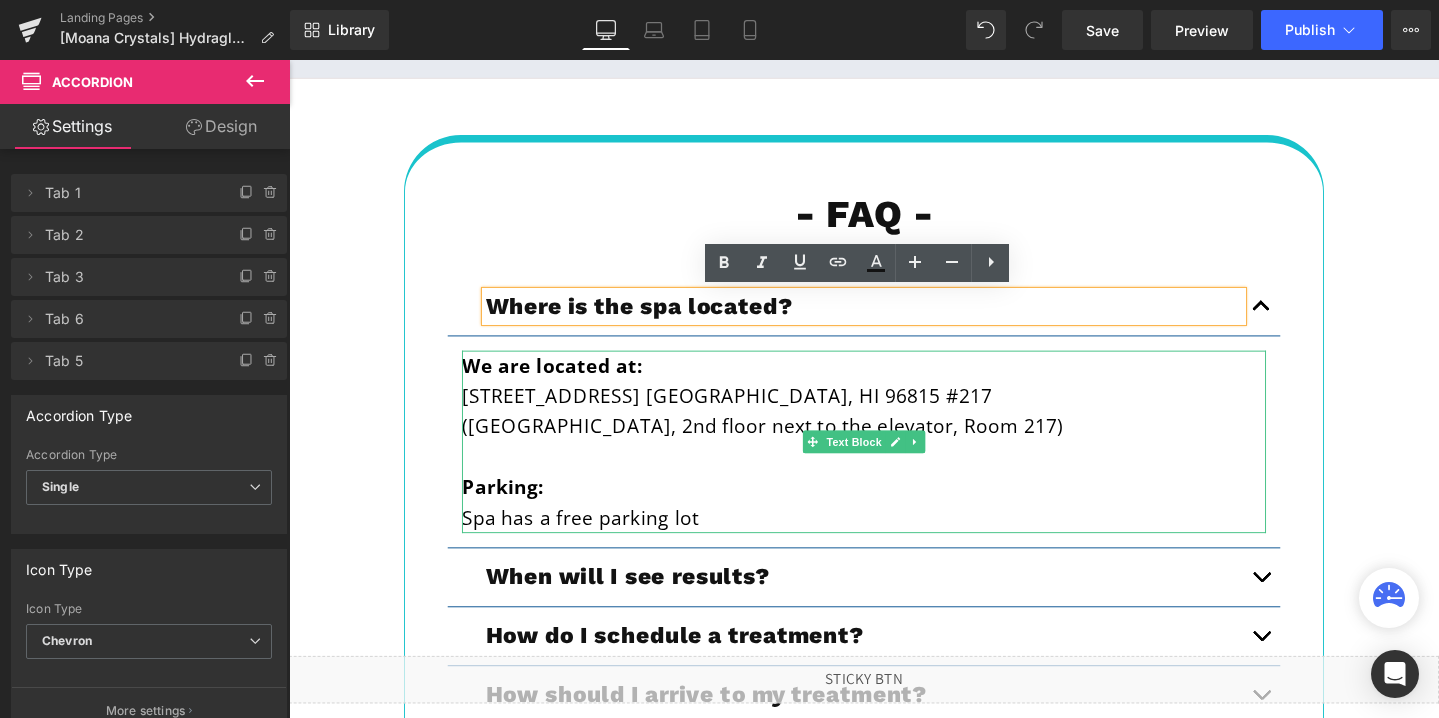 click on "Spa has a free parking lot" at bounding box center [894, 542] 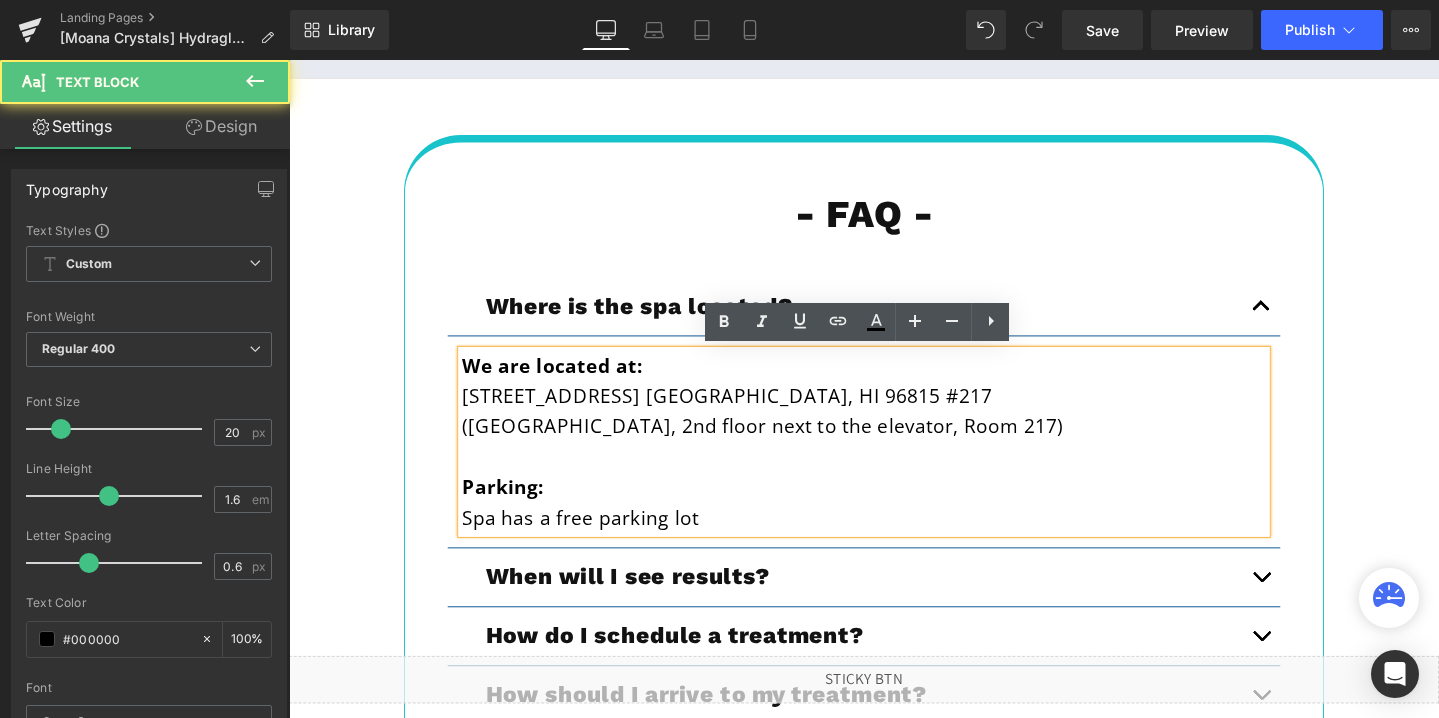 click on "Spa has a free parking lot" at bounding box center [894, 542] 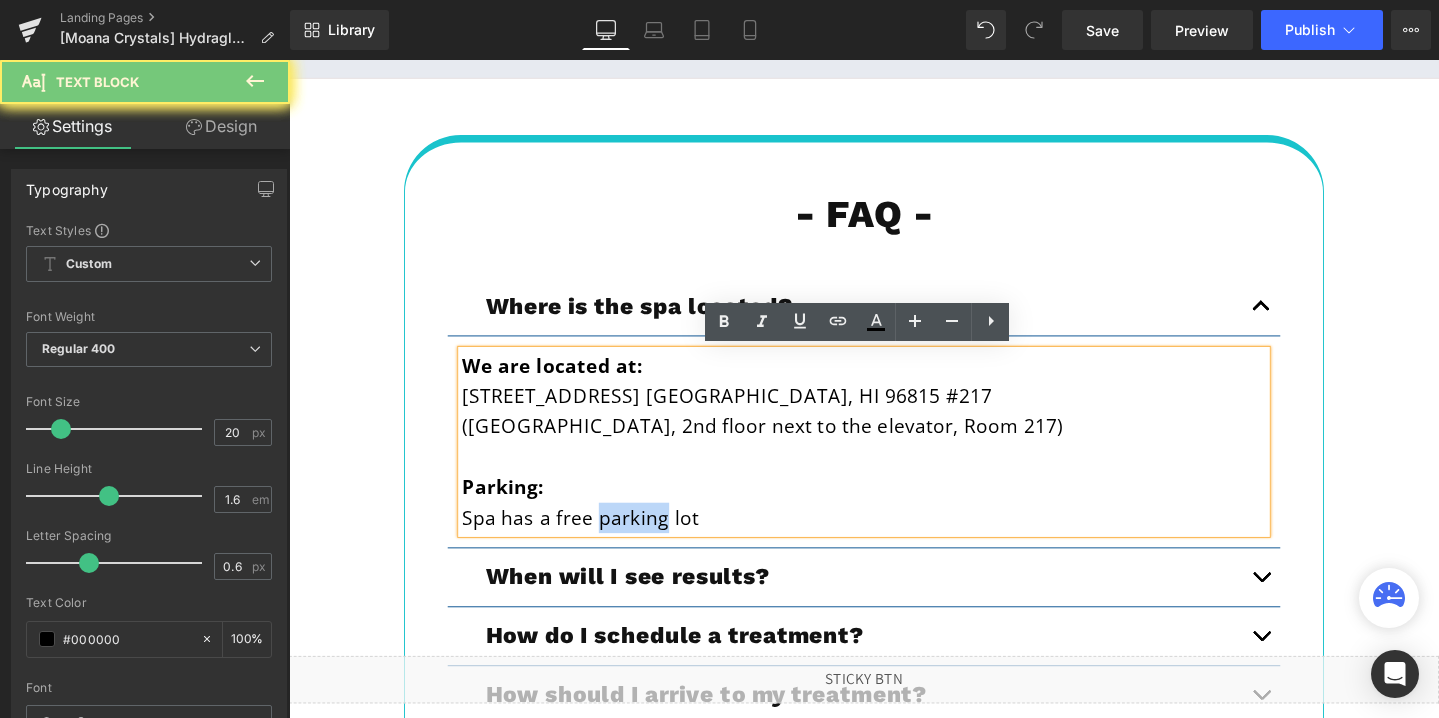 click on "Spa has a free parking lot" at bounding box center [894, 542] 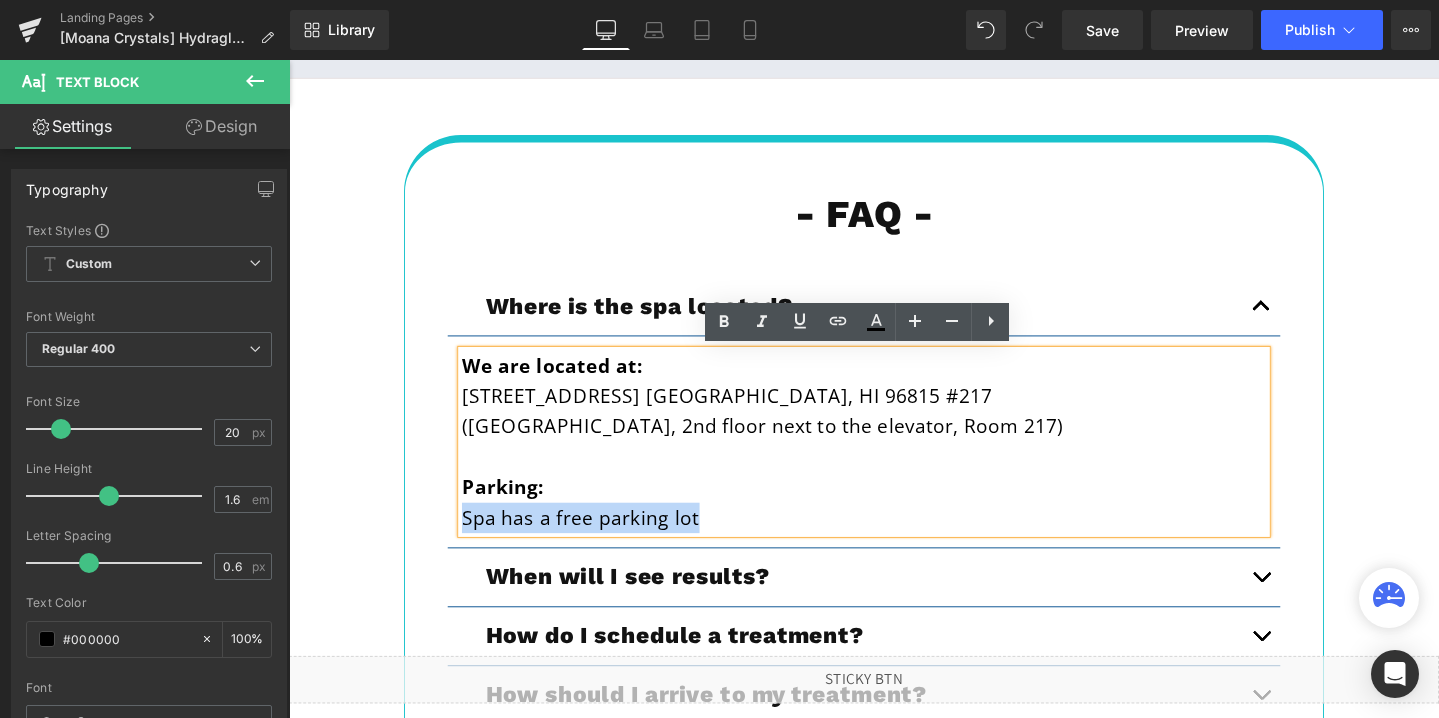 copy on "Spa has a free parking lot" 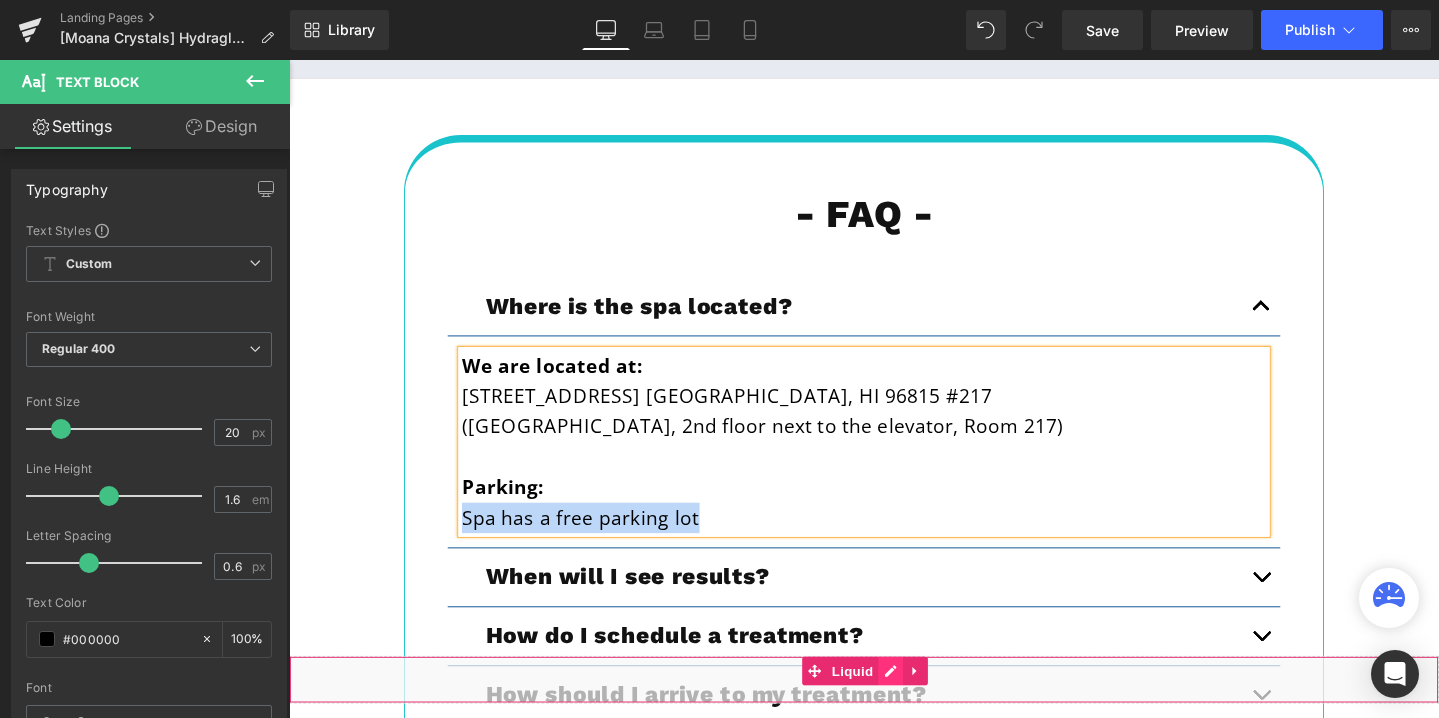 click on "Liquid" at bounding box center (894, 712) 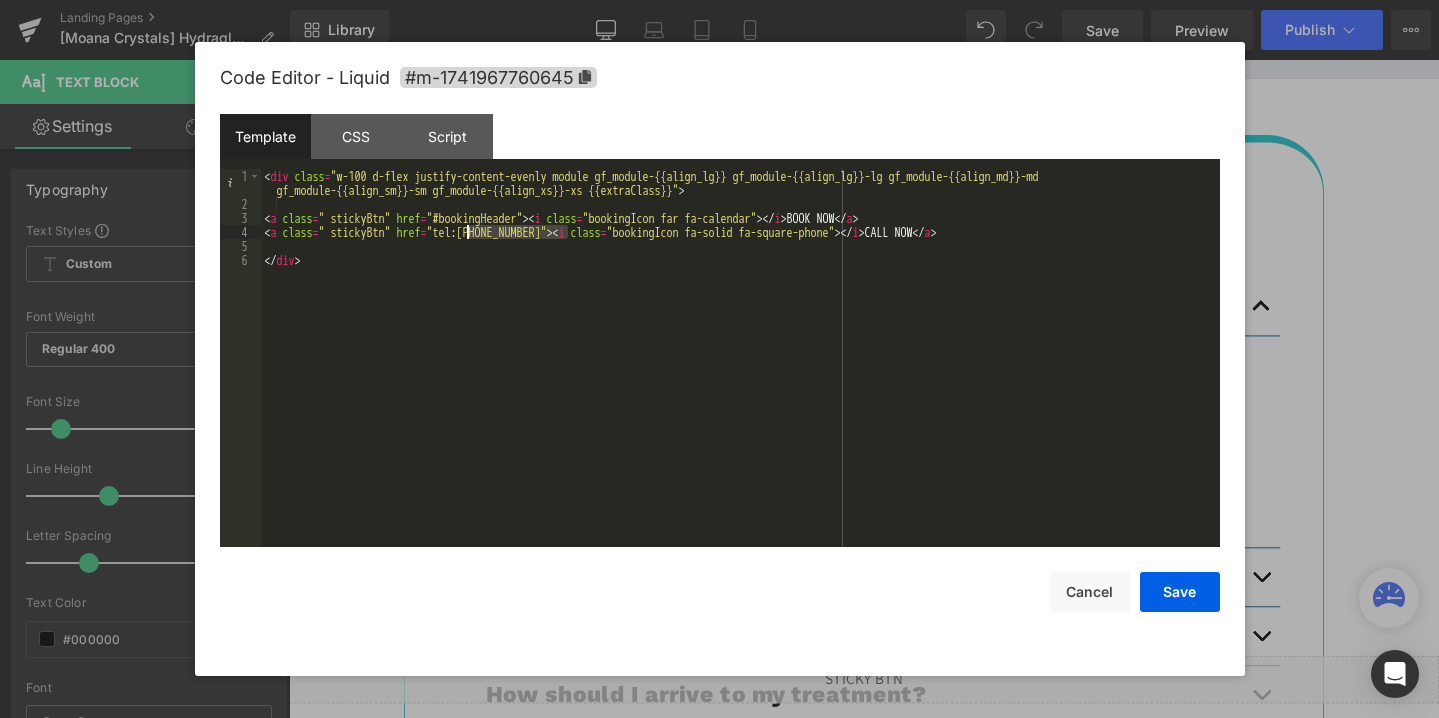 drag, startPoint x: 568, startPoint y: 231, endPoint x: 466, endPoint y: 236, distance: 102.122475 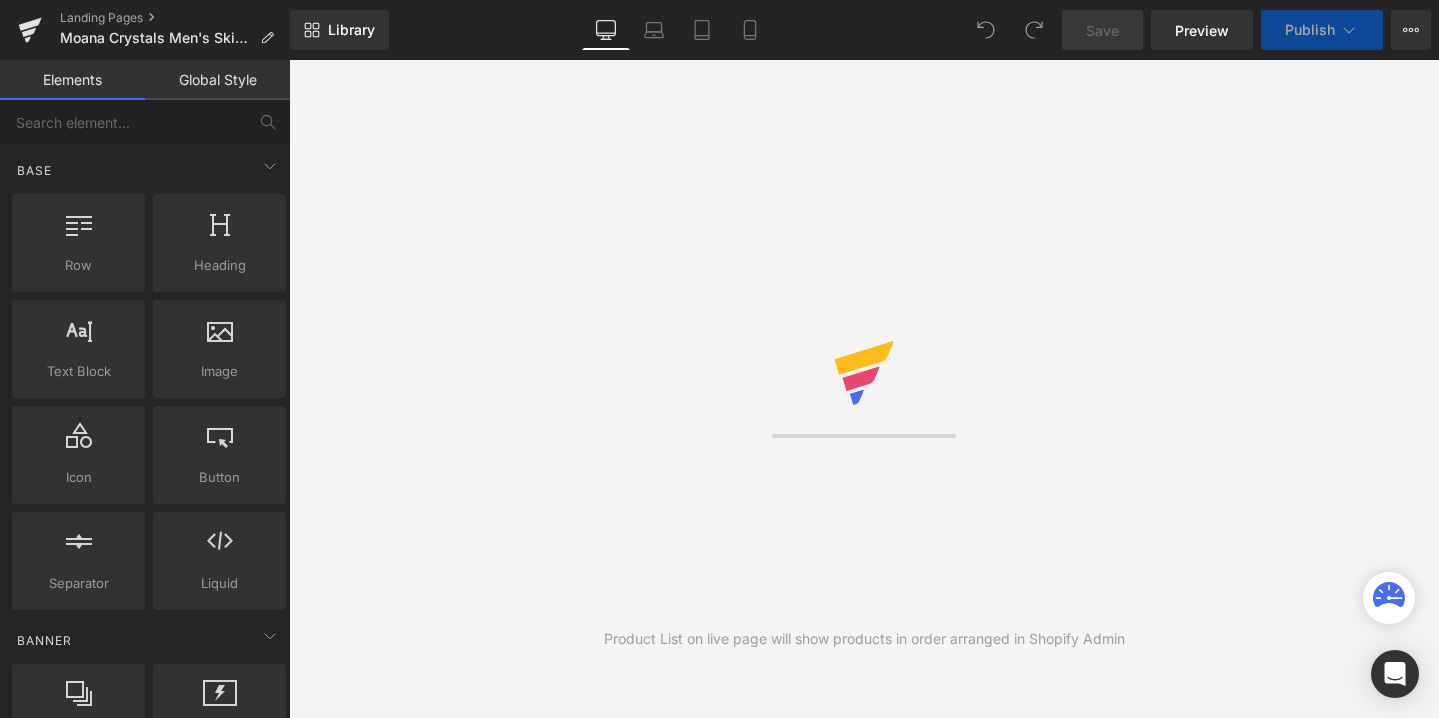 scroll, scrollTop: 0, scrollLeft: 0, axis: both 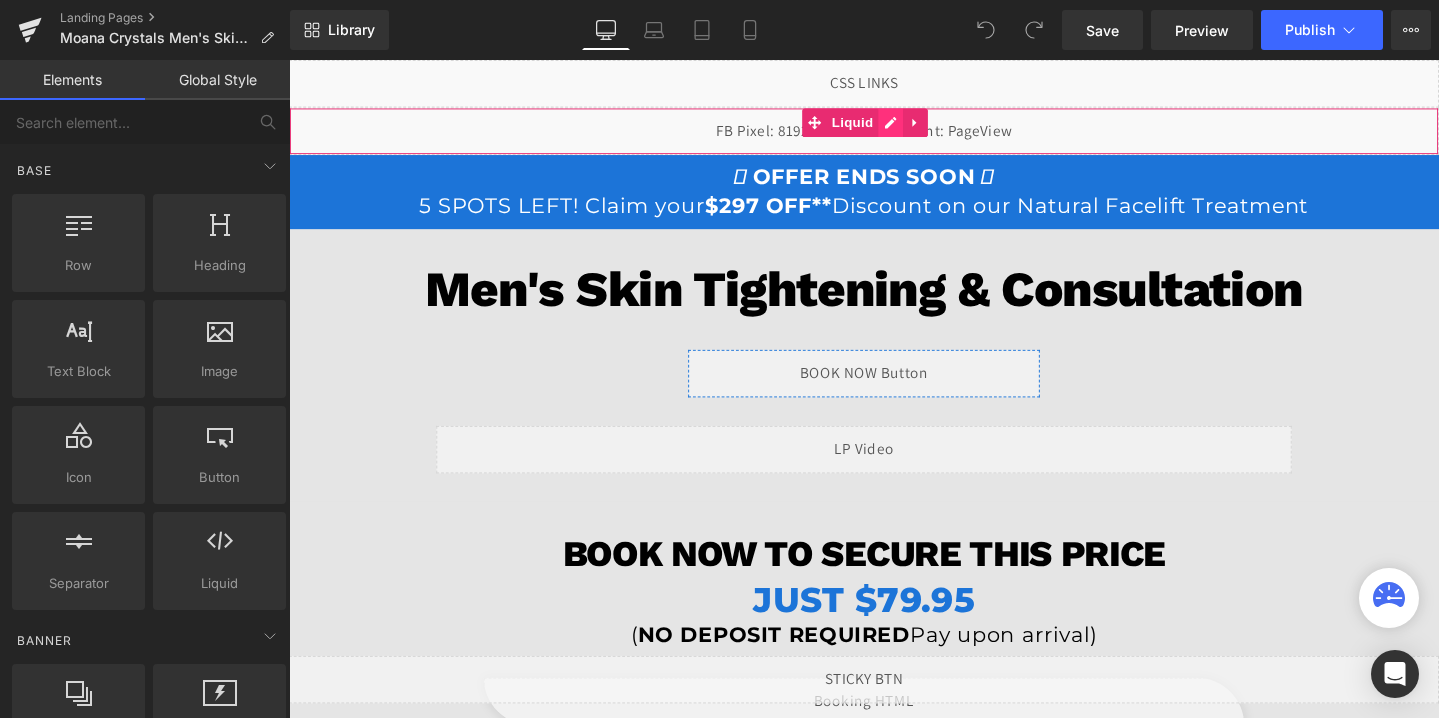 click on "Liquid" at bounding box center (894, 135) 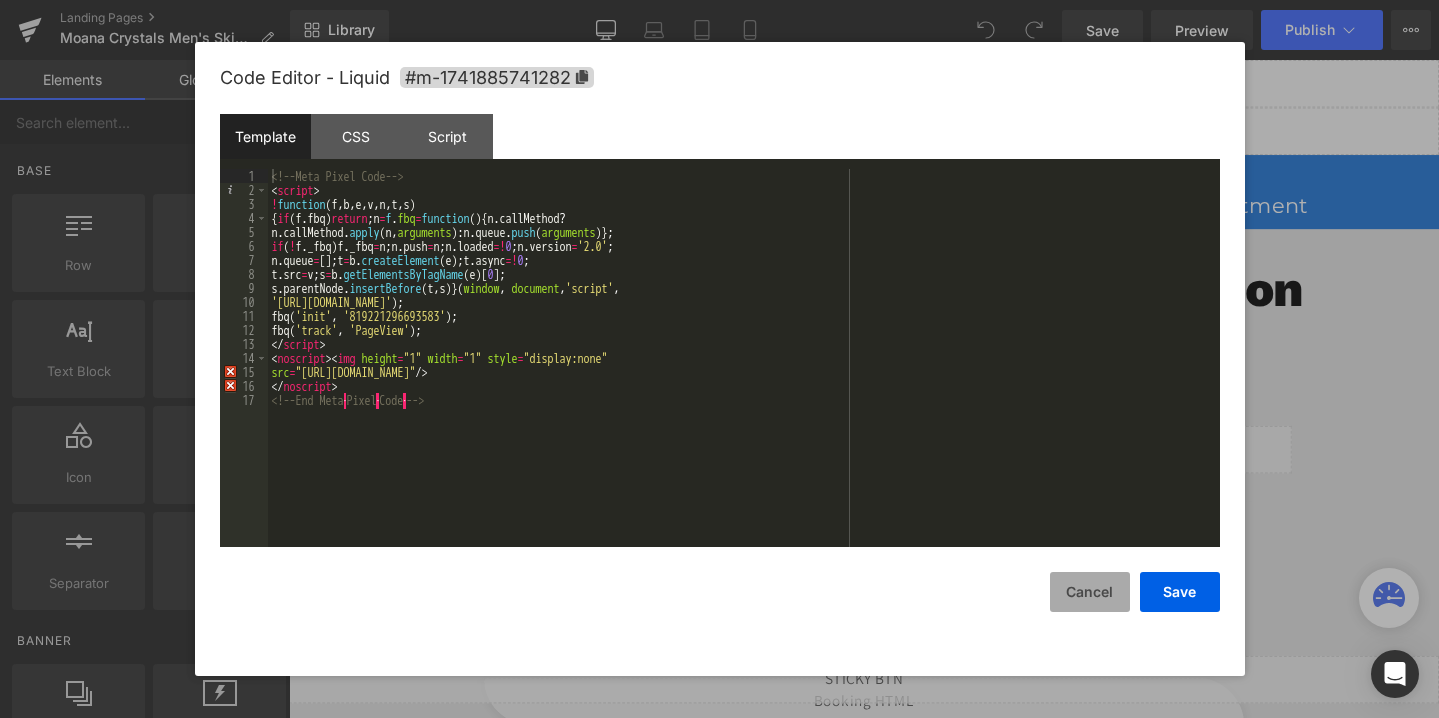 click on "Cancel" at bounding box center (1090, 592) 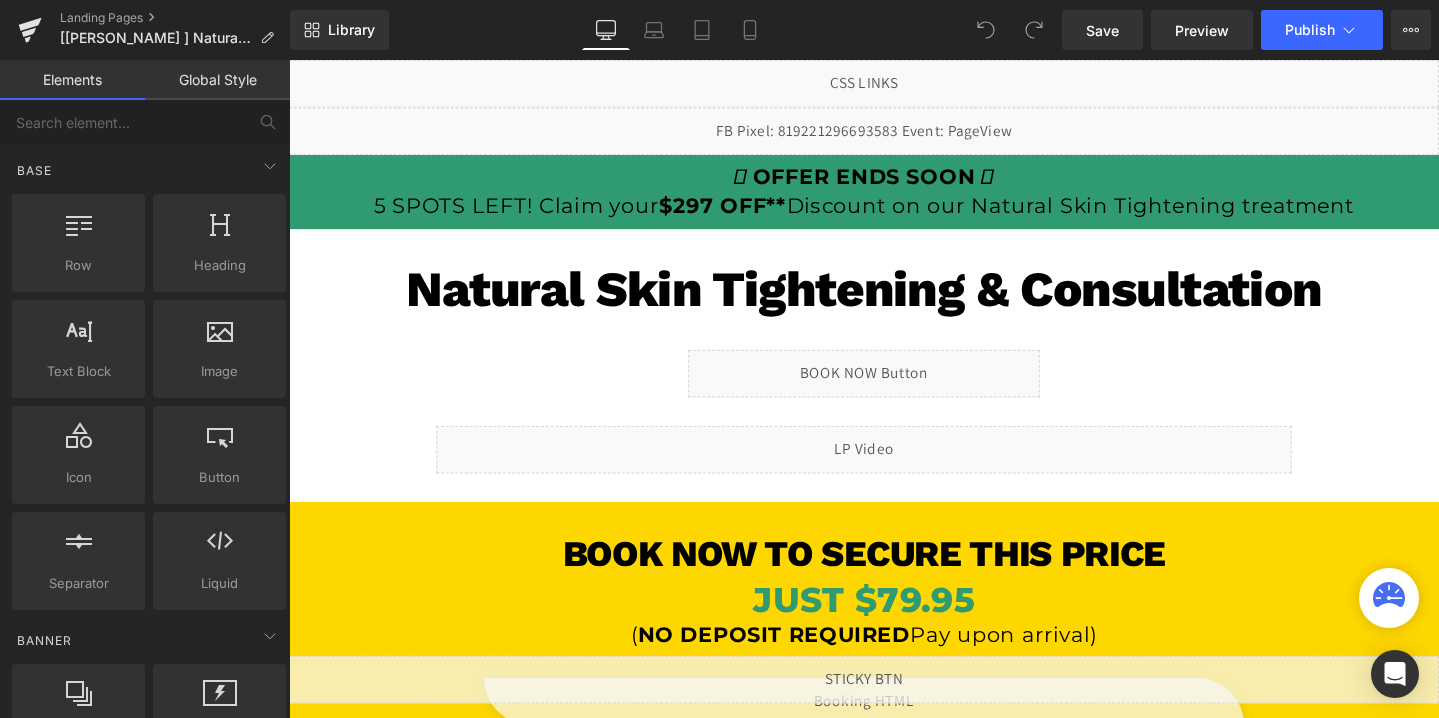 scroll, scrollTop: 0, scrollLeft: 0, axis: both 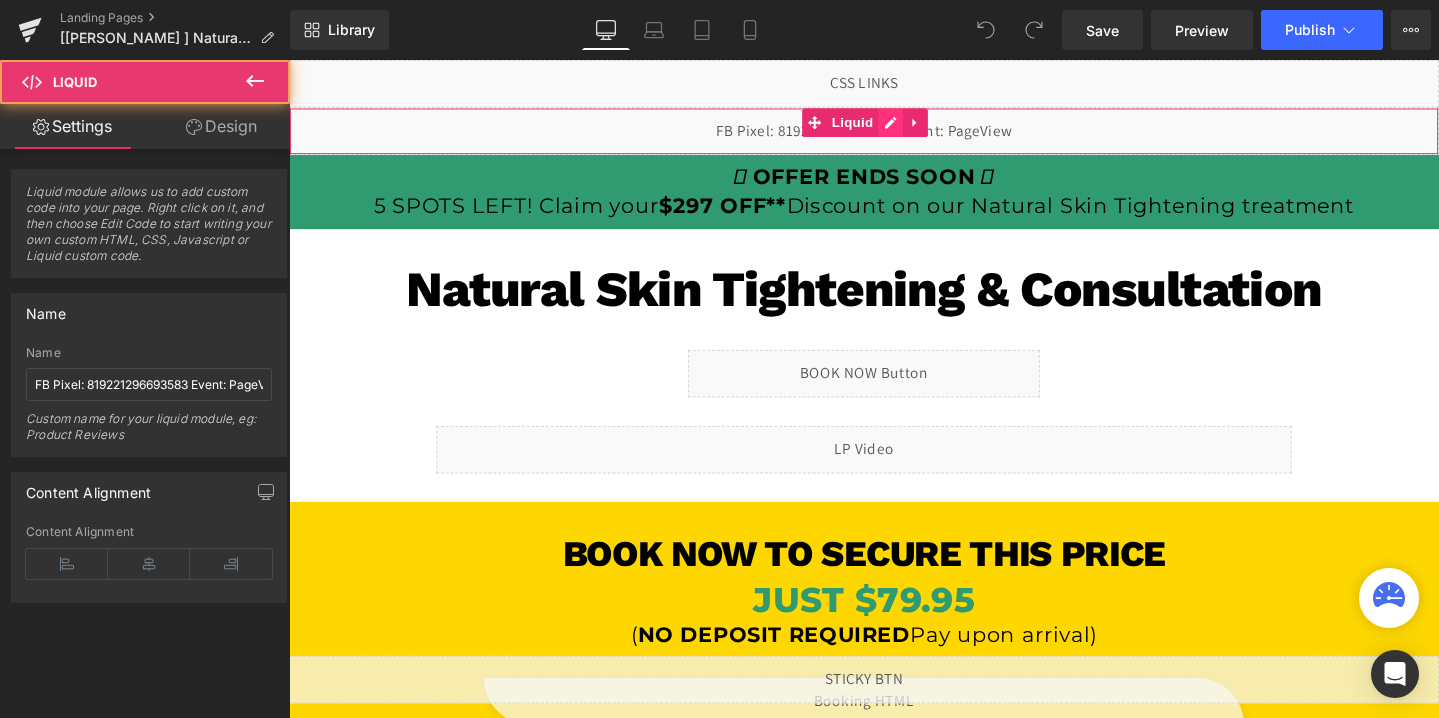 click on "Liquid" at bounding box center [894, 135] 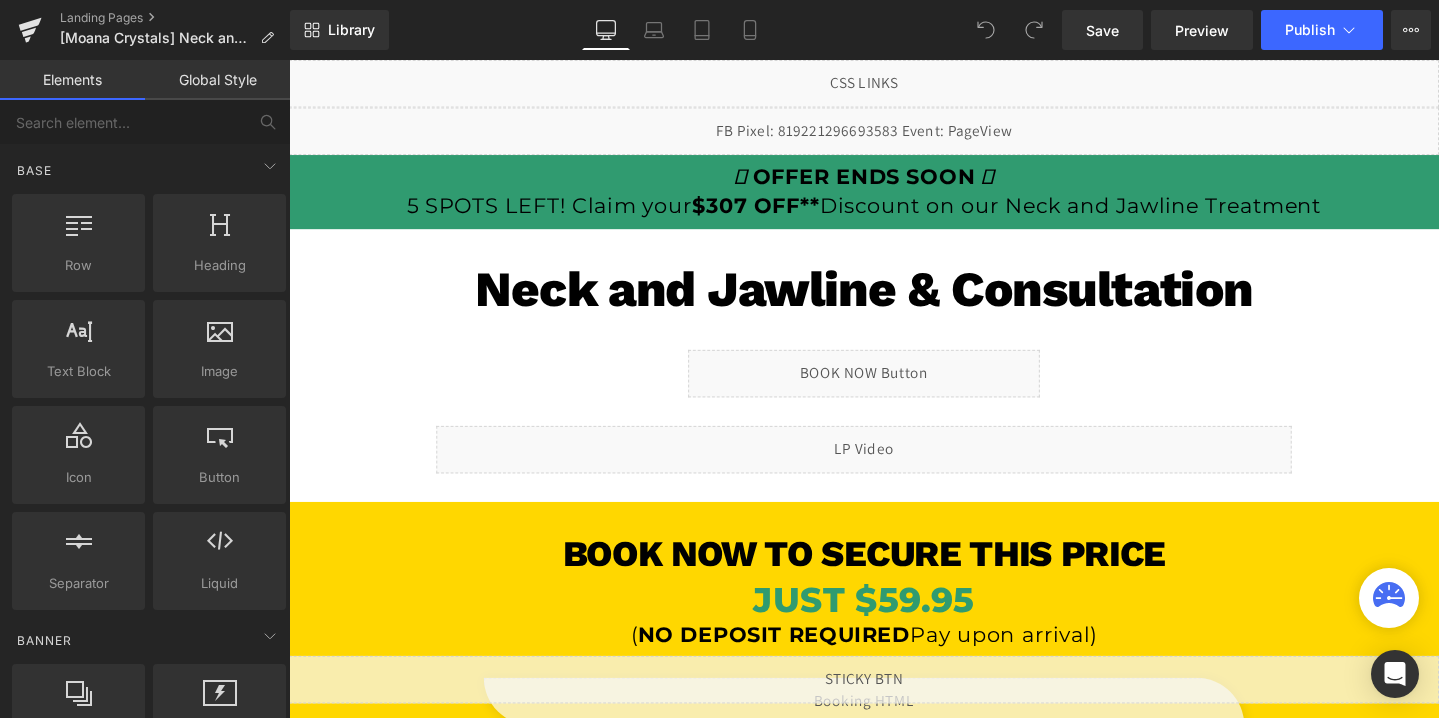 scroll, scrollTop: 0, scrollLeft: 0, axis: both 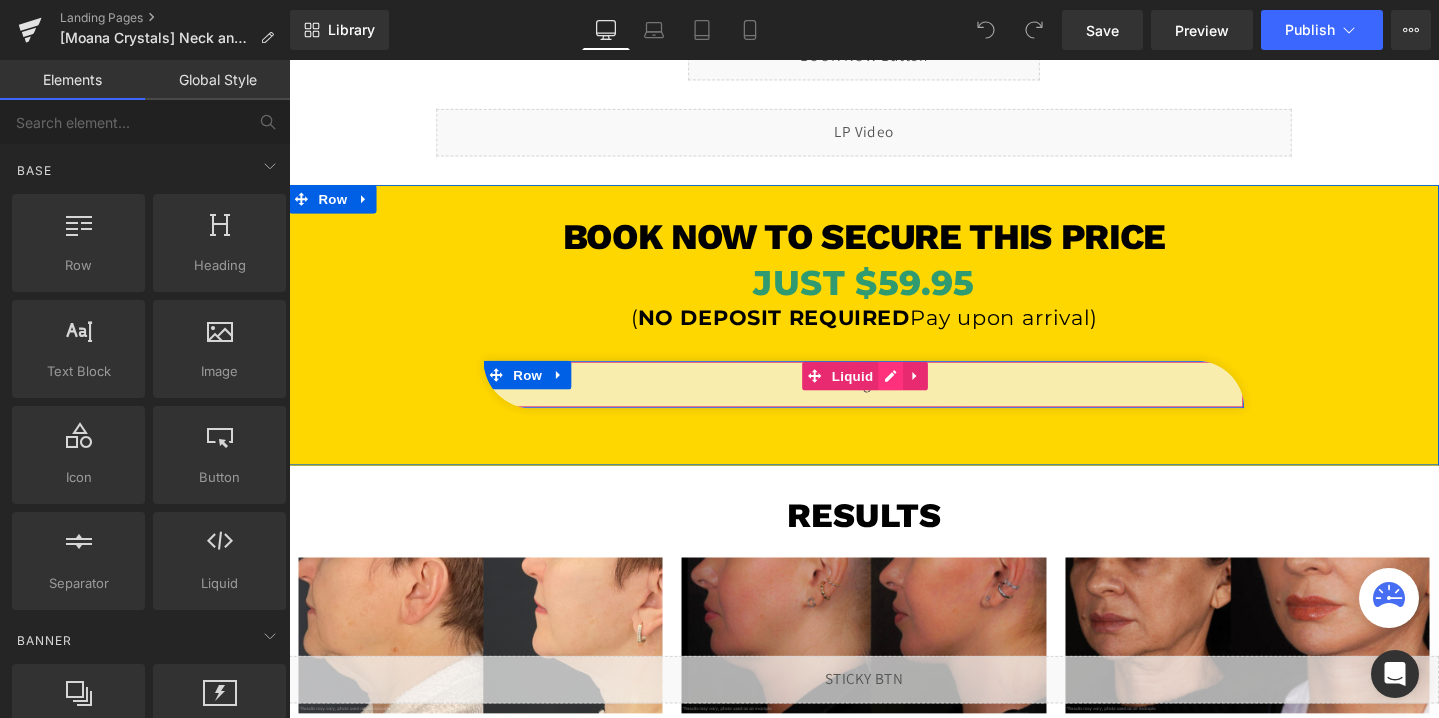 click on "Liquid" at bounding box center [894, 401] 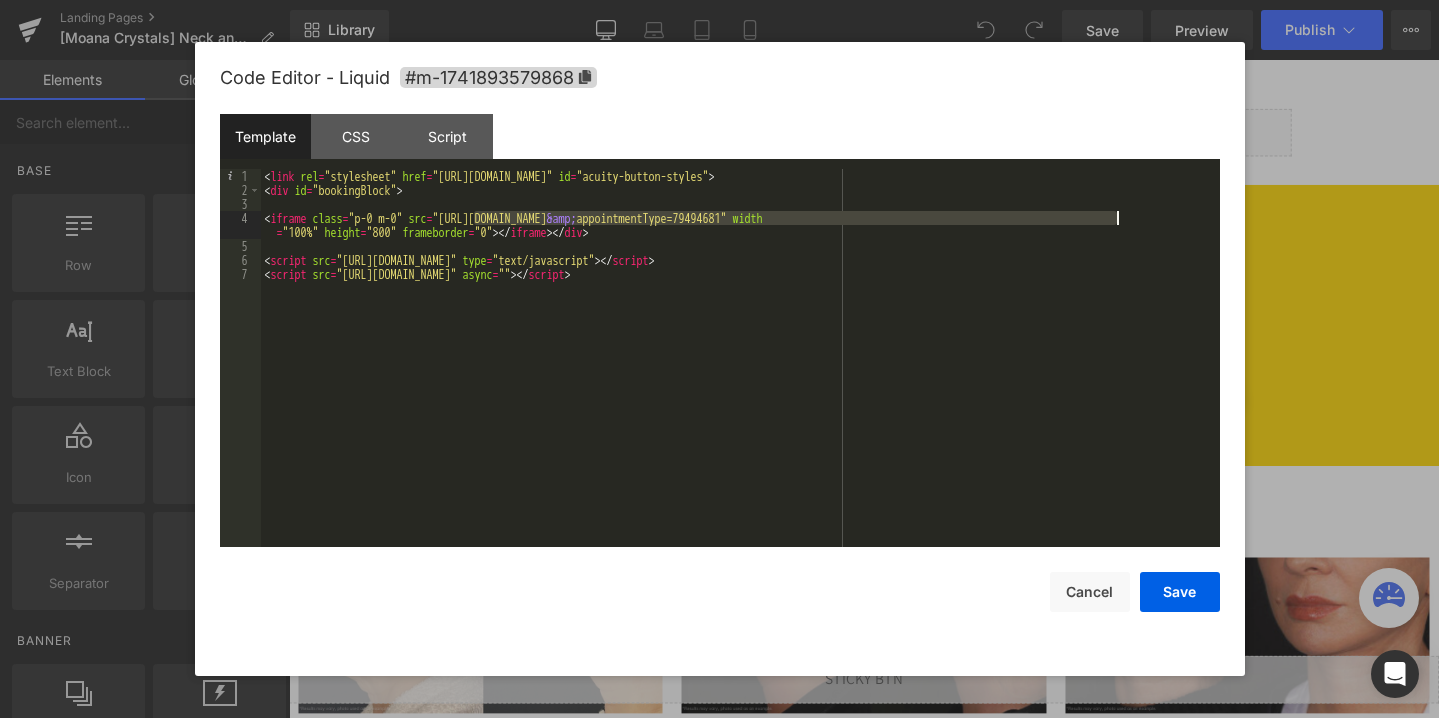 drag, startPoint x: 474, startPoint y: 214, endPoint x: 1117, endPoint y: 215, distance: 643.0008 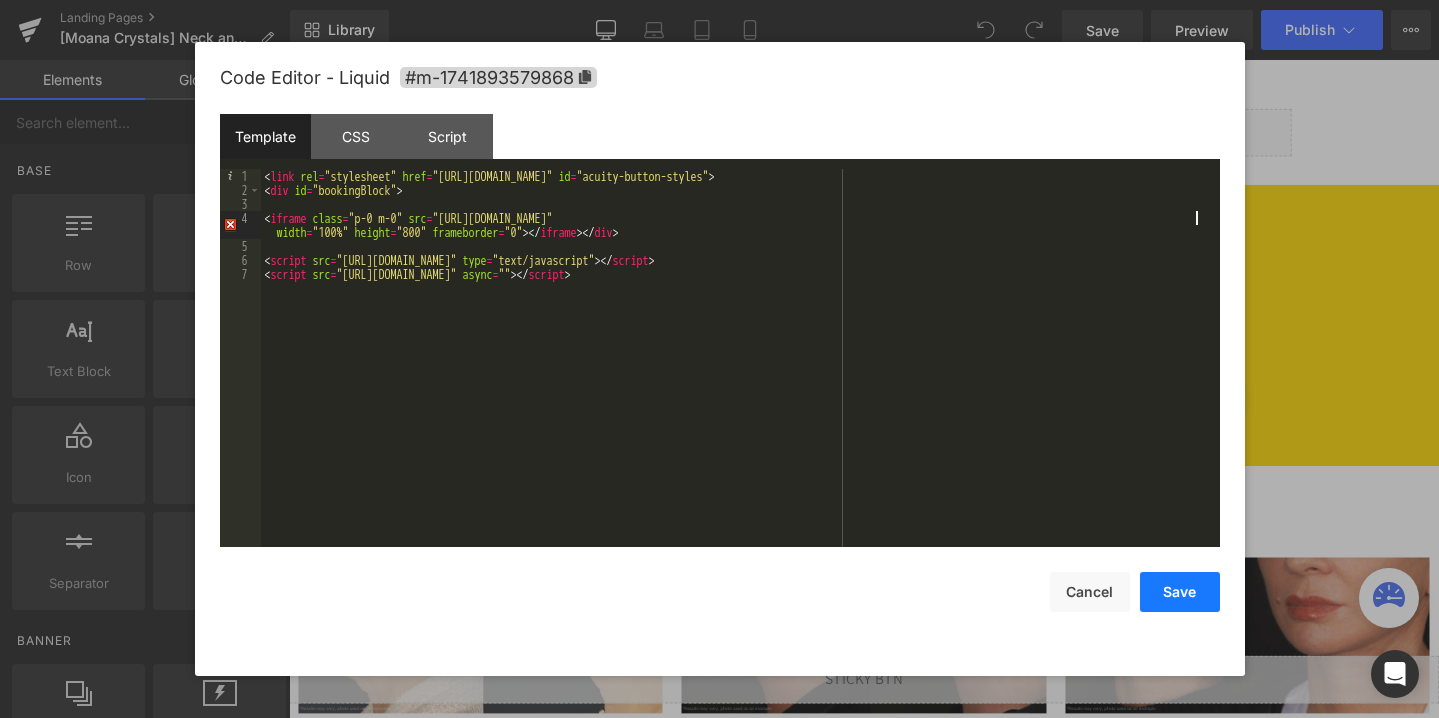 click on "Save" at bounding box center [1180, 592] 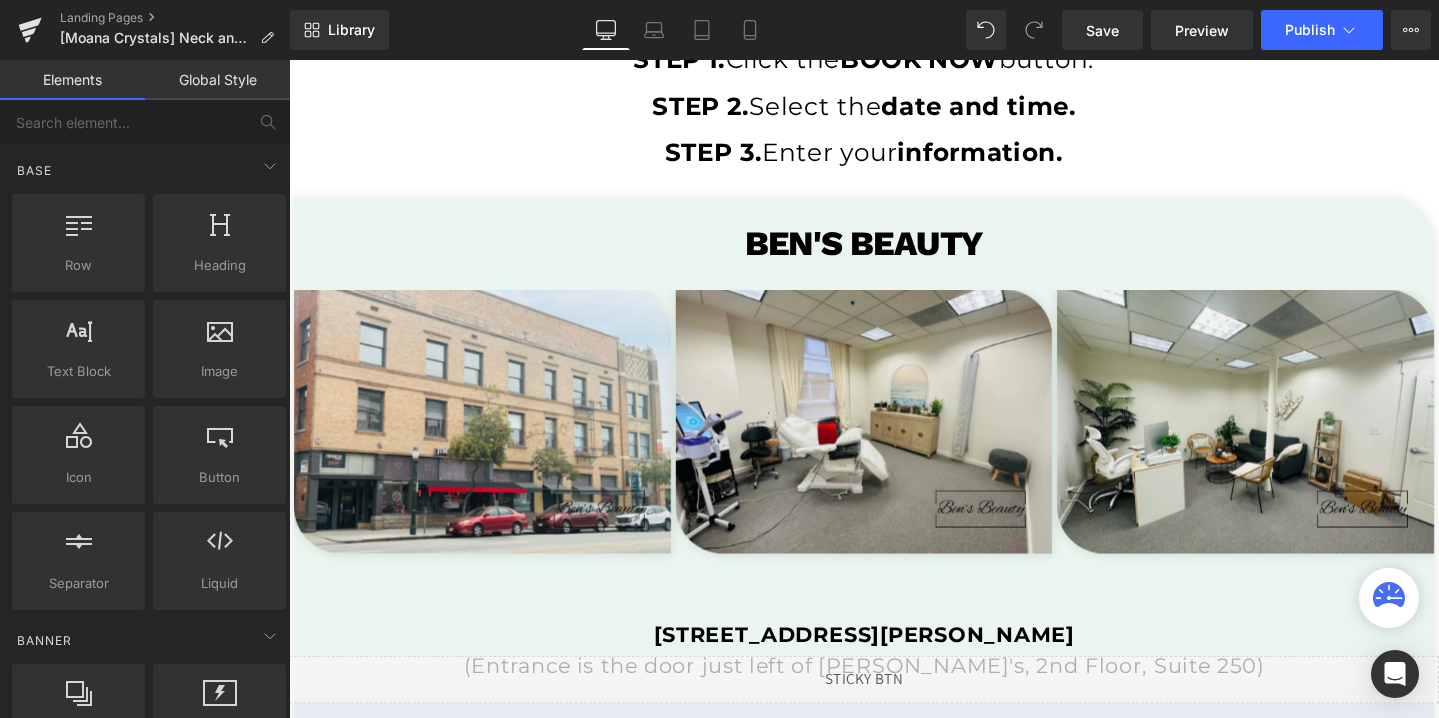 scroll, scrollTop: 3813, scrollLeft: 0, axis: vertical 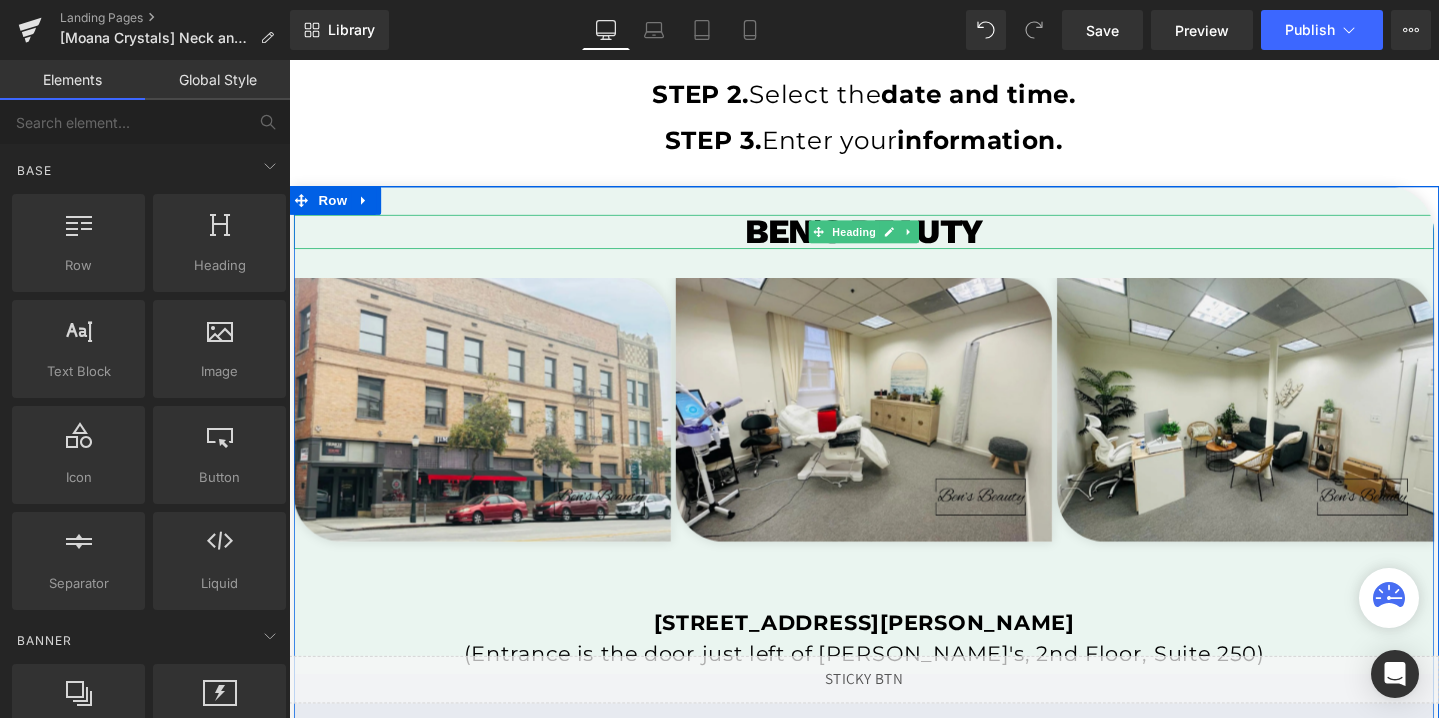 click on "BEN'S BEAUTY" at bounding box center [894, 241] 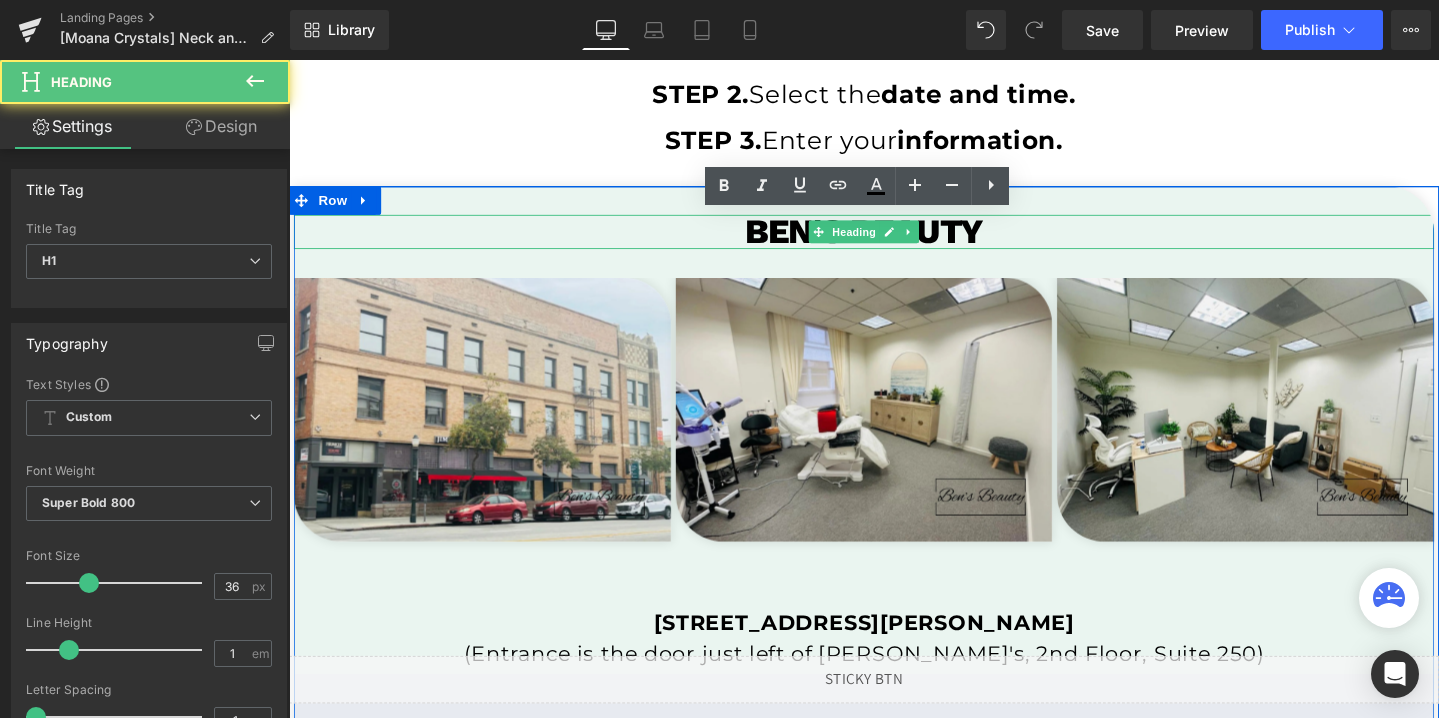 click on "BEN'S BEAUTY" at bounding box center [894, 241] 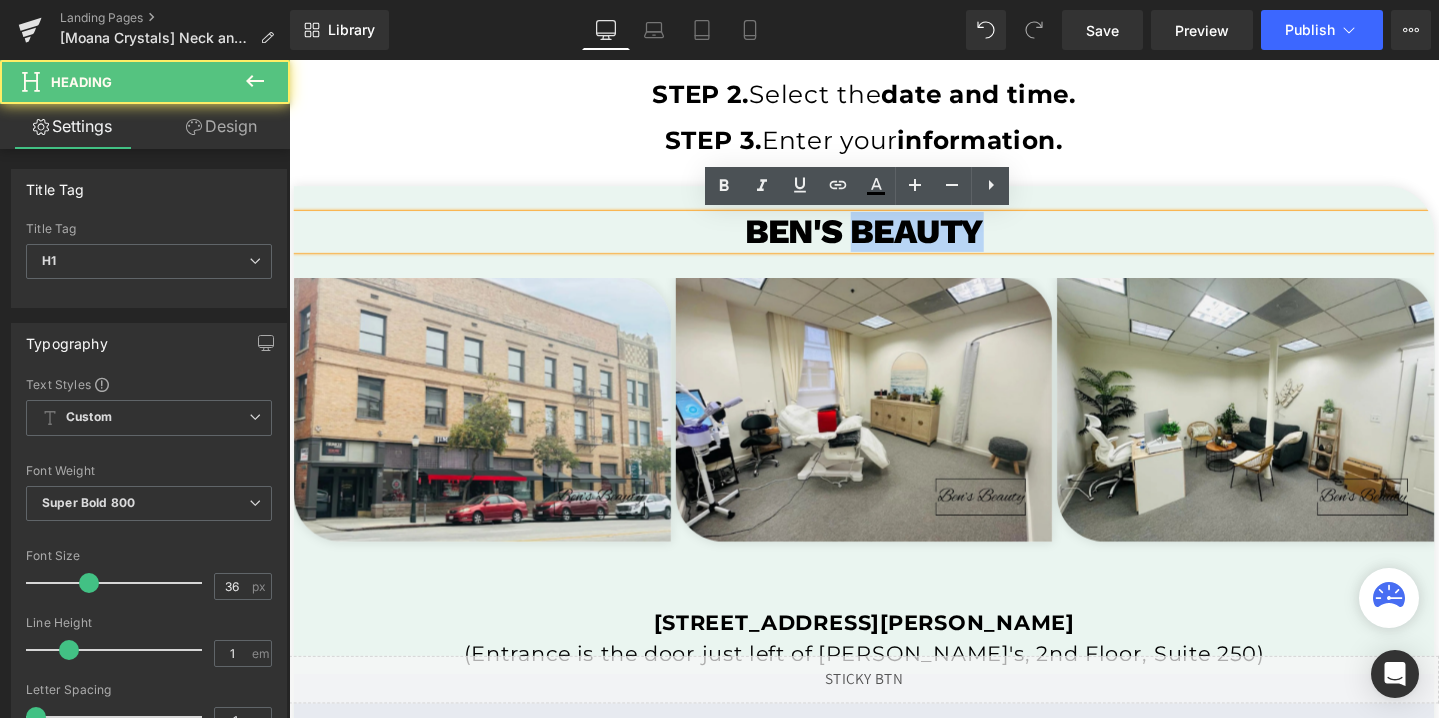 click on "BEN'S BEAUTY" at bounding box center (894, 241) 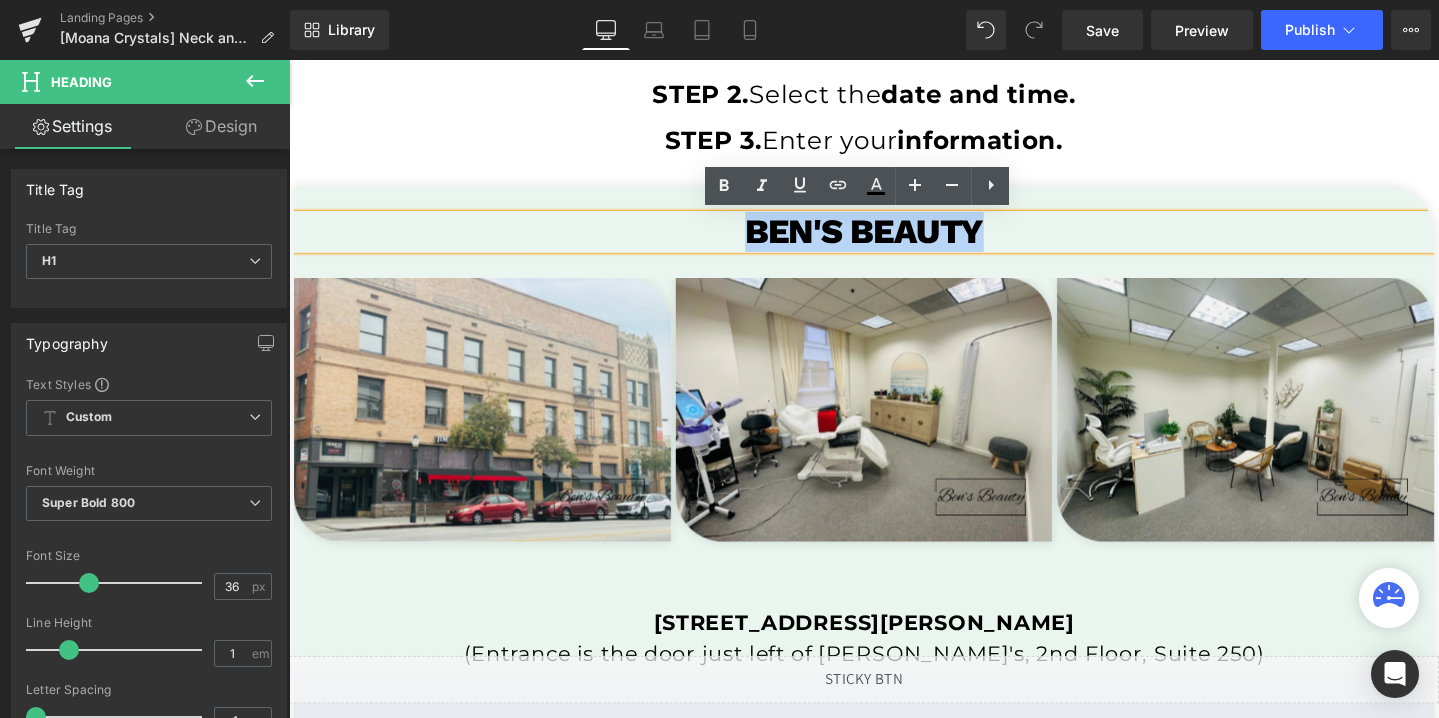 type 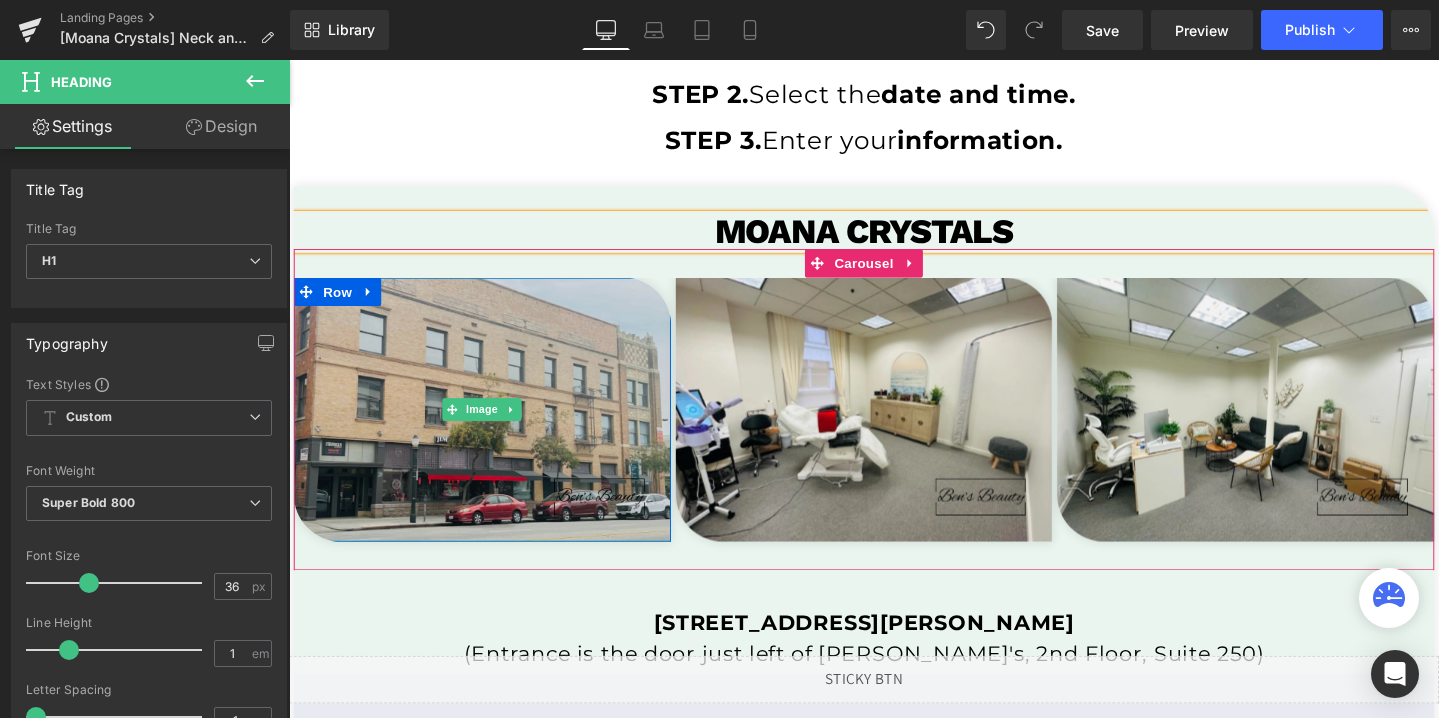 click at bounding box center (492, 428) 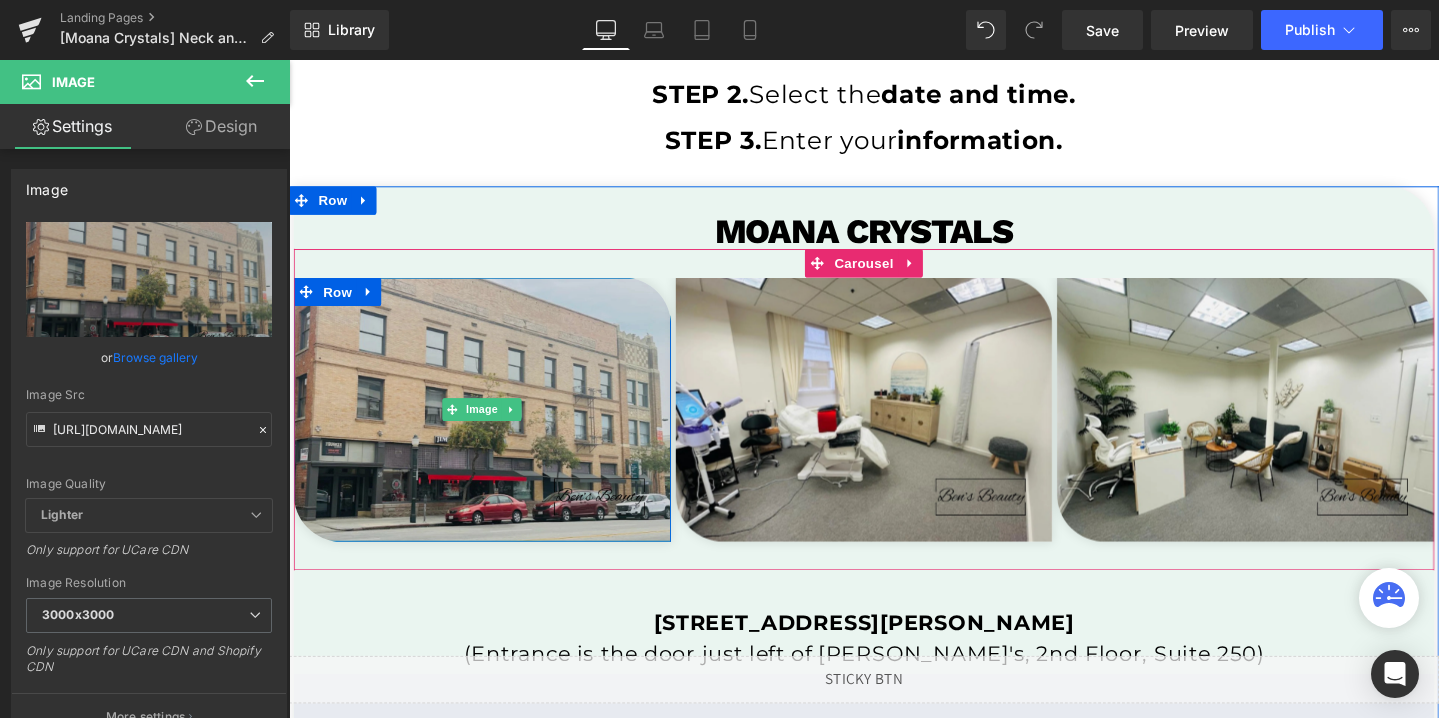 click at bounding box center (492, 428) 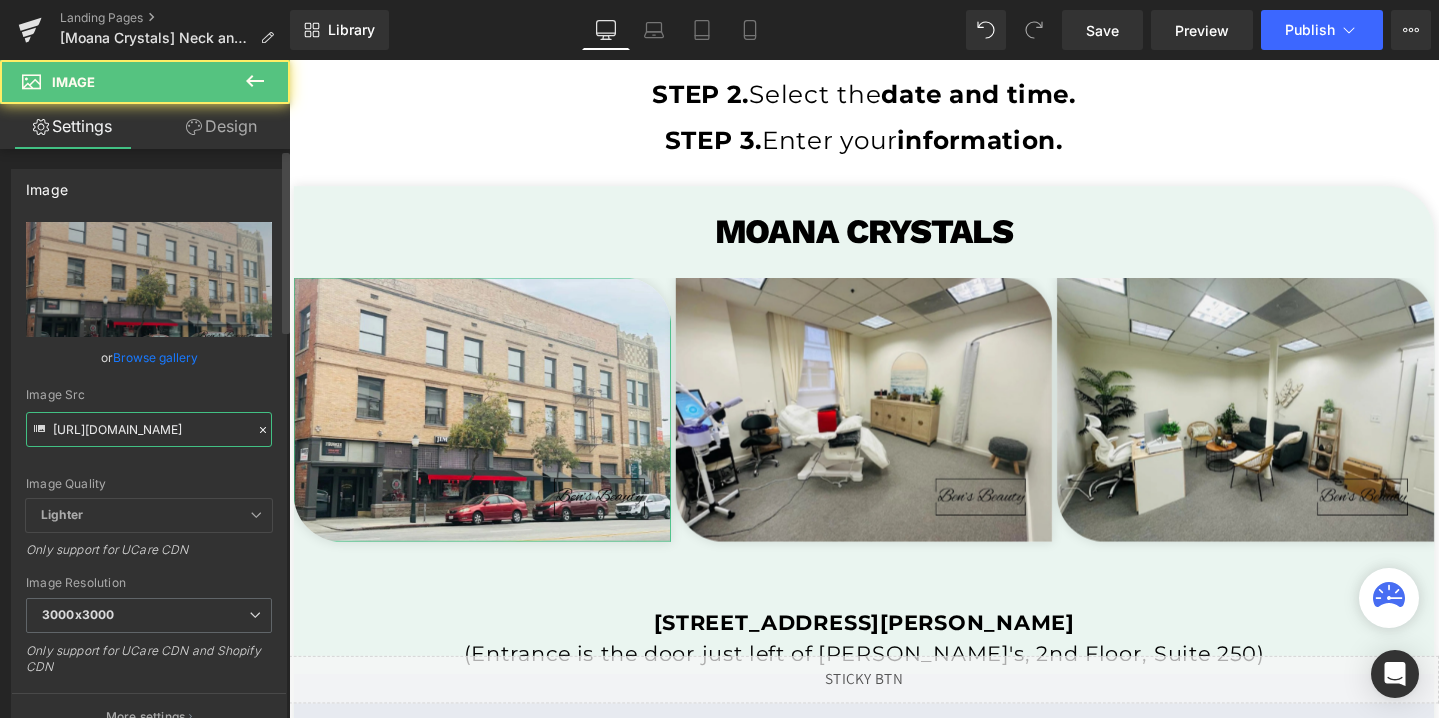 click on "https://cdn.shopify.com/s/files/1/0758/1601/0010/files/Ben_s_Beauty_2_3000x3000_ddb710cd-817d-4862-b9fc-3bbda5760345_3000x3000.webp?v=1749663800" at bounding box center (149, 429) 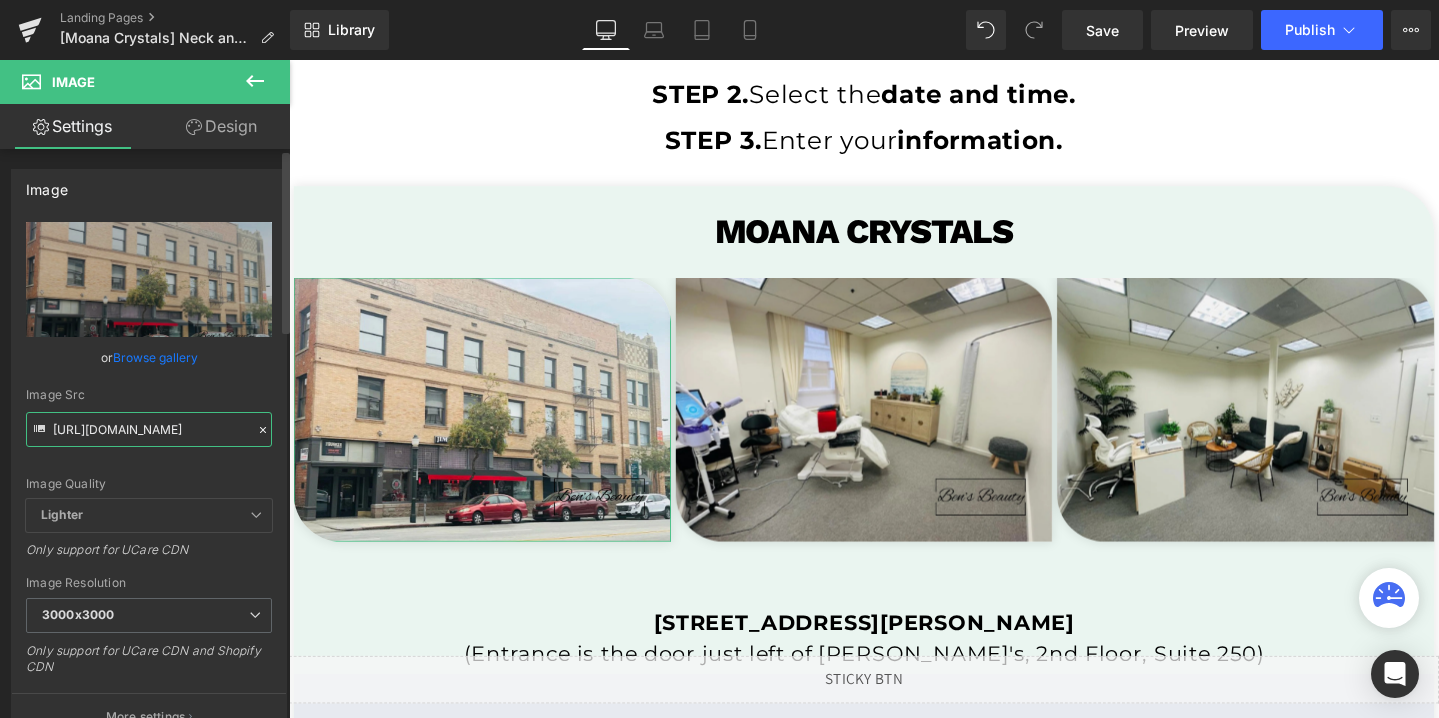 click on "https://cdn.shopify.com/s/files/1/0758/1601/0010/files/Ben_s_Beauty_2_3000x3000_ddb710cd-817d-4862-b9fc-3bbda5760345_3000x3000.webp?v=1749663800" at bounding box center [149, 429] 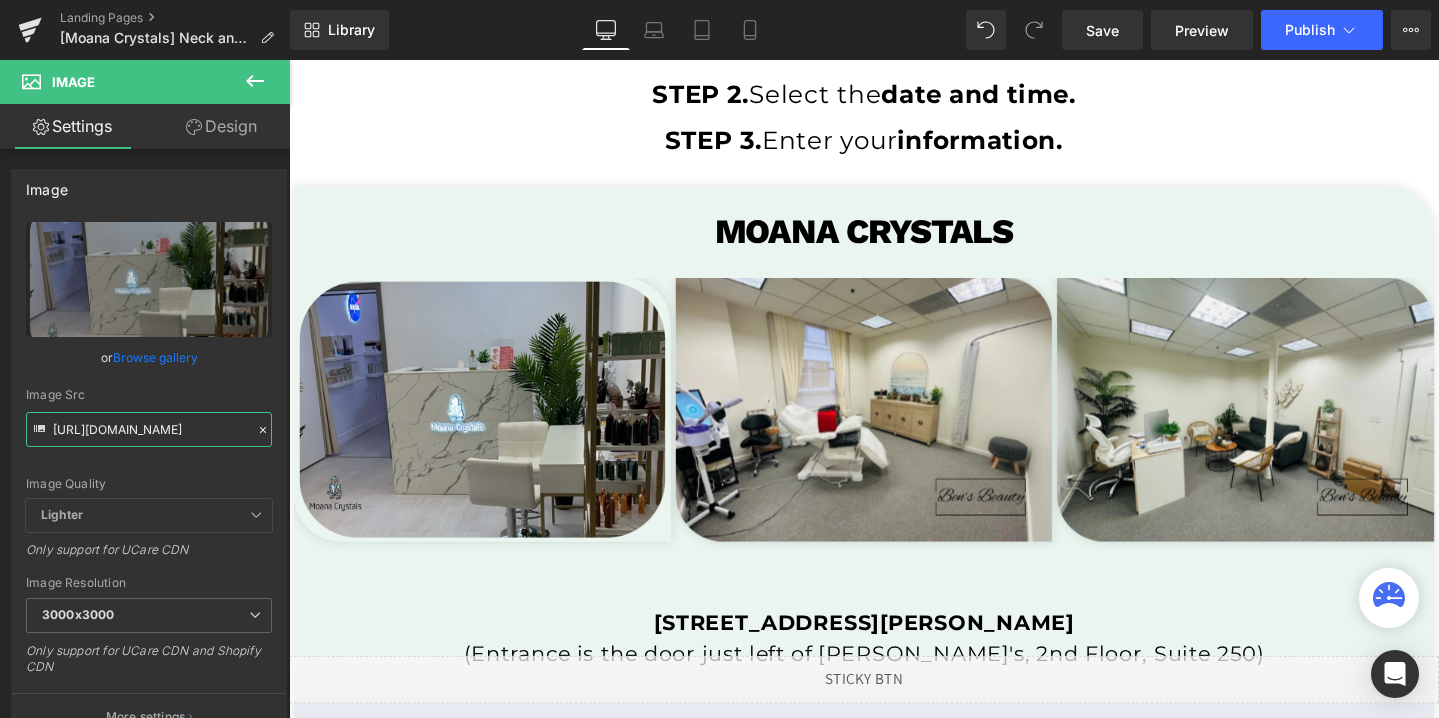 type on "[URL][DOMAIN_NAME]" 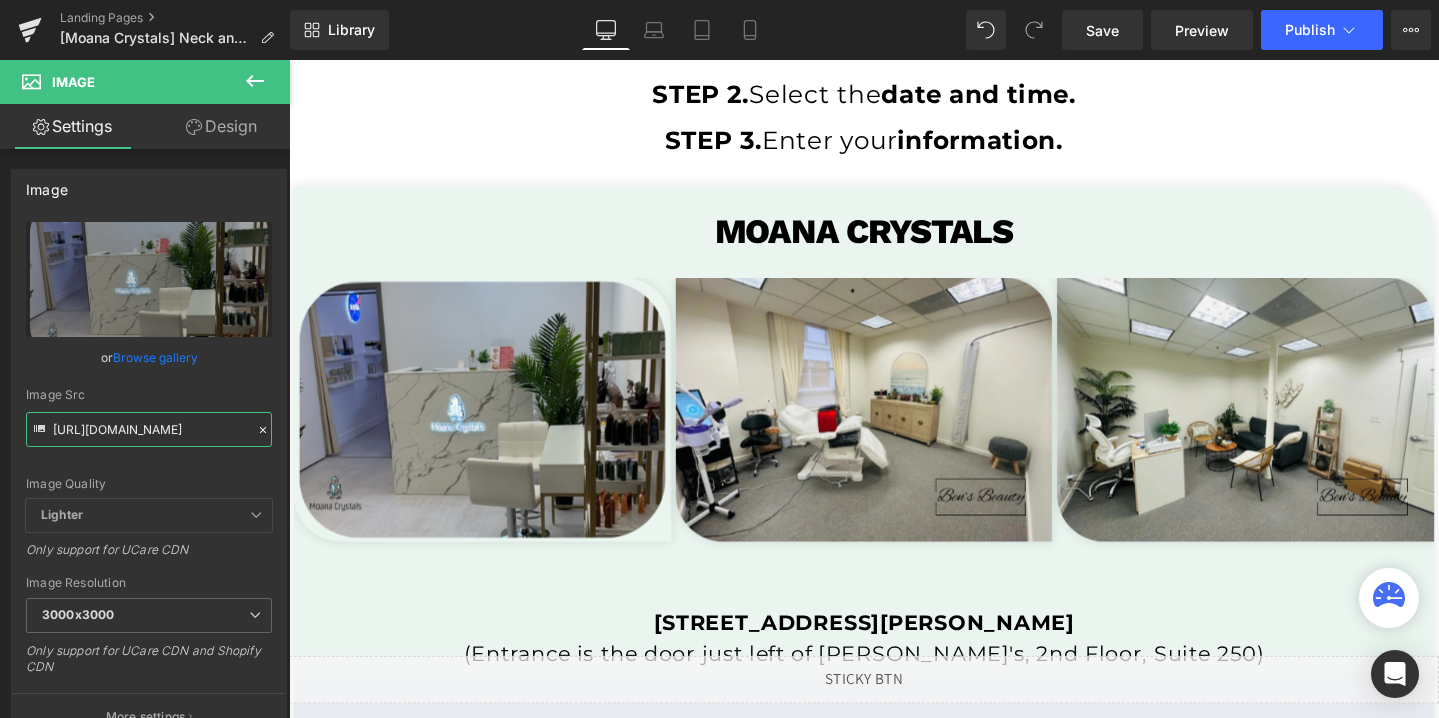 scroll, scrollTop: 0, scrollLeft: 0, axis: both 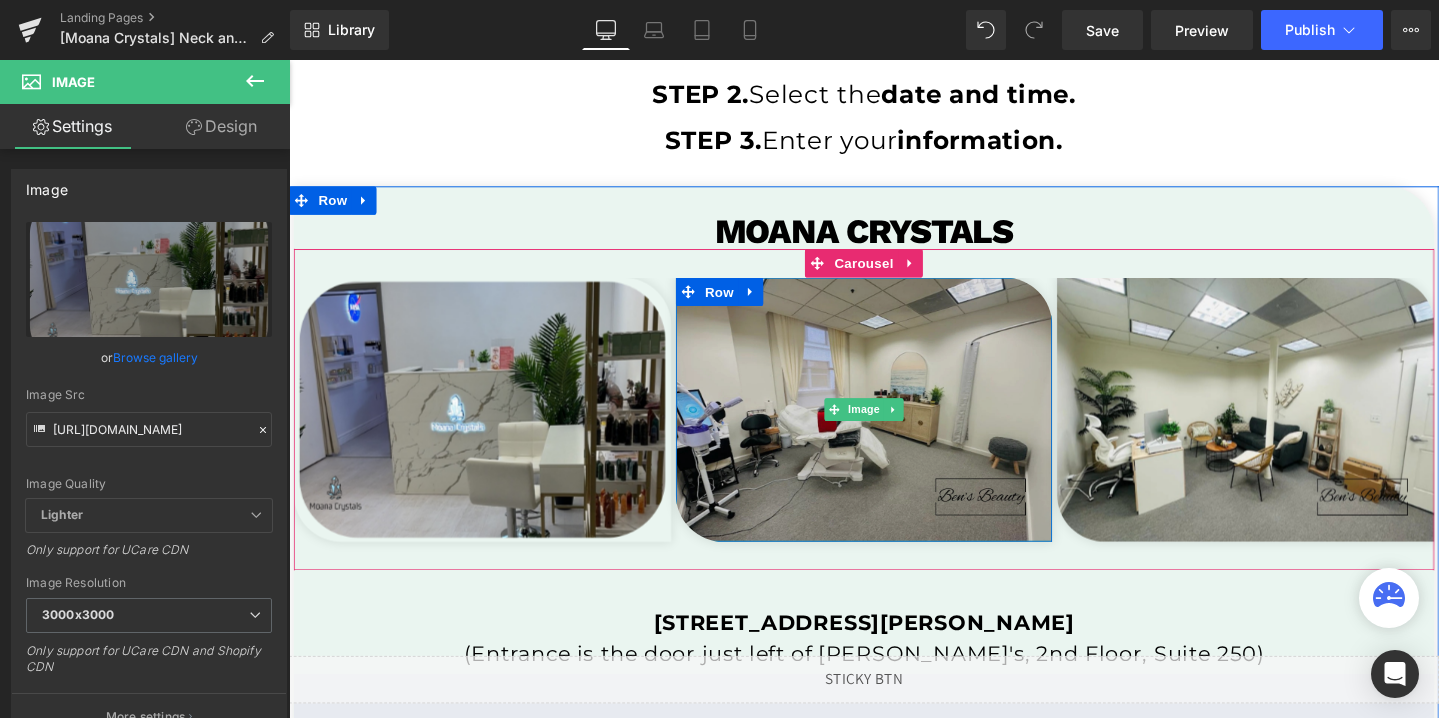 click at bounding box center (894, 428) 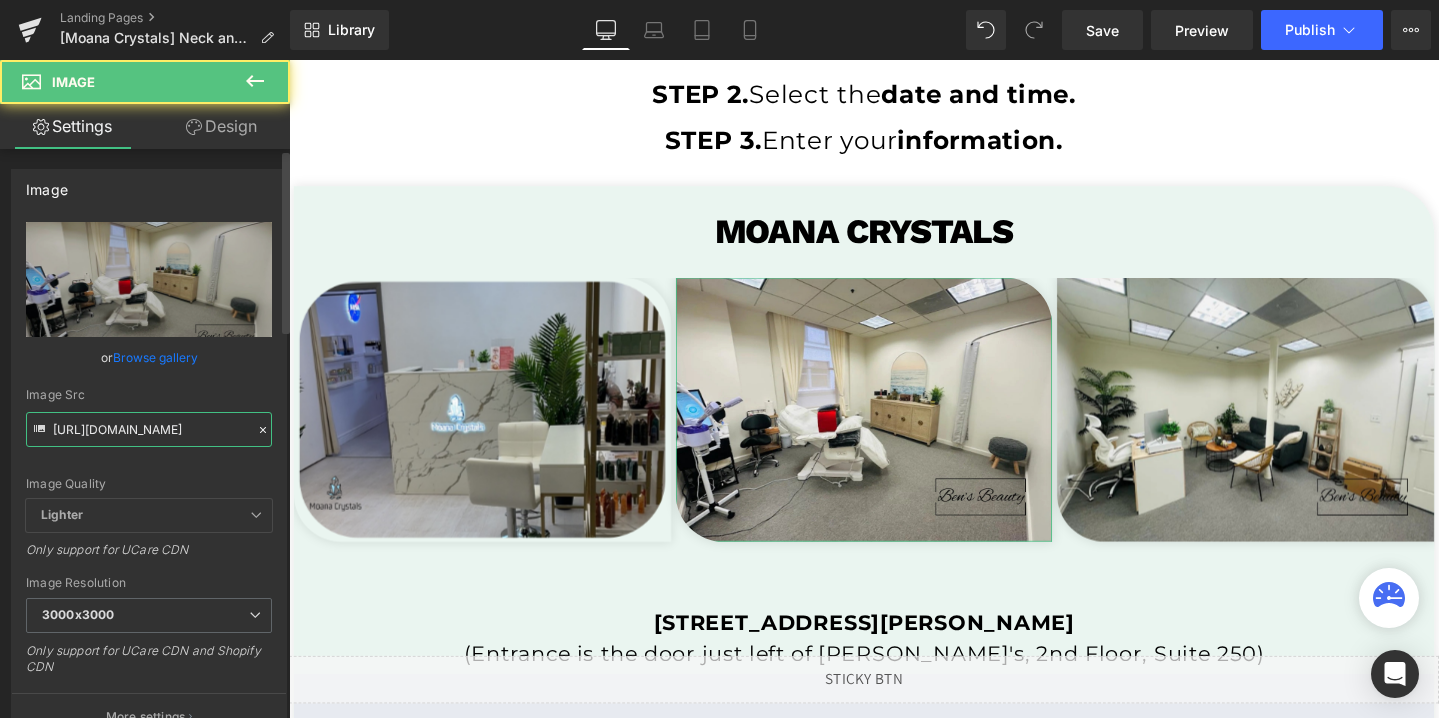 click on "https://cdn.shopify.com/s/files/1/0758/1601/0010/files/Ben_s_Beauty_3000x3000_dadacfa8-ae77-4a4c-b711-75e10b8ec7ac_3000x3000.webp?v=1749663800" at bounding box center (149, 429) 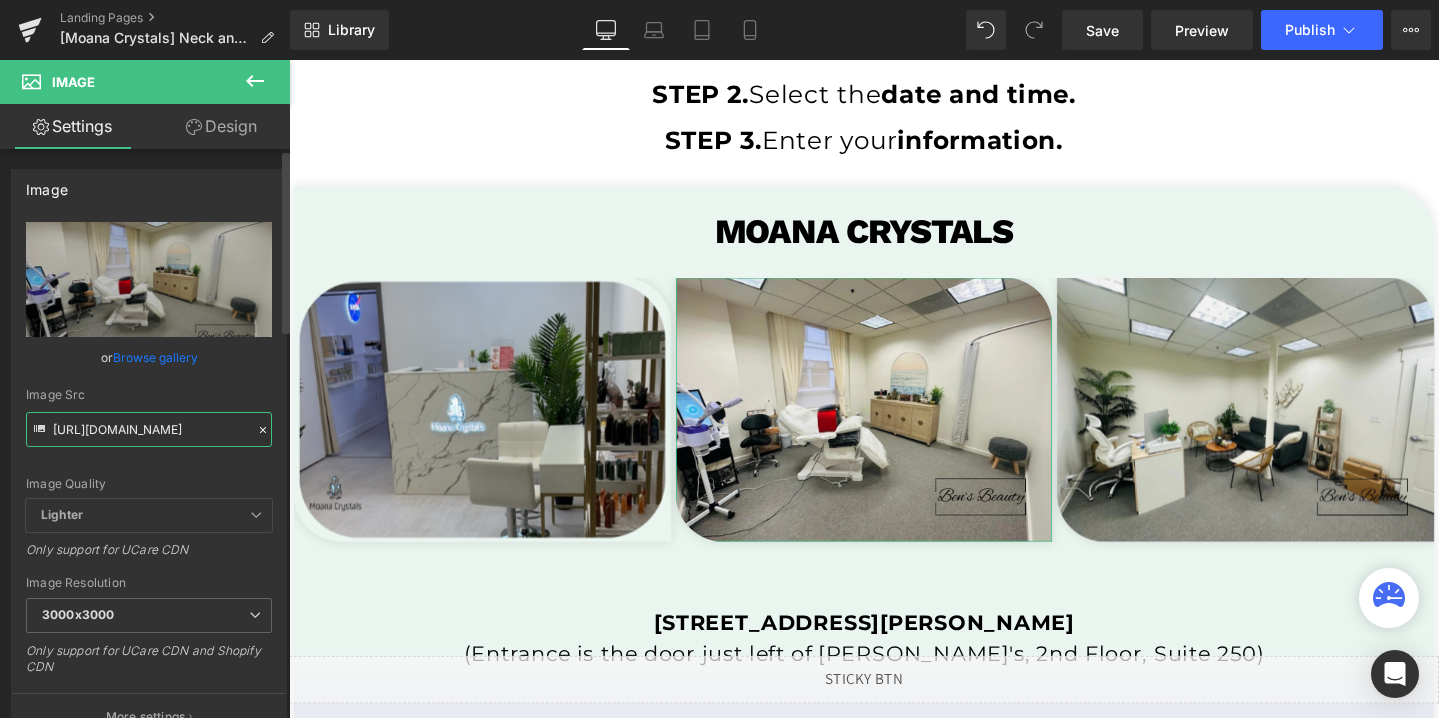 click on "https://cdn.shopify.com/s/files/1/0758/1601/0010/files/Ben_s_Beauty_3000x3000_dadacfa8-ae77-4a4c-b711-75e10b8ec7ac_3000x3000.webp?v=1749663800" at bounding box center (149, 429) 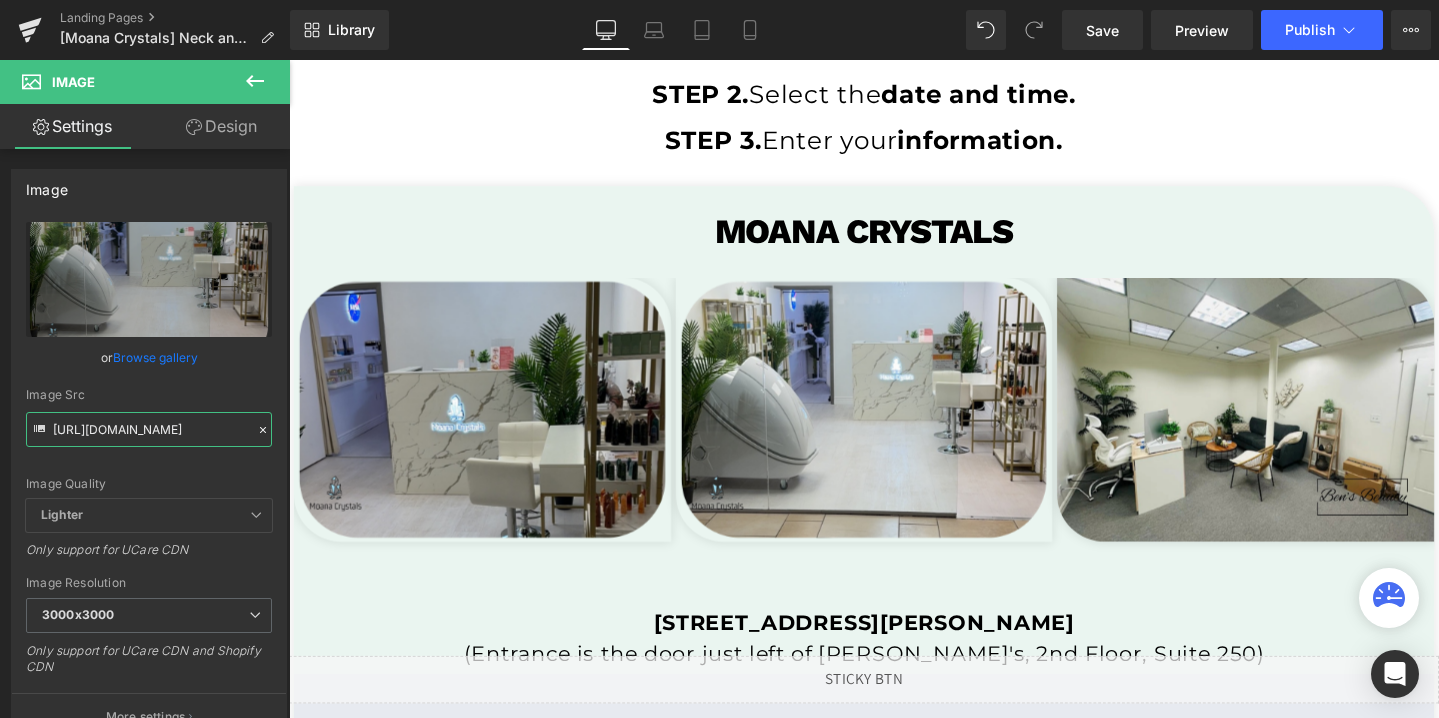 type on "[URL][DOMAIN_NAME]" 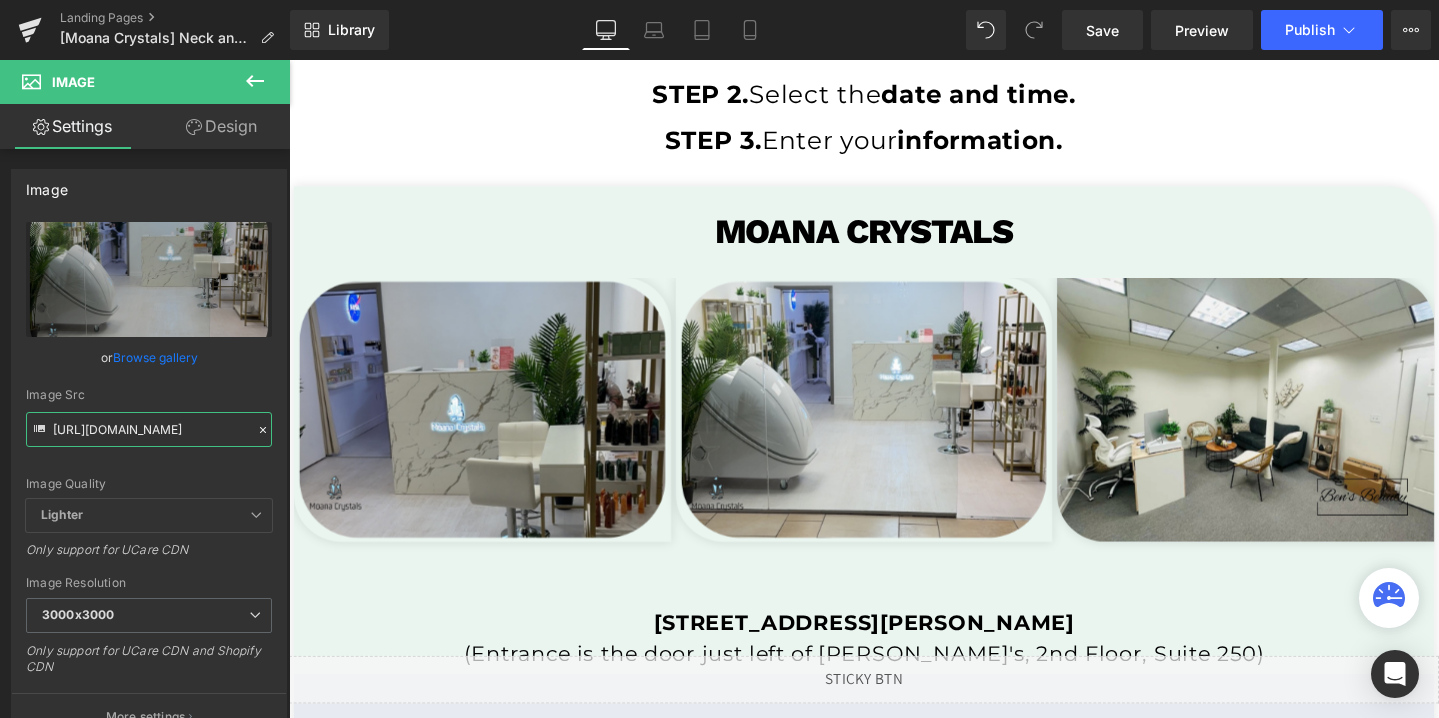 scroll, scrollTop: 0, scrollLeft: 0, axis: both 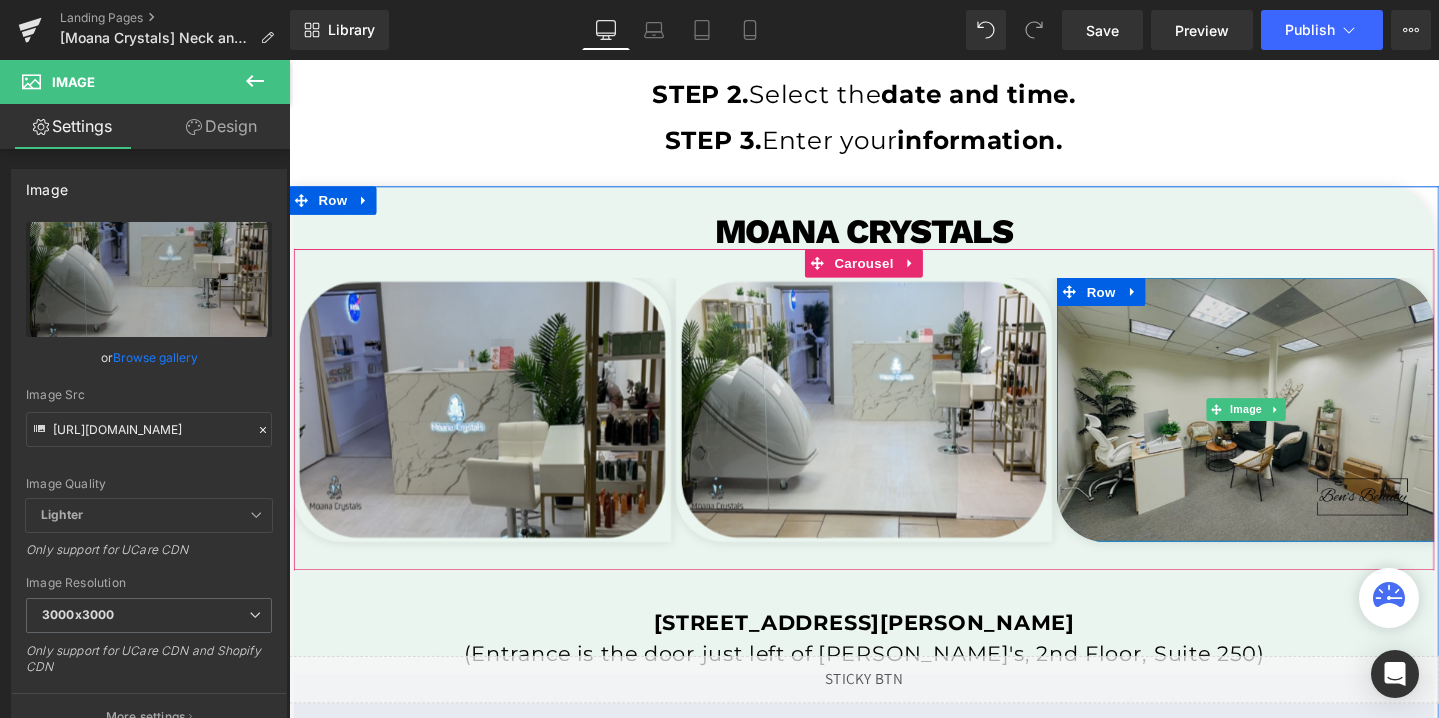 click at bounding box center (1295, 428) 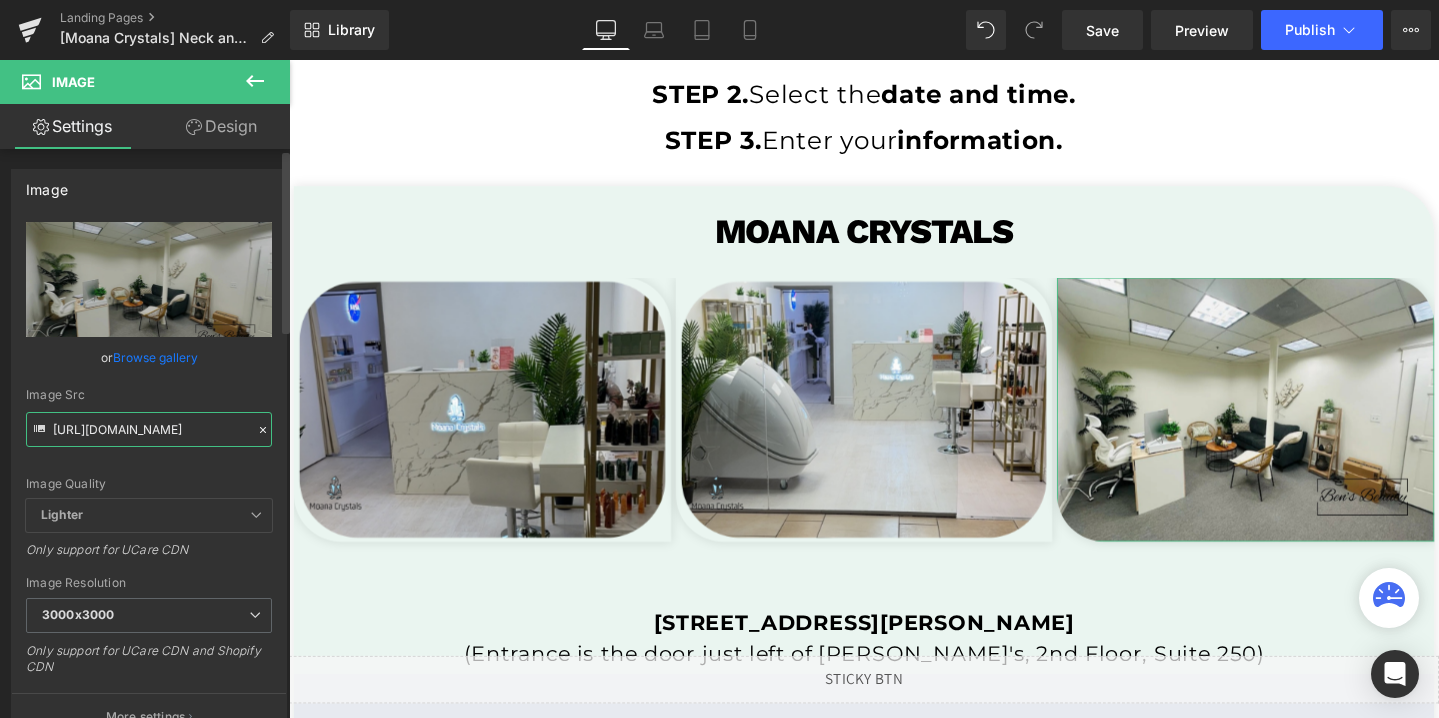 click on "https://cdn.shopify.com/s/files/1/0758/1601/0010/files/Ben_s_Beauty_3_3000x3000_bf024610-9eef-448b-bfc5-a608e4dce15e_3000x3000.webp?v=1749663800" at bounding box center (149, 429) 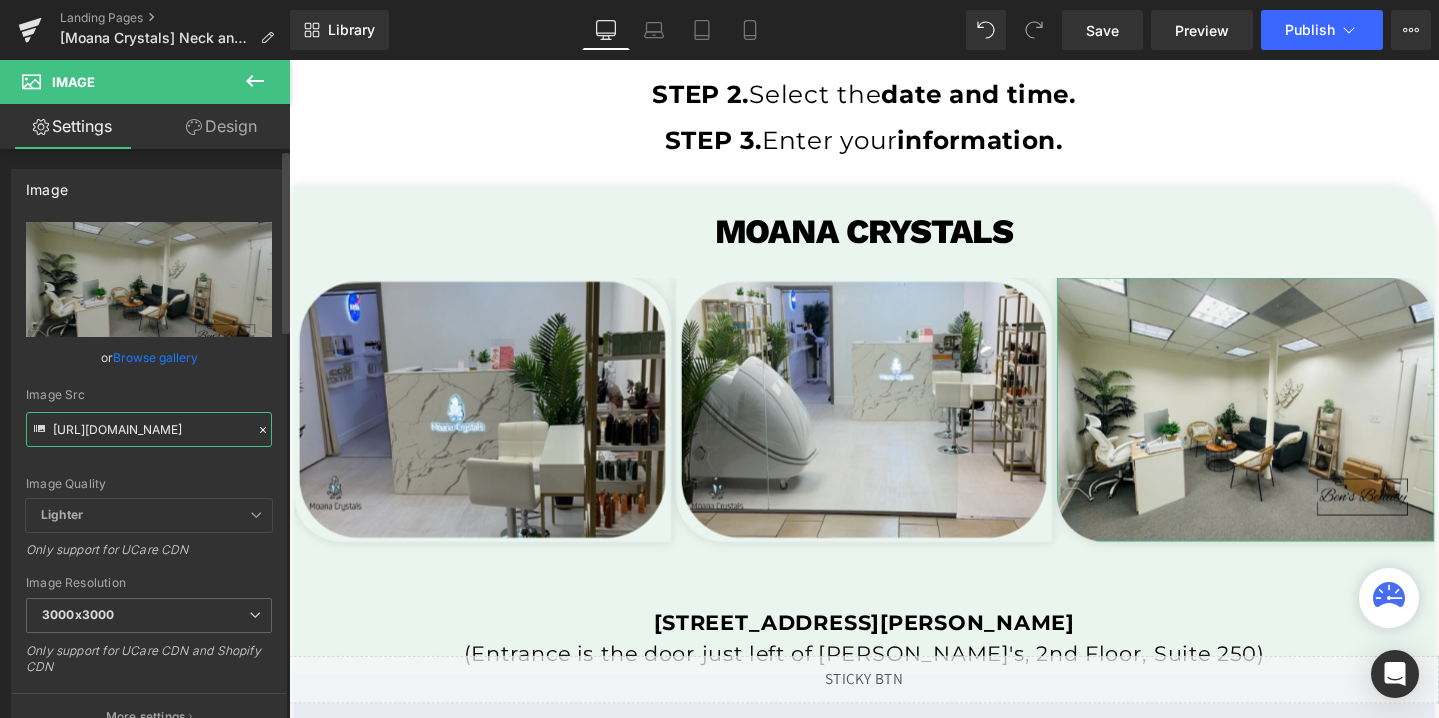 click on "https://cdn.shopify.com/s/files/1/0758/1601/0010/files/Ben_s_Beauty_3_3000x3000_bf024610-9eef-448b-bfc5-a608e4dce15e_3000x3000.webp?v=1749663800" at bounding box center (149, 429) 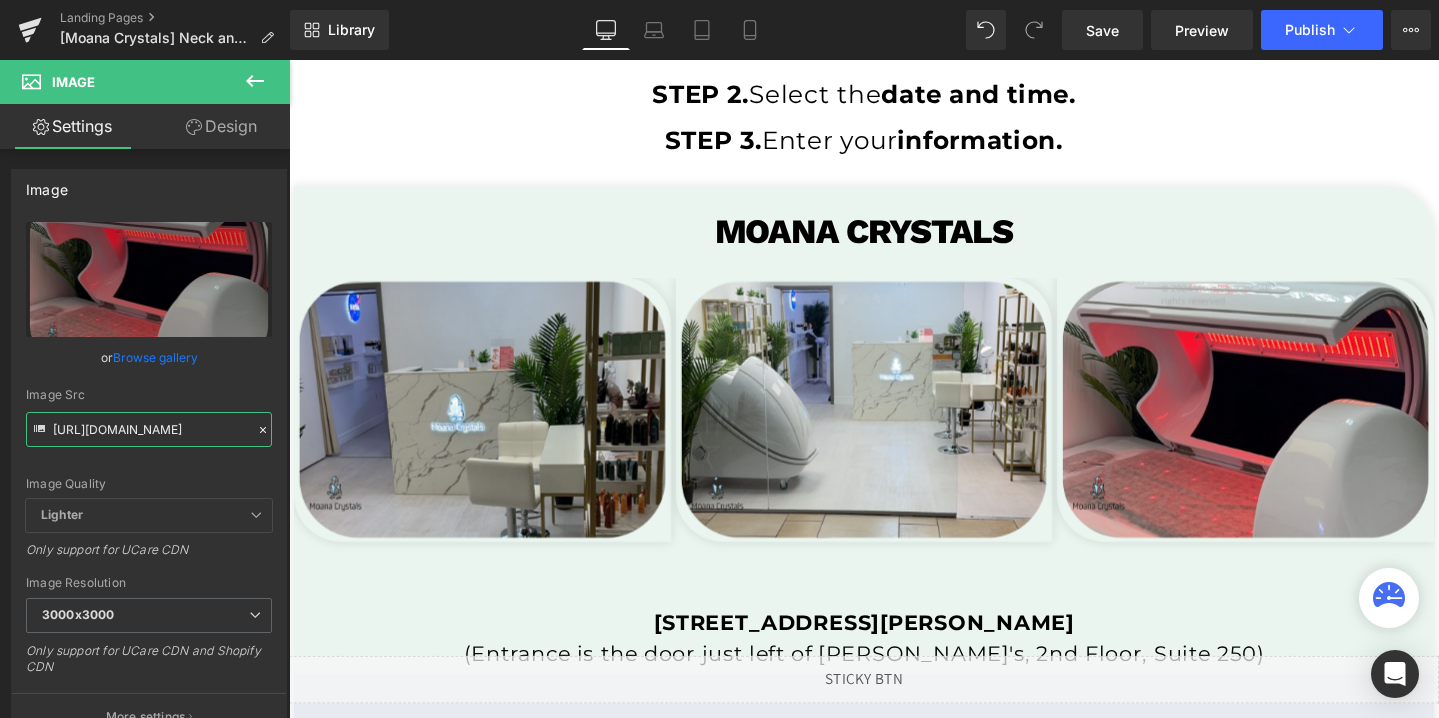 type on "[URL][DOMAIN_NAME]" 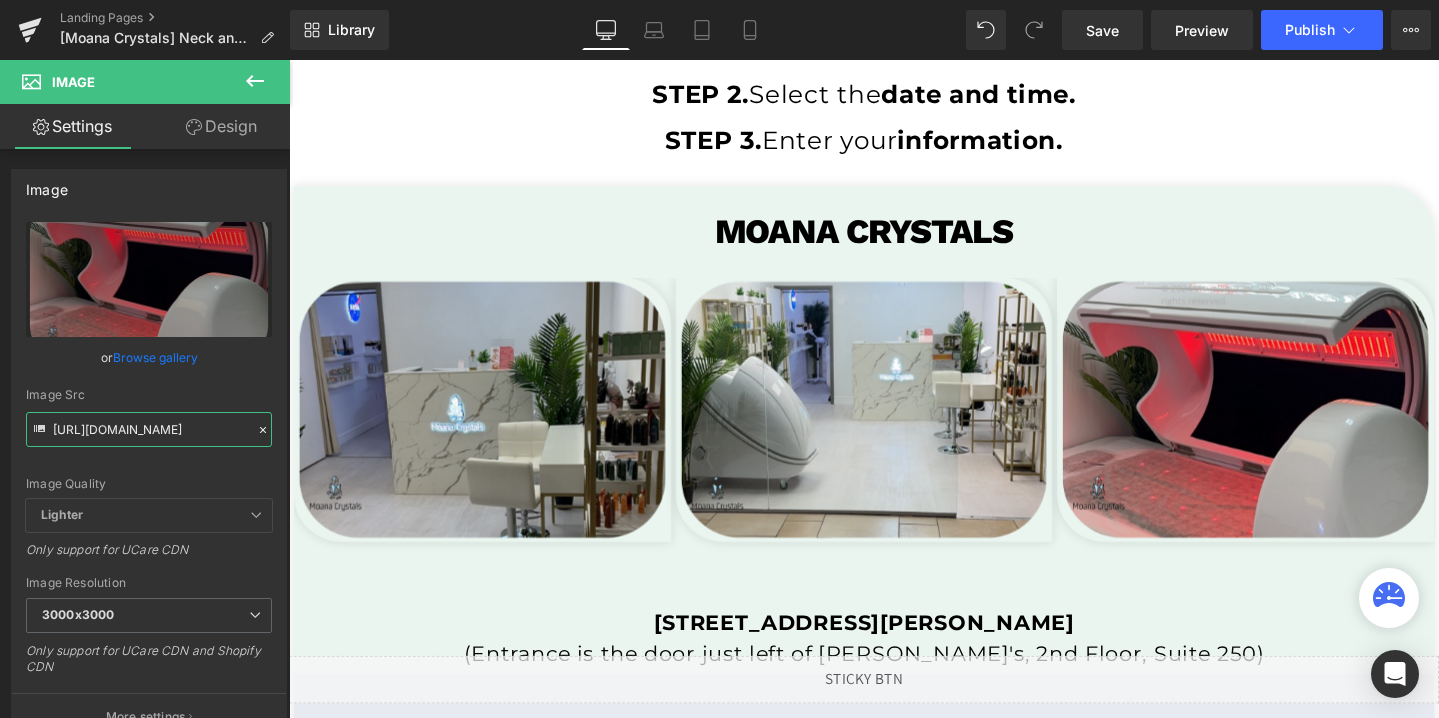 scroll, scrollTop: 0, scrollLeft: 0, axis: both 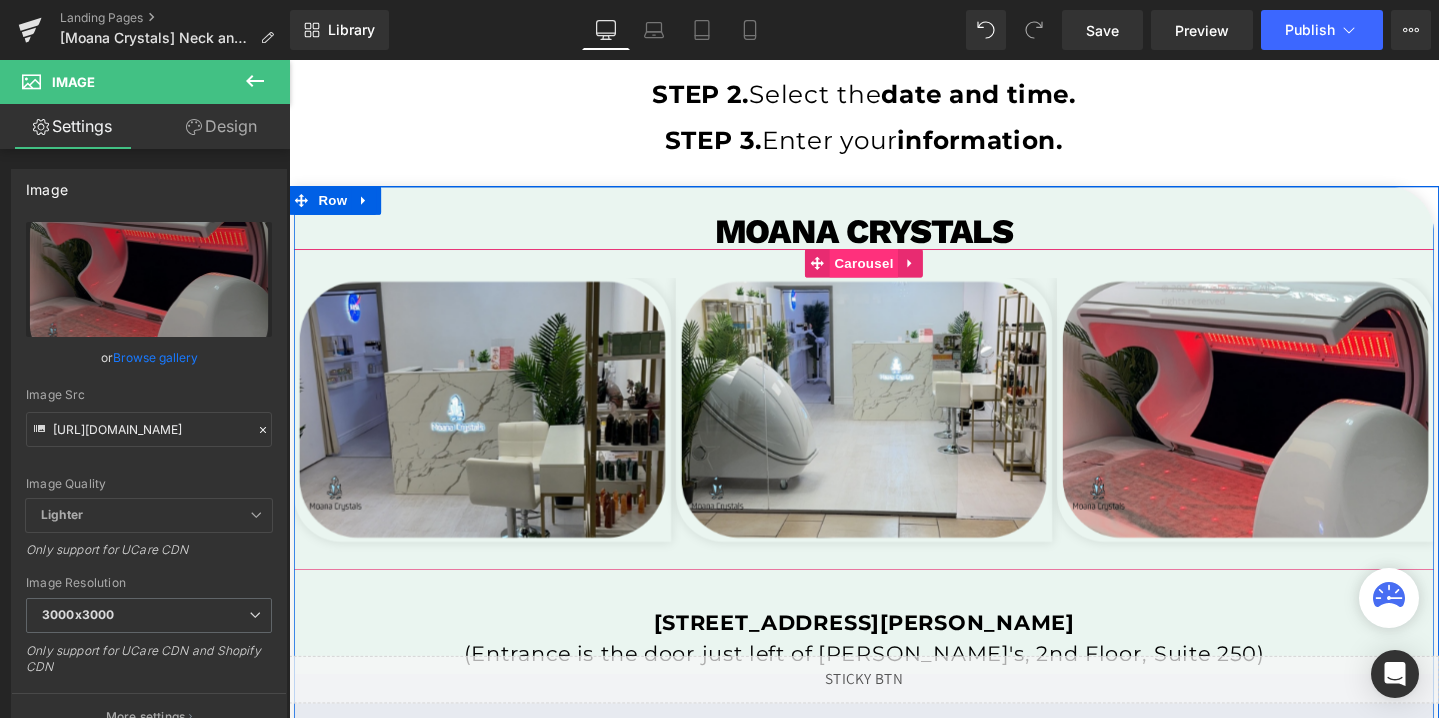 click on "Carousel" at bounding box center (894, 274) 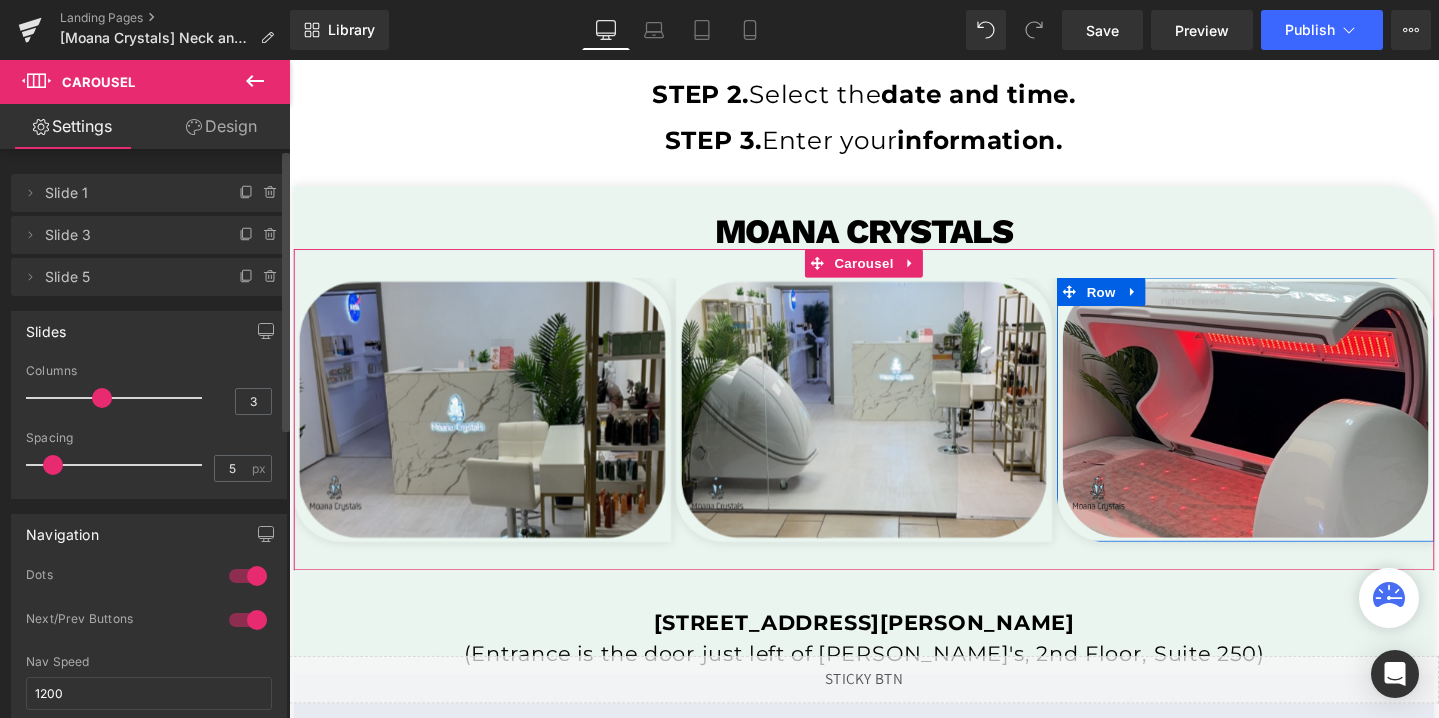click at bounding box center [261, 270] 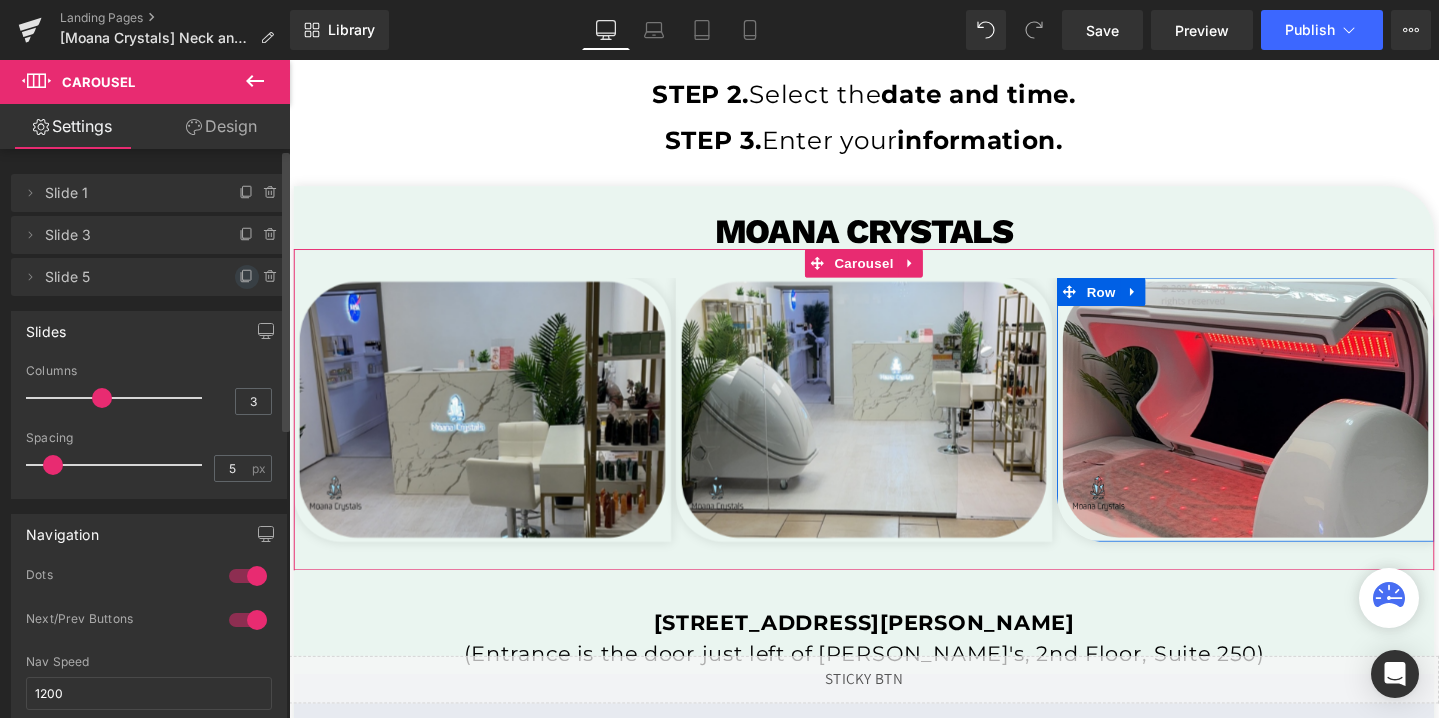 click 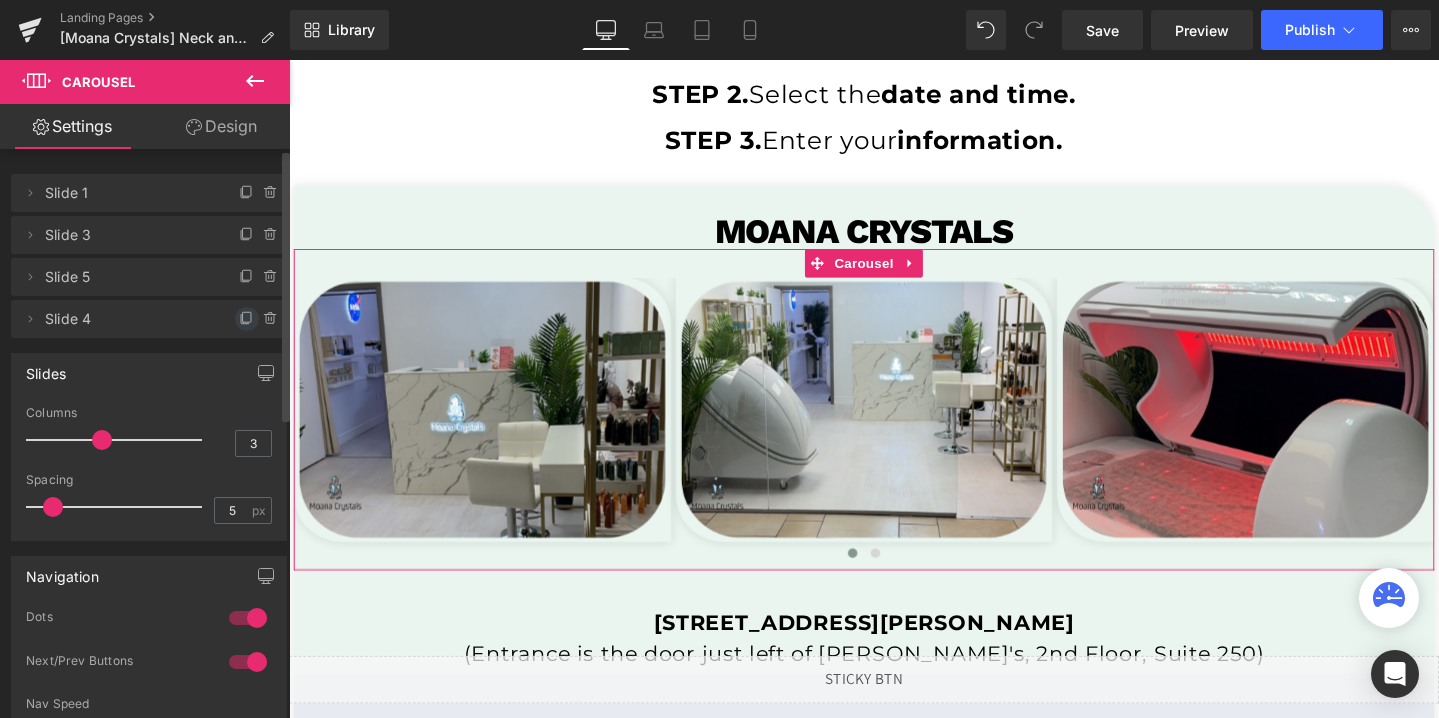 click 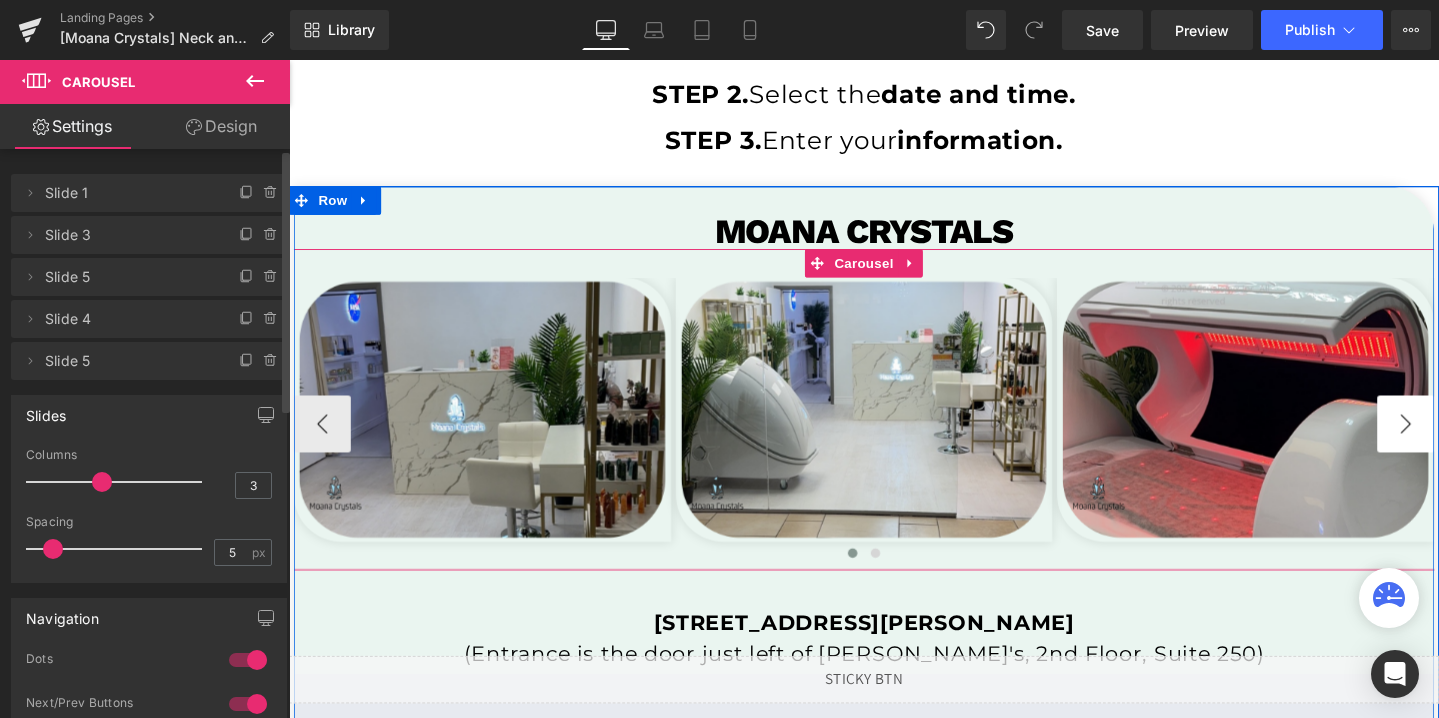 click on "›" at bounding box center [1464, 443] 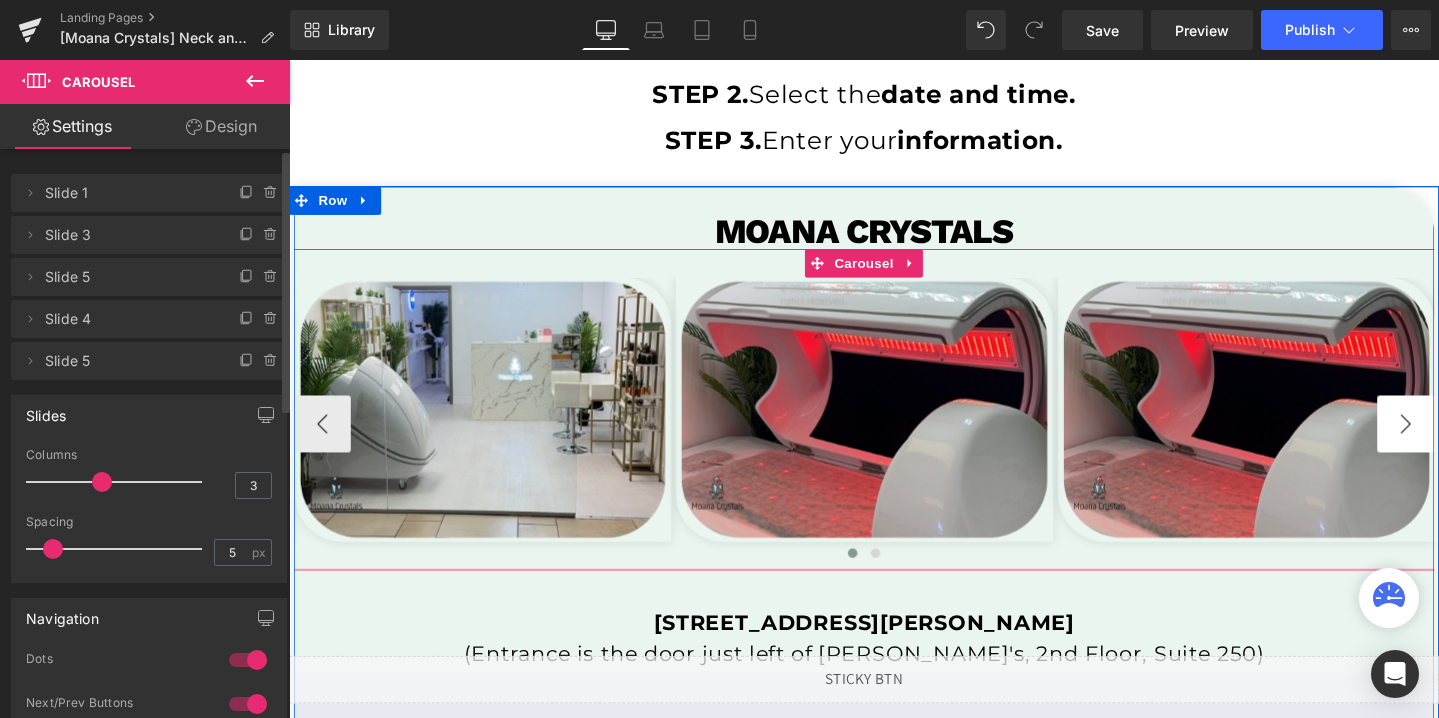 click on "›" at bounding box center (1464, 443) 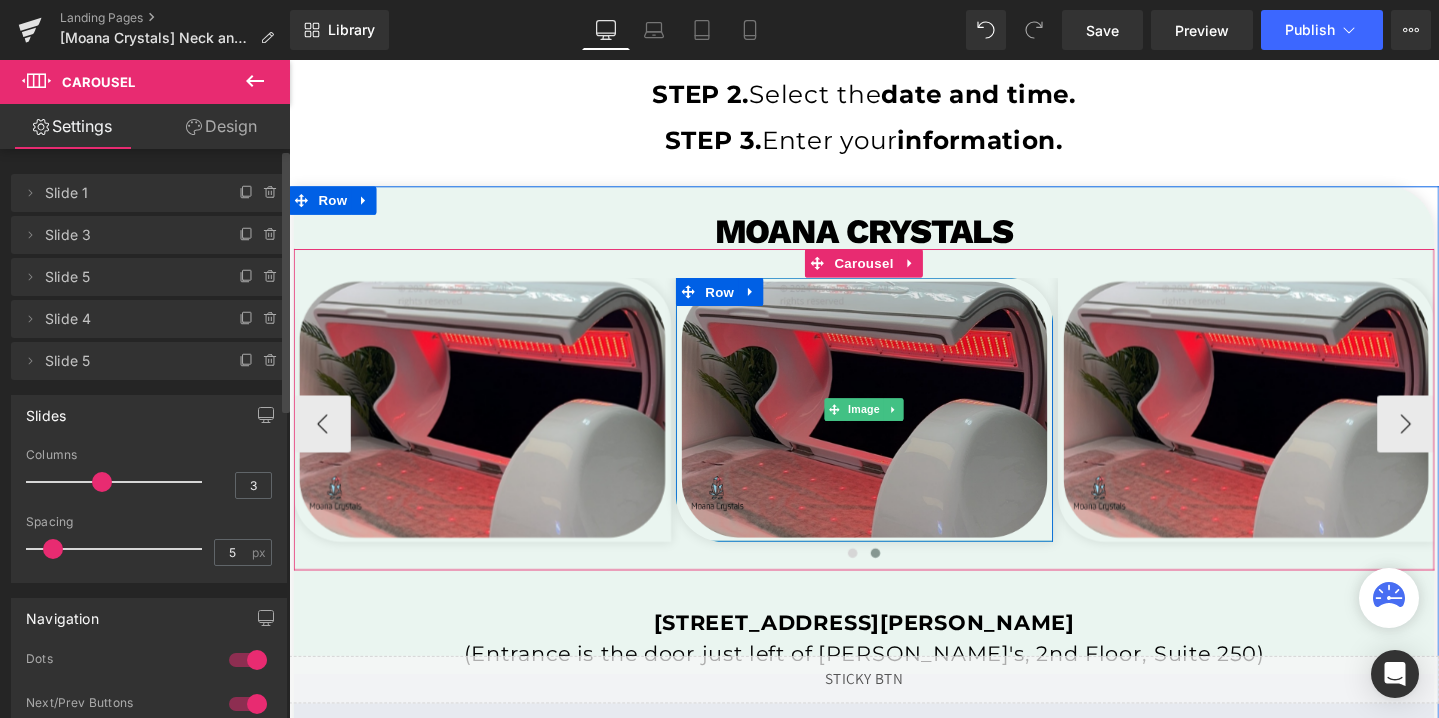 click at bounding box center (894, 428) 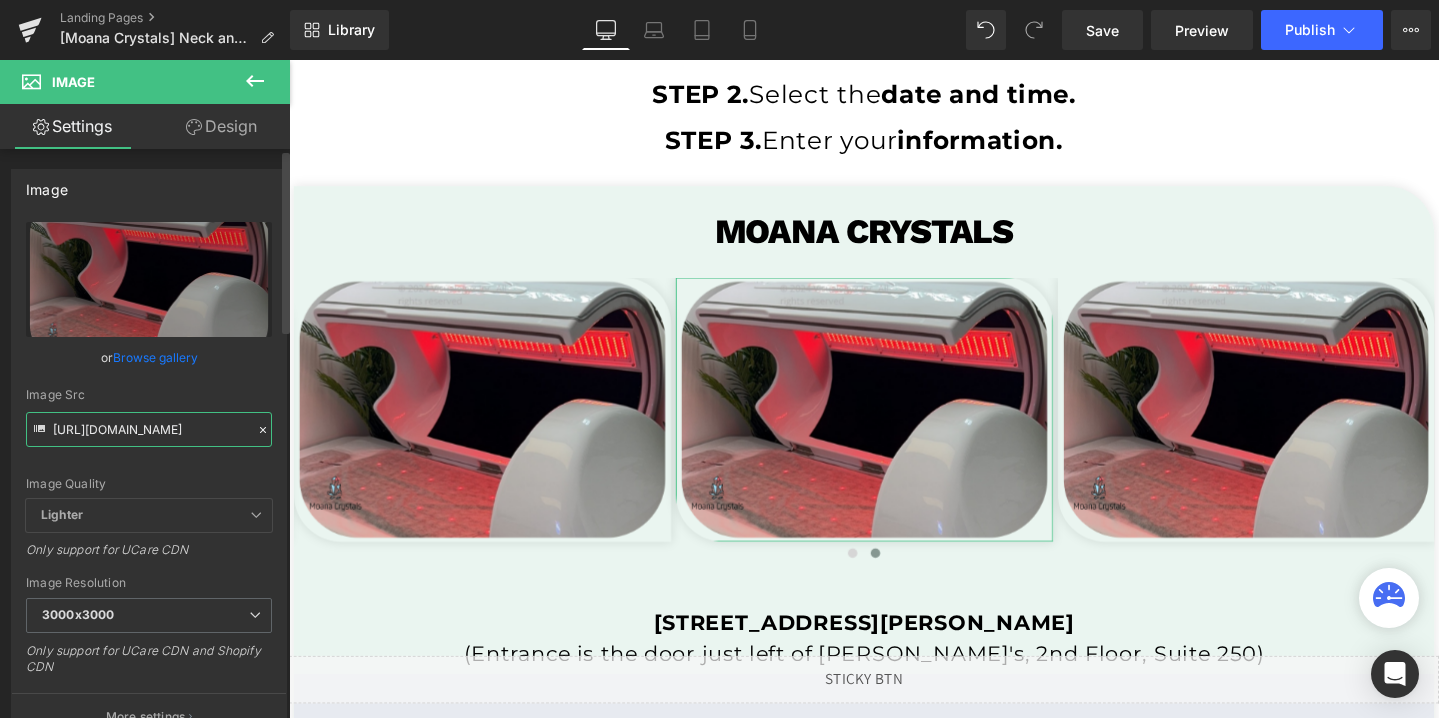 click on "[URL][DOMAIN_NAME]" at bounding box center [149, 429] 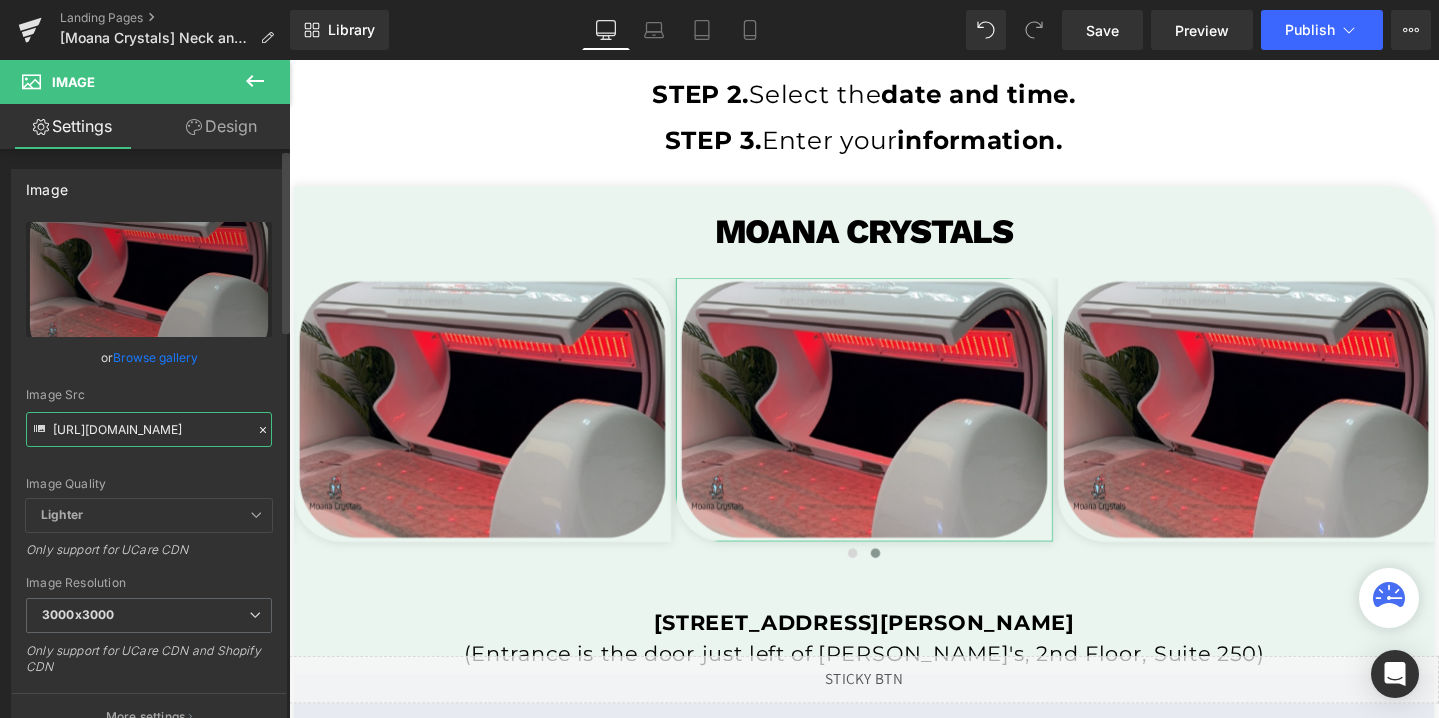click on "[URL][DOMAIN_NAME]" at bounding box center (149, 429) 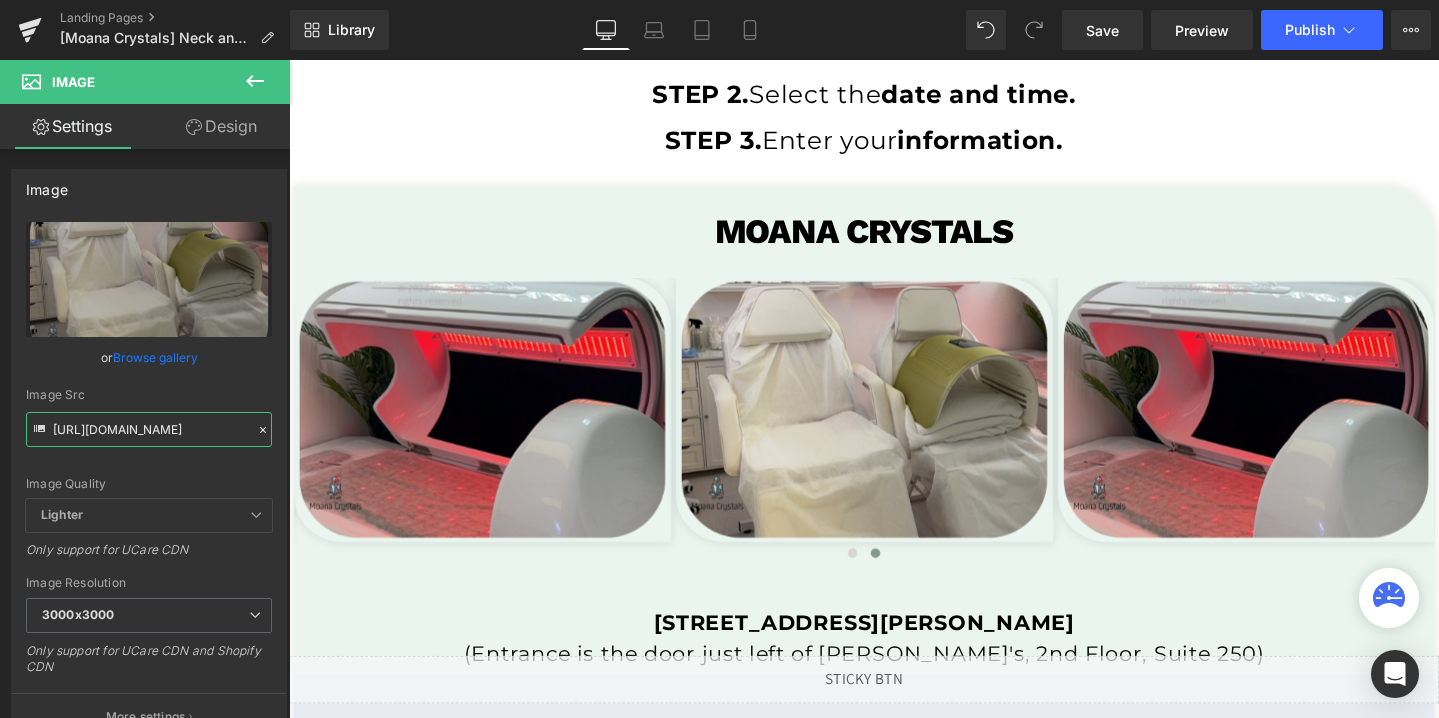 type on "[URL][DOMAIN_NAME]" 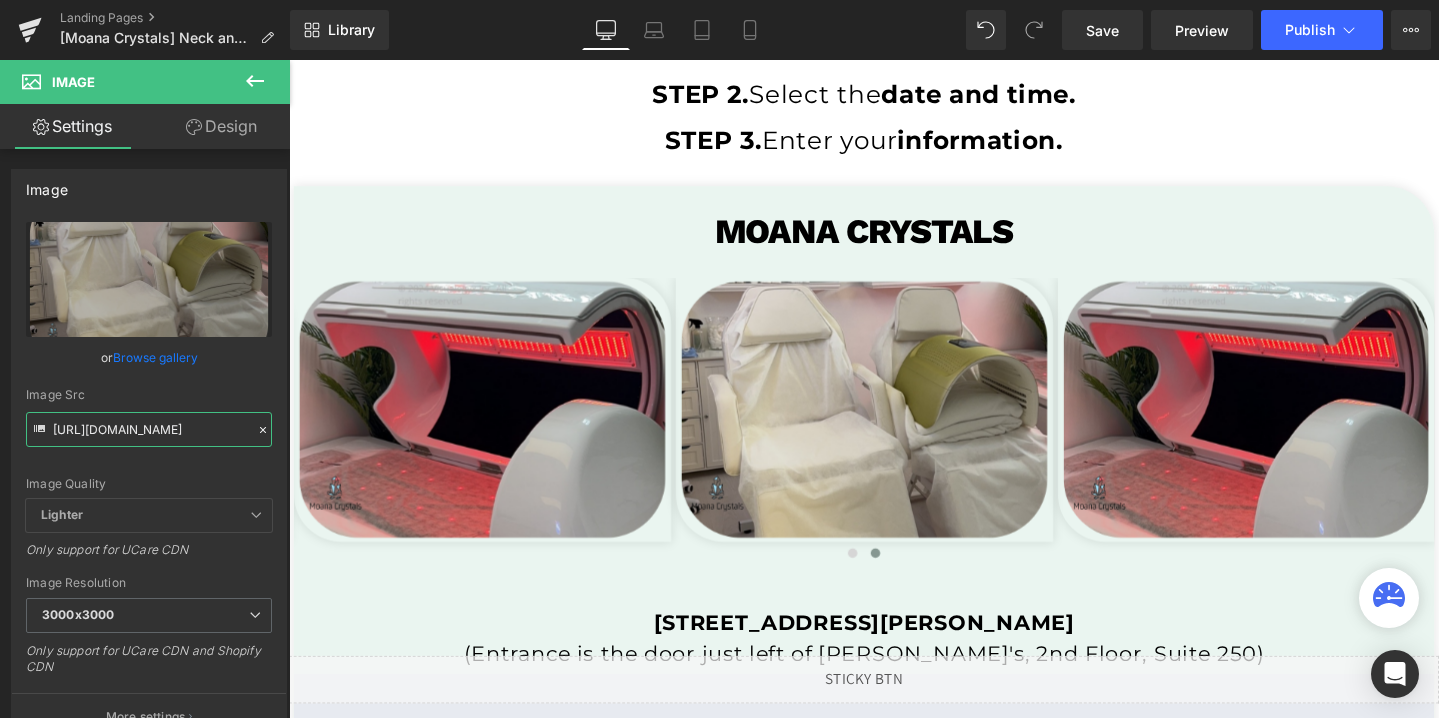 scroll, scrollTop: 0, scrollLeft: 0, axis: both 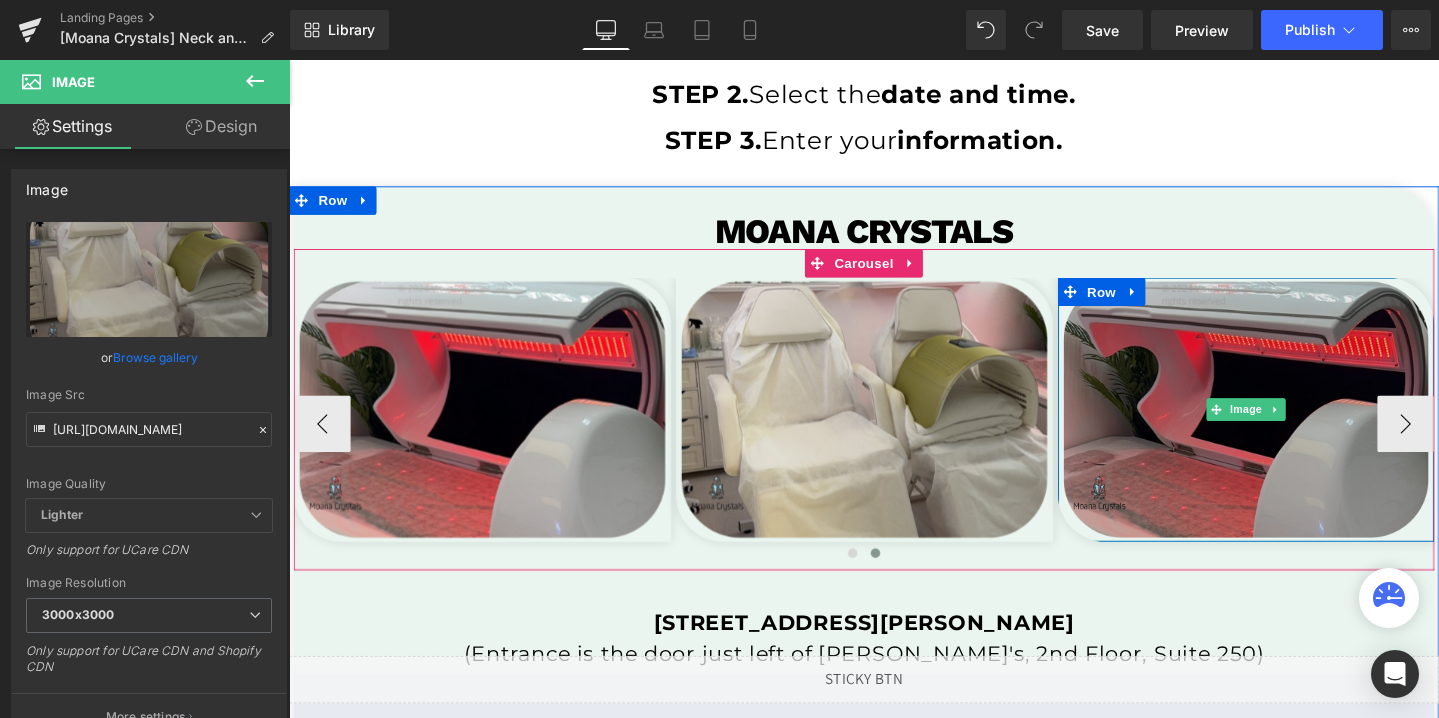 click at bounding box center (1296, 428) 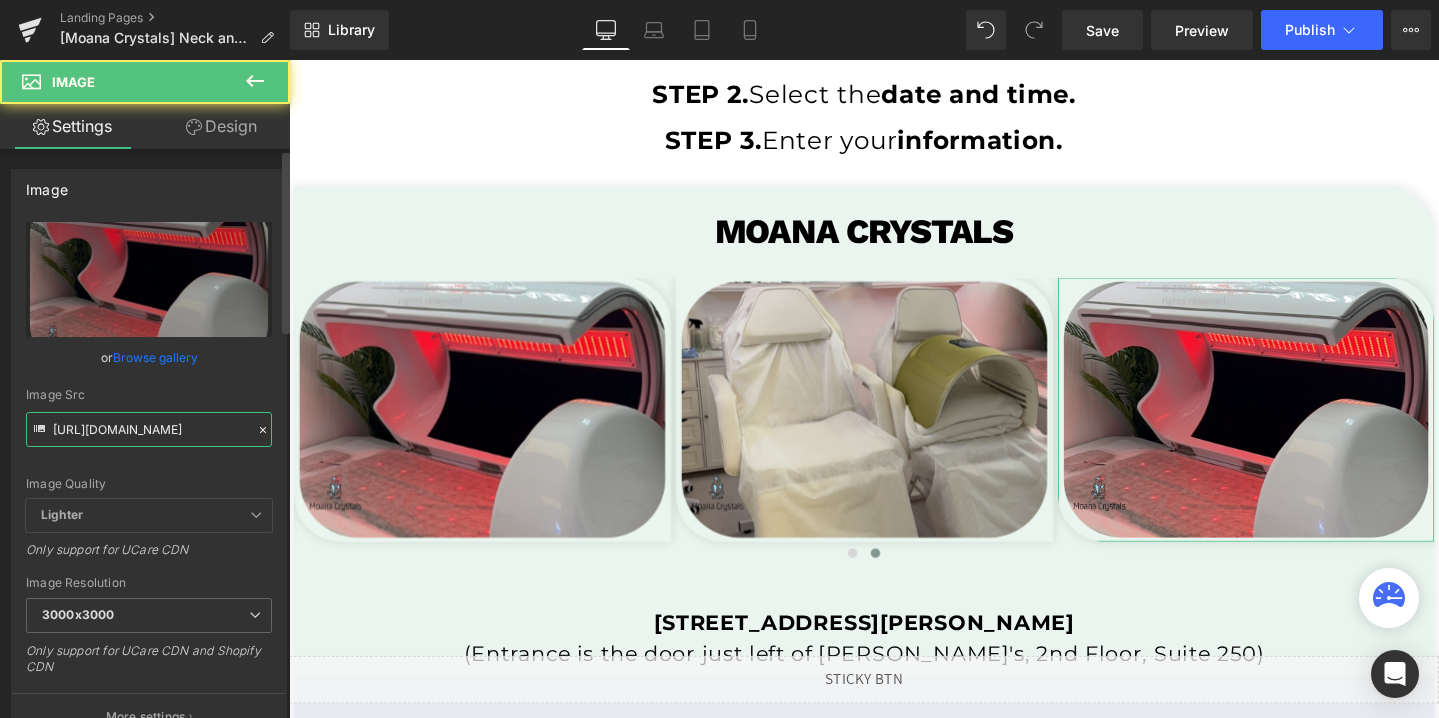 click on "[URL][DOMAIN_NAME]" at bounding box center [149, 429] 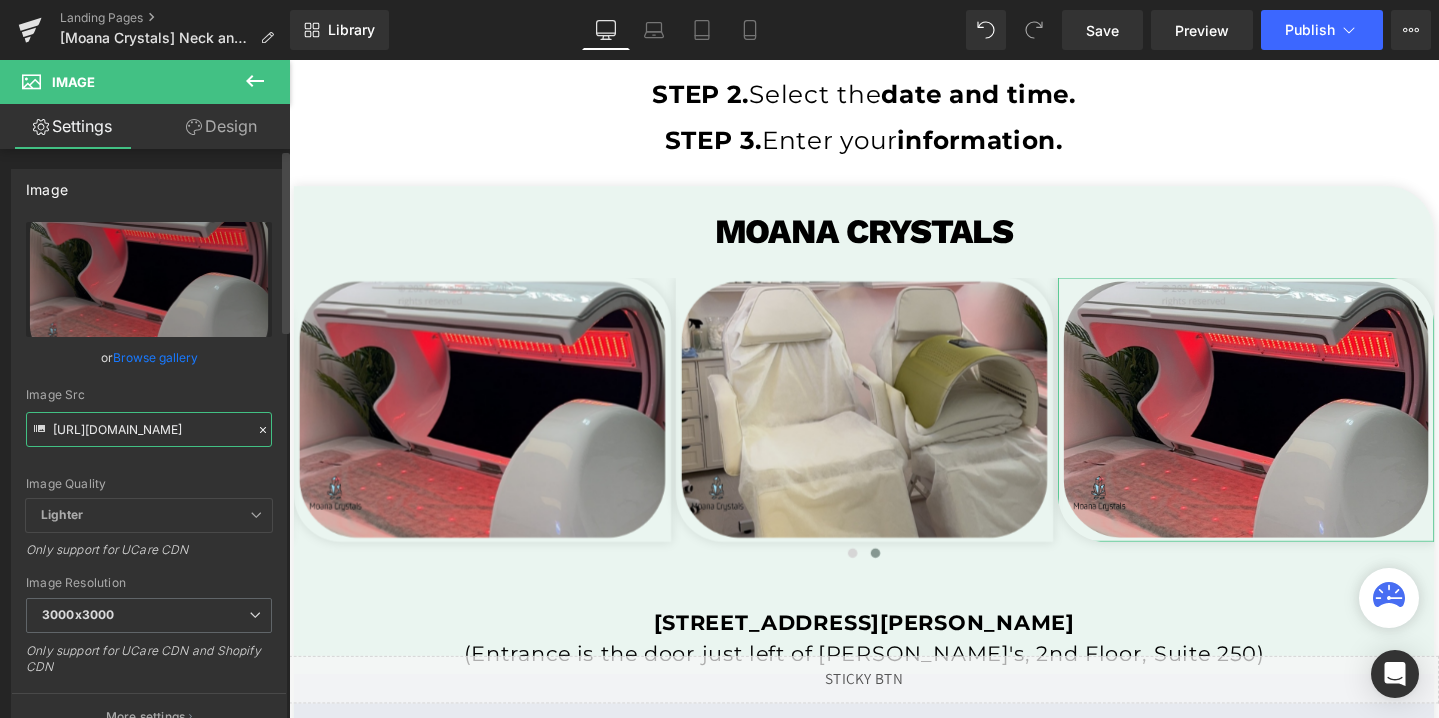 click on "[URL][DOMAIN_NAME]" at bounding box center (149, 429) 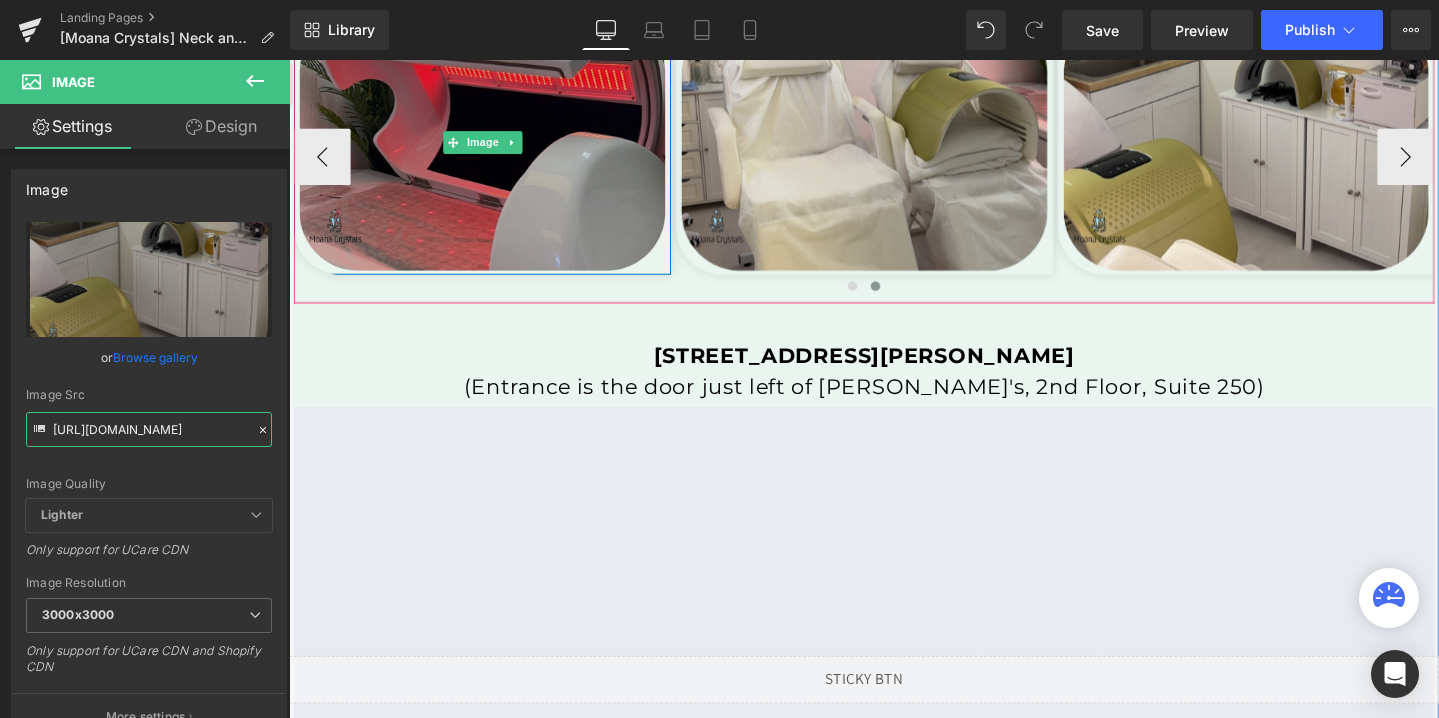 scroll, scrollTop: 4111, scrollLeft: 0, axis: vertical 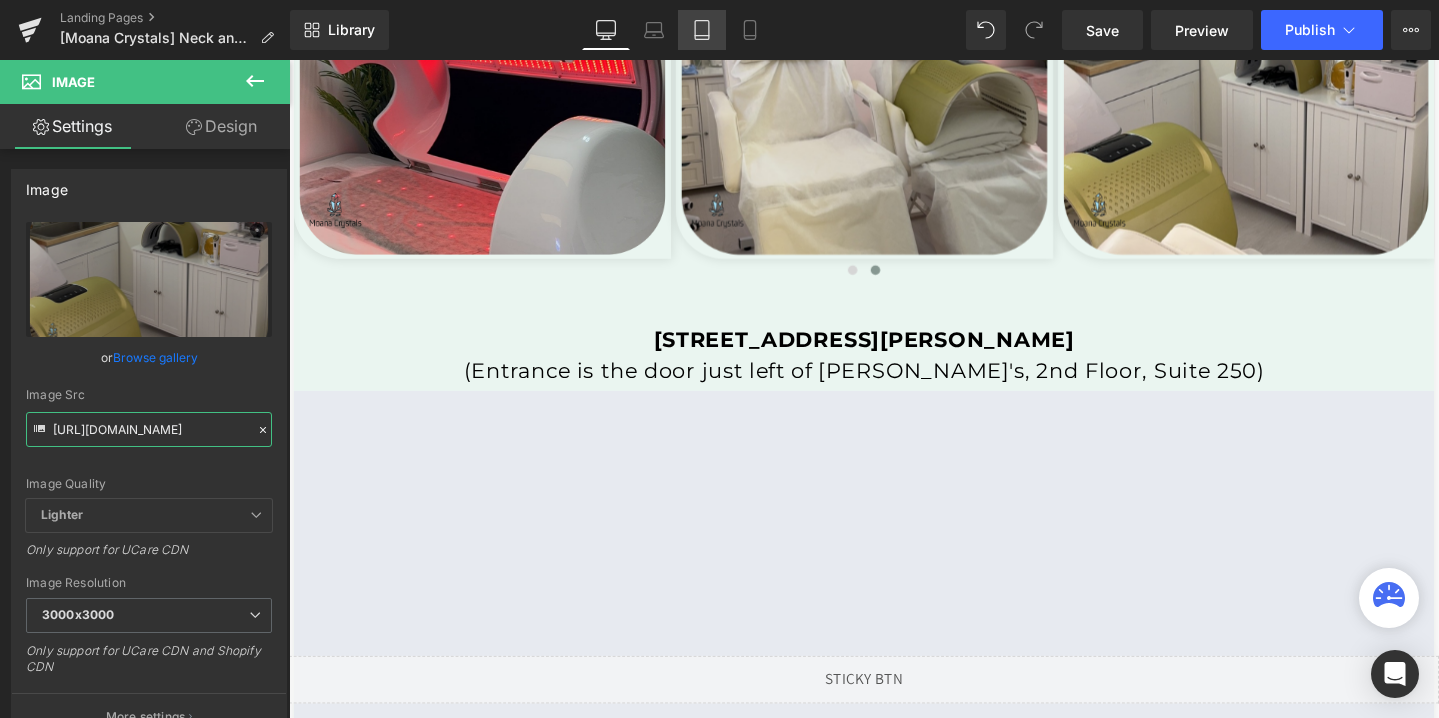 type on "[URL][DOMAIN_NAME]" 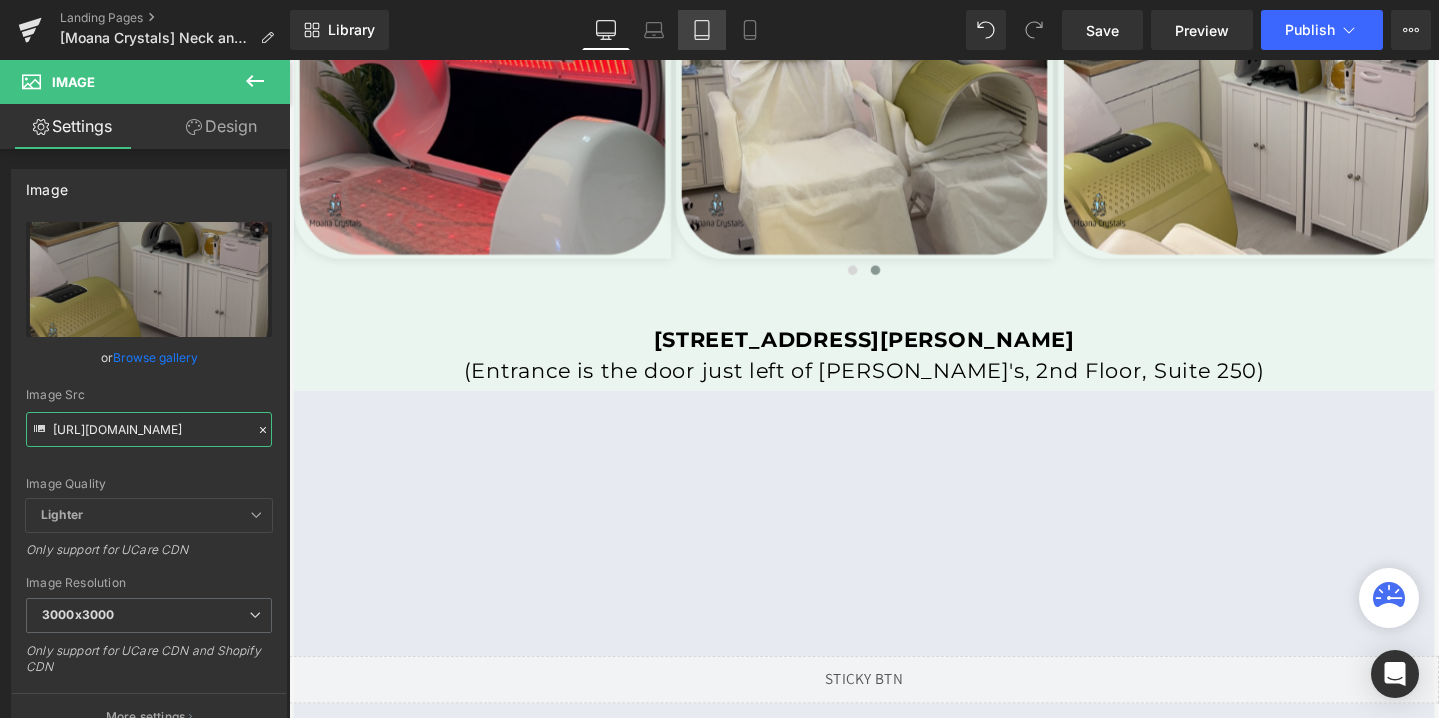 scroll, scrollTop: 0, scrollLeft: 0, axis: both 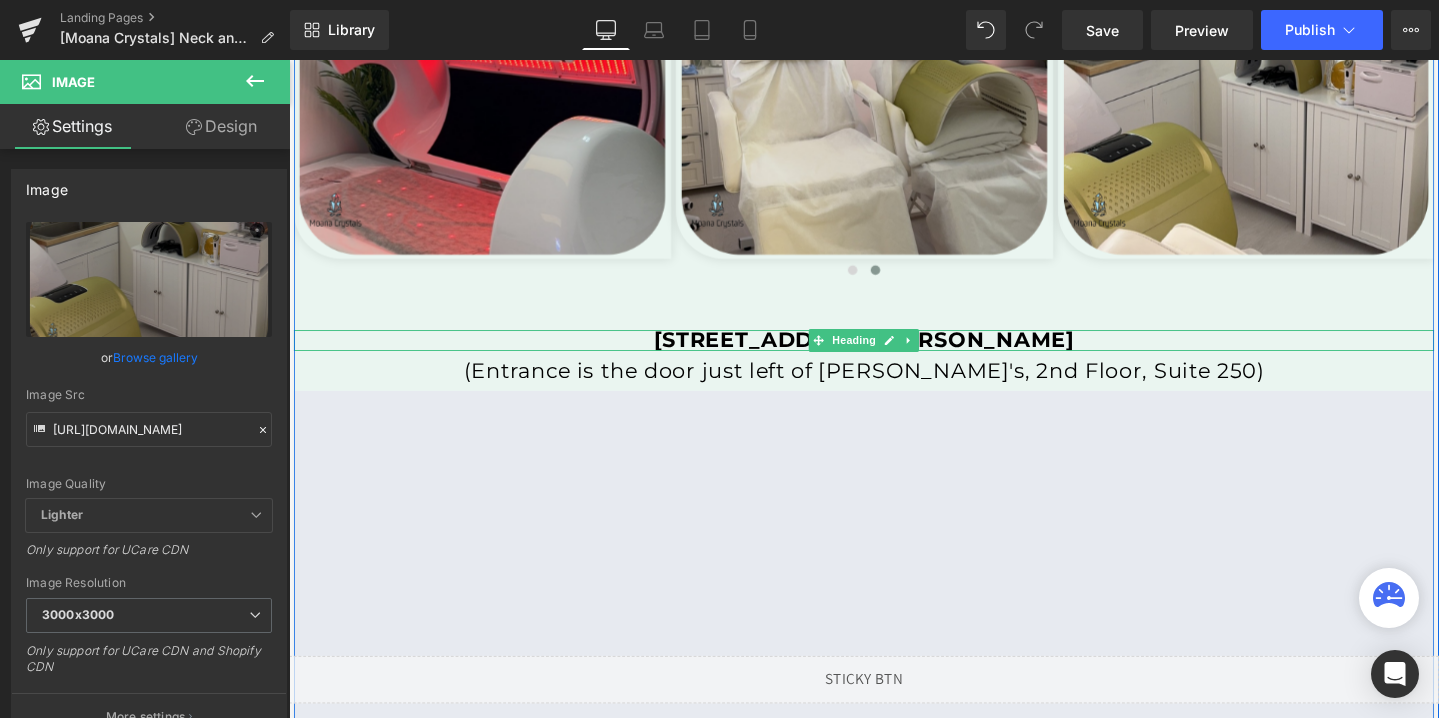click on "20 N Raymond Ave, Pasadena CA 91103" at bounding box center (894, 354) 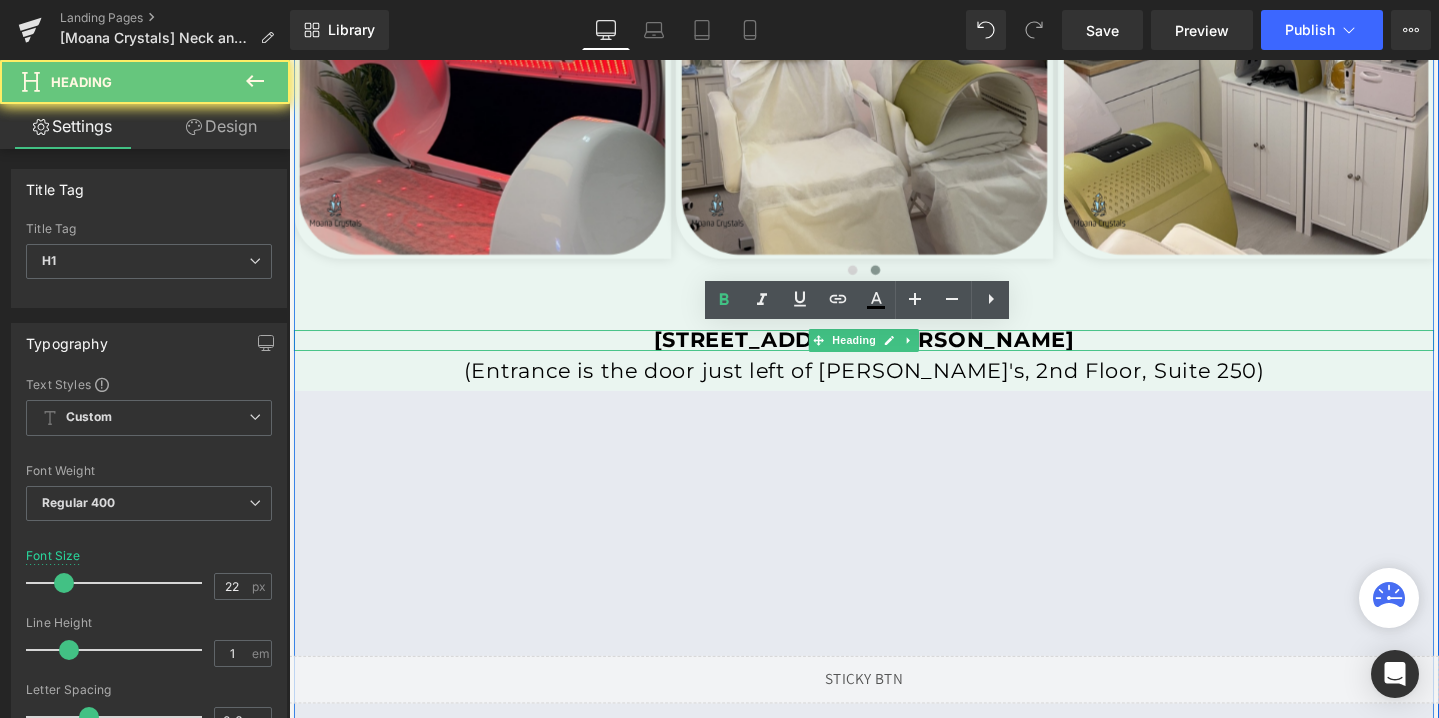 click on "20 N Raymond Ave, Pasadena CA 91103" at bounding box center (894, 354) 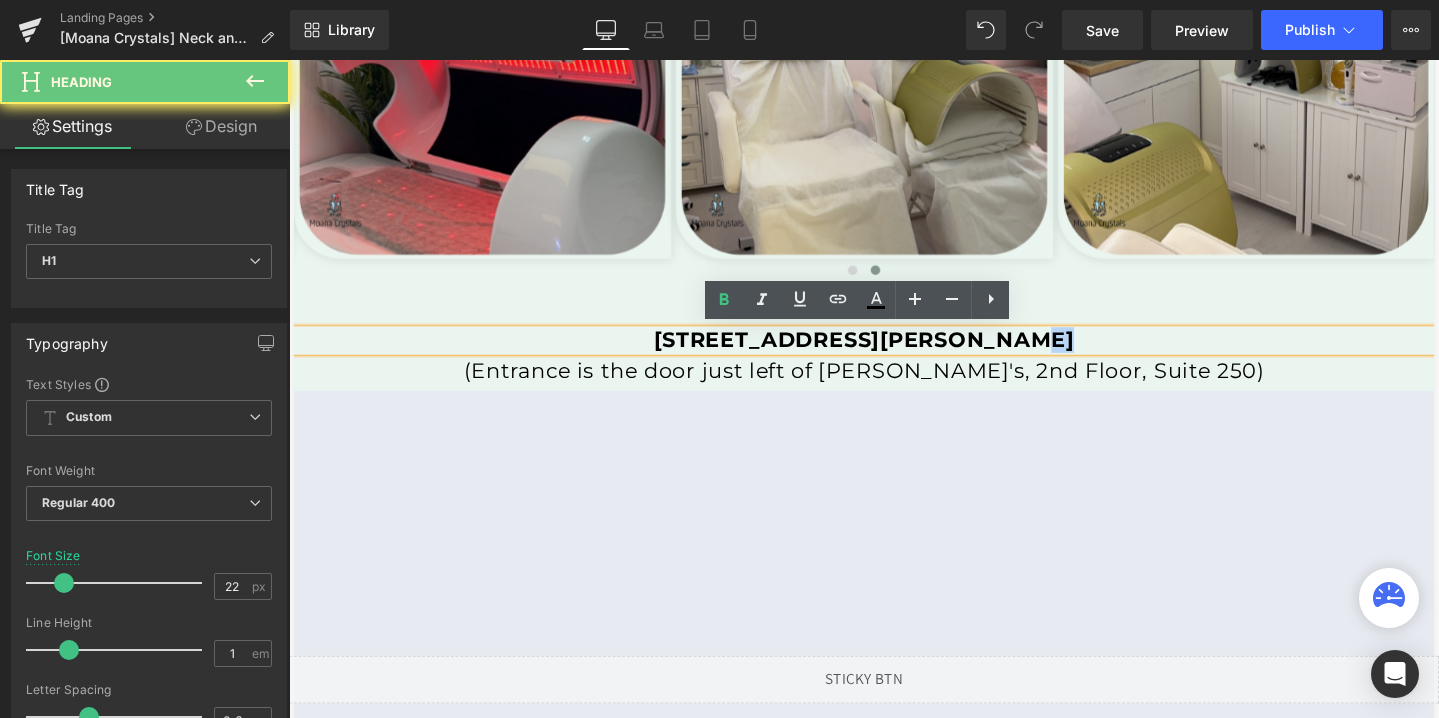 click on "20 N Raymond Ave, Pasadena CA 91103" at bounding box center [894, 354] 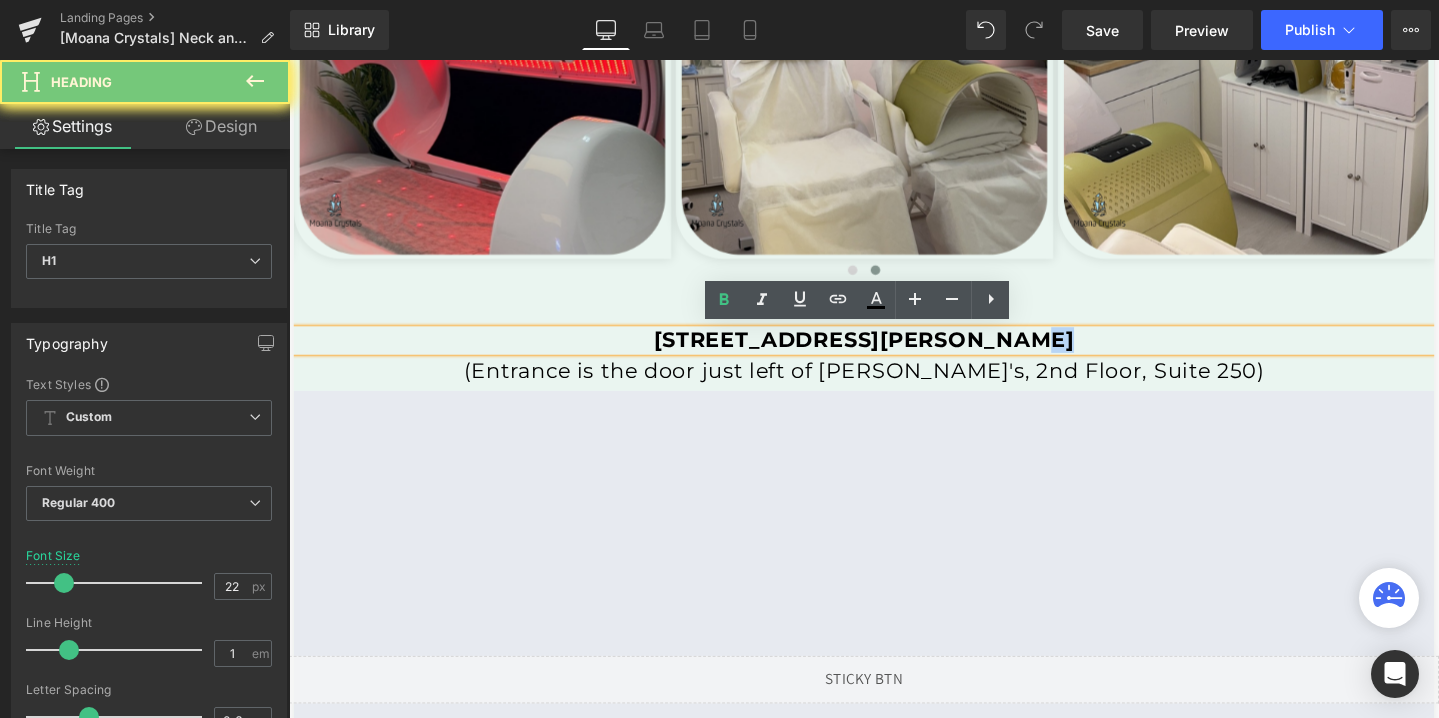 paste 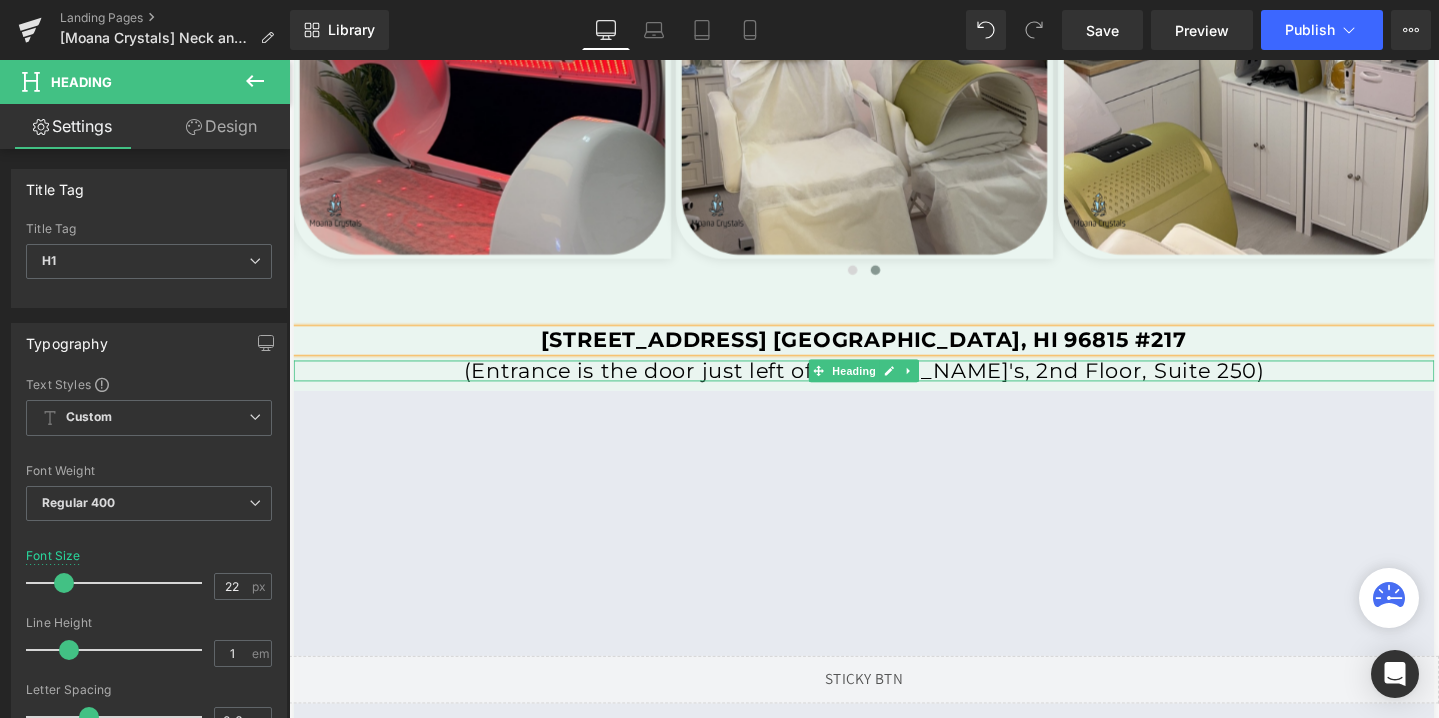 click on "(Entrance is the door just left of Jimmy John's, 2nd Floor, Suite 250)" at bounding box center [894, 387] 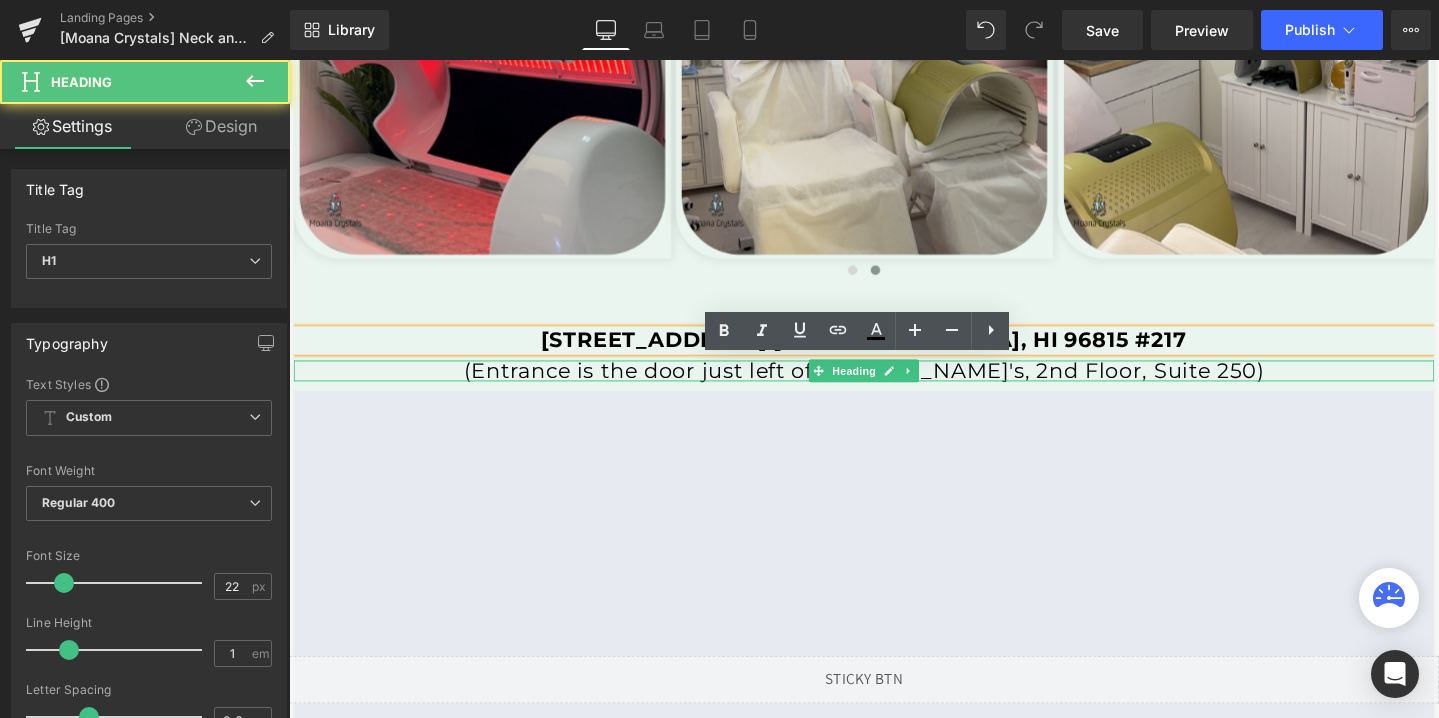 click on "(Entrance is the door just left of Jimmy John's, 2nd Floor, Suite 250)" at bounding box center (894, 387) 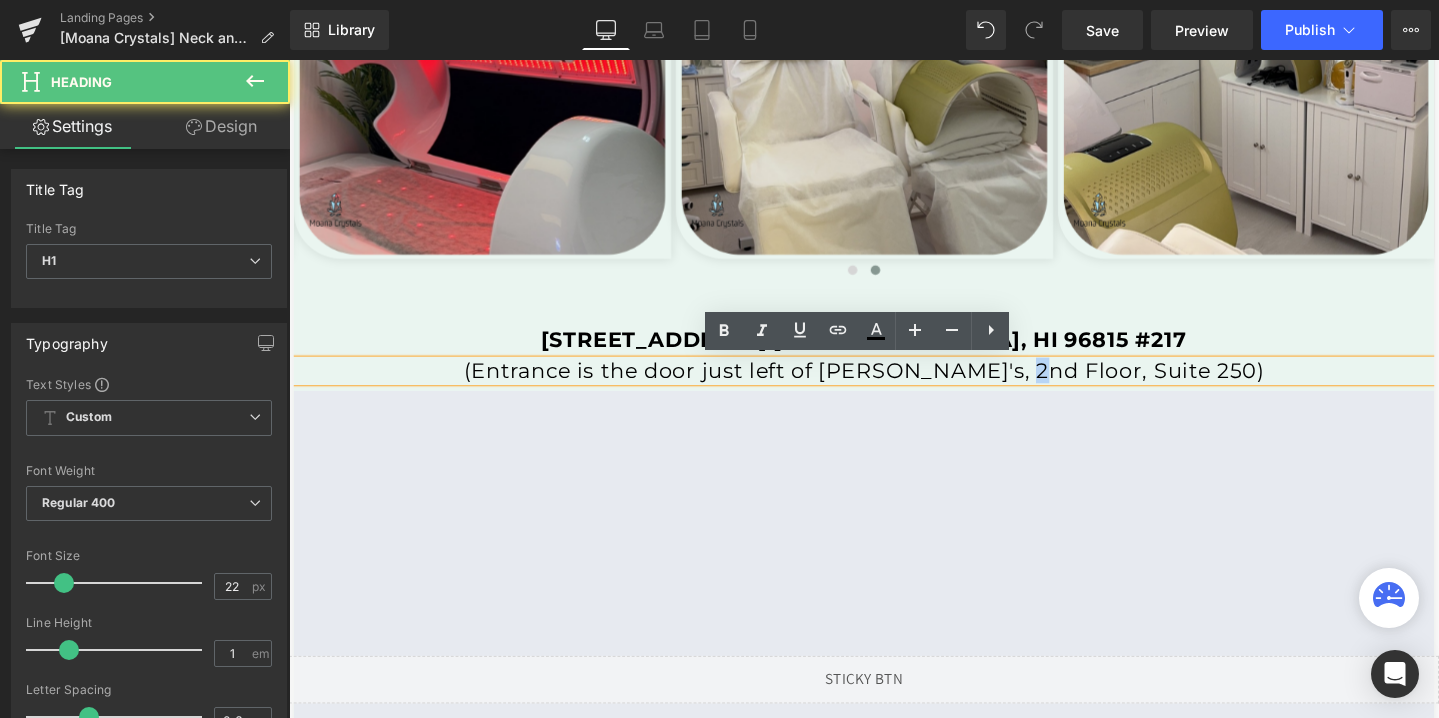 click on "(Entrance is the door just left of Jimmy John's, 2nd Floor, Suite 250)" at bounding box center (894, 387) 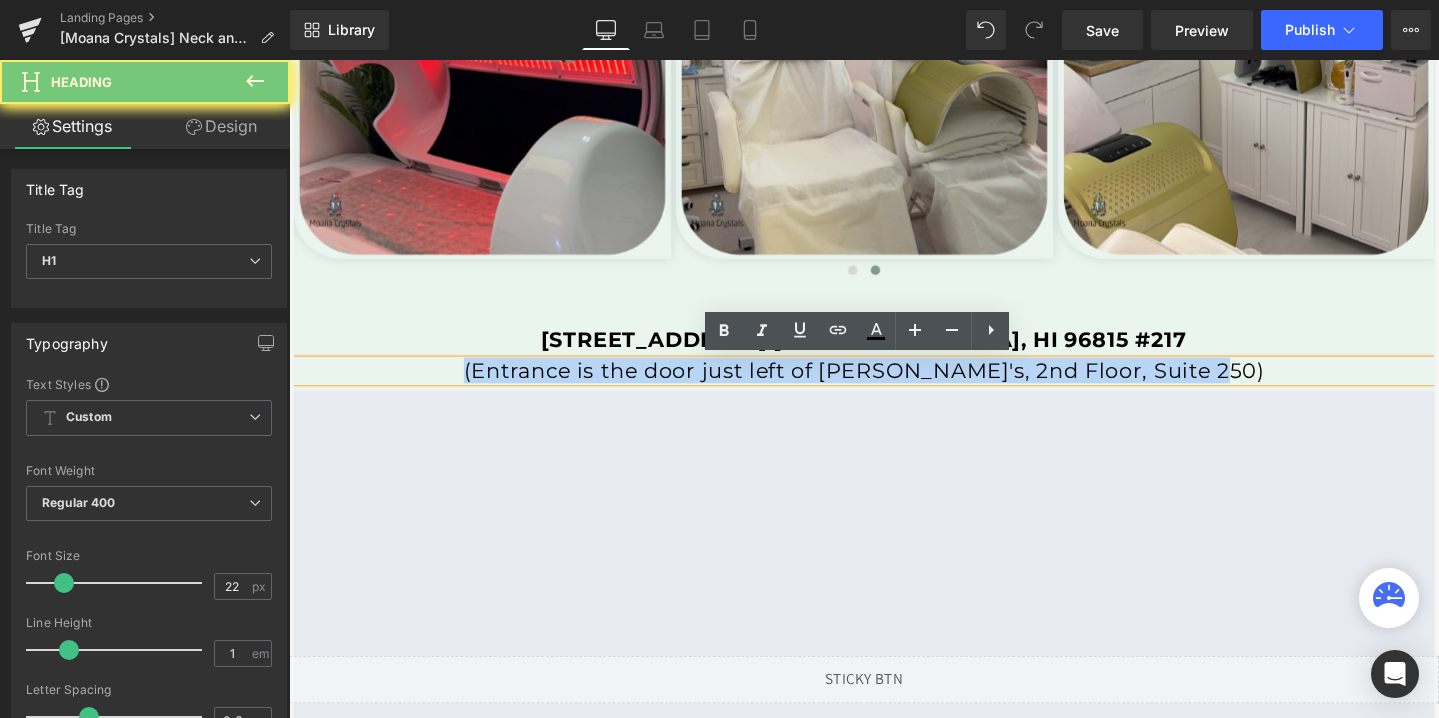 paste 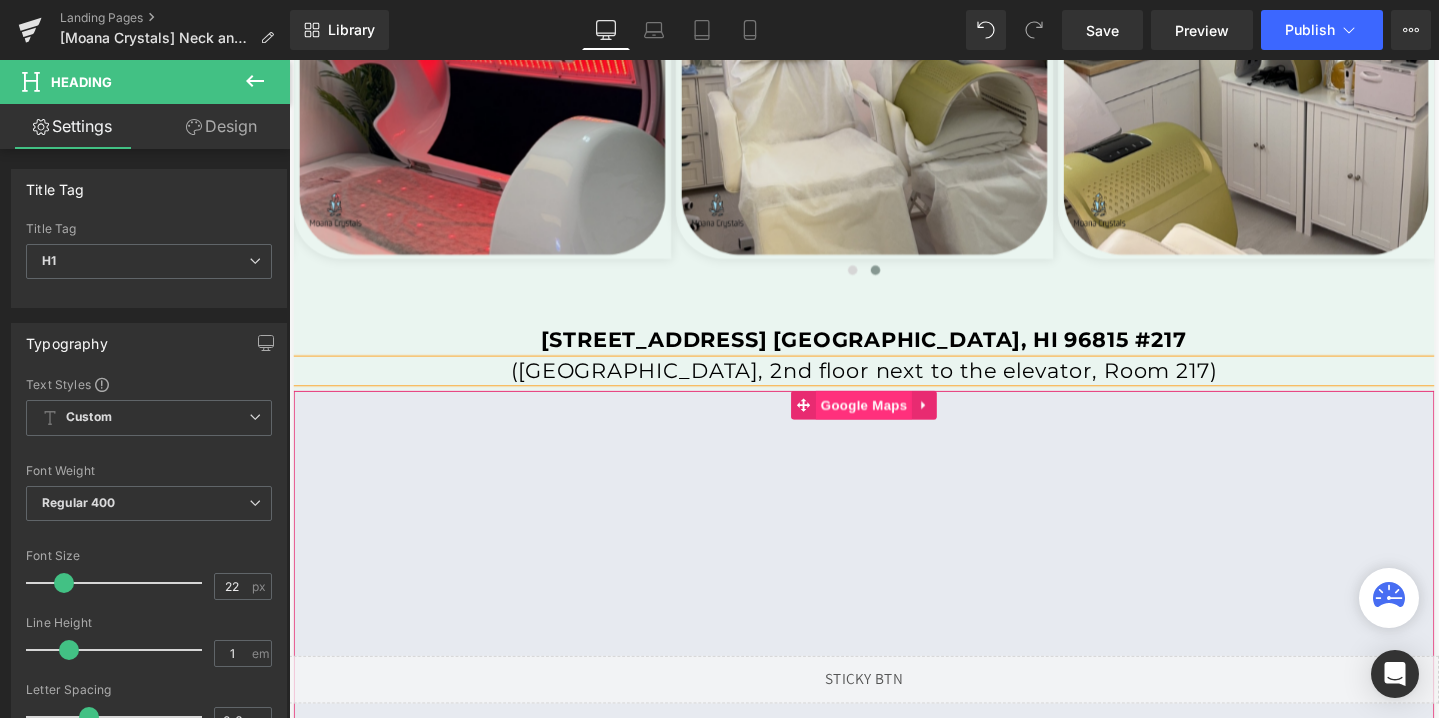 click on "Google Maps" at bounding box center [893, 423] 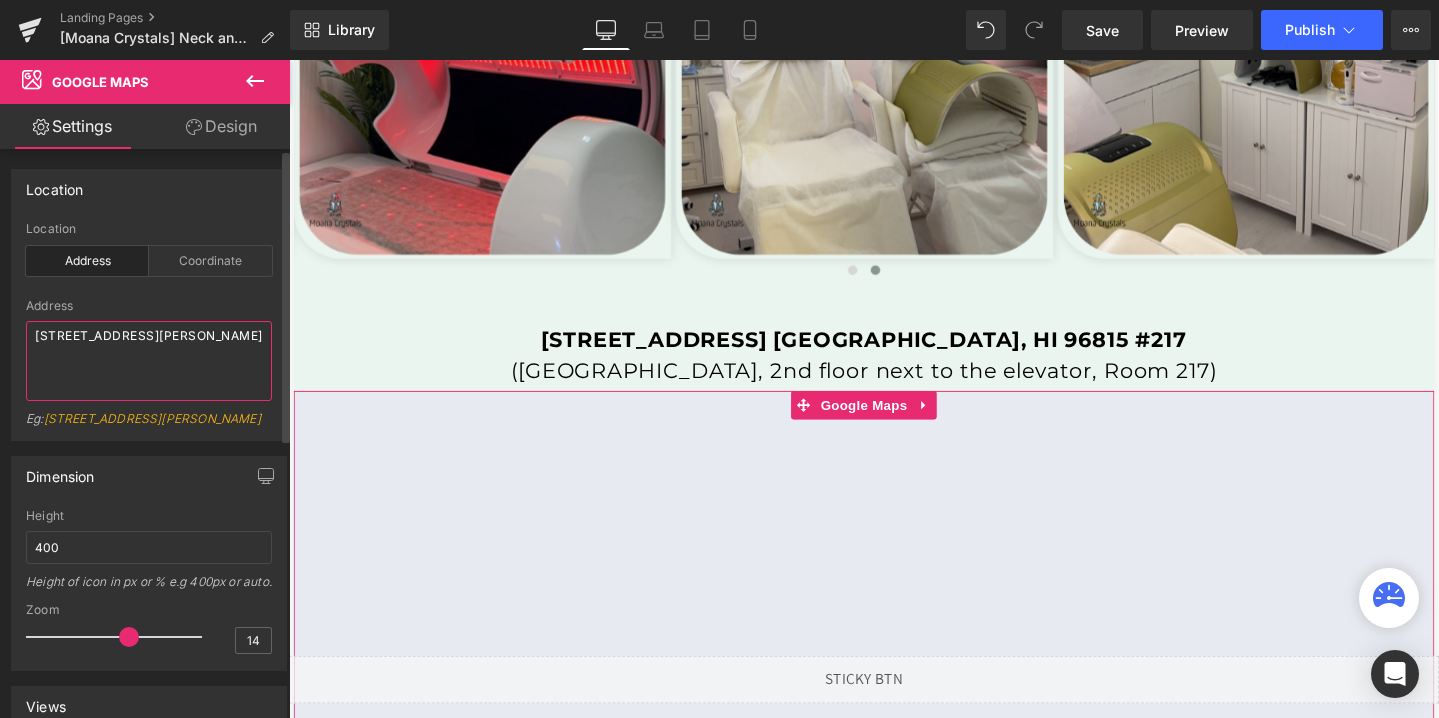 click on "20 N Raymond Ave, Pasadena CA 91103" at bounding box center (149, 361) 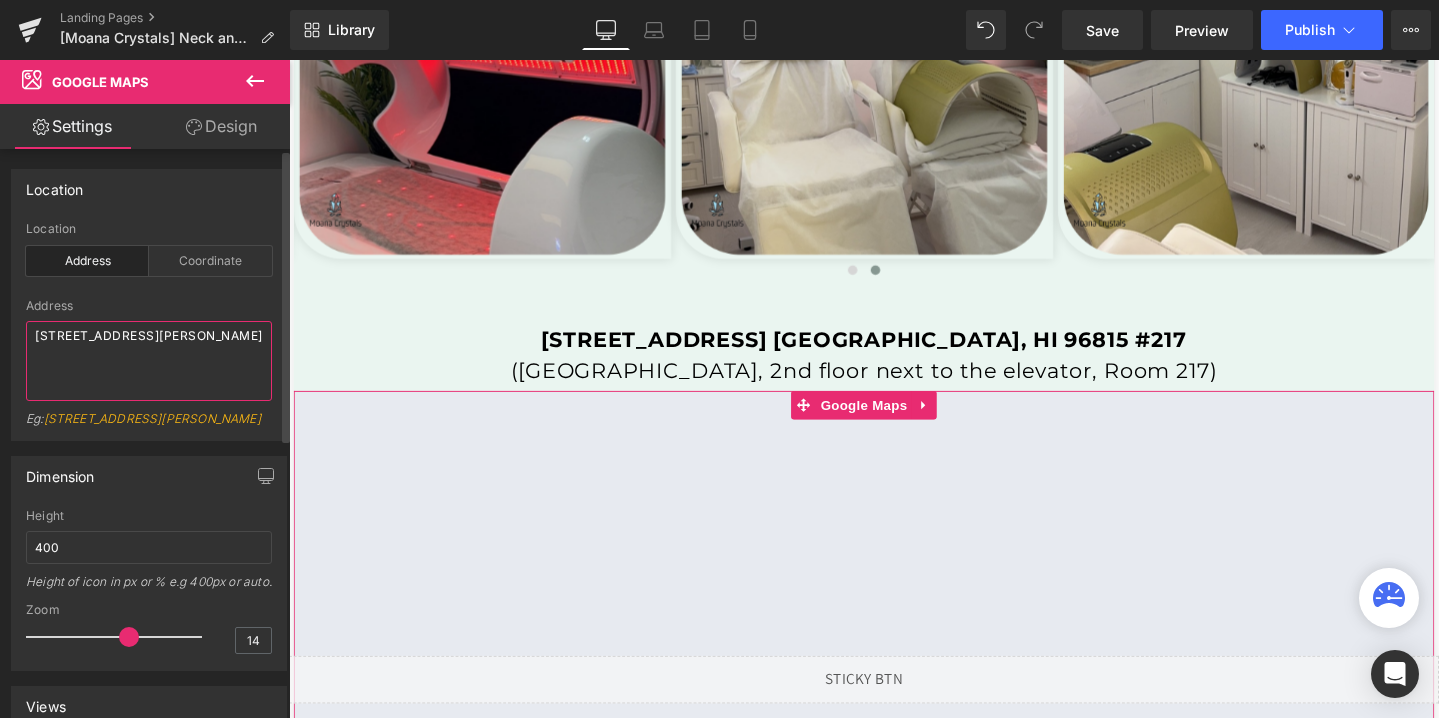 click on "20 N Raymond Ave, Pasadena CA 91103" at bounding box center [149, 361] 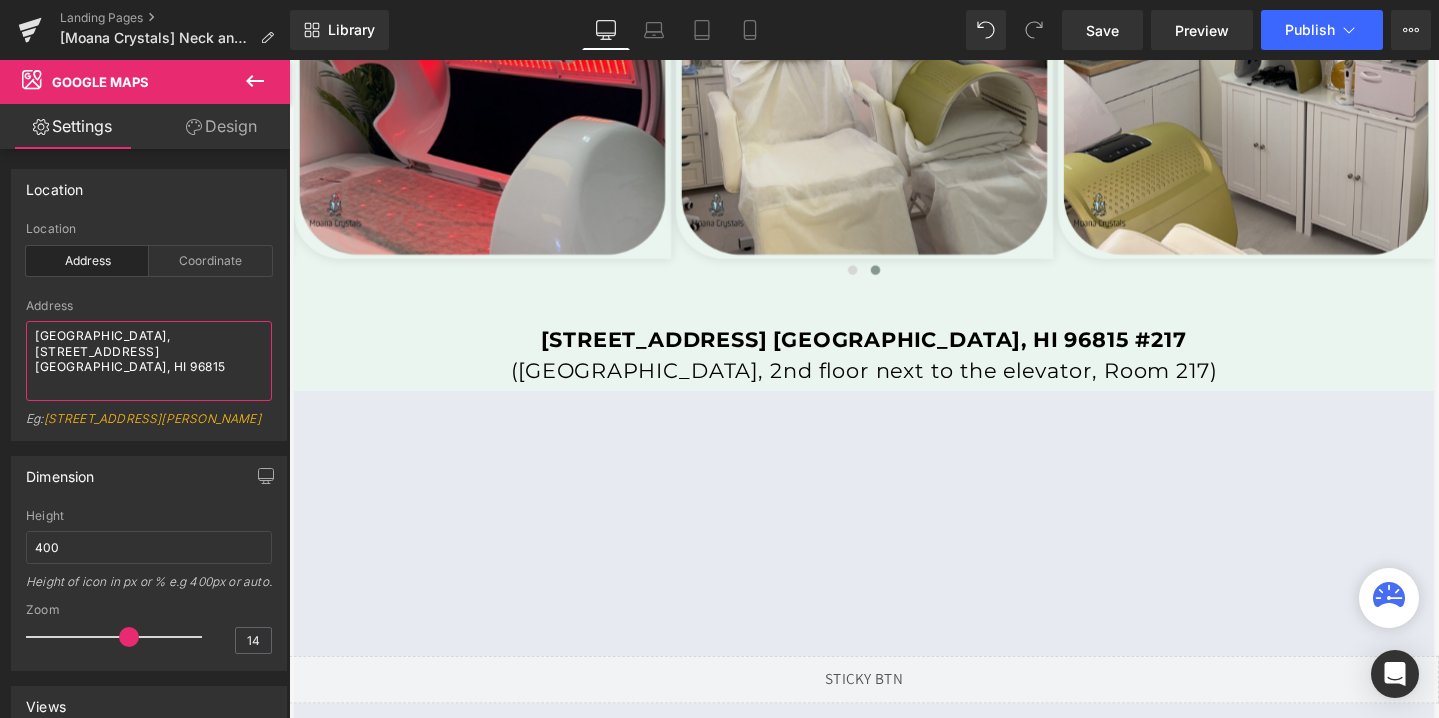 type on "[GEOGRAPHIC_DATA], [STREET_ADDRESS] [GEOGRAPHIC_DATA], HI 96815" 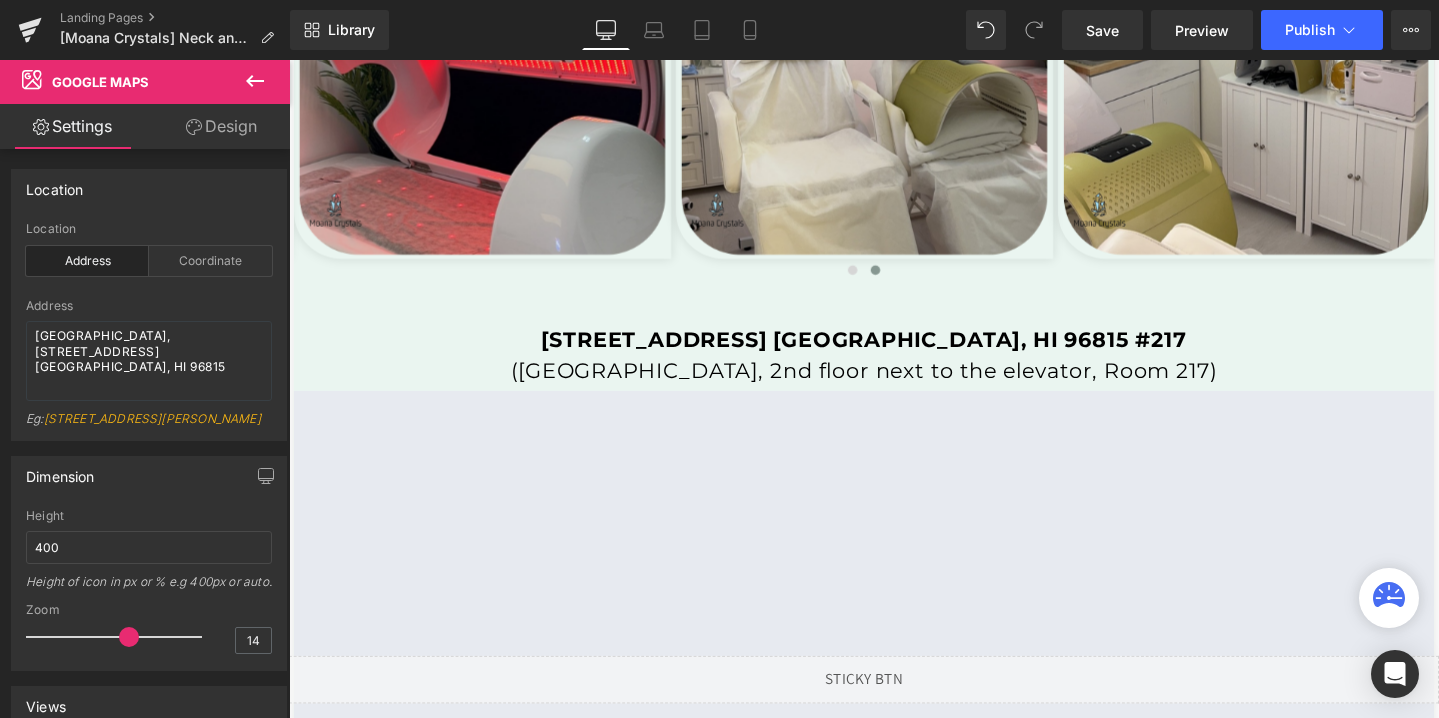 click on "Library Desktop Desktop Laptop Tablet Mobile Save Preview Publish Scheduled View Live Page View with current Template Save Template to Library Schedule Publish  Optimize  Publish Settings Shortcuts  Your page can’t be published   You've reached the maximum number of published pages on your plan  (0/0).  You need to upgrade your plan or unpublish all your pages to get 1 publish slot.   Unpublish pages   Upgrade plan" at bounding box center (864, 30) 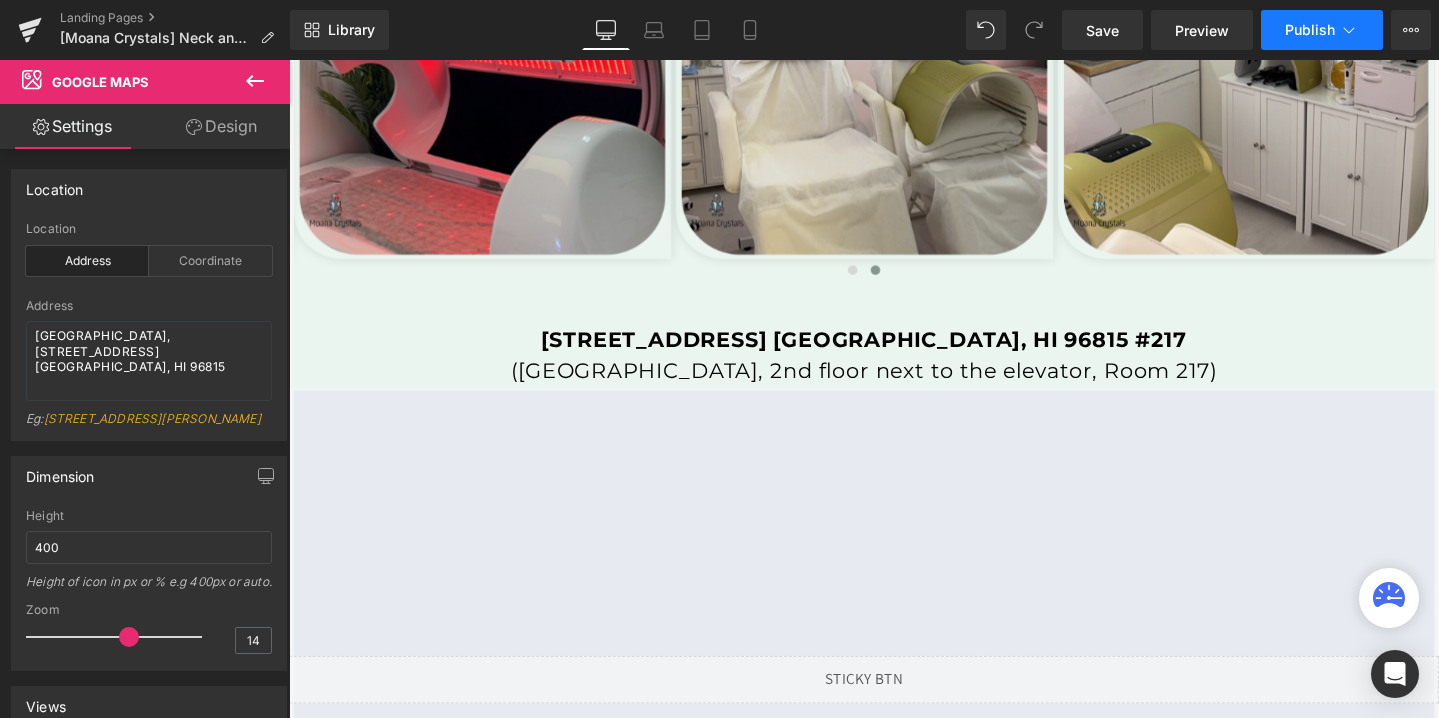 click on "Publish" at bounding box center [1310, 30] 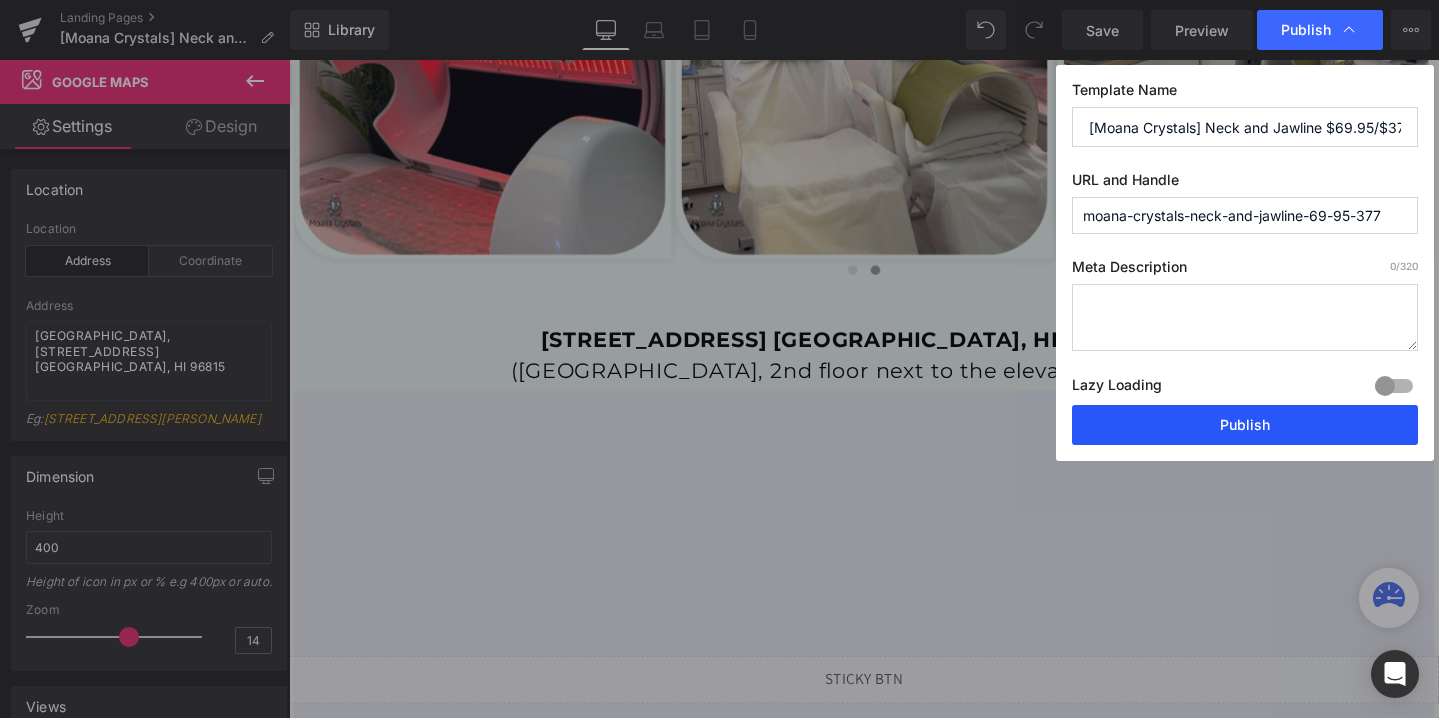 click on "Publish" at bounding box center (1245, 425) 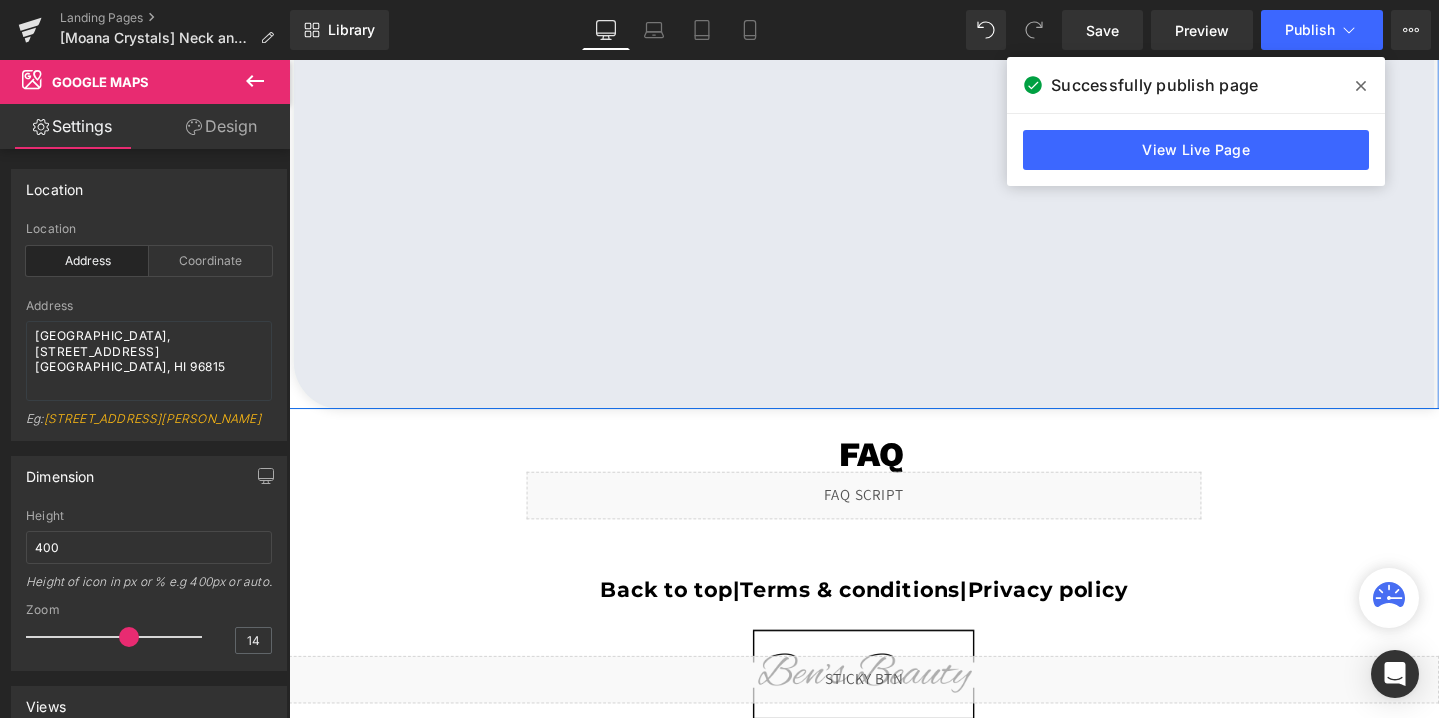scroll, scrollTop: 4541, scrollLeft: 0, axis: vertical 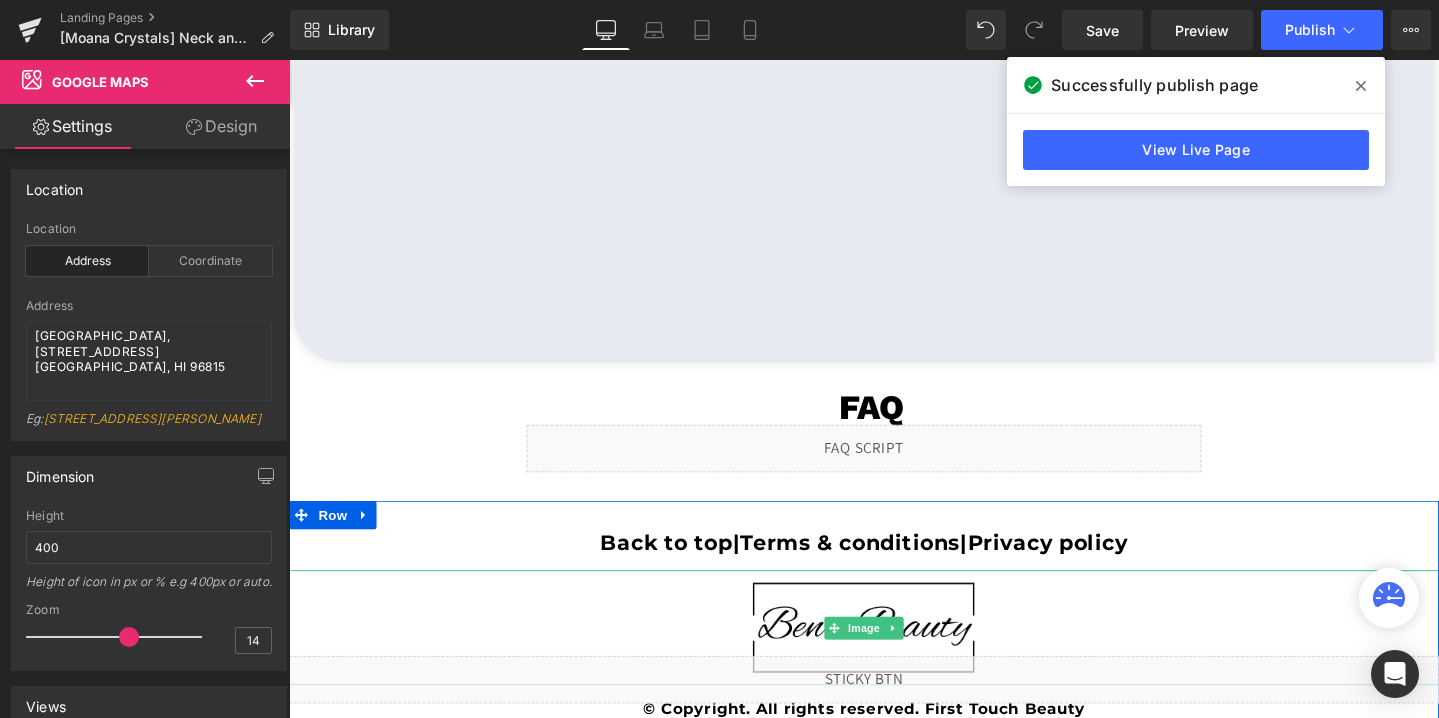 click at bounding box center [894, 657] 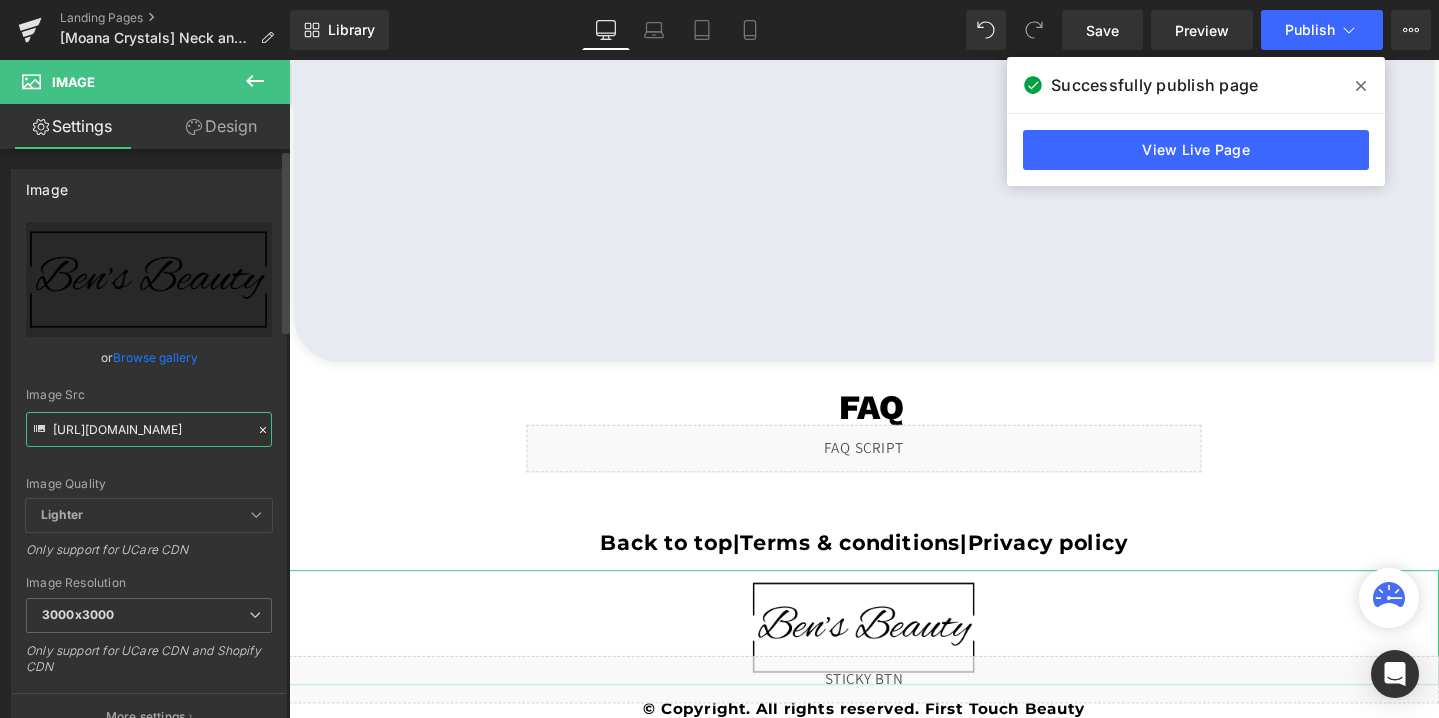 click on "https://cdn.shopify.com/s/files/1/0758/1601/0010/files/Ben_s_Beauty_rectangle_logo_46d3529f-544f-44fc-98aa-4046a42df91b_3000x3000.png?v=1749663196" at bounding box center [149, 429] 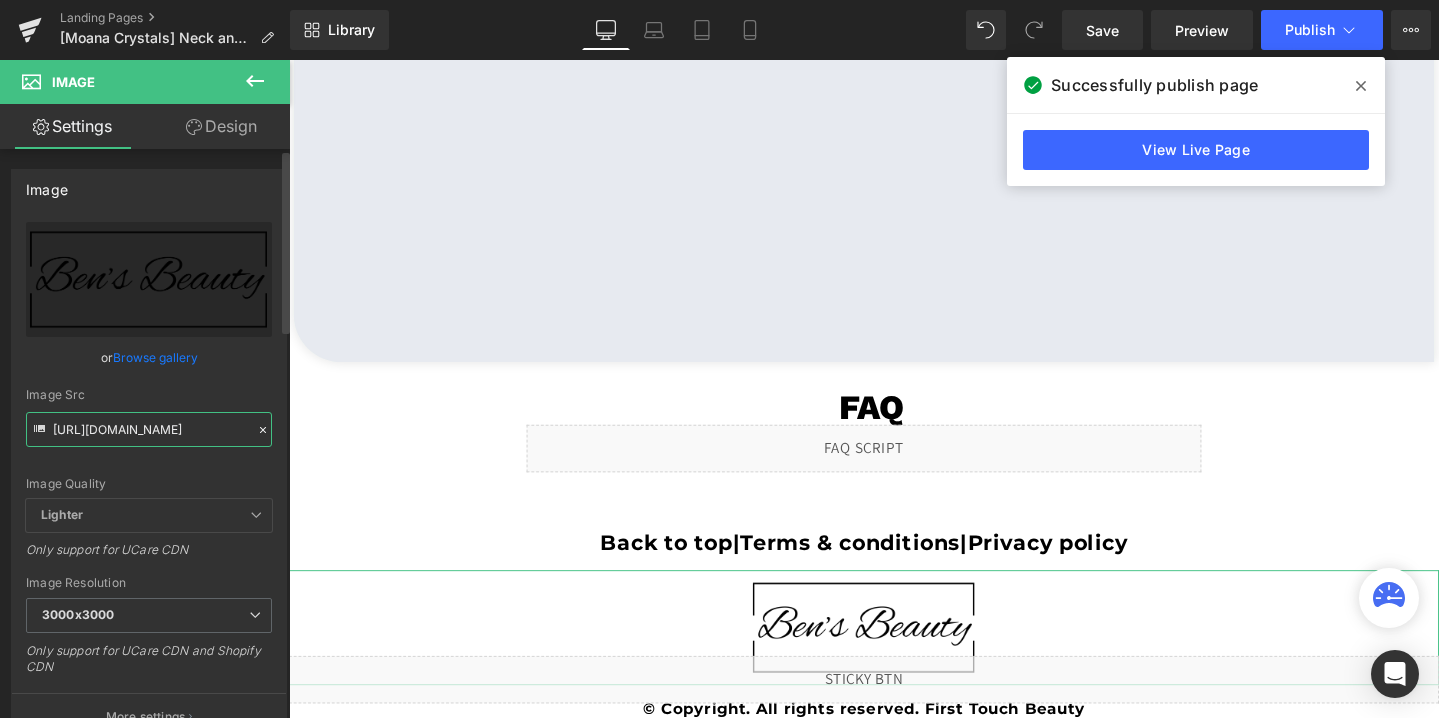 click on "https://cdn.shopify.com/s/files/1/0758/1601/0010/files/Ben_s_Beauty_rectangle_logo_46d3529f-544f-44fc-98aa-4046a42df91b_3000x3000.png?v=1749663196" at bounding box center (149, 429) 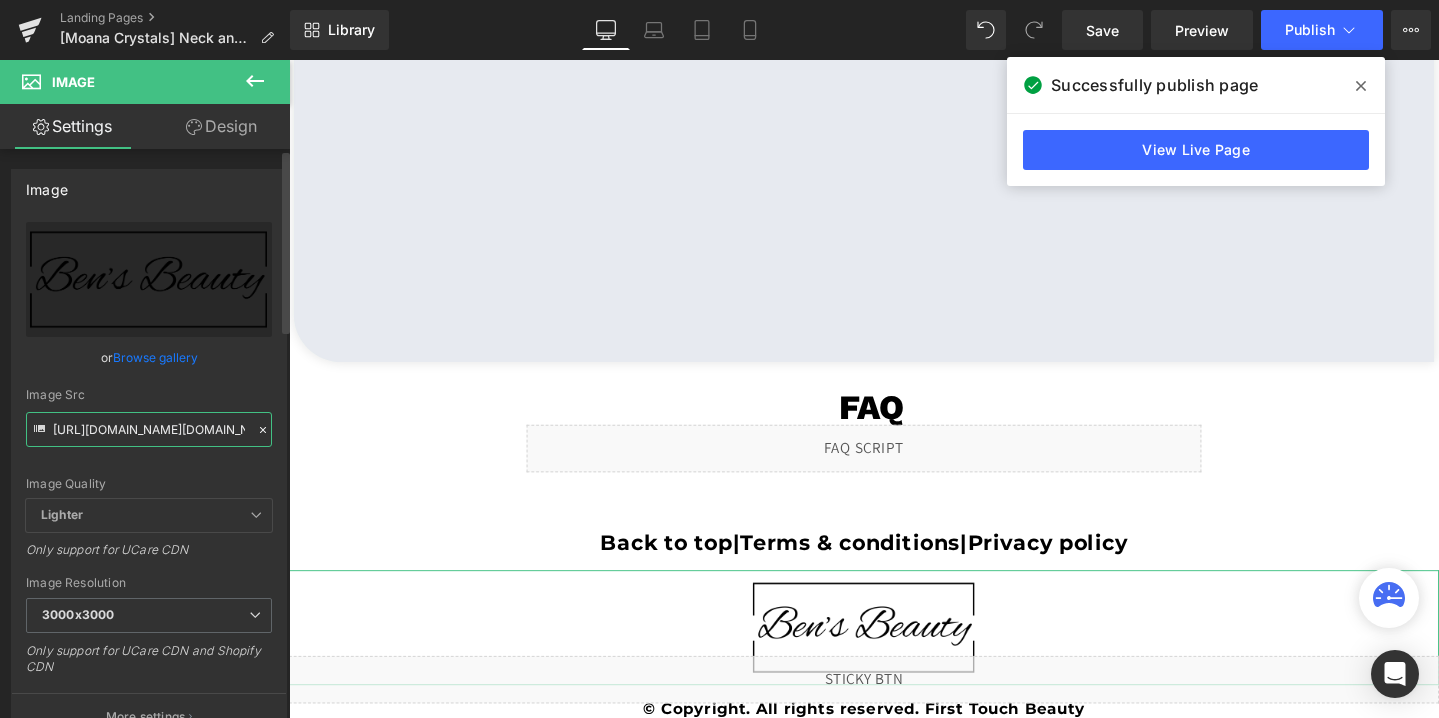 scroll, scrollTop: 0, scrollLeft: 900, axis: horizontal 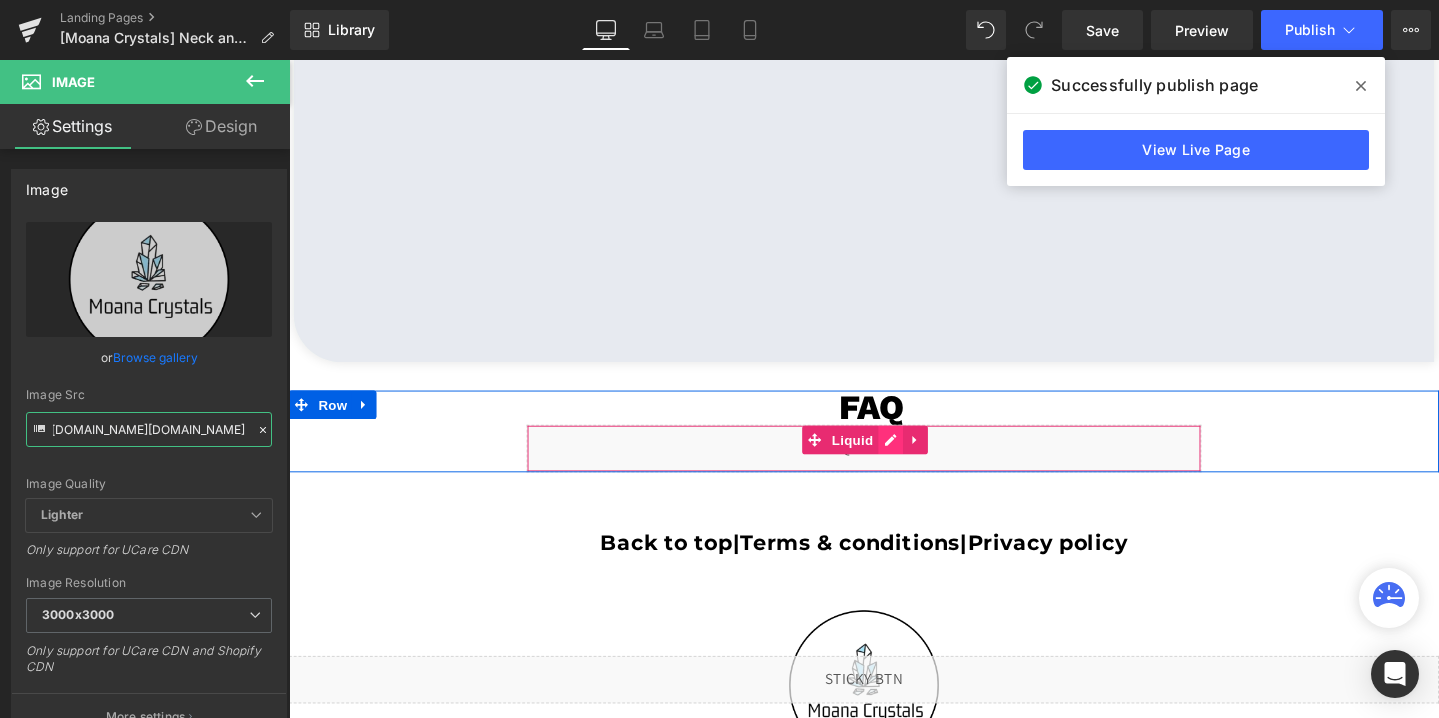 click on "Liquid" at bounding box center (894, 469) 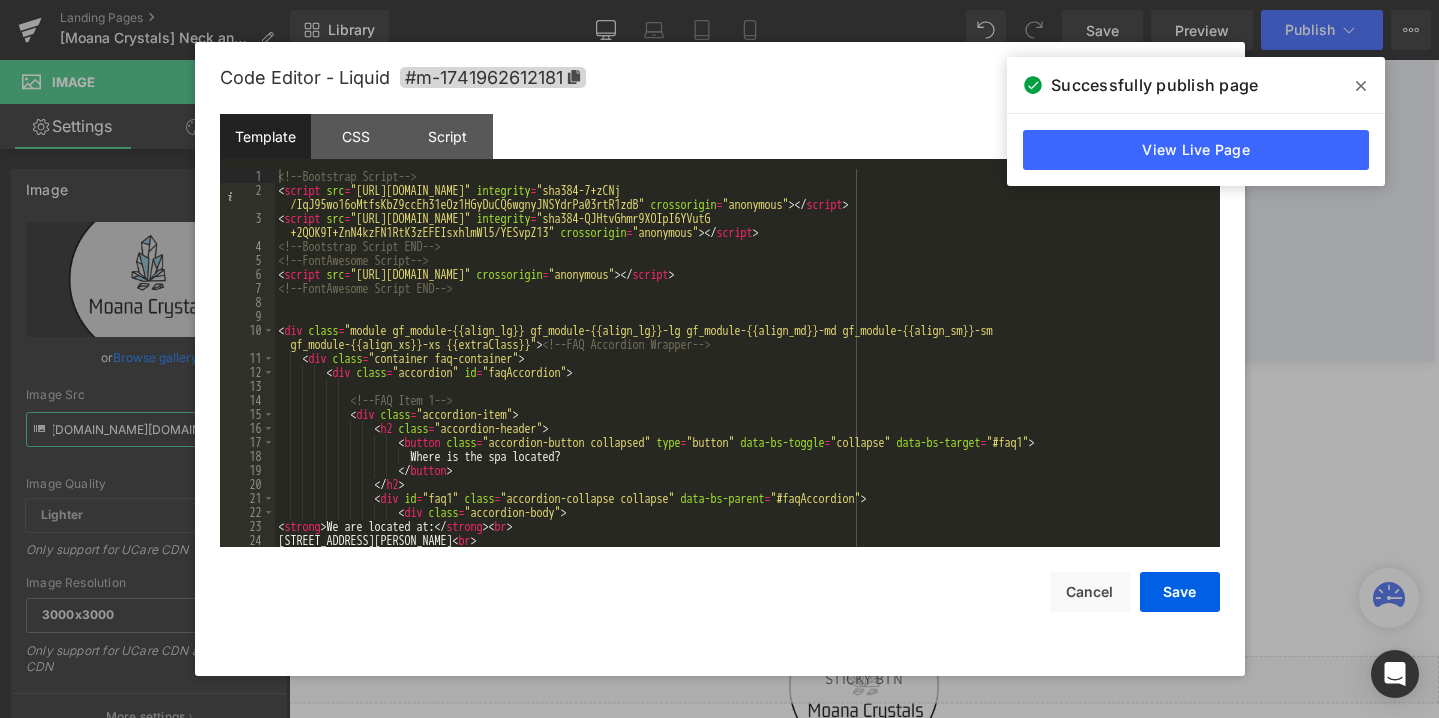 type on "[URL][DOMAIN_NAME][DOMAIN_NAME]" 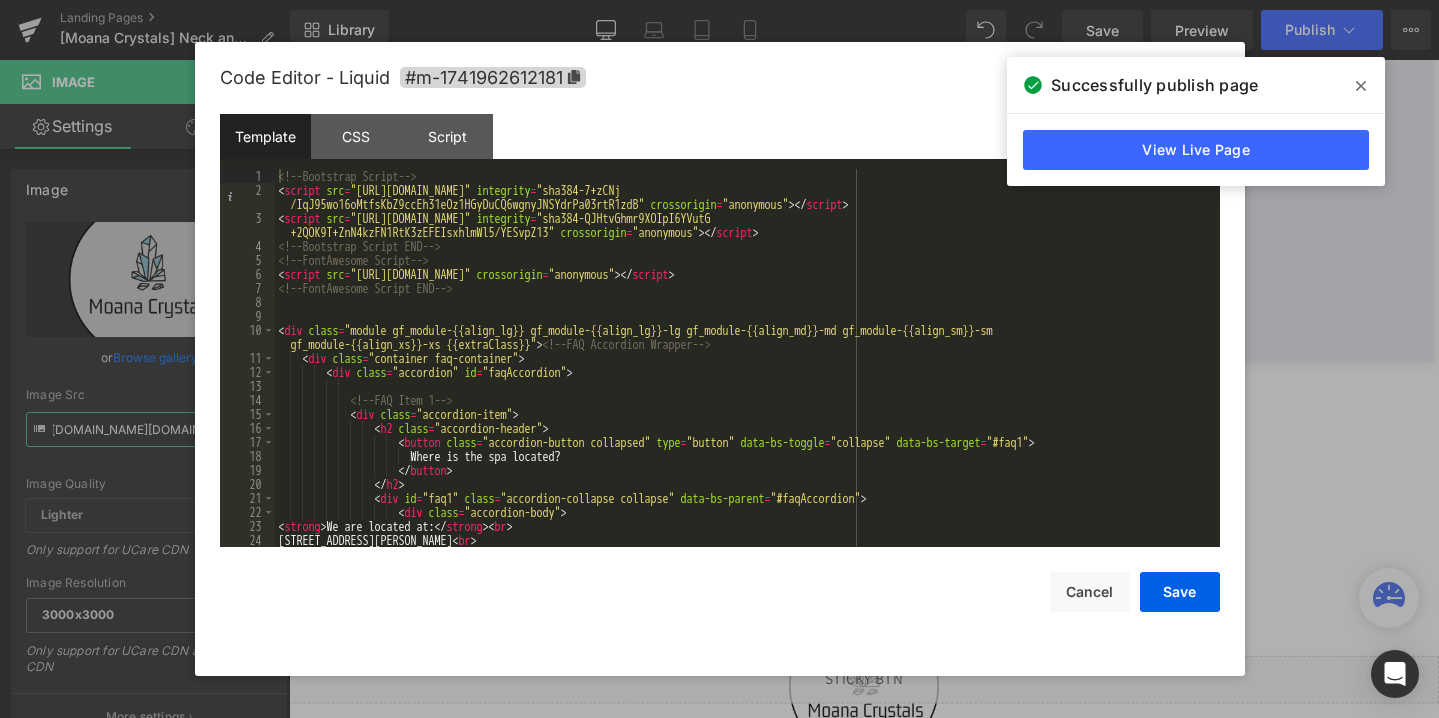 scroll, scrollTop: 0, scrollLeft: 0, axis: both 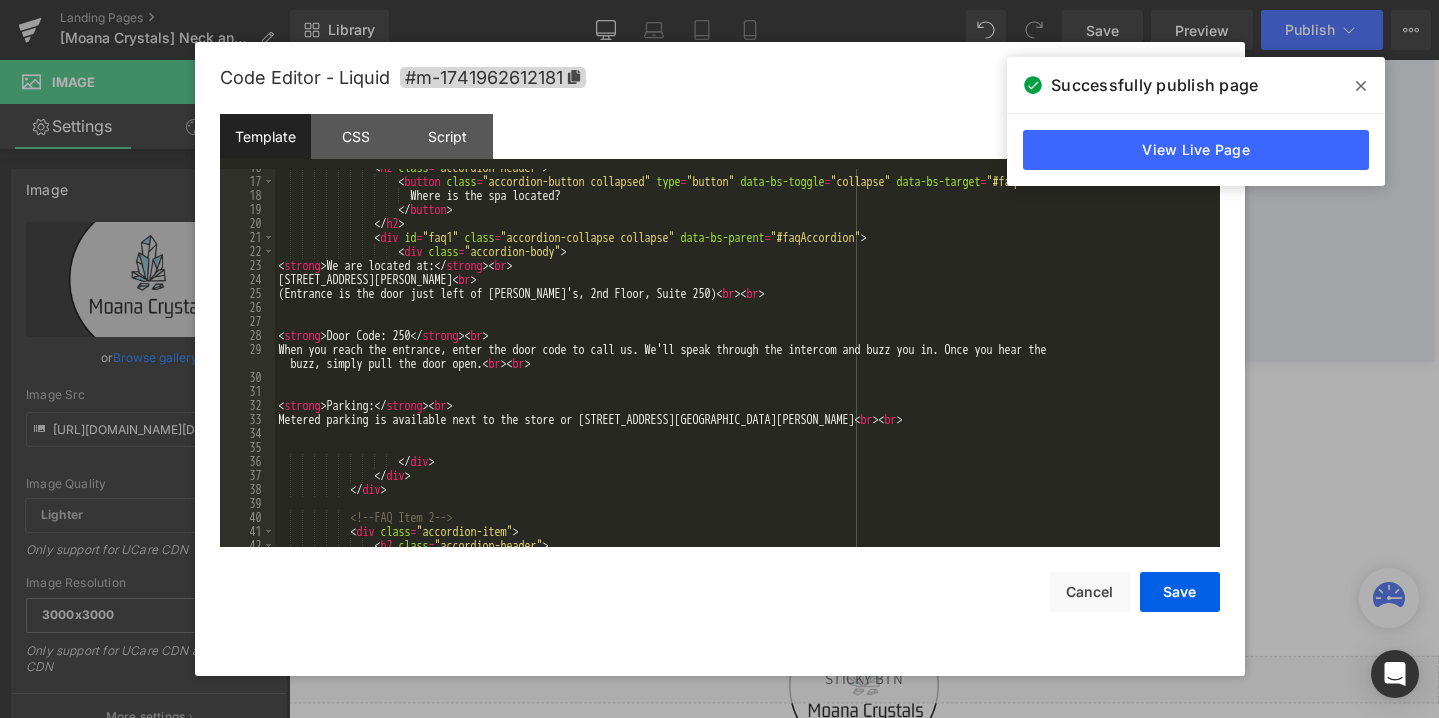 click on "< h2   class = "accordion-header" >                               < button   class = "accordion-button collapsed"   type = "button"   data-bs-toggle = "collapse"   data-bs-target = "#faq1" >                                    Where is the spa located?                               </ button >                         </ h2 >                         < div   id = "faq1"   class = "accordion-collapse collapse"   data-bs-parent = "#faqAccordion" >                               < div   class = "accordion-body" > < strong > We are located at: </ strong > < br > 20 N Raymond Ave, Pasadena, CA 91103 < br > (Entrance is the door just left of Jimmy John's, 2nd Floor, Suite 250) < br > < br > < strong > Door Code: 250 </ strong > < br > When you reach the entrance, enter the door code to call us. We'll speak through the intercom and buzz you in. Once you hear the     buzz, simply pull the door open. < br > < br > < strong > Parking: </ strong > < br > < br > < br >" at bounding box center [743, 363] 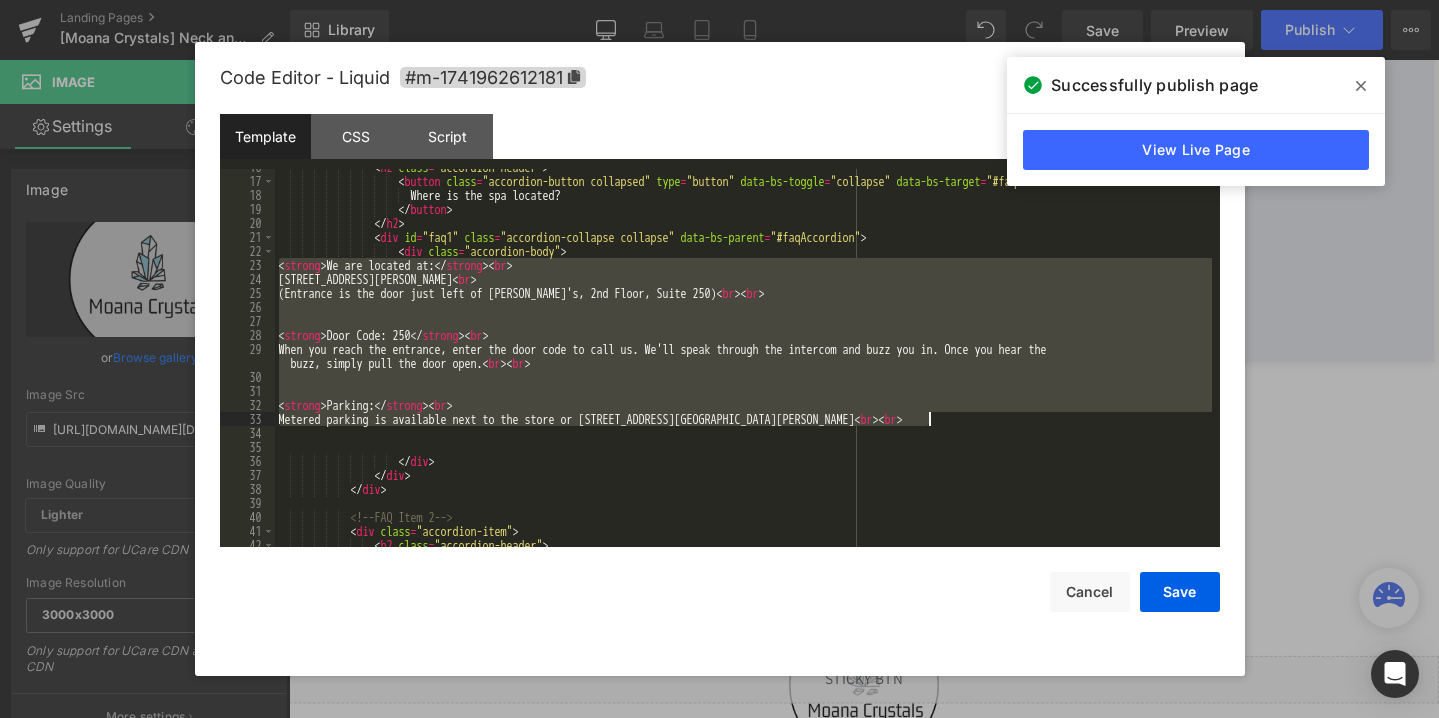 drag, startPoint x: 278, startPoint y: 264, endPoint x: 953, endPoint y: 414, distance: 691.4658 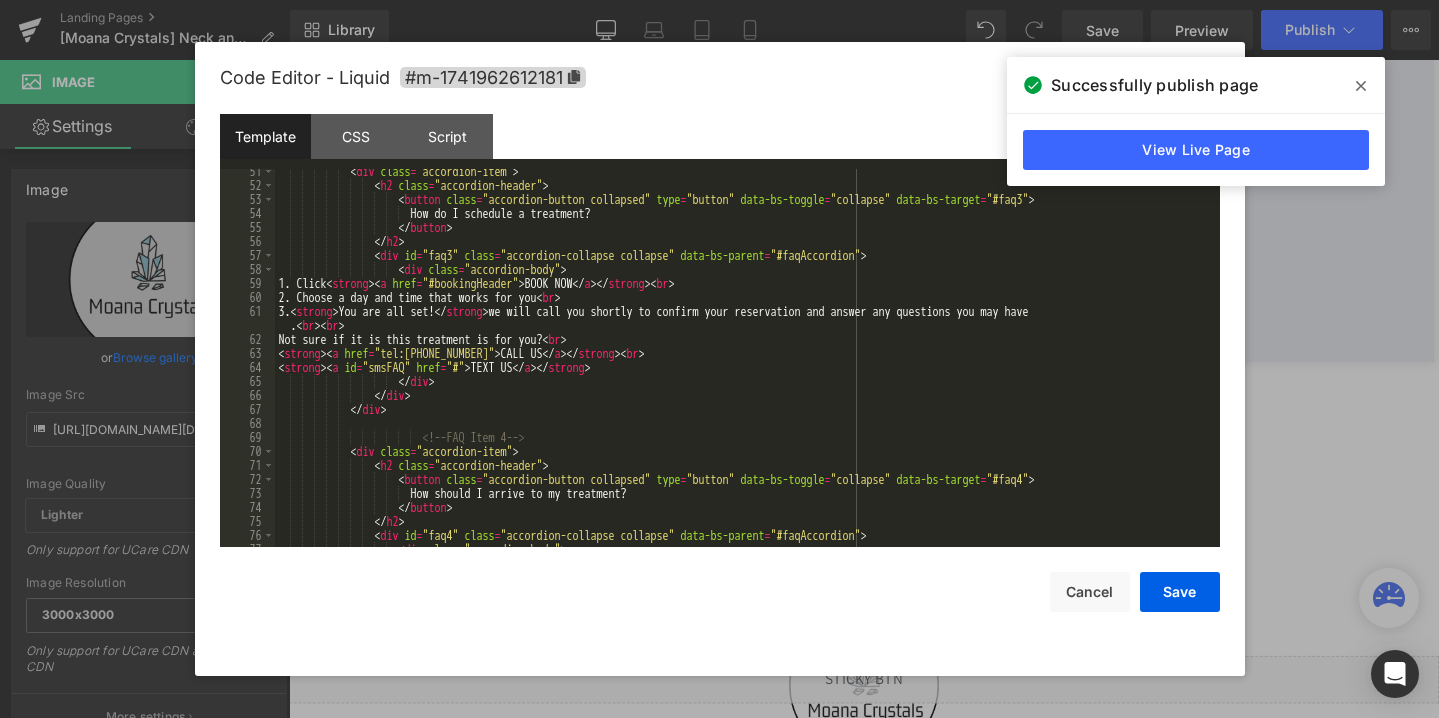scroll, scrollTop: 748, scrollLeft: 0, axis: vertical 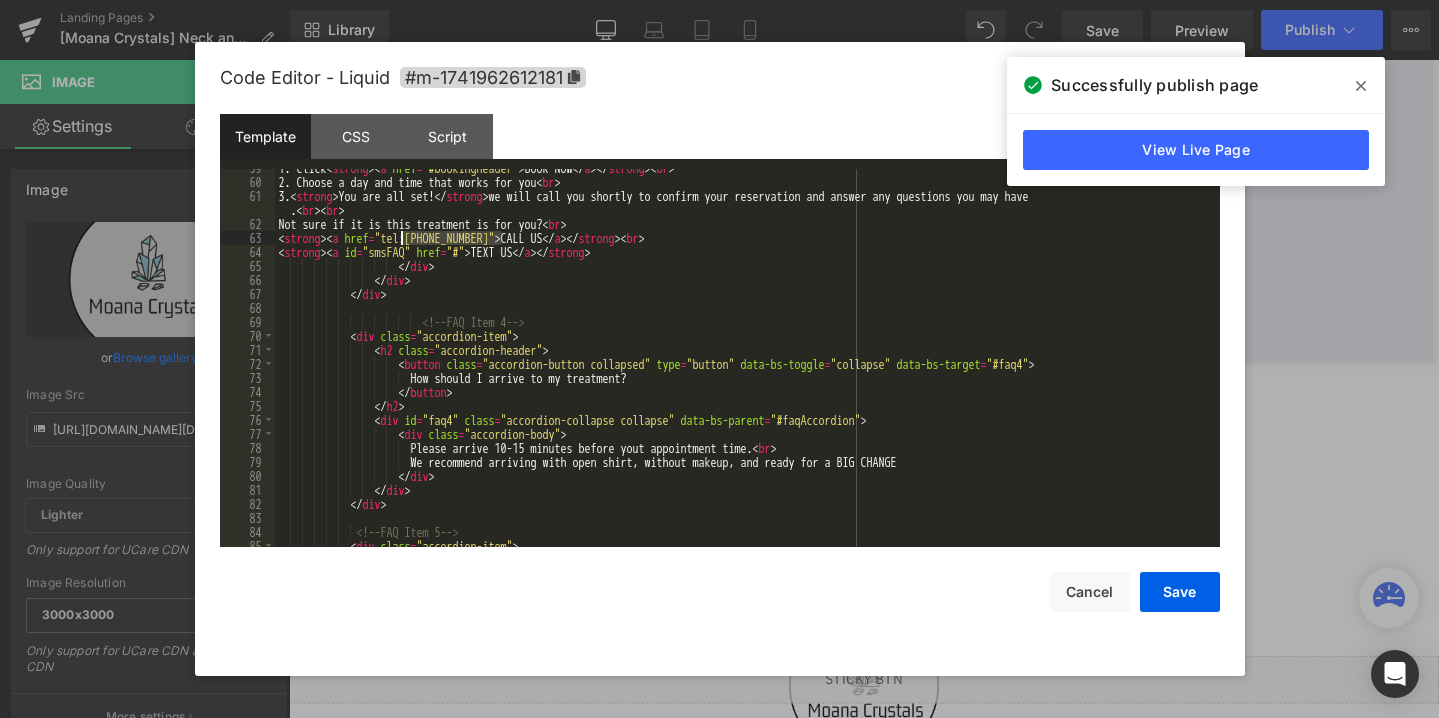 drag, startPoint x: 501, startPoint y: 237, endPoint x: 403, endPoint y: 239, distance: 98.02041 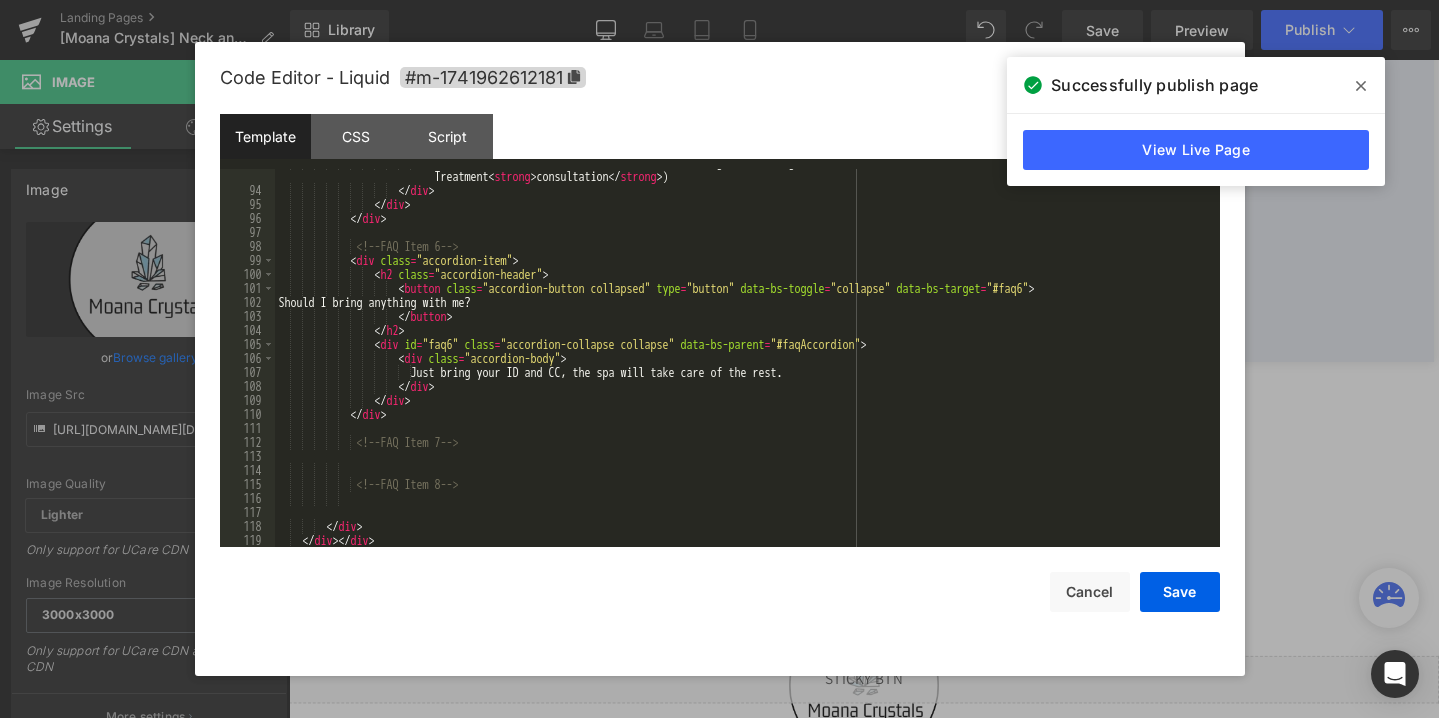 scroll, scrollTop: 1358, scrollLeft: 0, axis: vertical 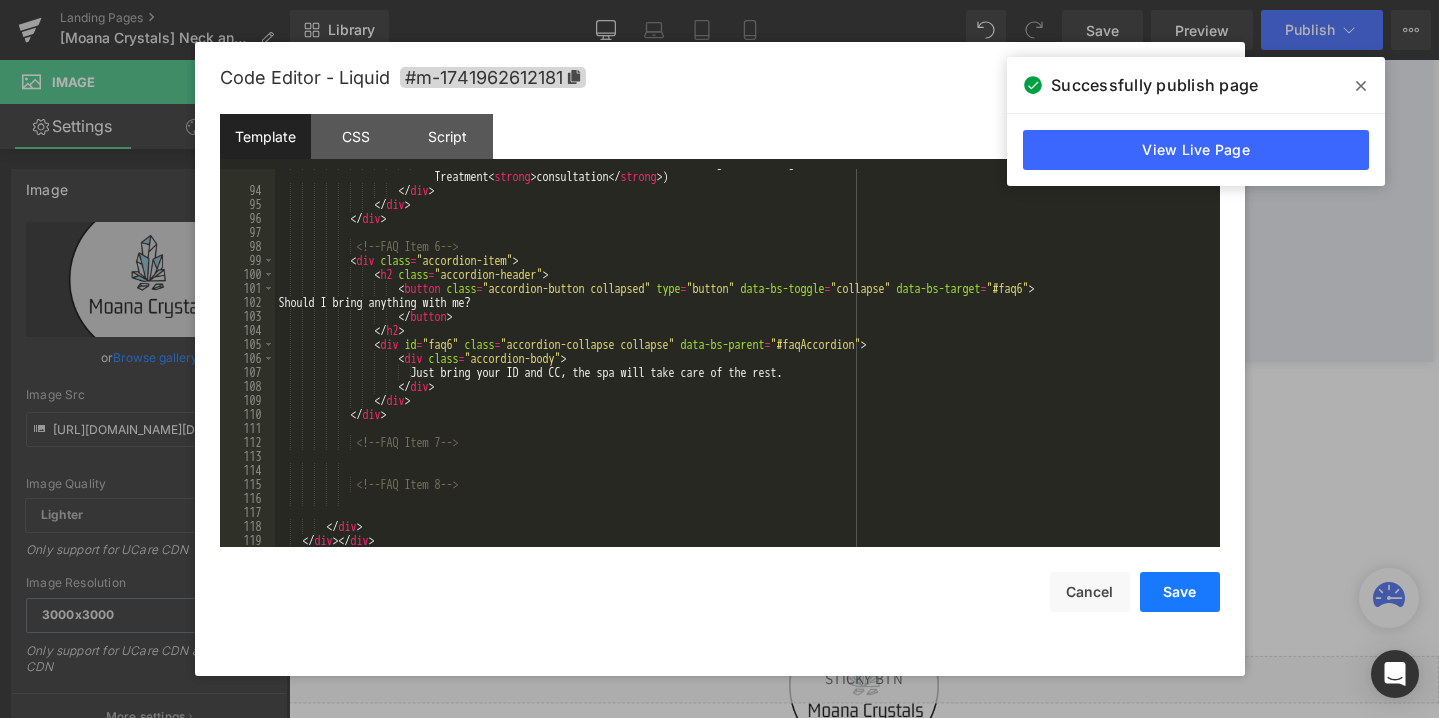 click on "Save" at bounding box center (1180, 592) 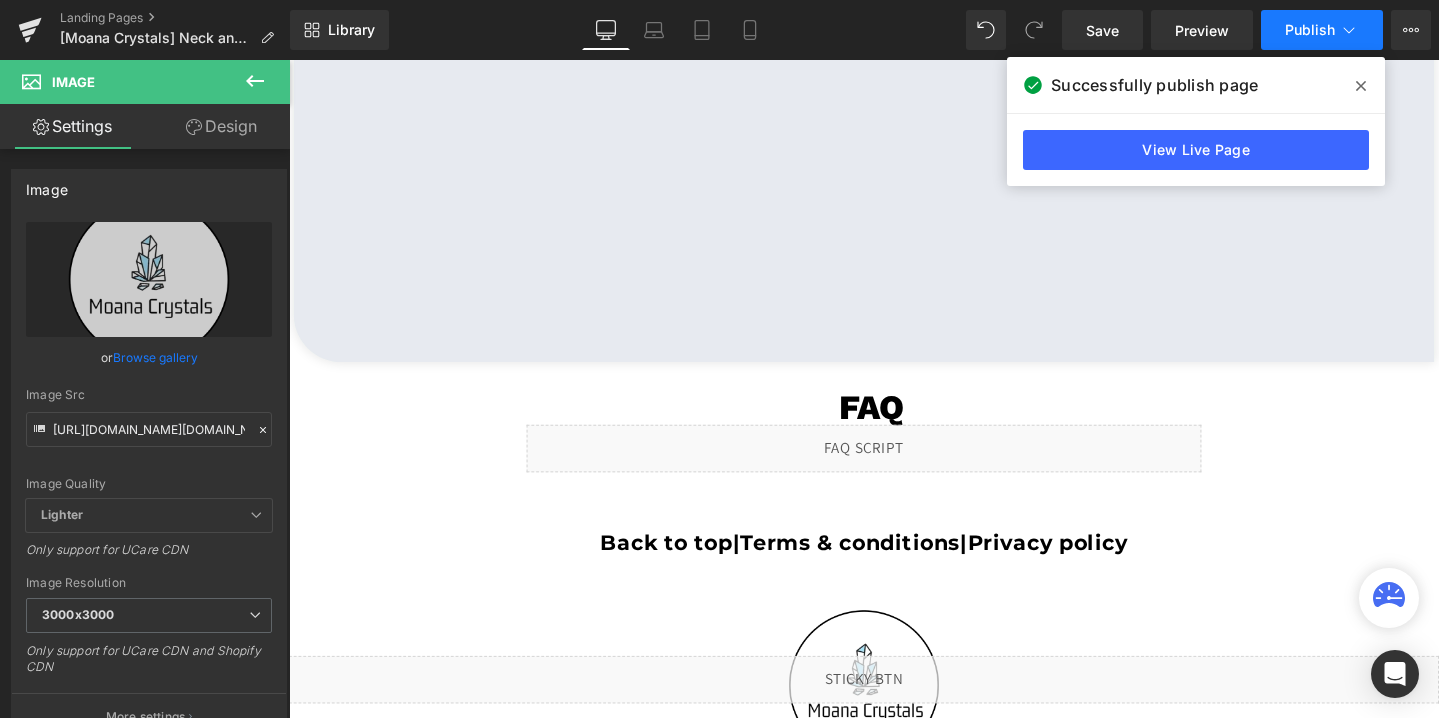 click on "Publish" at bounding box center (1322, 30) 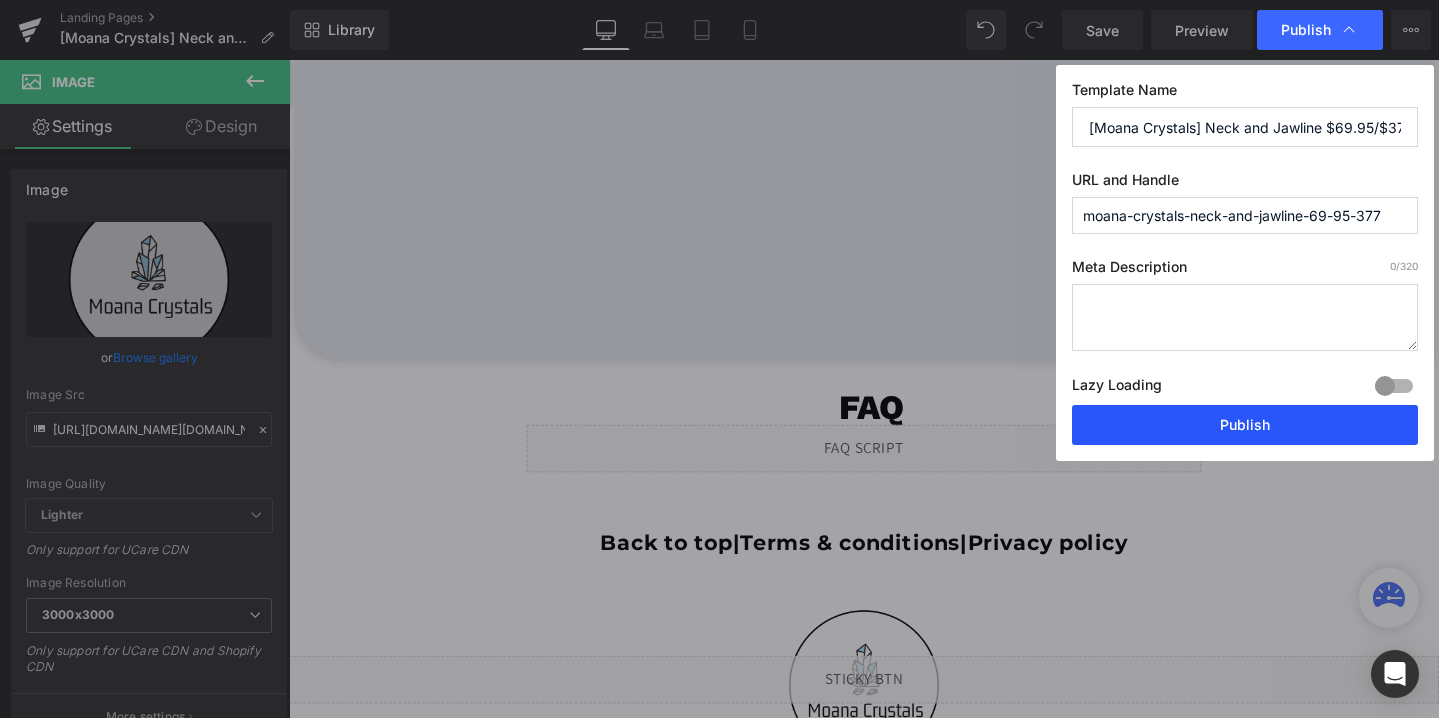 click on "Publish" at bounding box center (1245, 425) 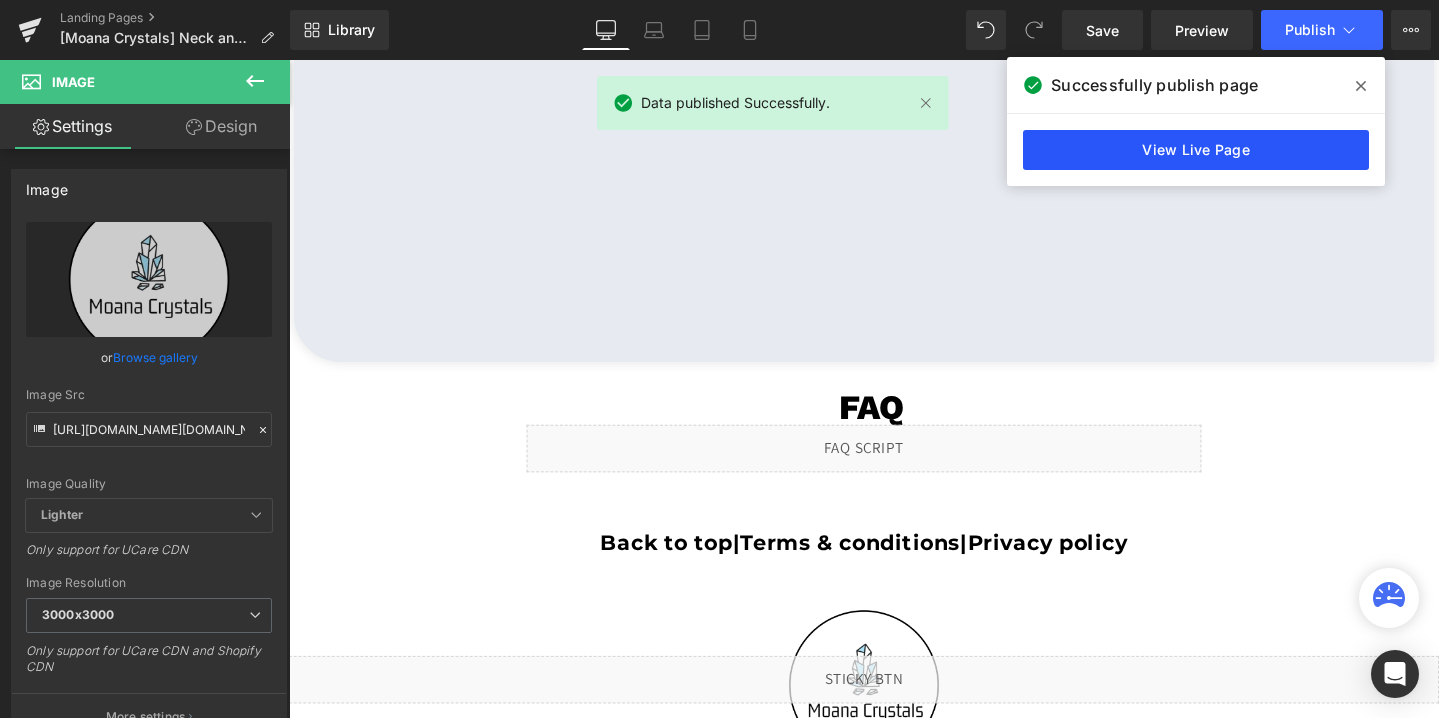 click on "View Live Page" at bounding box center [1196, 150] 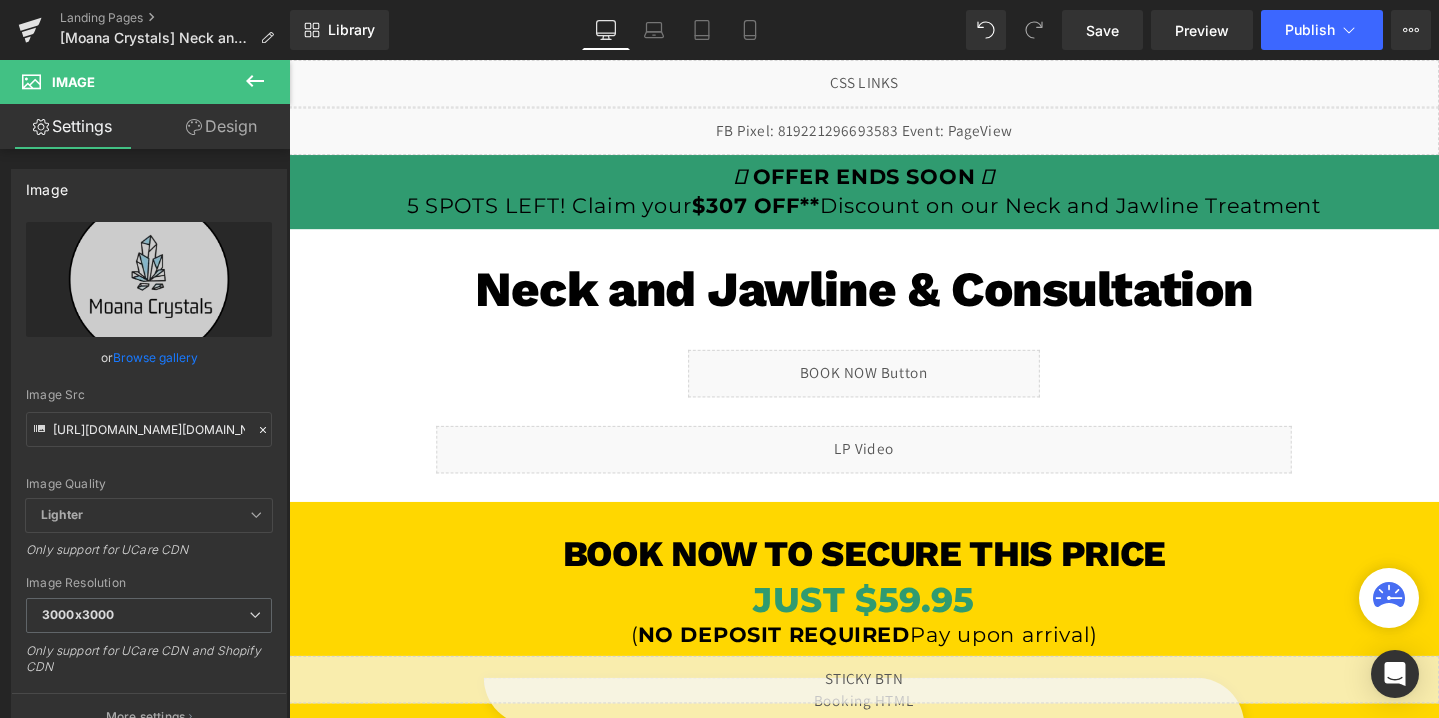 scroll, scrollTop: 308, scrollLeft: 0, axis: vertical 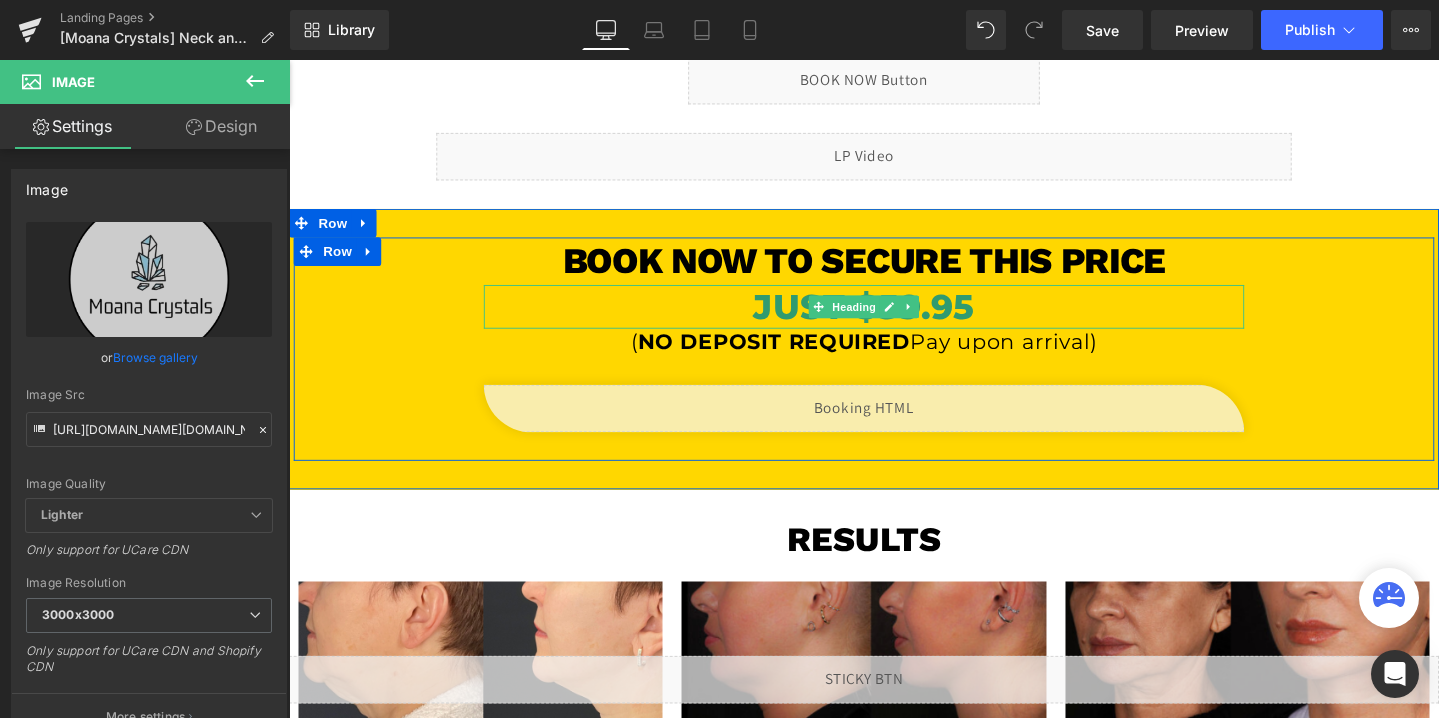 click on "JUST $59.95" at bounding box center [894, 320] 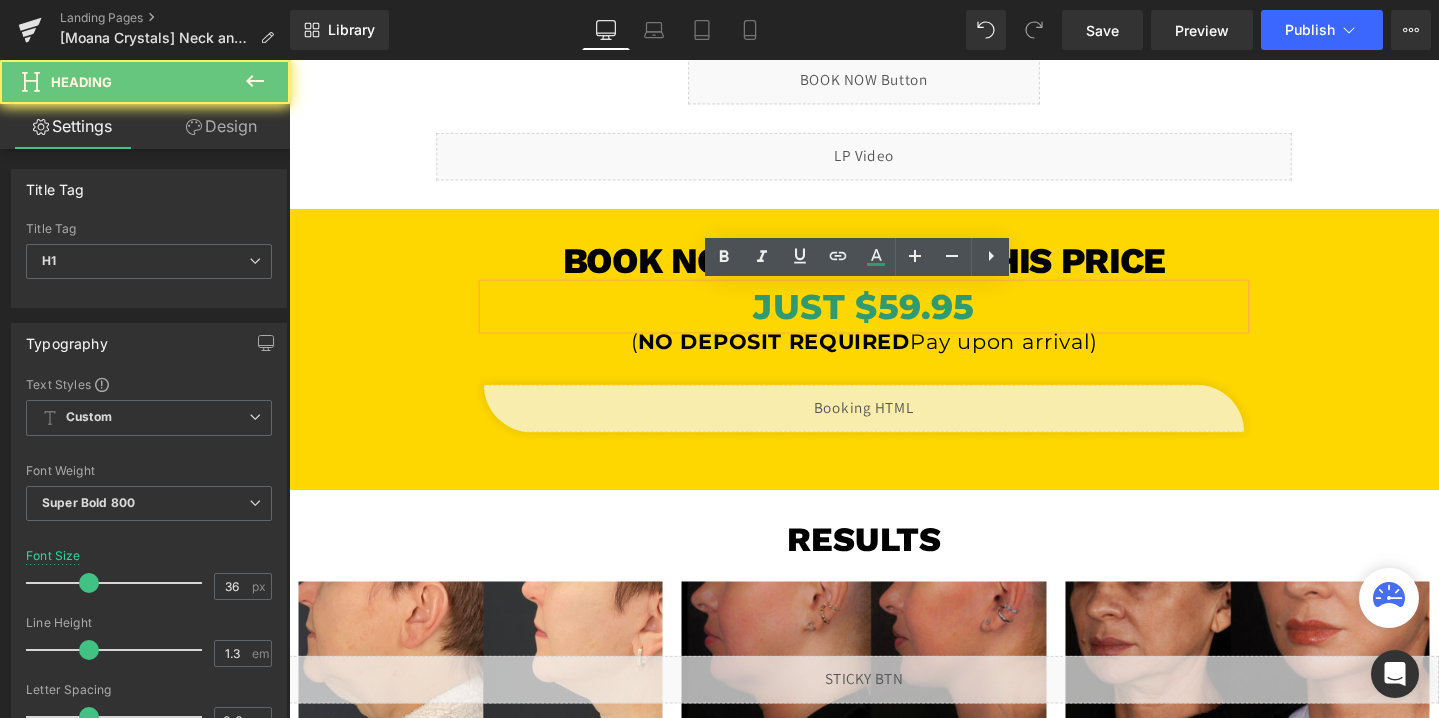 click on "JUST $59.95" at bounding box center (894, 320) 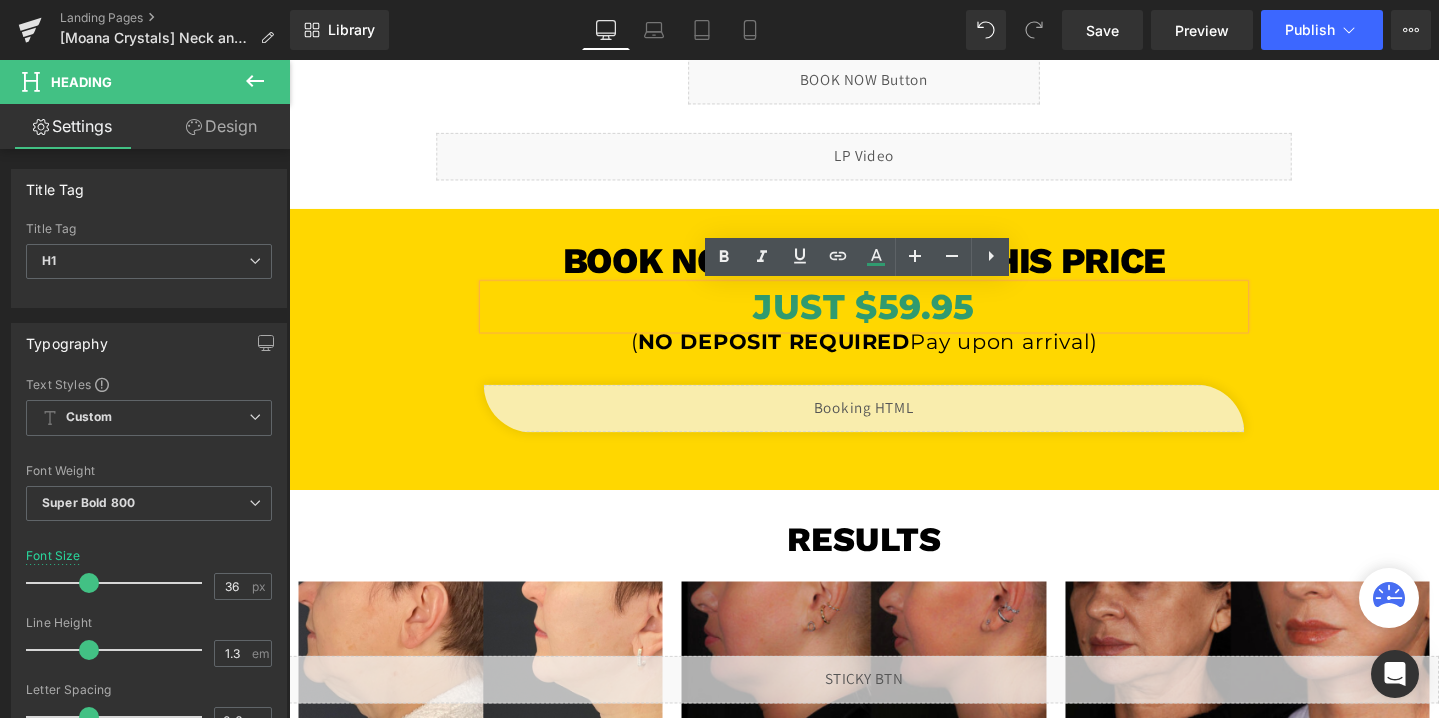 type 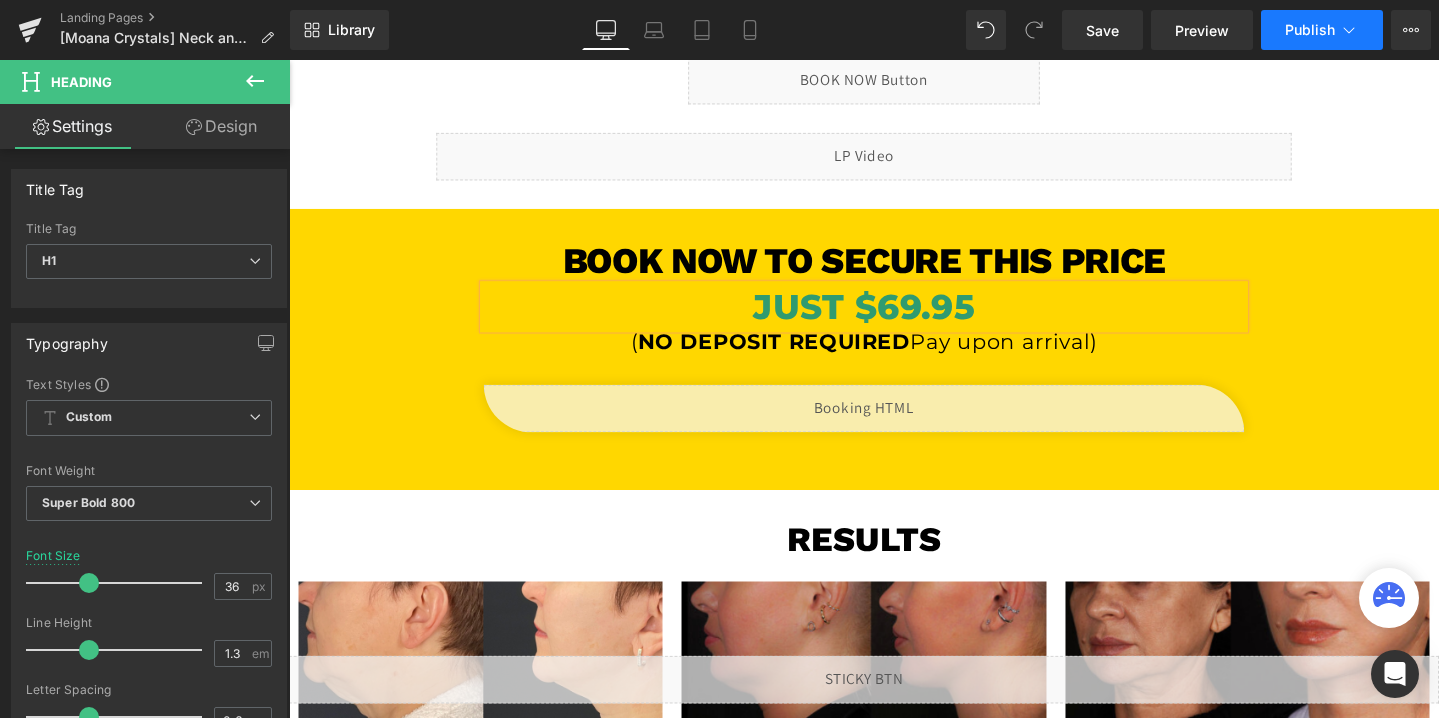 click on "Publish" at bounding box center [1310, 30] 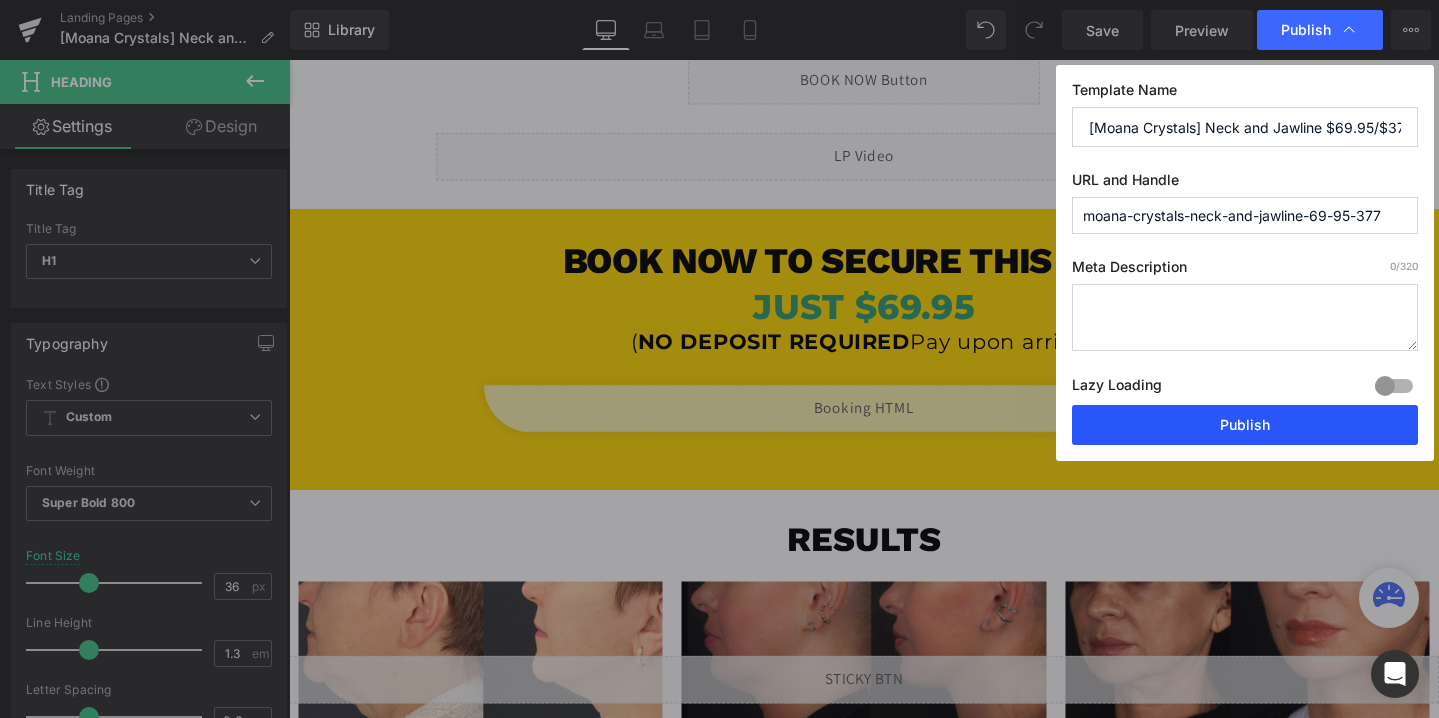 click on "Publish" at bounding box center [1245, 425] 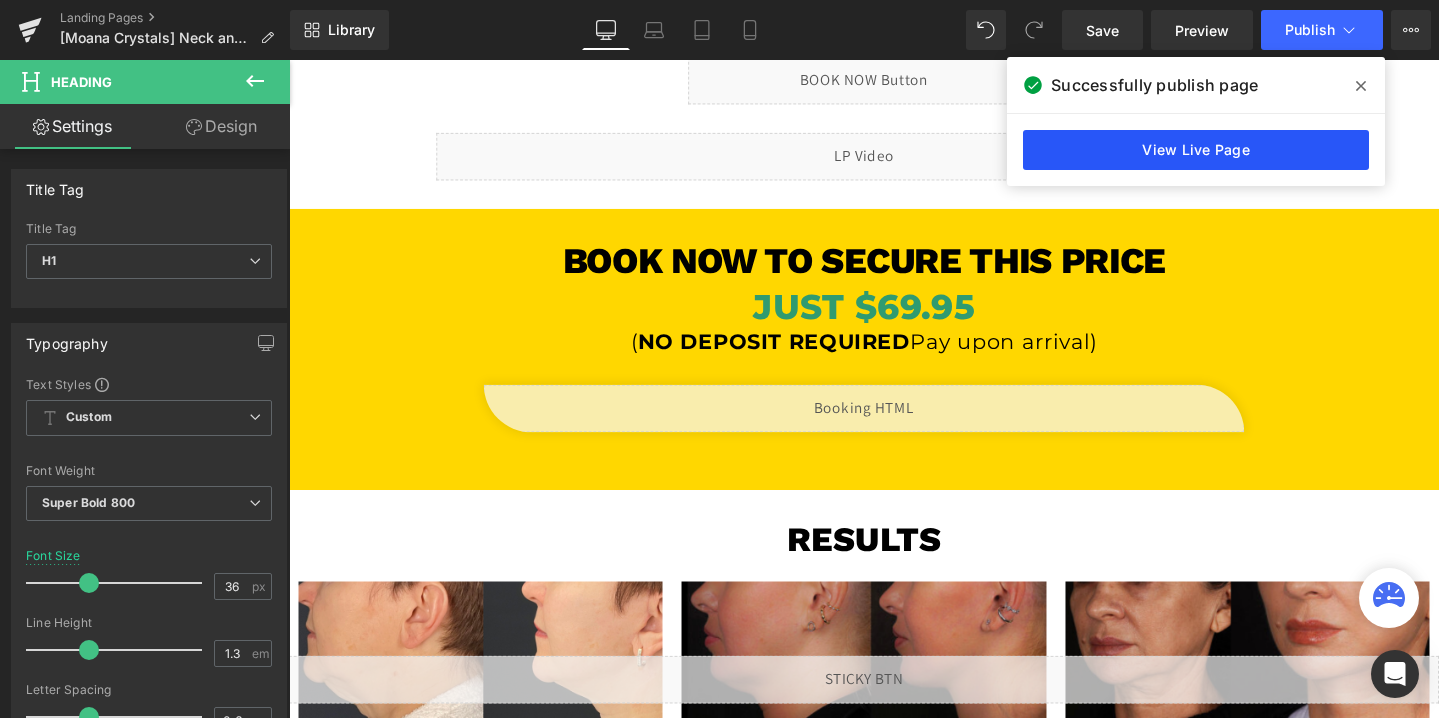 click on "View Live Page" at bounding box center (1196, 150) 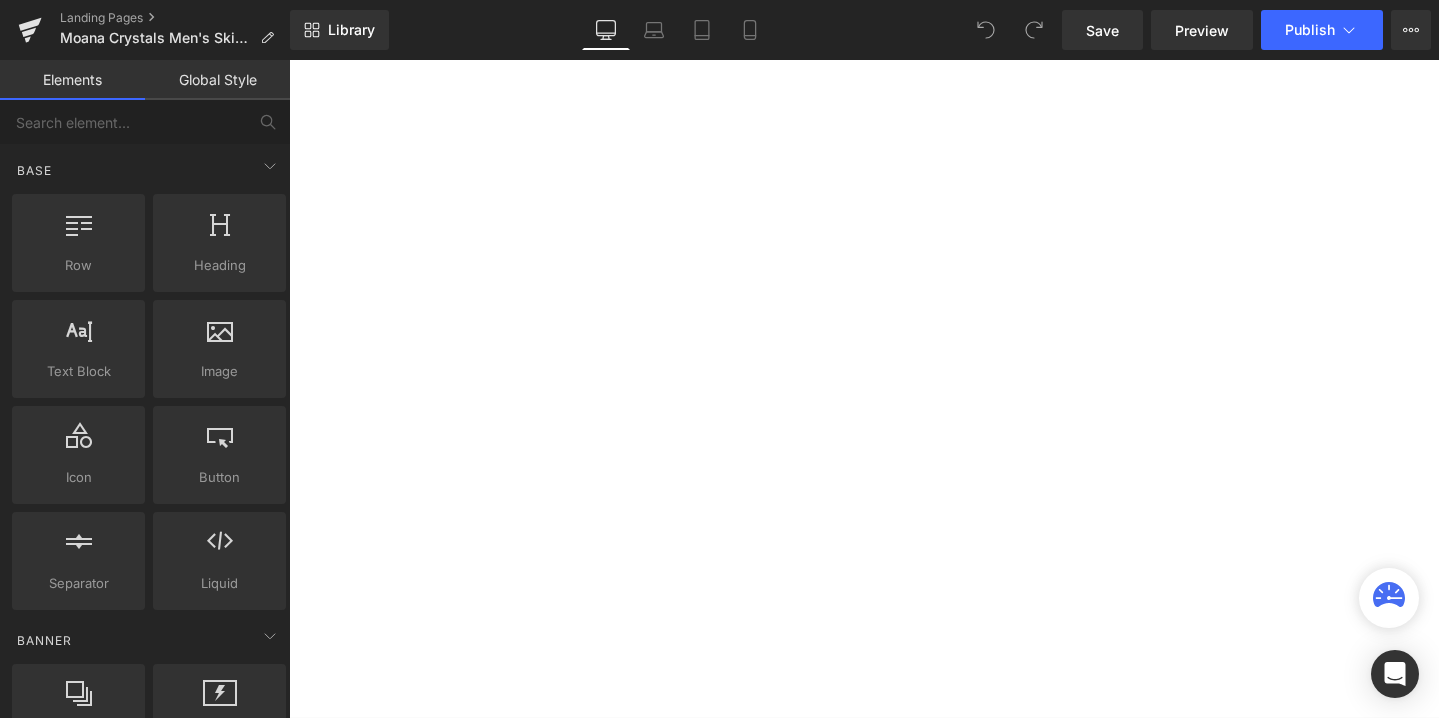 scroll, scrollTop: 0, scrollLeft: 0, axis: both 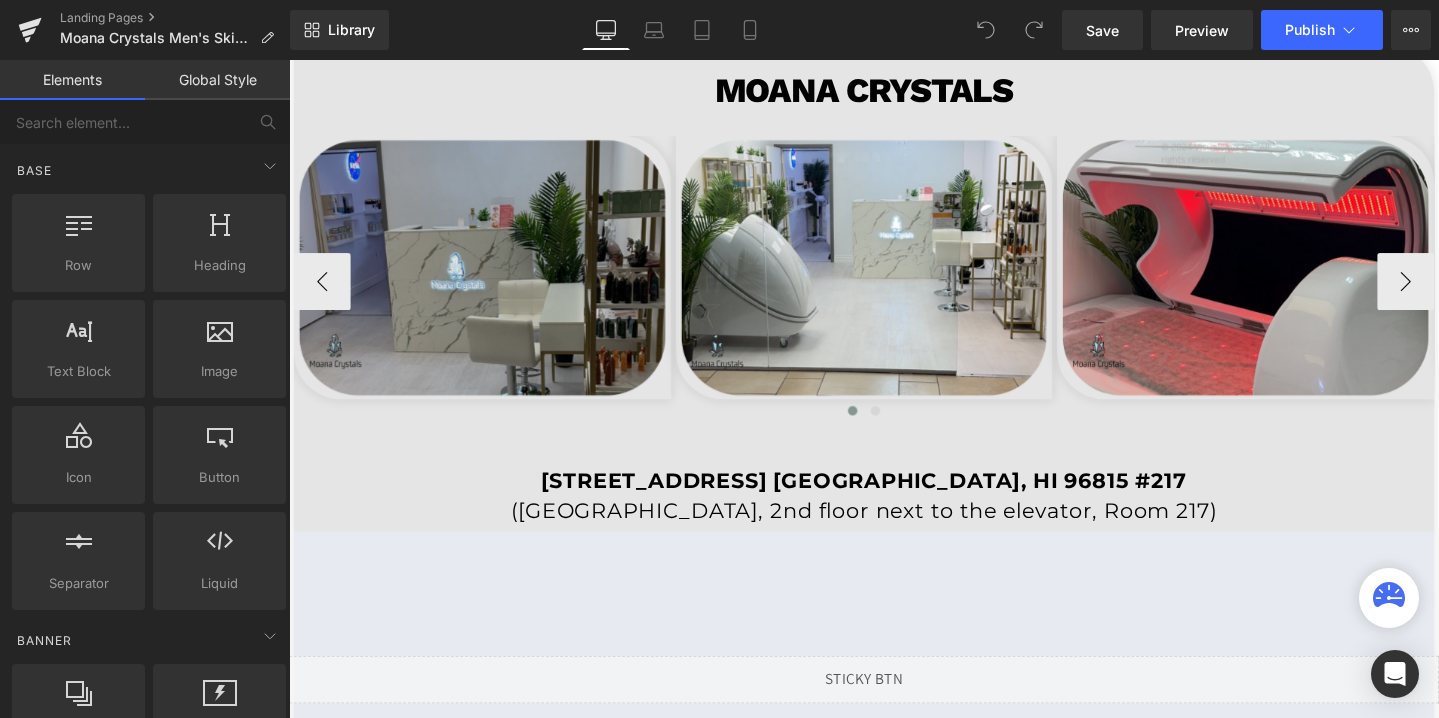 click at bounding box center (492, 279) 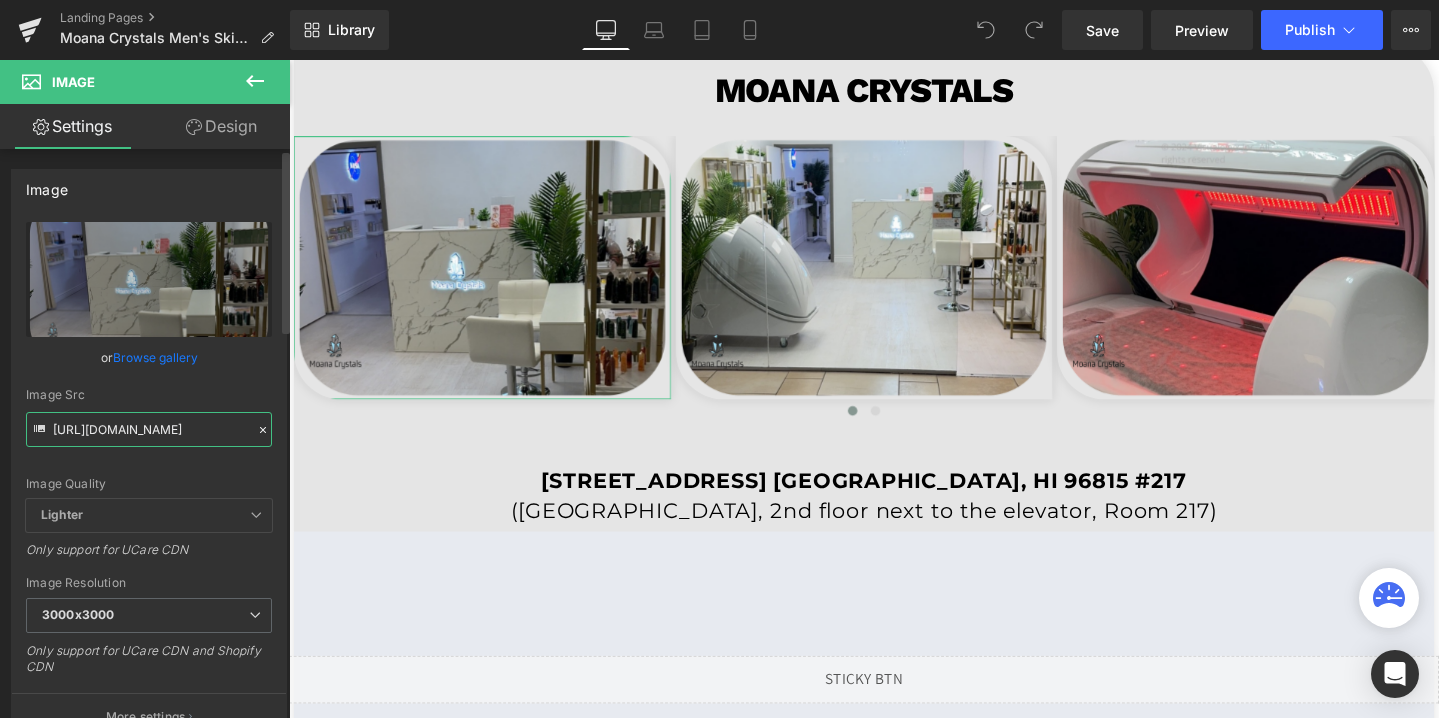 click on "[URL][DOMAIN_NAME]" at bounding box center [149, 429] 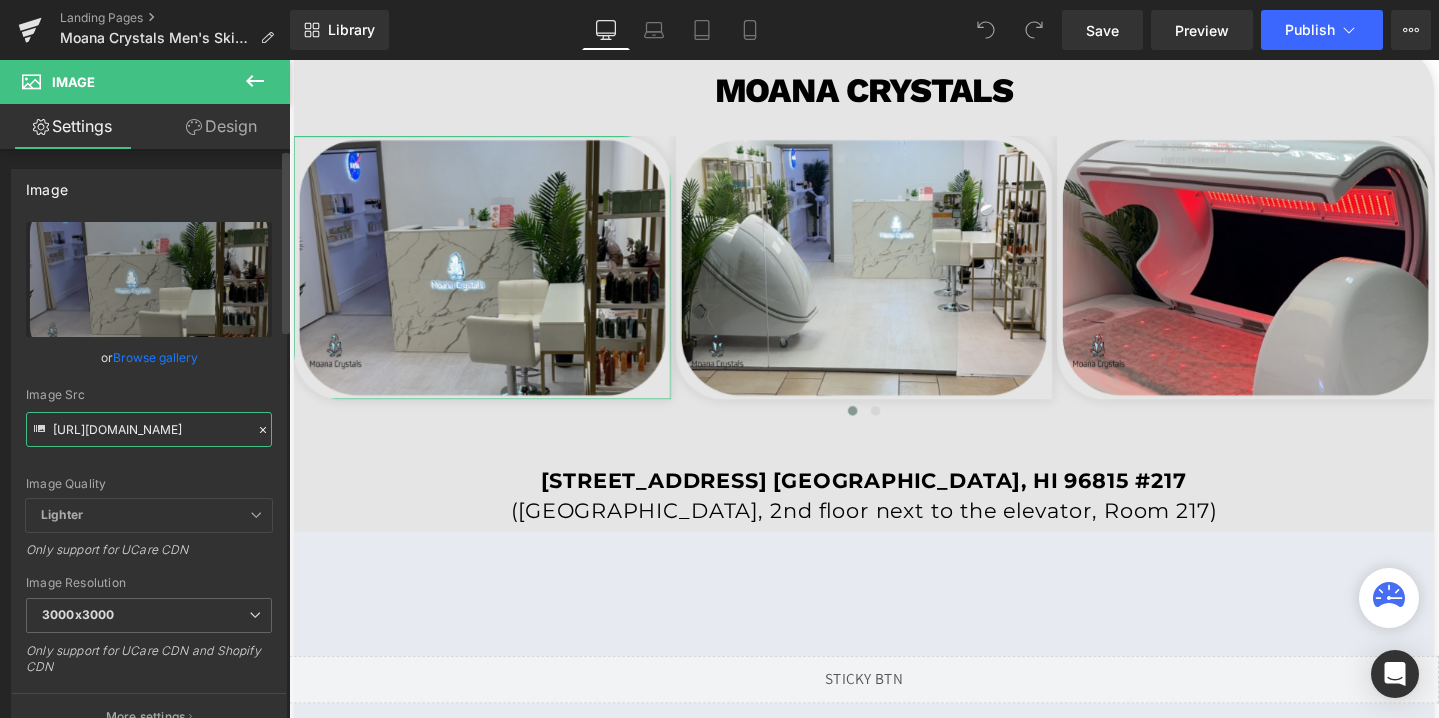 click on "[URL][DOMAIN_NAME]" at bounding box center (149, 429) 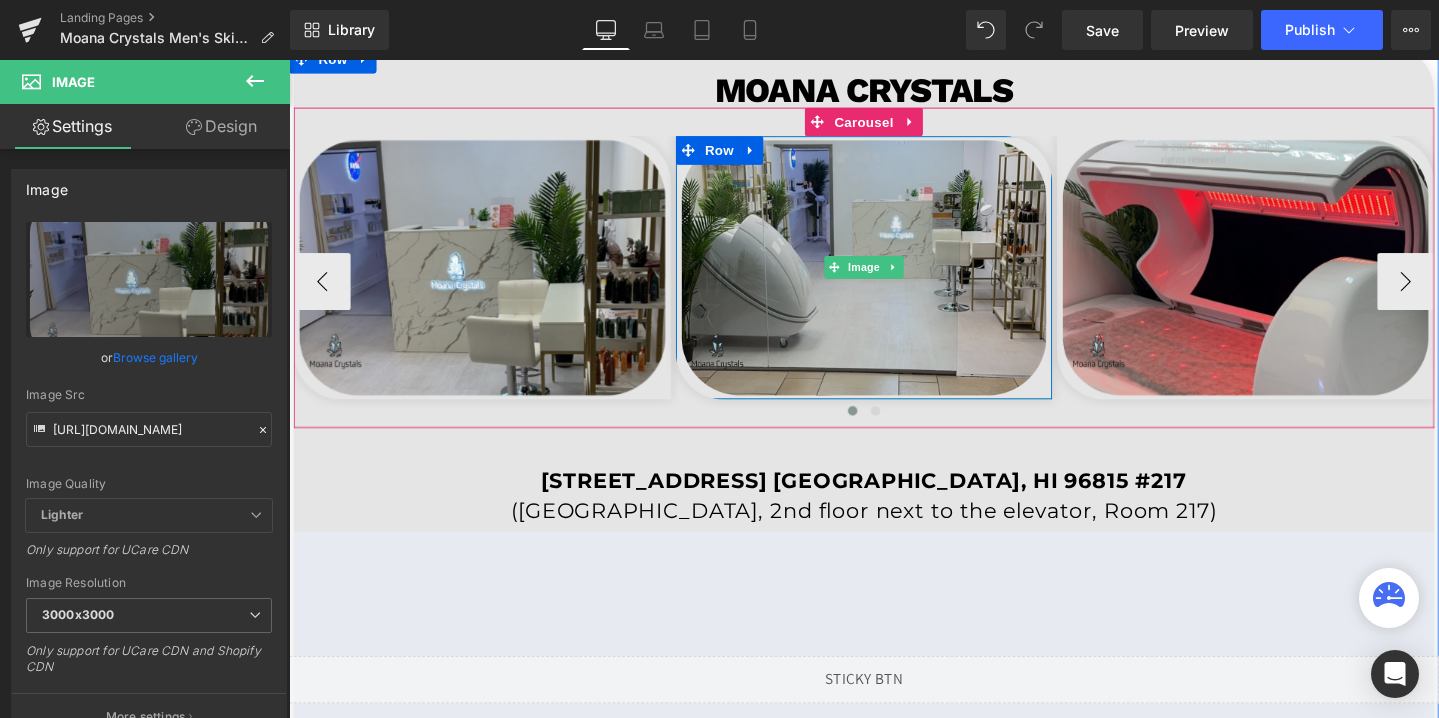 click at bounding box center [894, 279] 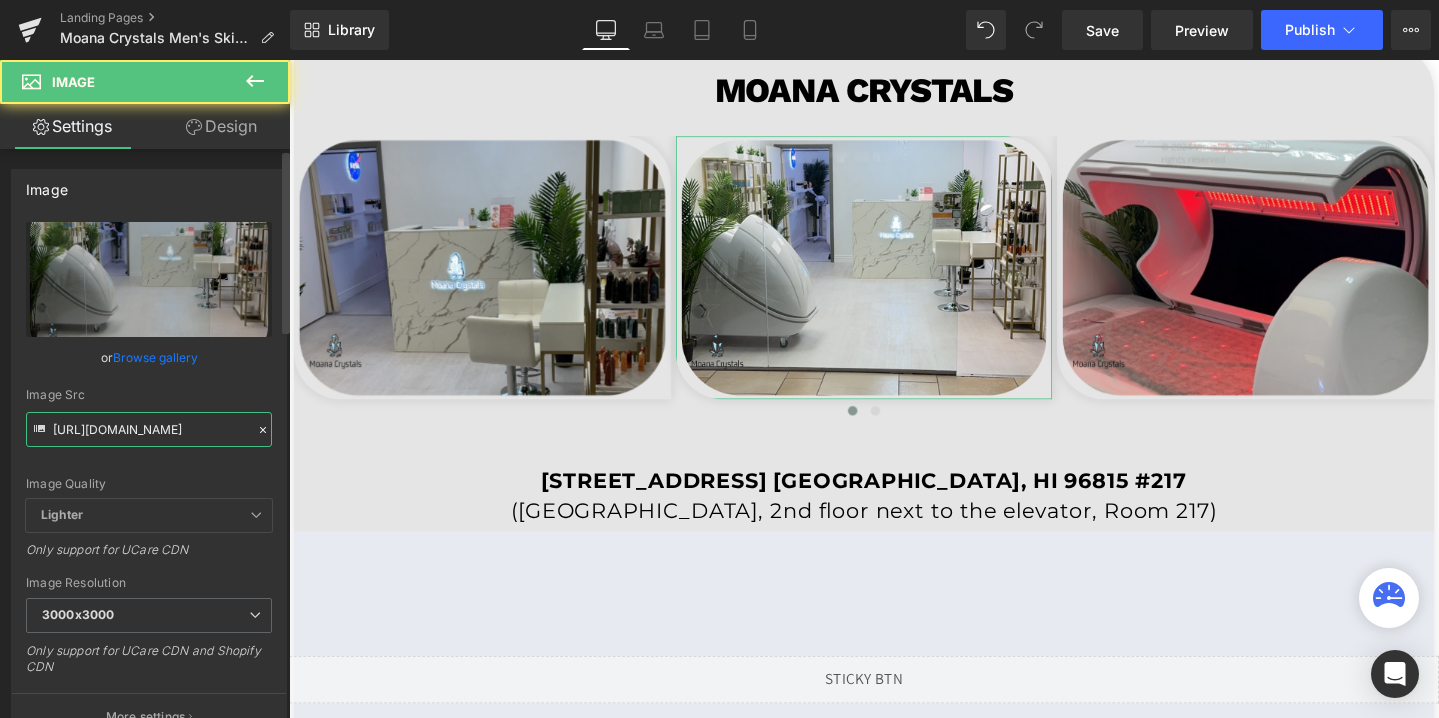 click on "[URL][DOMAIN_NAME]" at bounding box center (149, 429) 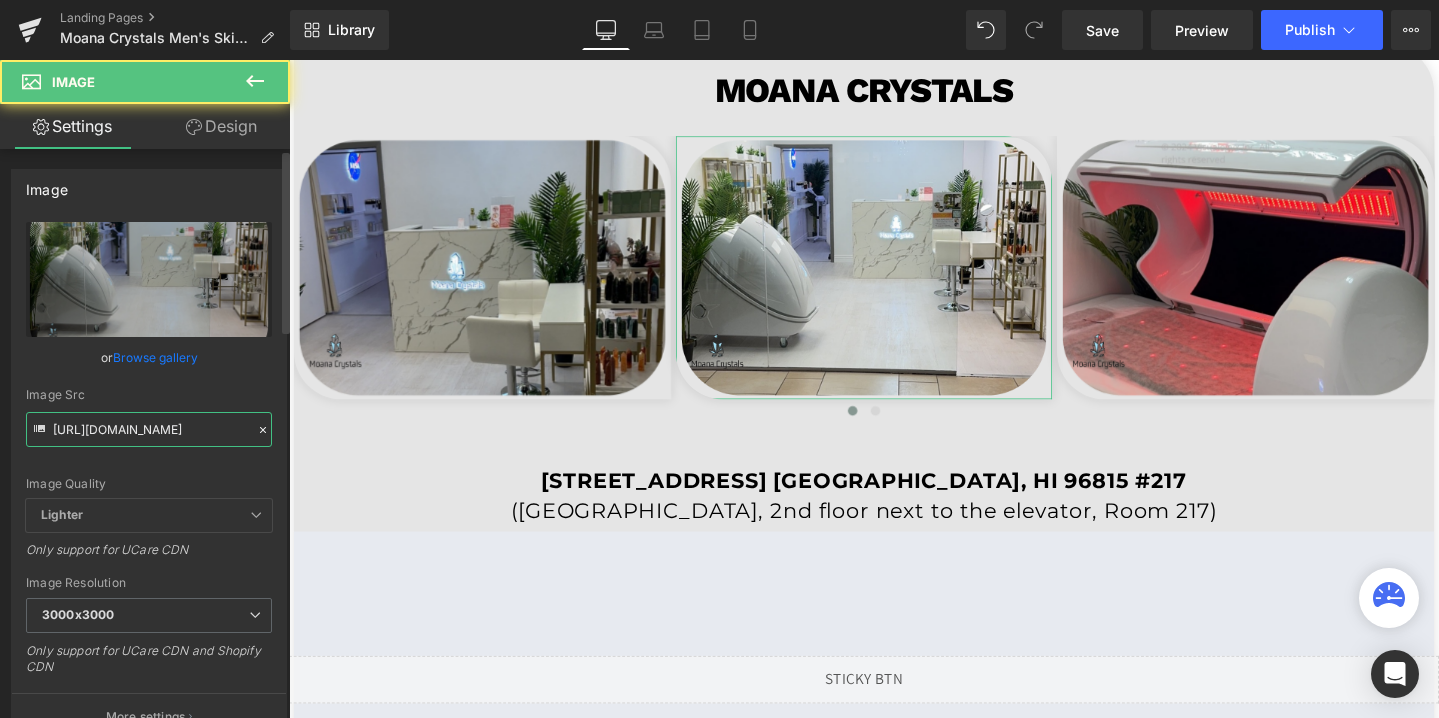 click on "[URL][DOMAIN_NAME]" at bounding box center (149, 429) 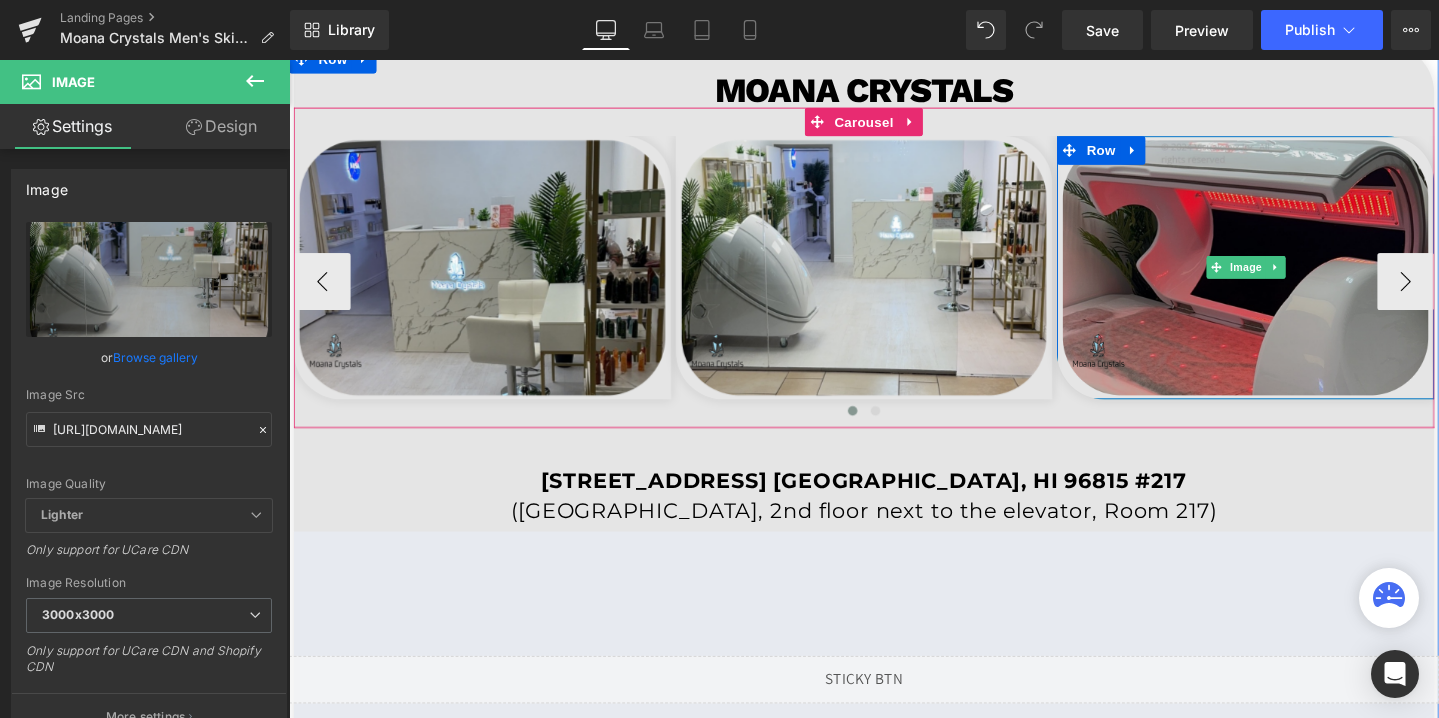 click at bounding box center (1295, 279) 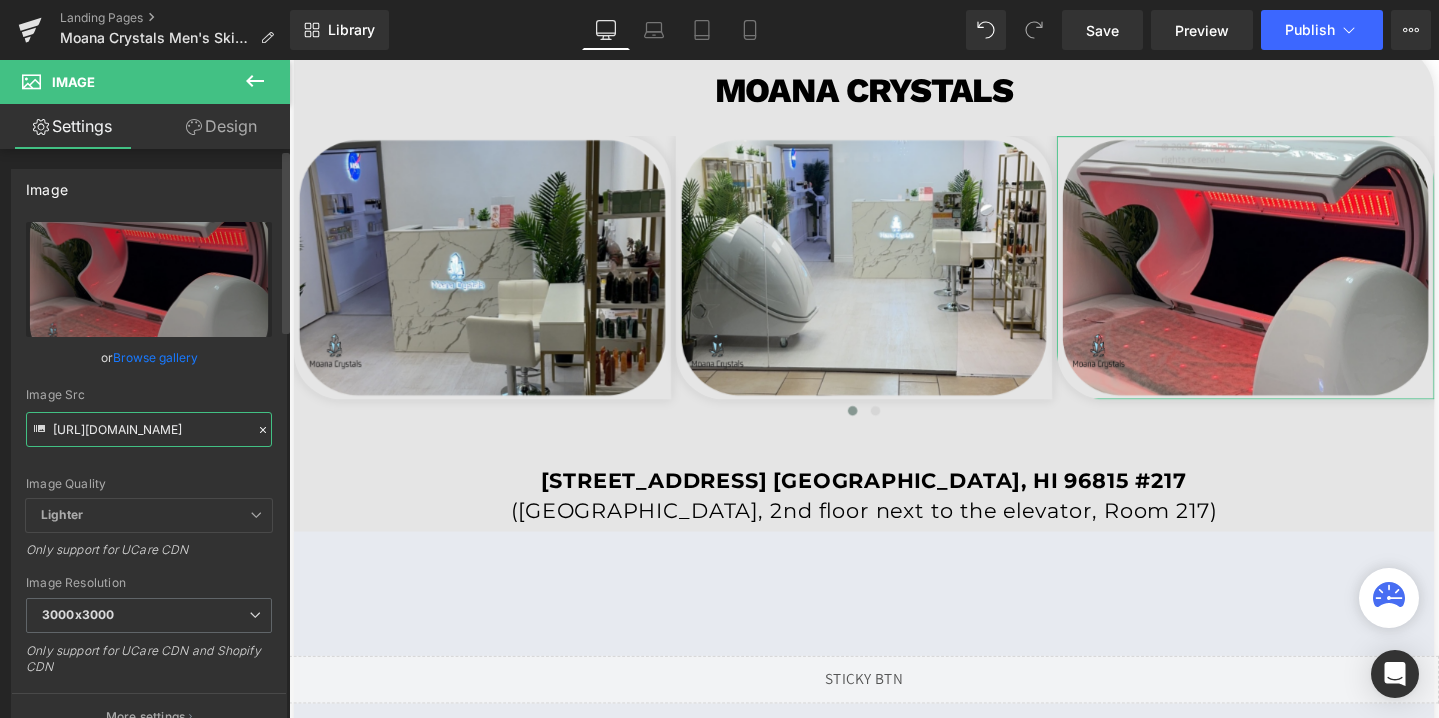 click on "[URL][DOMAIN_NAME]" at bounding box center (149, 429) 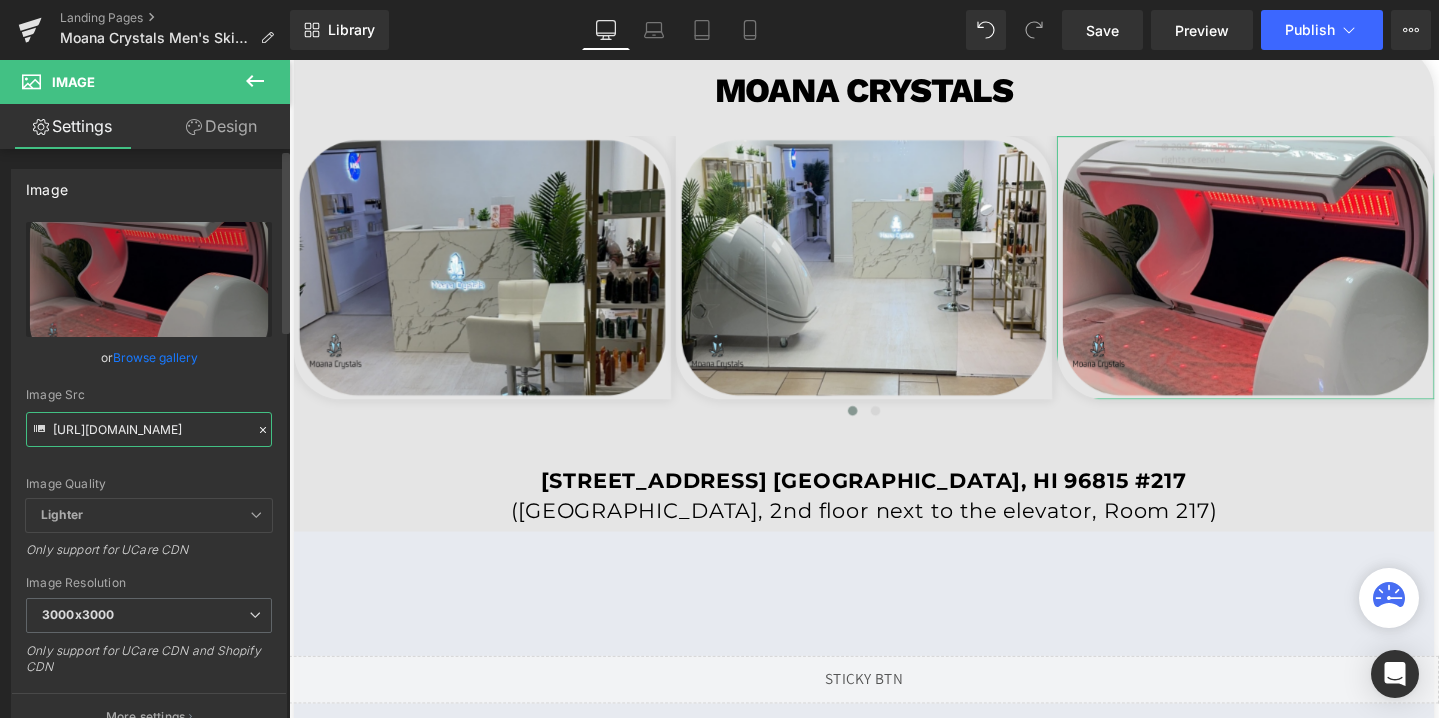 click on "[URL][DOMAIN_NAME]" at bounding box center [149, 429] 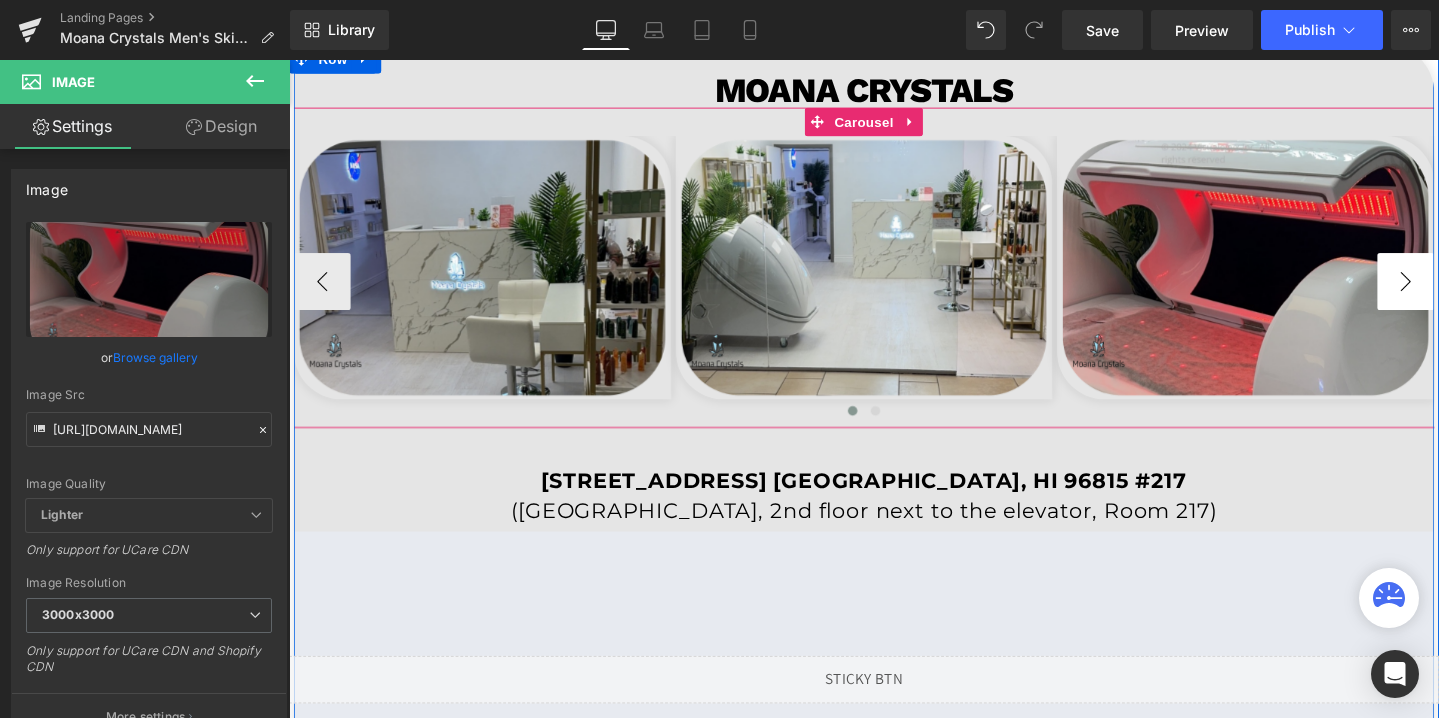 click on "›" at bounding box center (1464, 293) 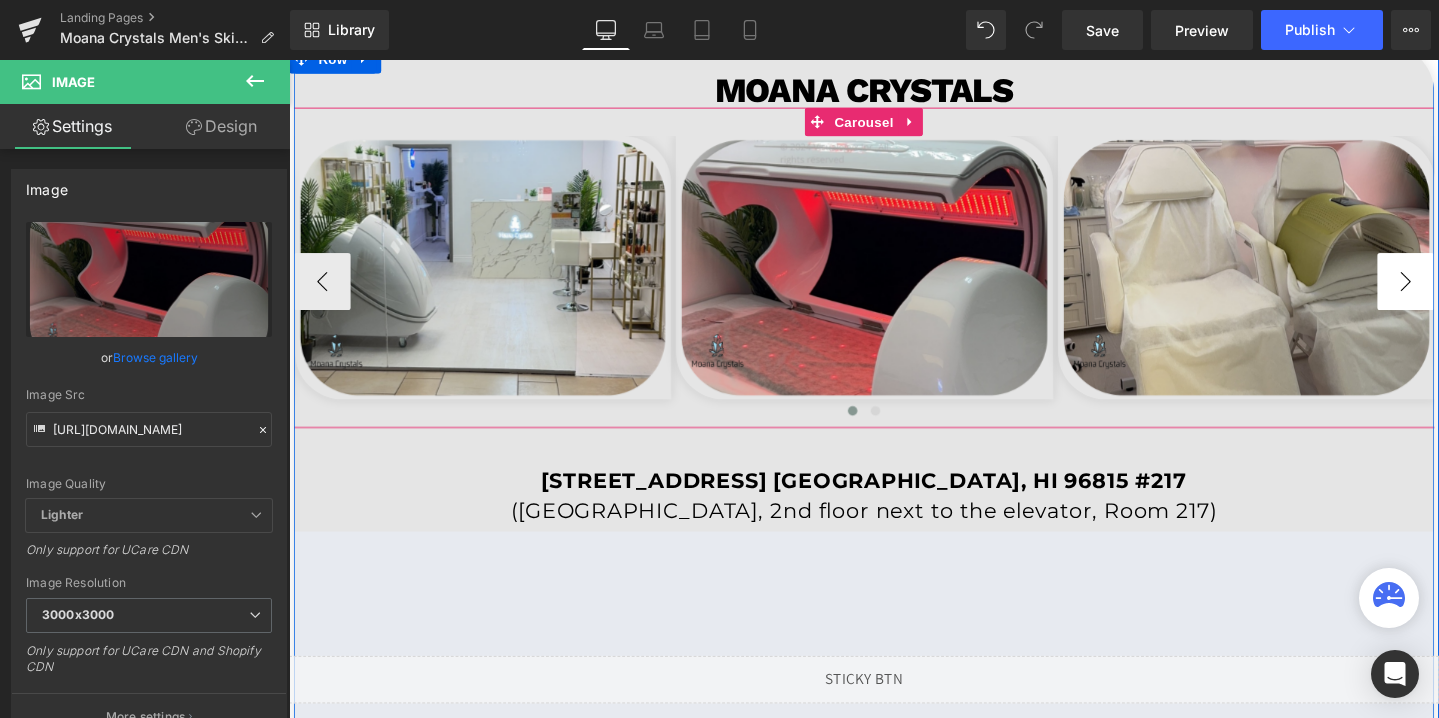 click on "›" at bounding box center [1464, 293] 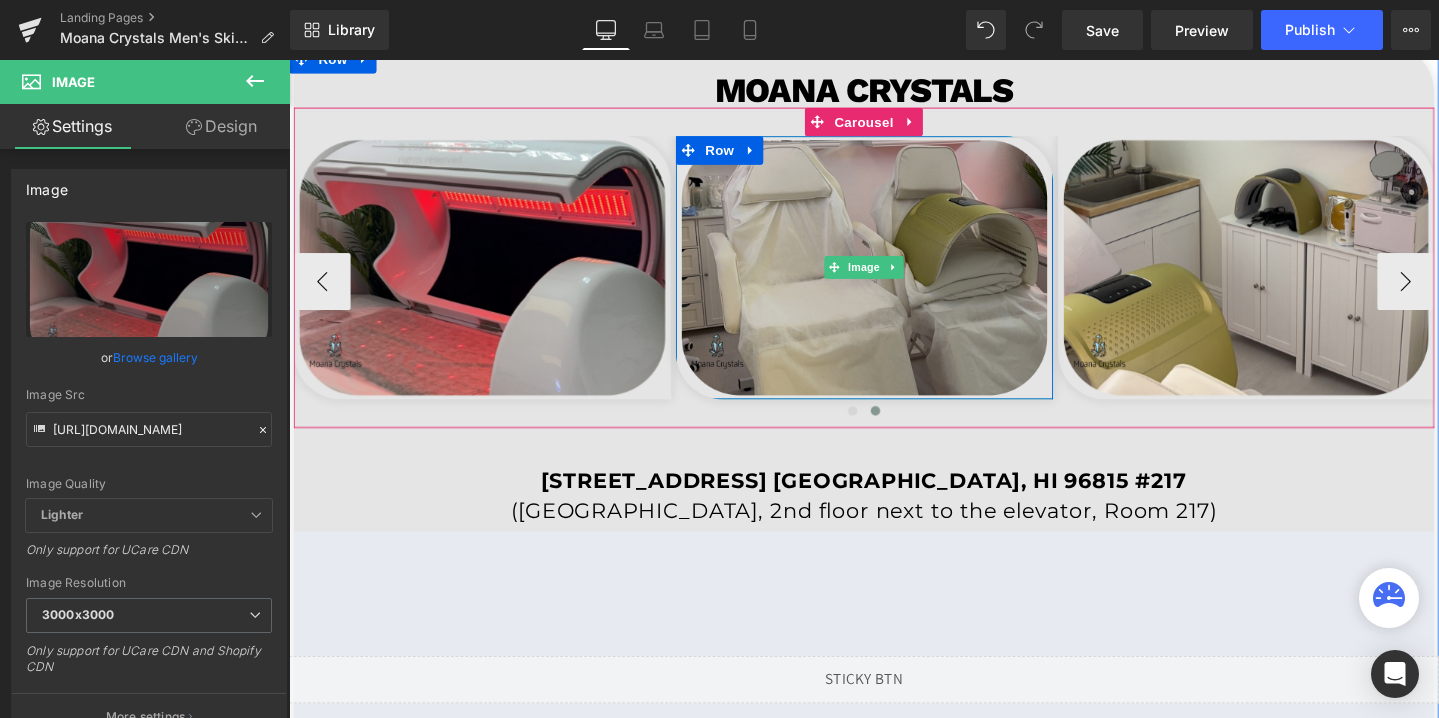 click at bounding box center (894, 279) 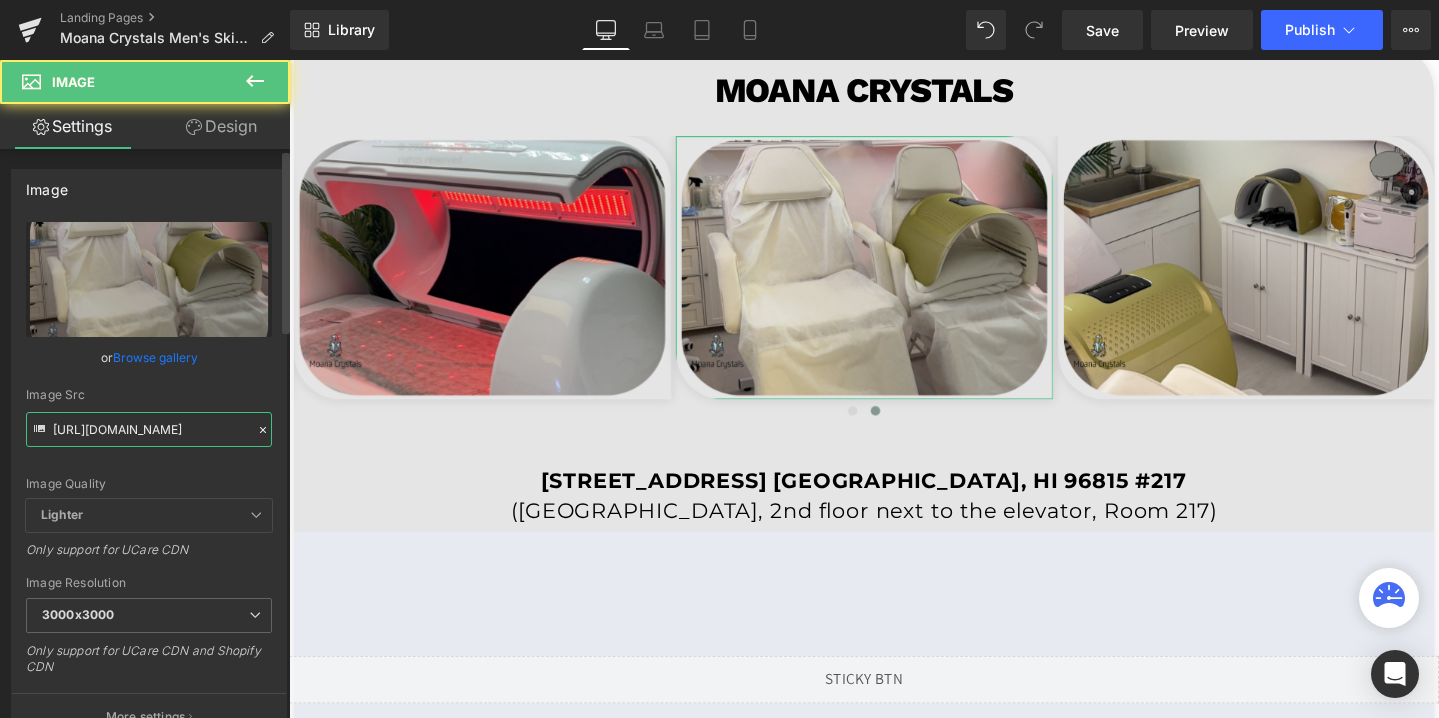 click on "[URL][DOMAIN_NAME]" at bounding box center [149, 429] 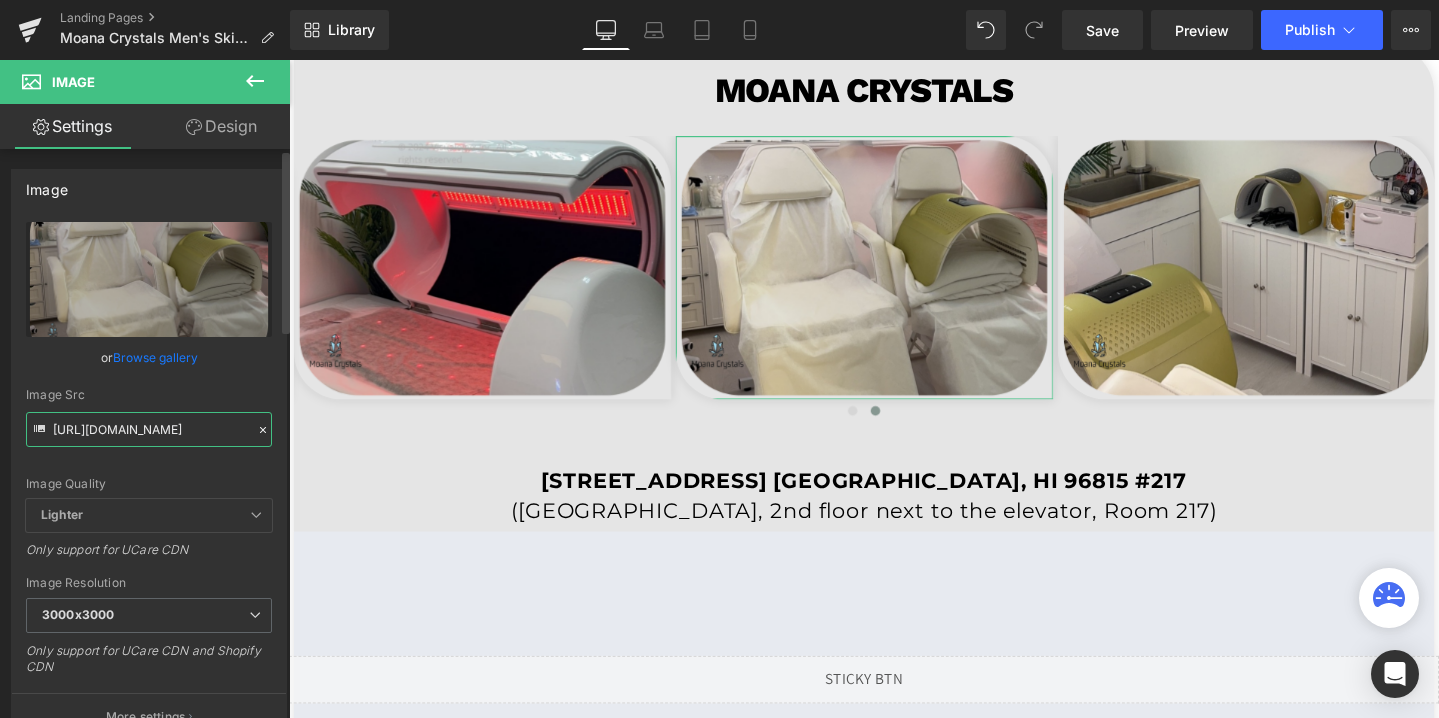 click on "[URL][DOMAIN_NAME]" at bounding box center (149, 429) 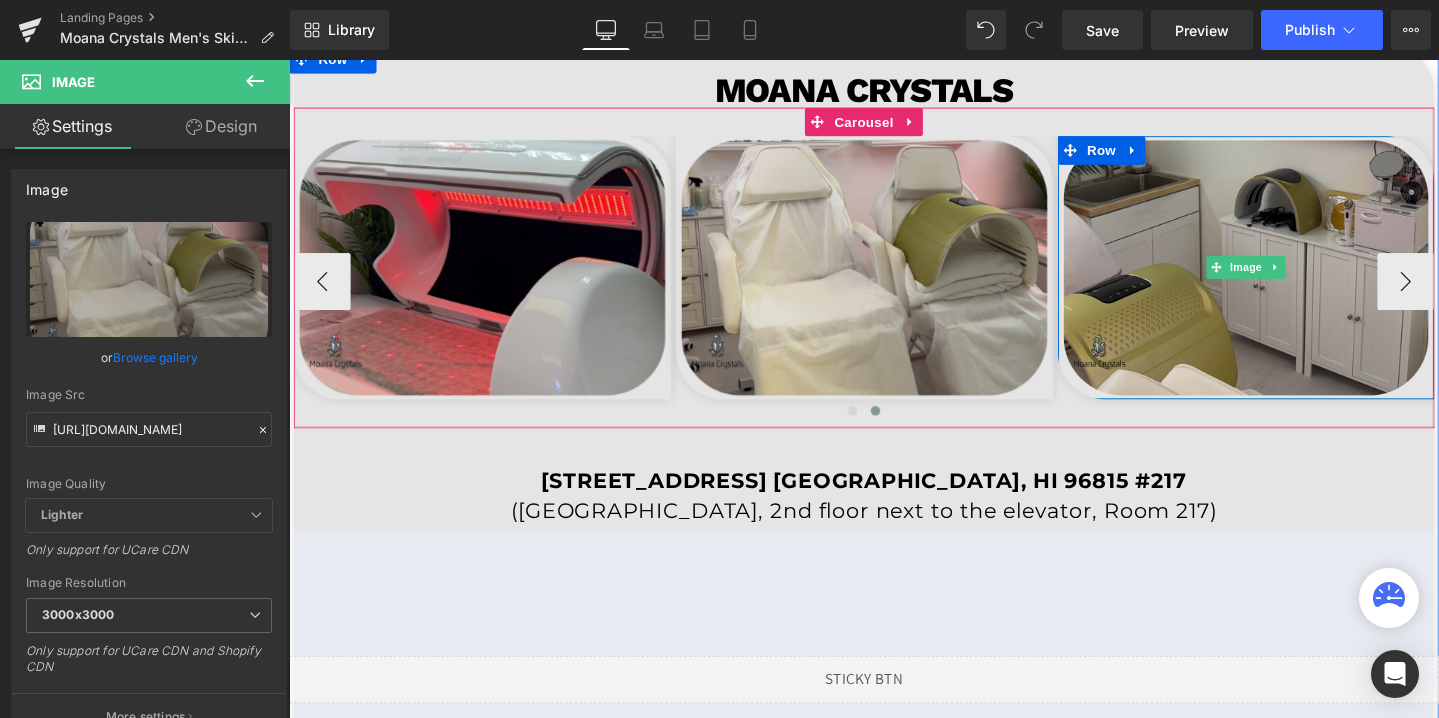 click at bounding box center [1296, 279] 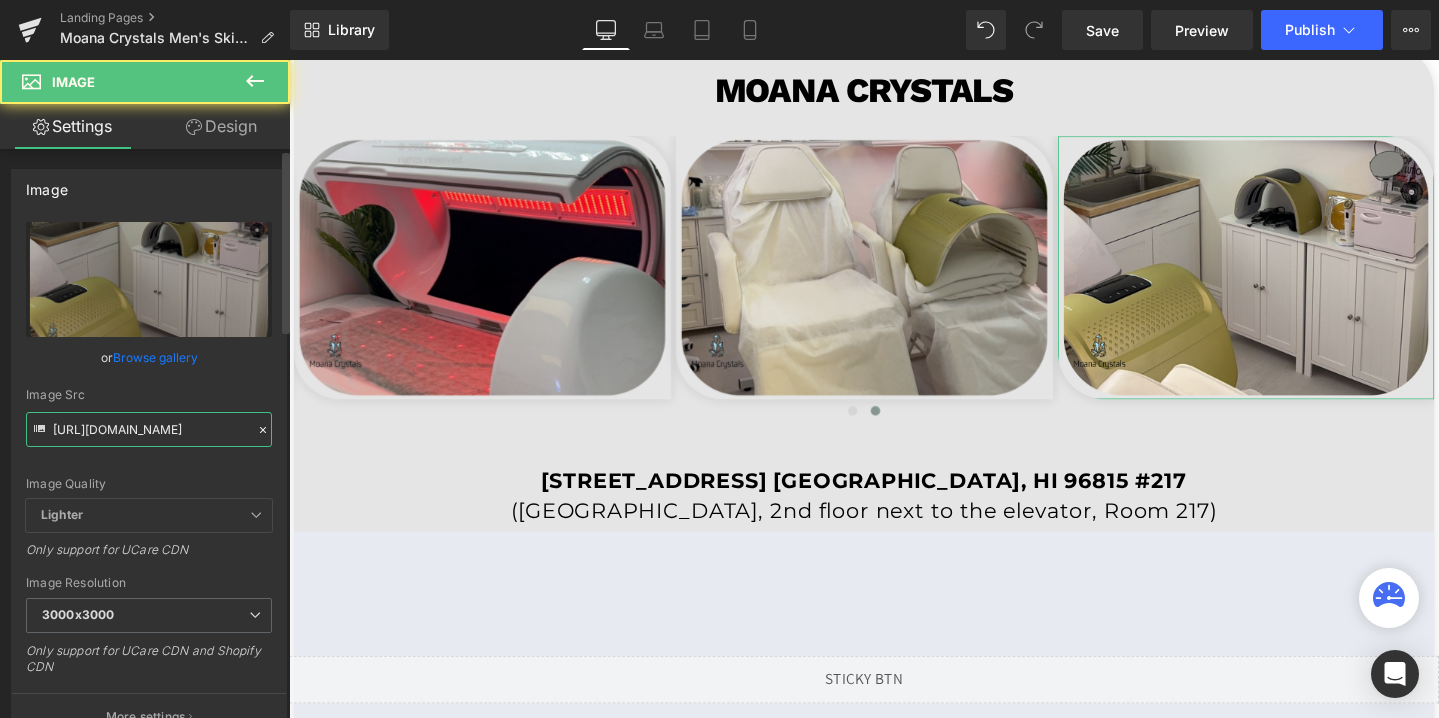 click on "[URL][DOMAIN_NAME]" at bounding box center (149, 429) 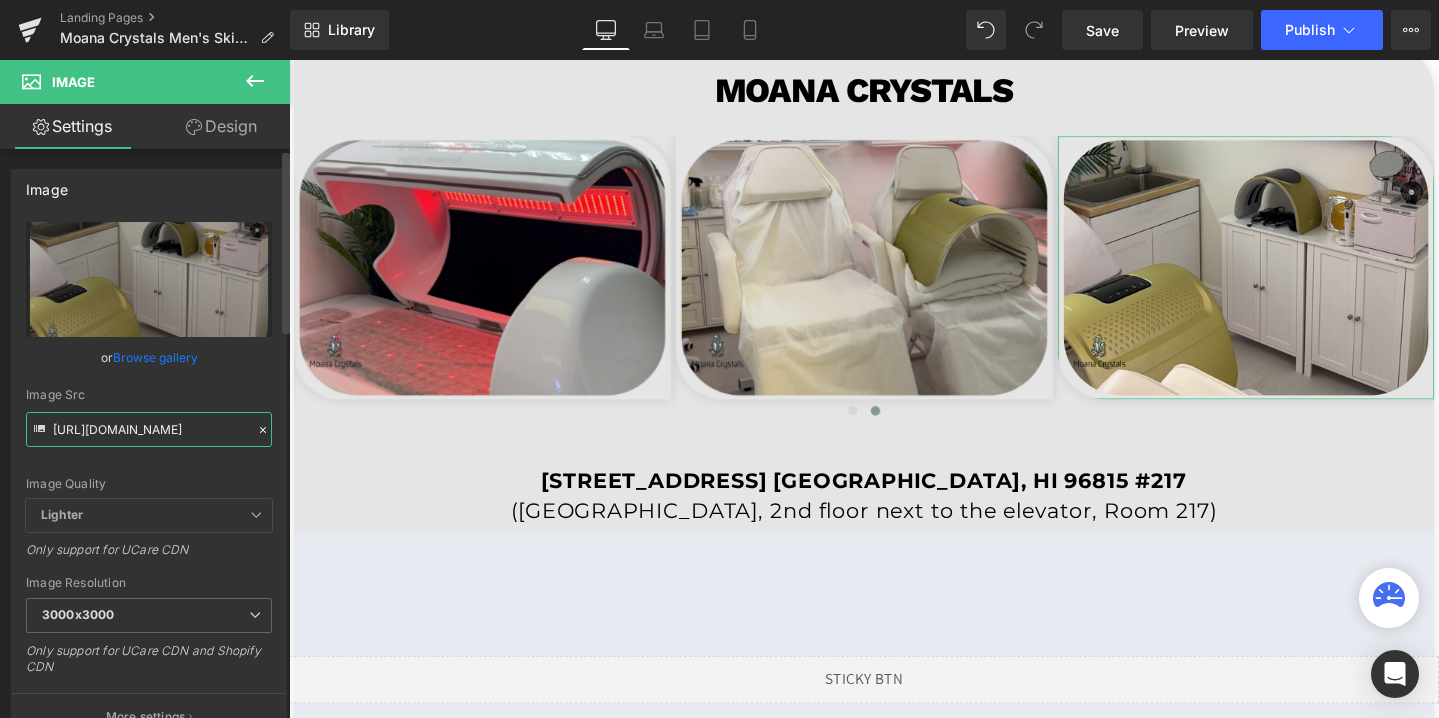 click on "[URL][DOMAIN_NAME]" at bounding box center [149, 429] 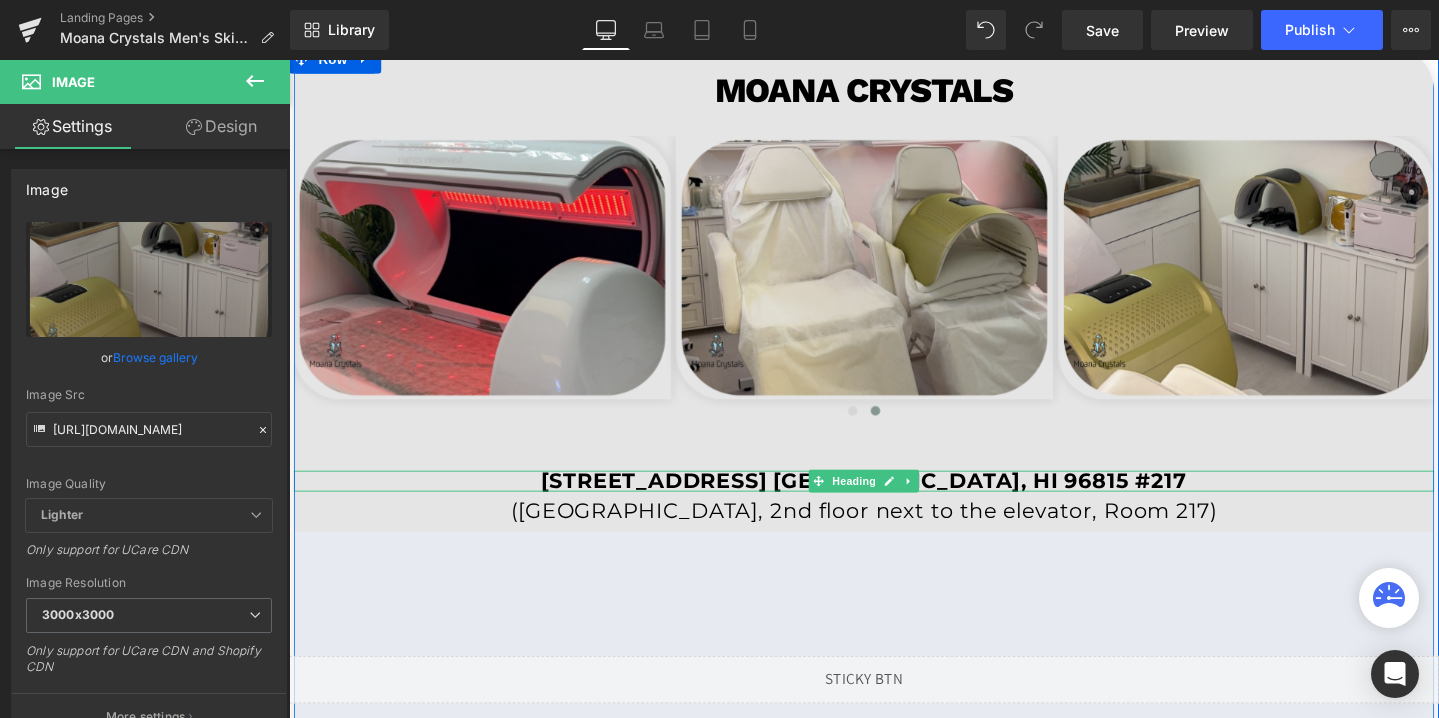 click on "[STREET_ADDRESS] [GEOGRAPHIC_DATA], HI 96815 #217" at bounding box center [893, 502] 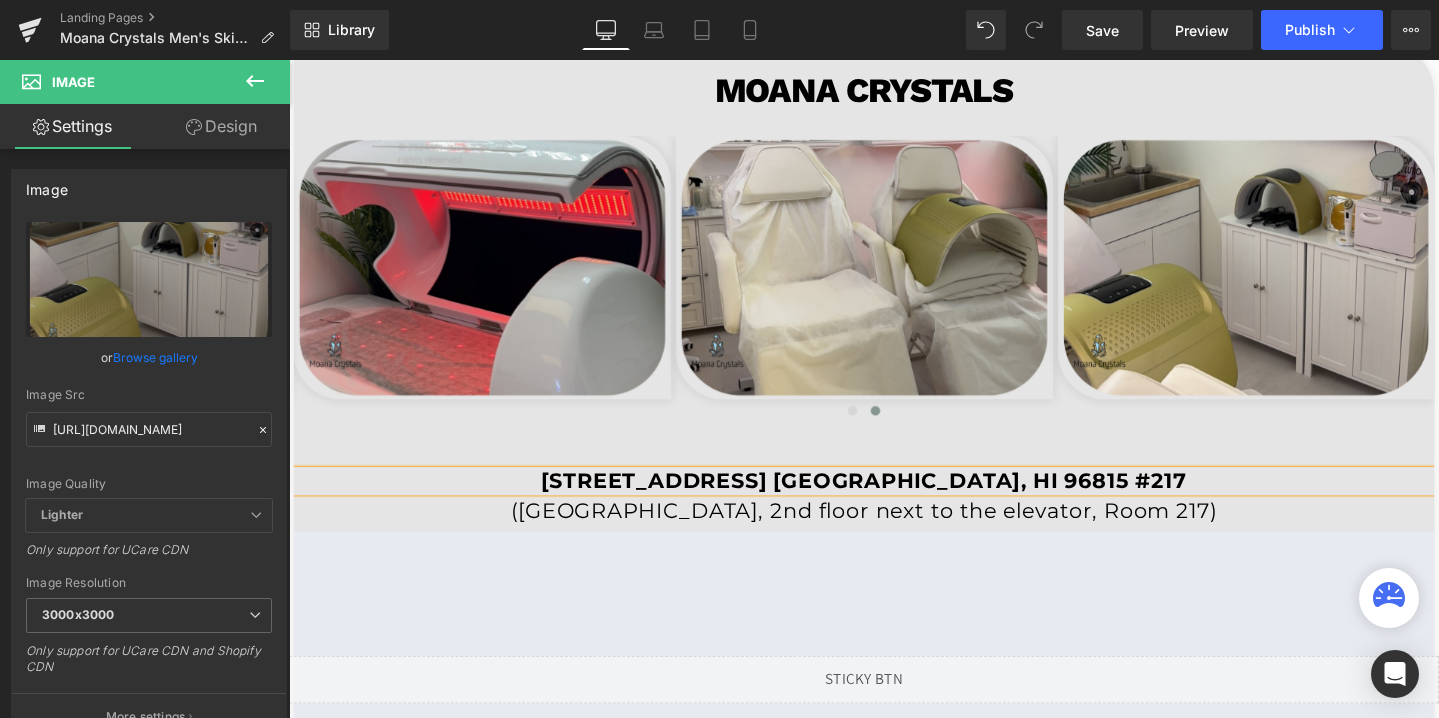 click on "[STREET_ADDRESS] [GEOGRAPHIC_DATA], HI 96815 #217" at bounding box center [893, 502] 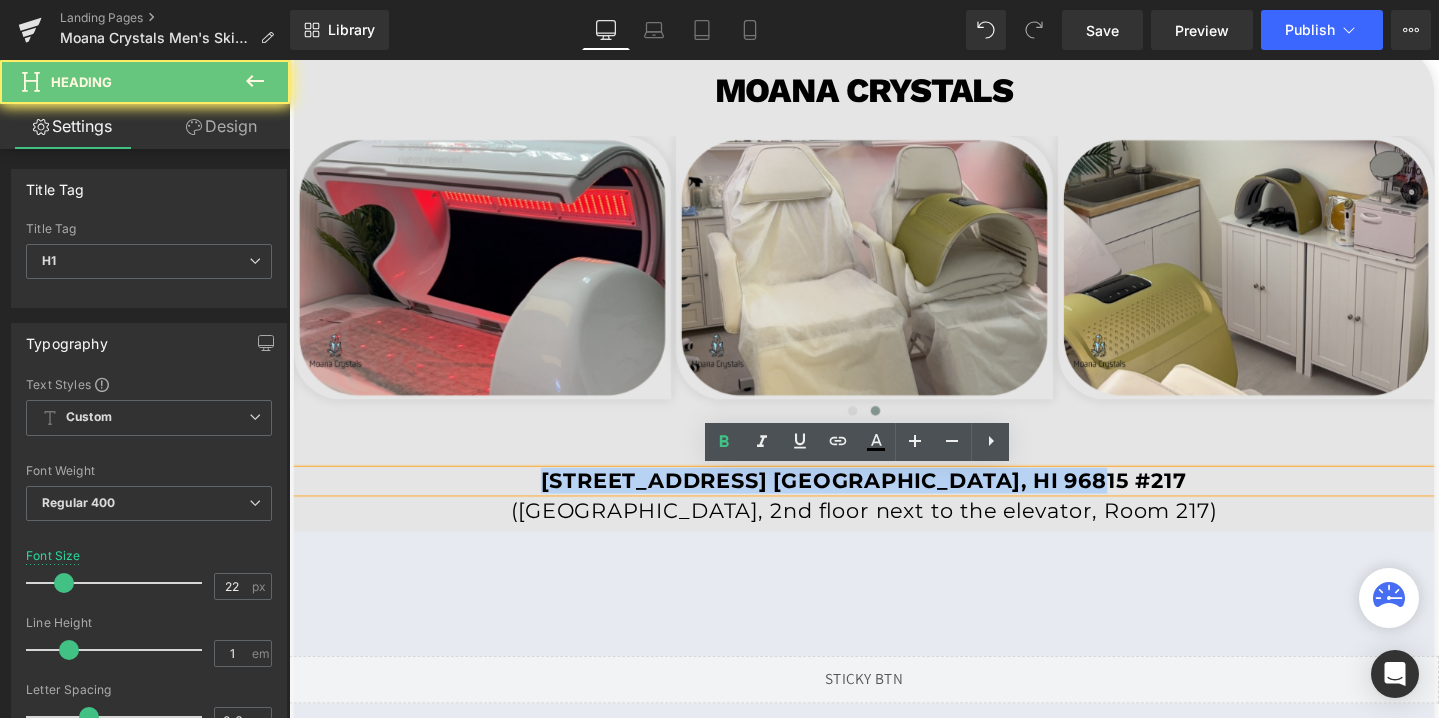 click on "[STREET_ADDRESS] [GEOGRAPHIC_DATA], HI 96815 #217" at bounding box center (893, 502) 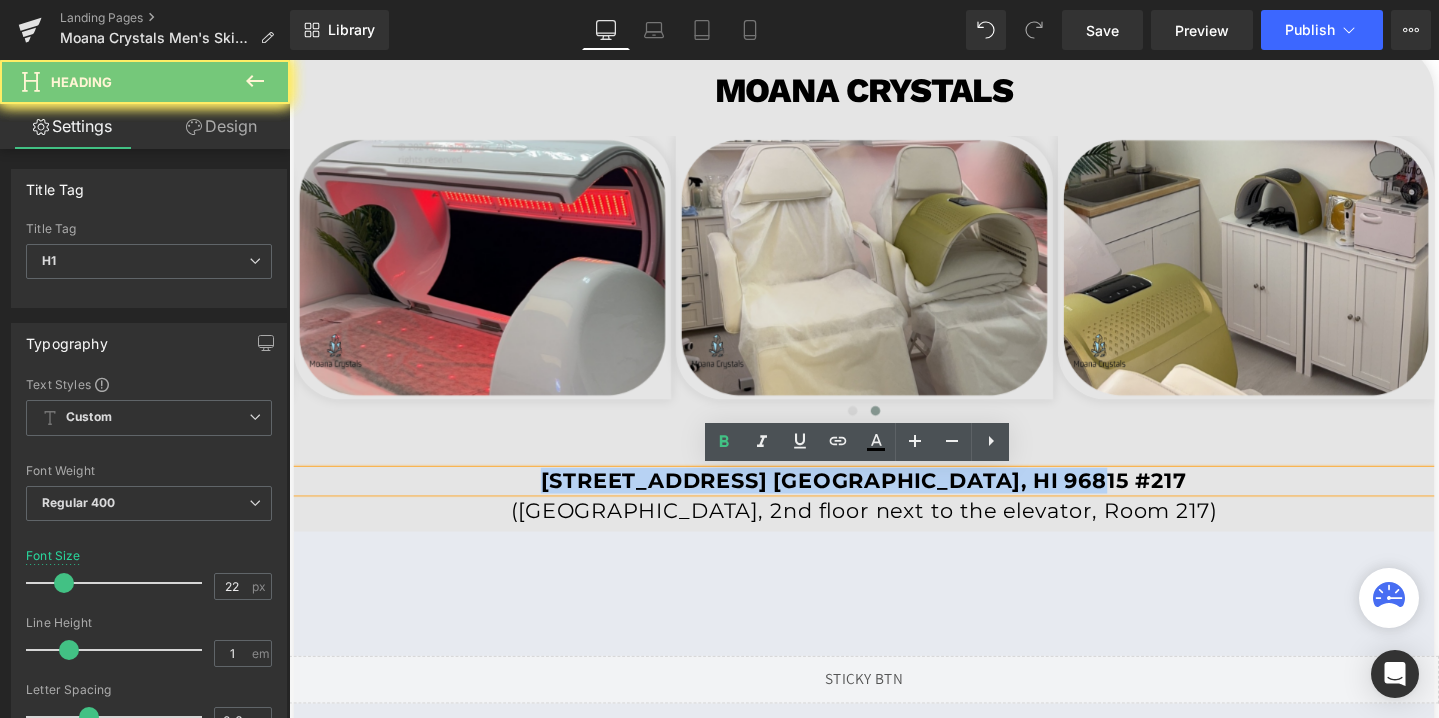 click on "[STREET_ADDRESS] [GEOGRAPHIC_DATA], HI 96815 #217" at bounding box center [893, 502] 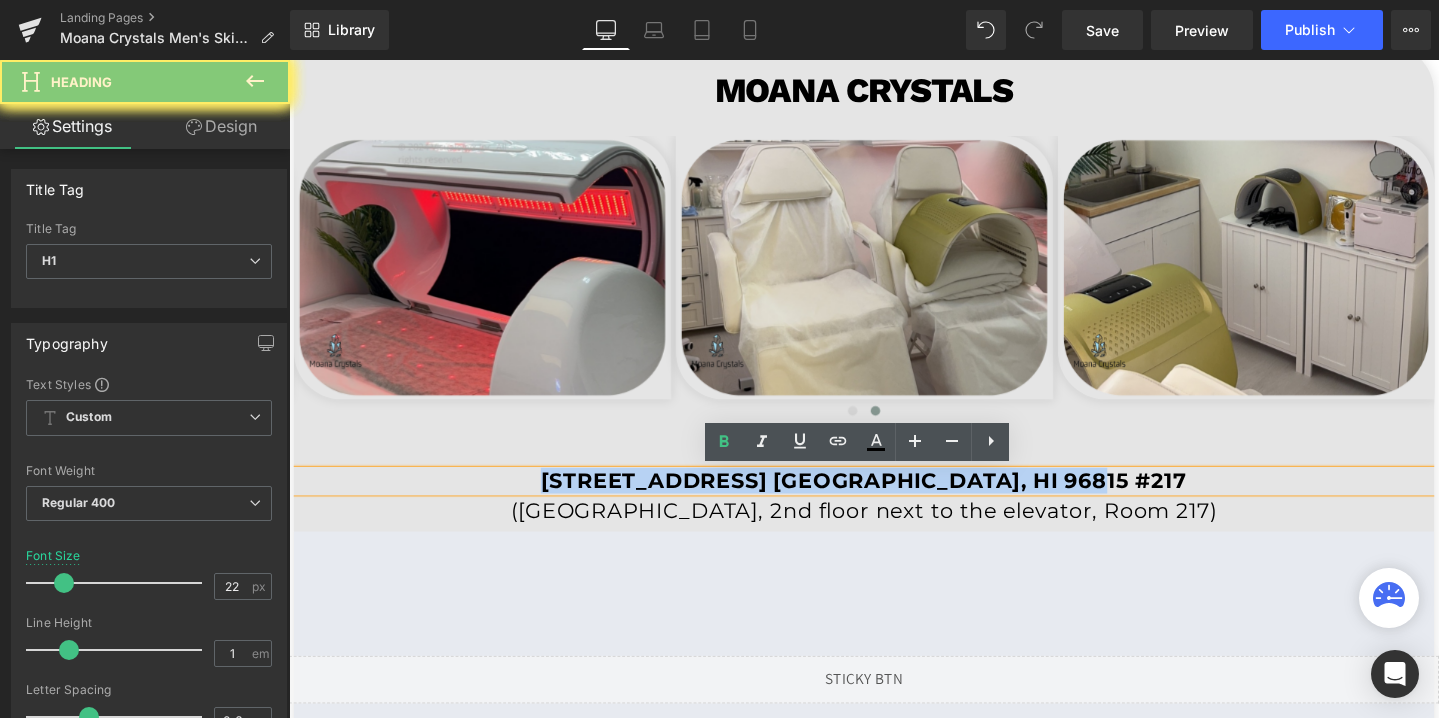 copy on "[STREET_ADDRESS] [GEOGRAPHIC_DATA], HI 96815 #217" 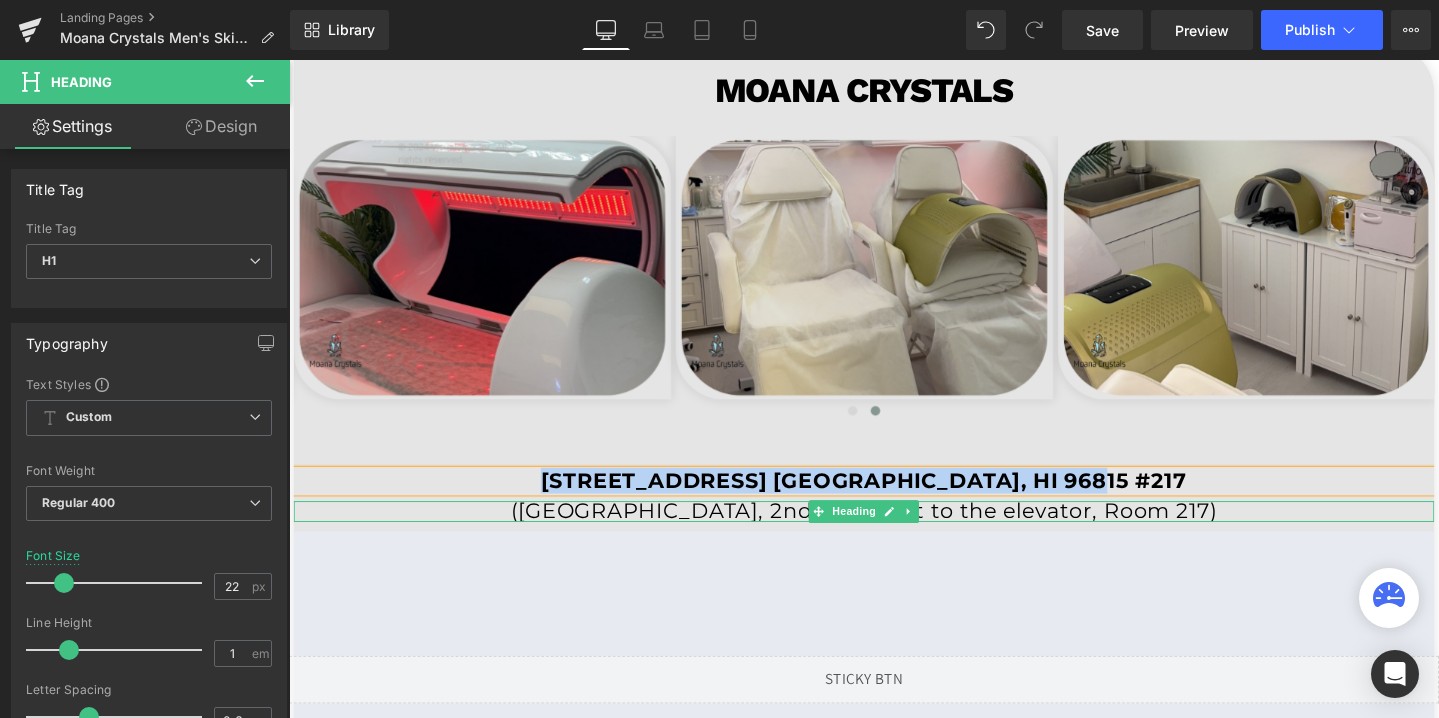 click on "([GEOGRAPHIC_DATA], 2nd floor next to the elevator, Room 217)" at bounding box center (894, 535) 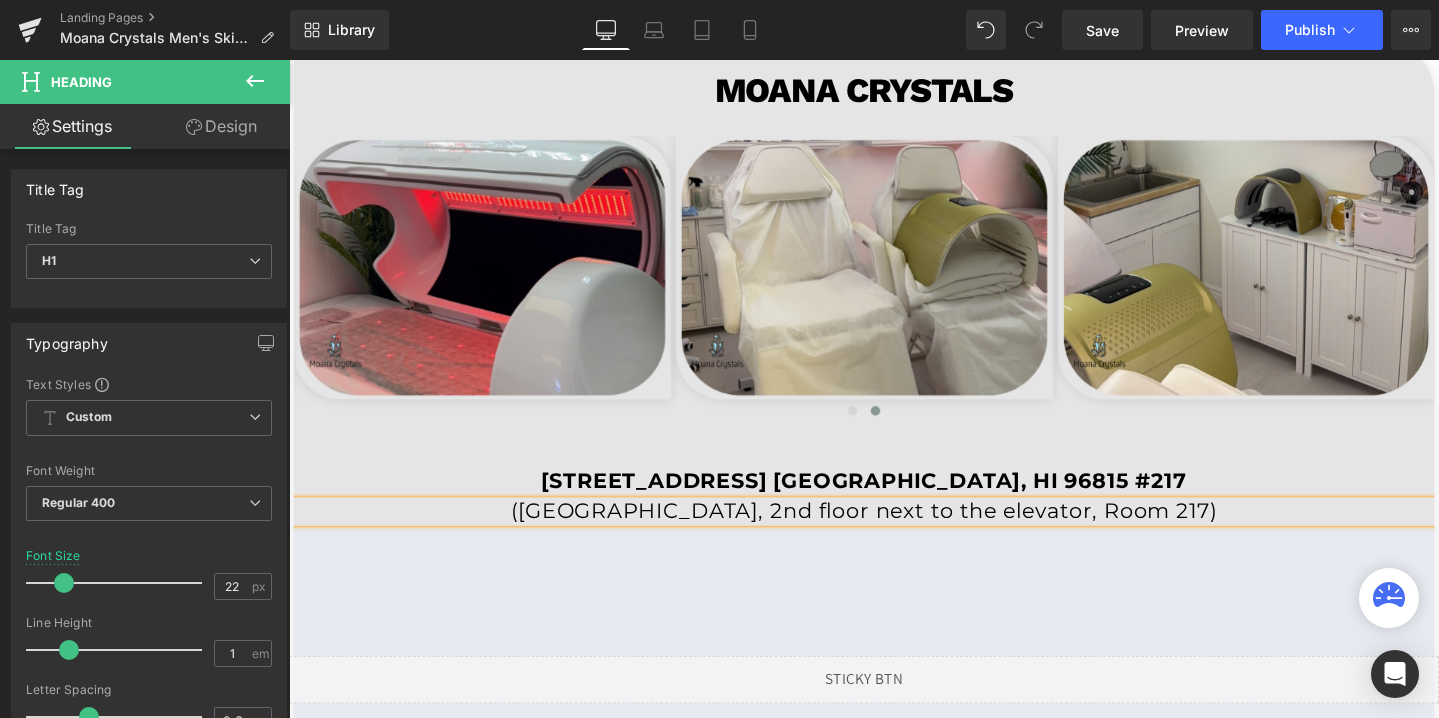 click on "([GEOGRAPHIC_DATA], 2nd floor next to the elevator, Room 217)" at bounding box center [894, 535] 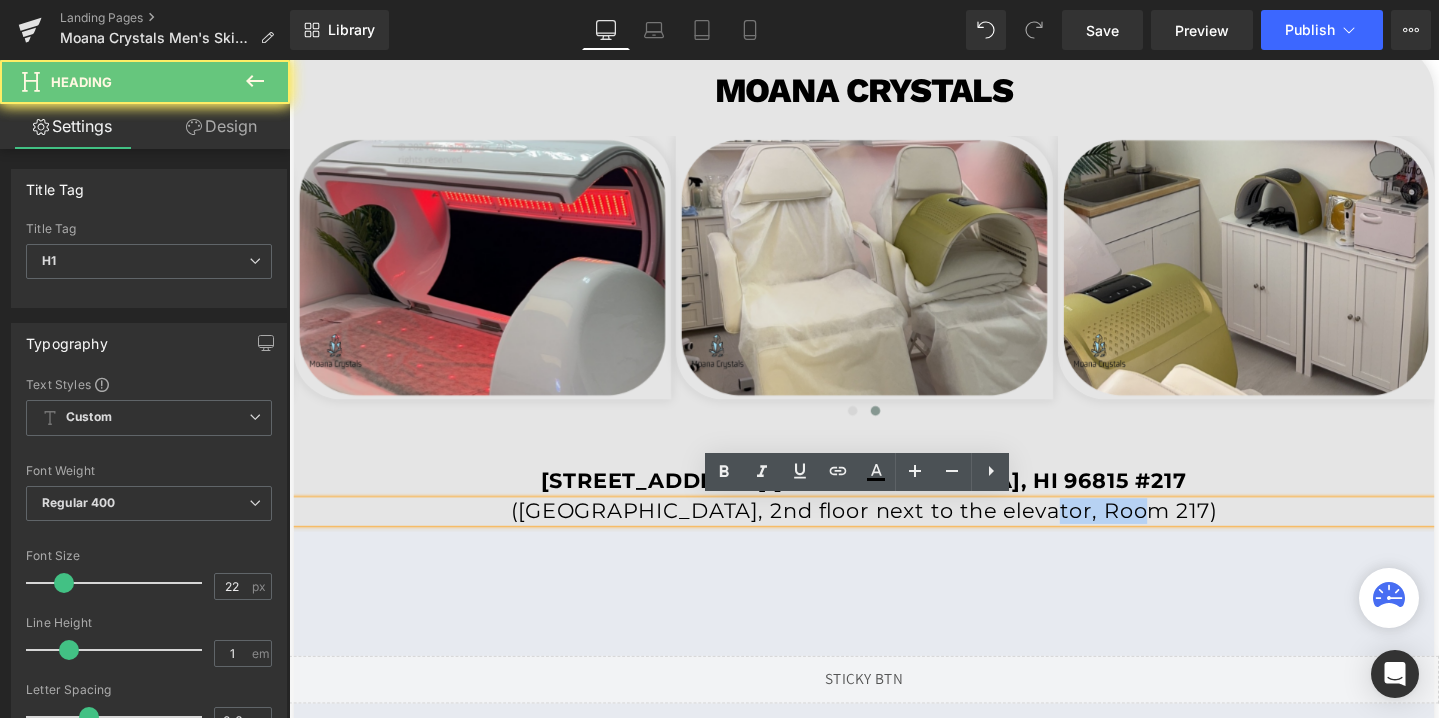 click on "([GEOGRAPHIC_DATA], 2nd floor next to the elevator, Room 217)" at bounding box center (894, 535) 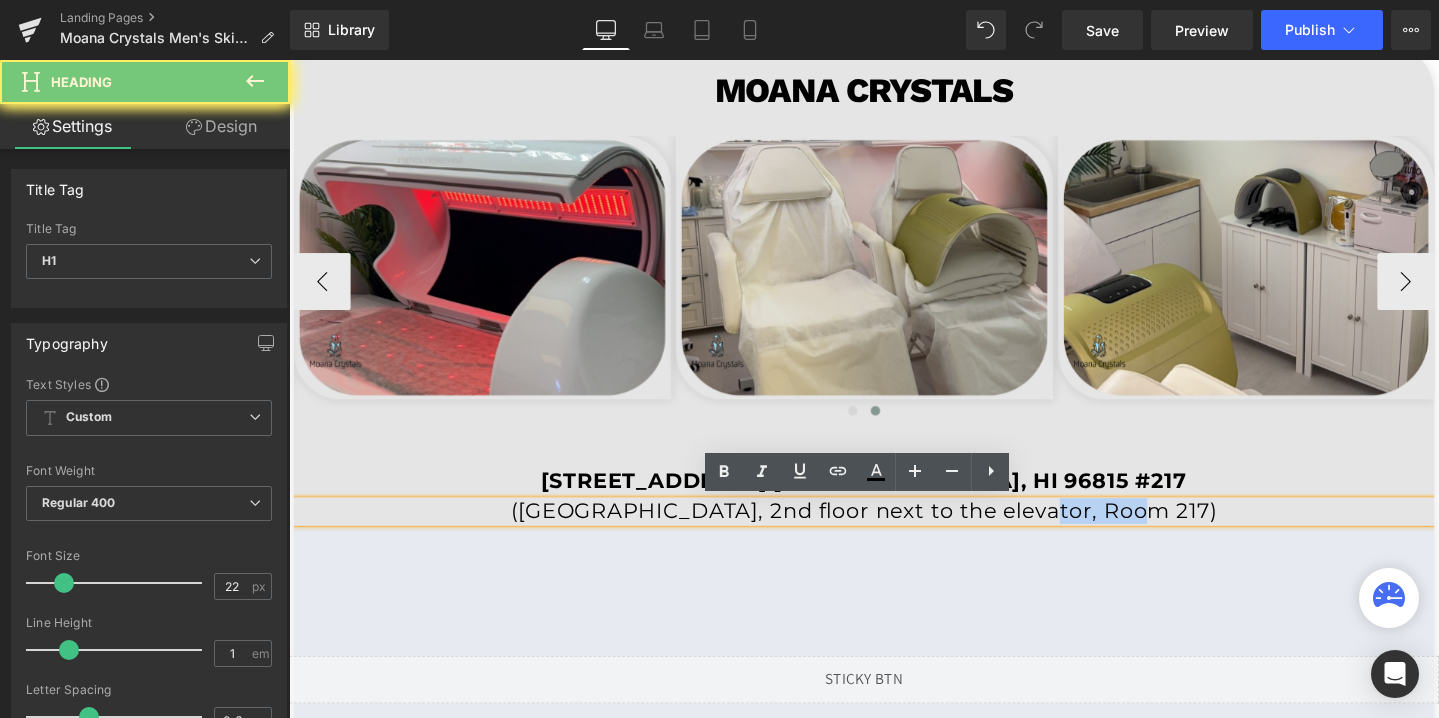 copy on "([GEOGRAPHIC_DATA], 2nd floor next to the elevator, Room 217)" 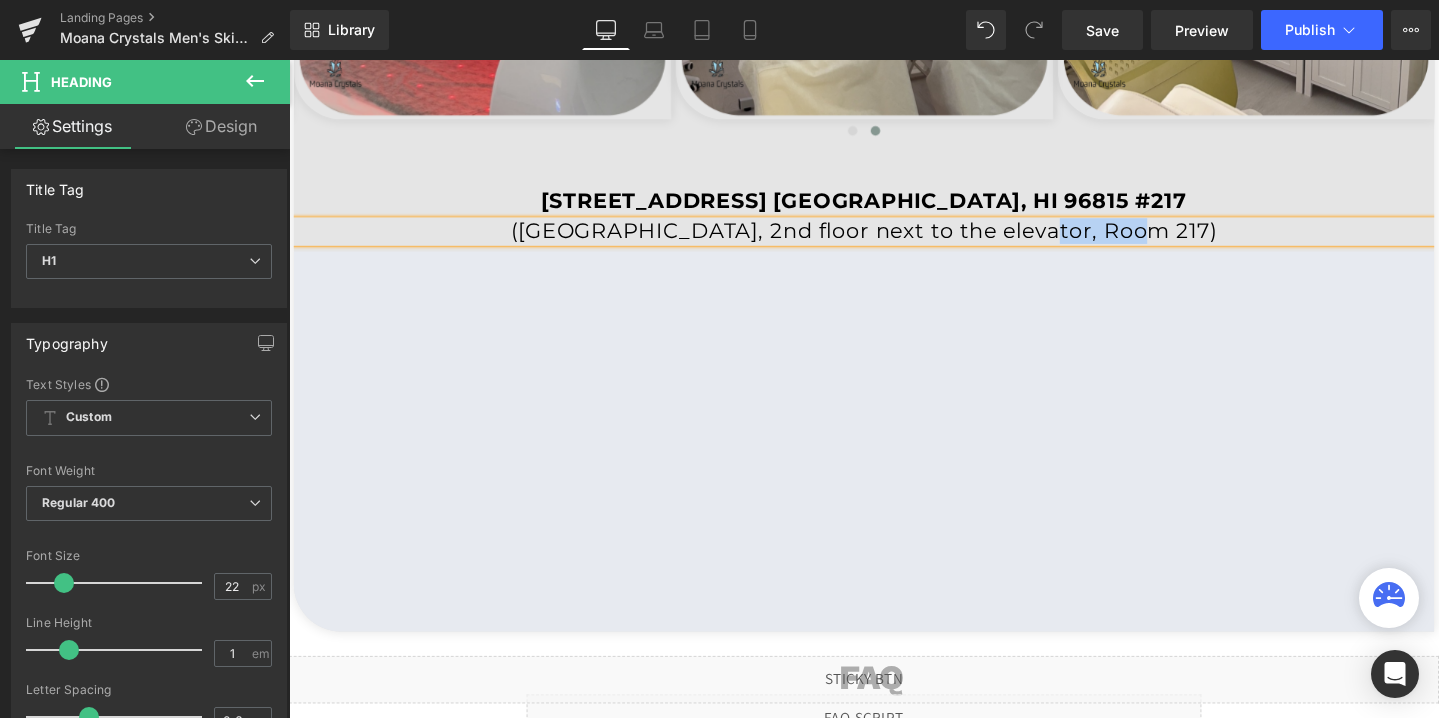 scroll, scrollTop: 4247, scrollLeft: 0, axis: vertical 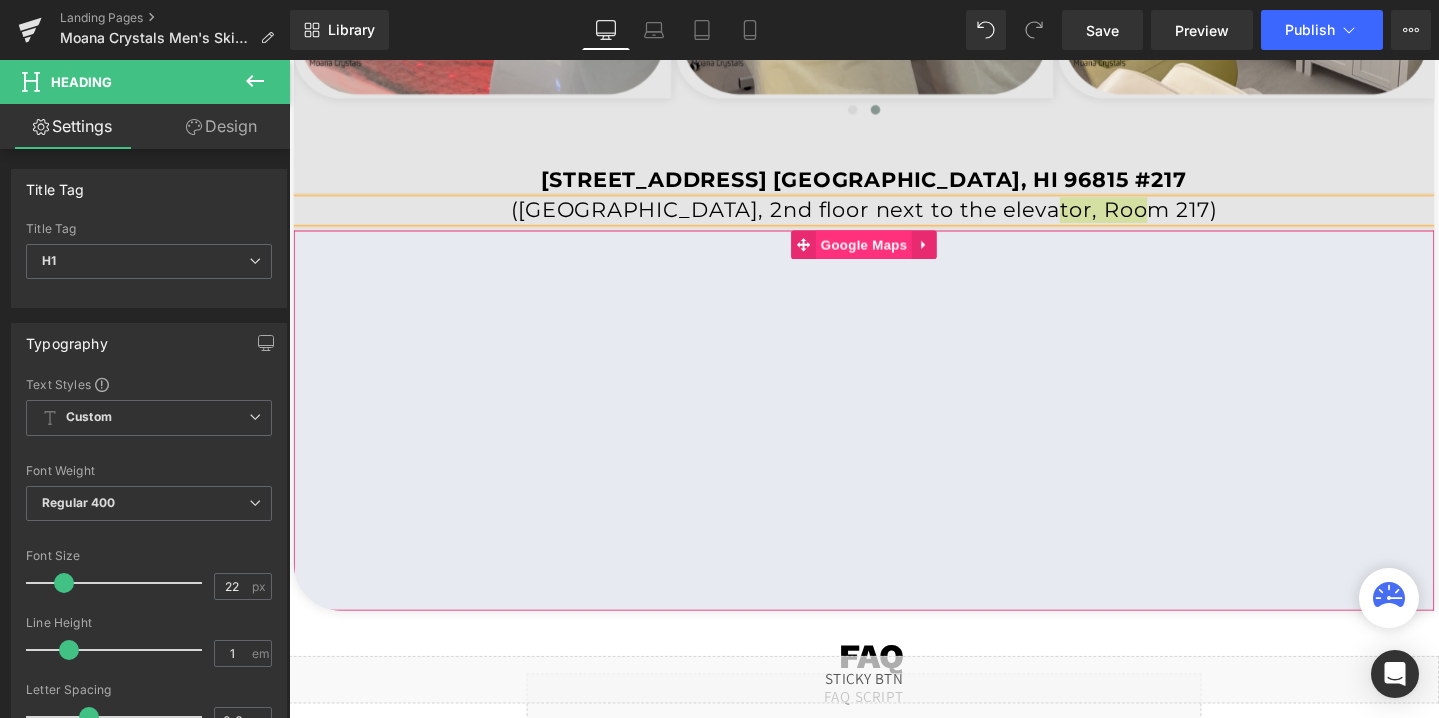 click on "Google Maps" at bounding box center (893, 254) 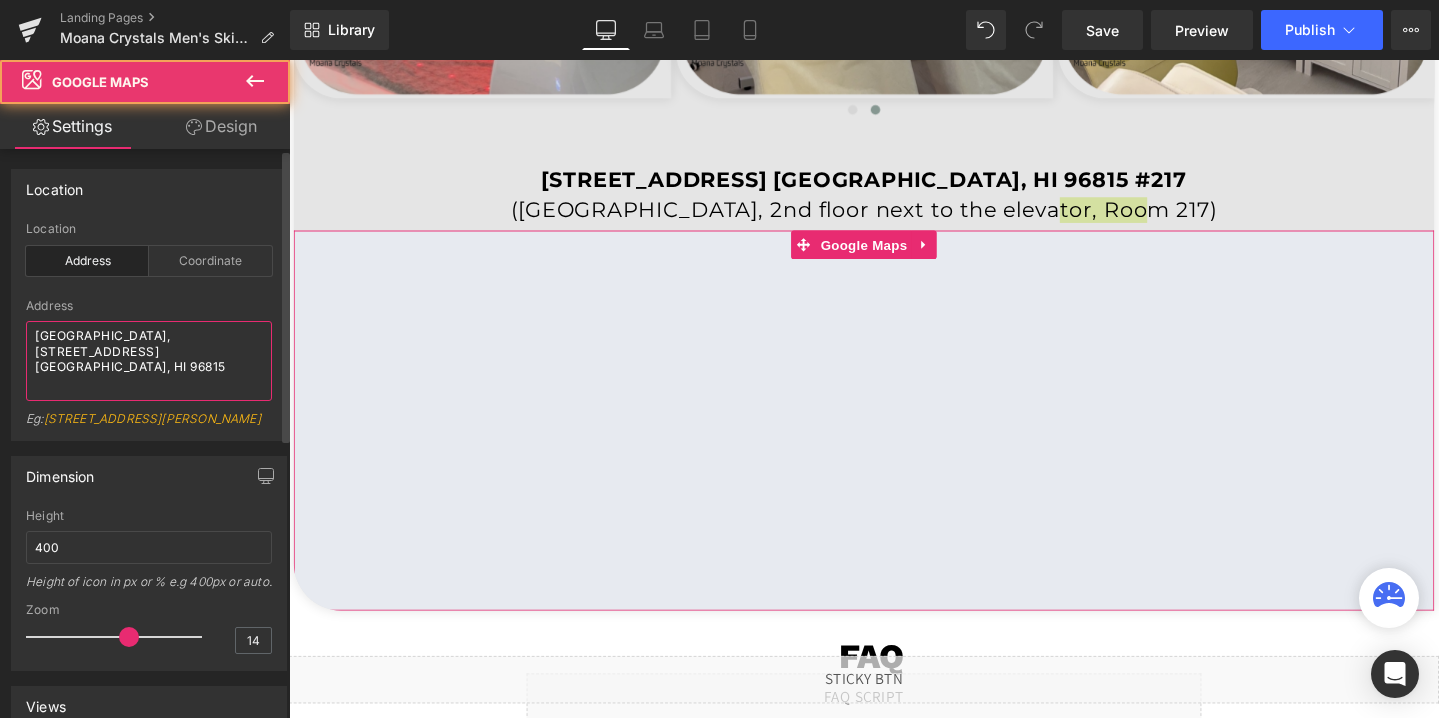 click on "[GEOGRAPHIC_DATA], [STREET_ADDRESS] [GEOGRAPHIC_DATA], HI 96815" at bounding box center [149, 361] 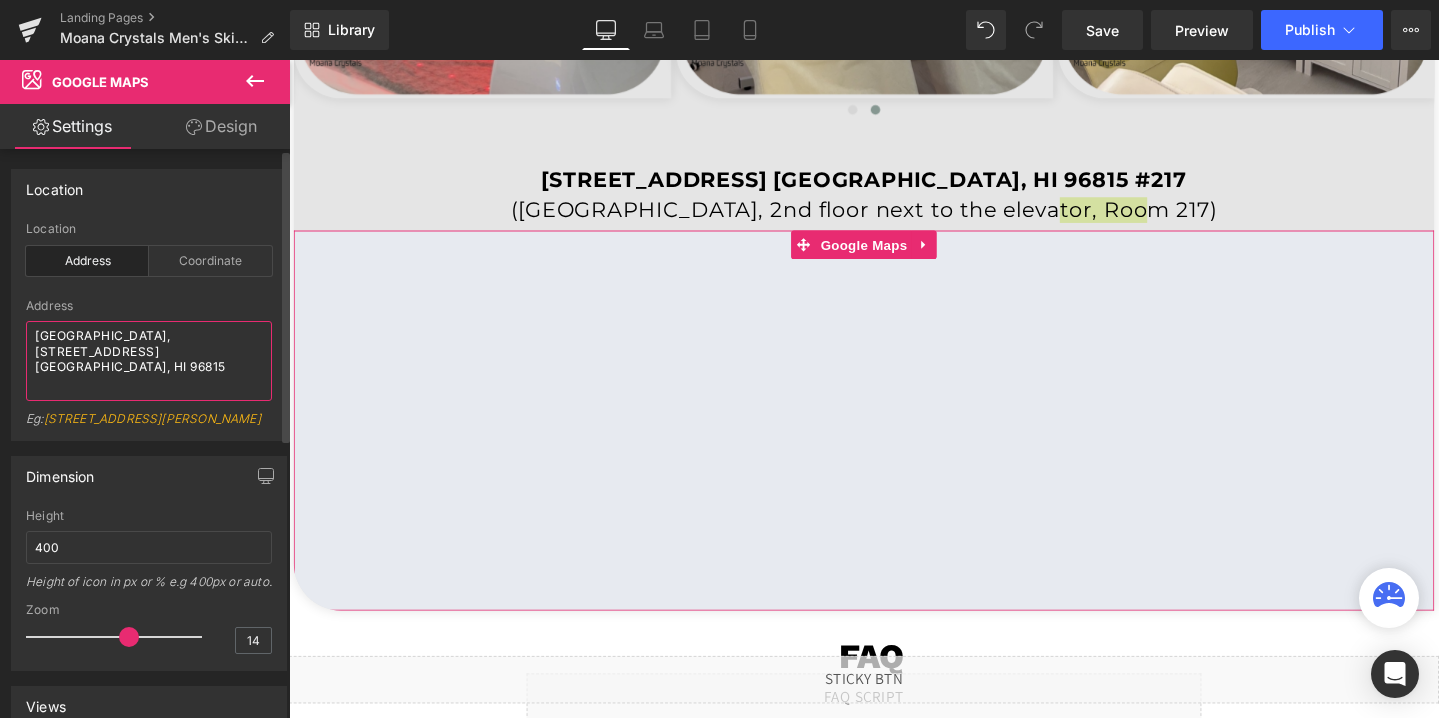 click on "[GEOGRAPHIC_DATA], [STREET_ADDRESS] [GEOGRAPHIC_DATA], HI 96815" at bounding box center [149, 361] 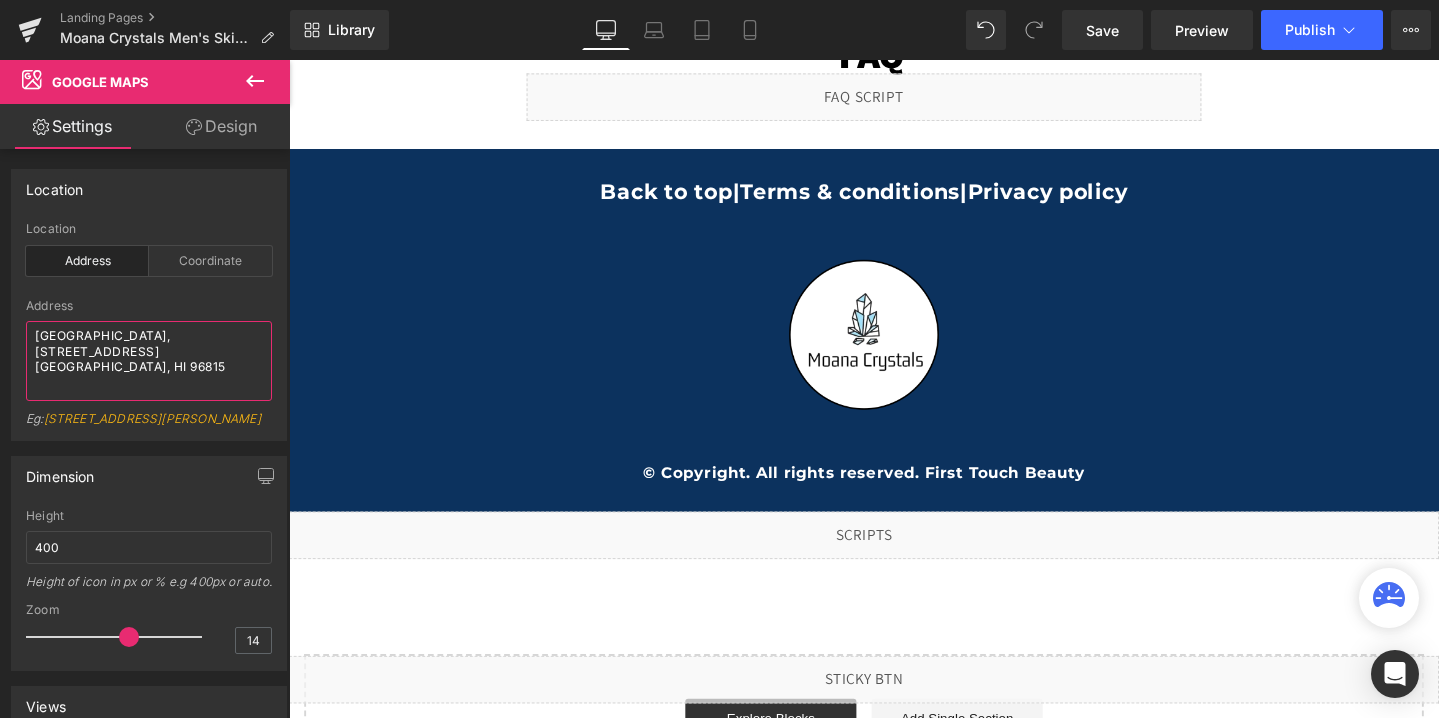 scroll, scrollTop: 5002, scrollLeft: 0, axis: vertical 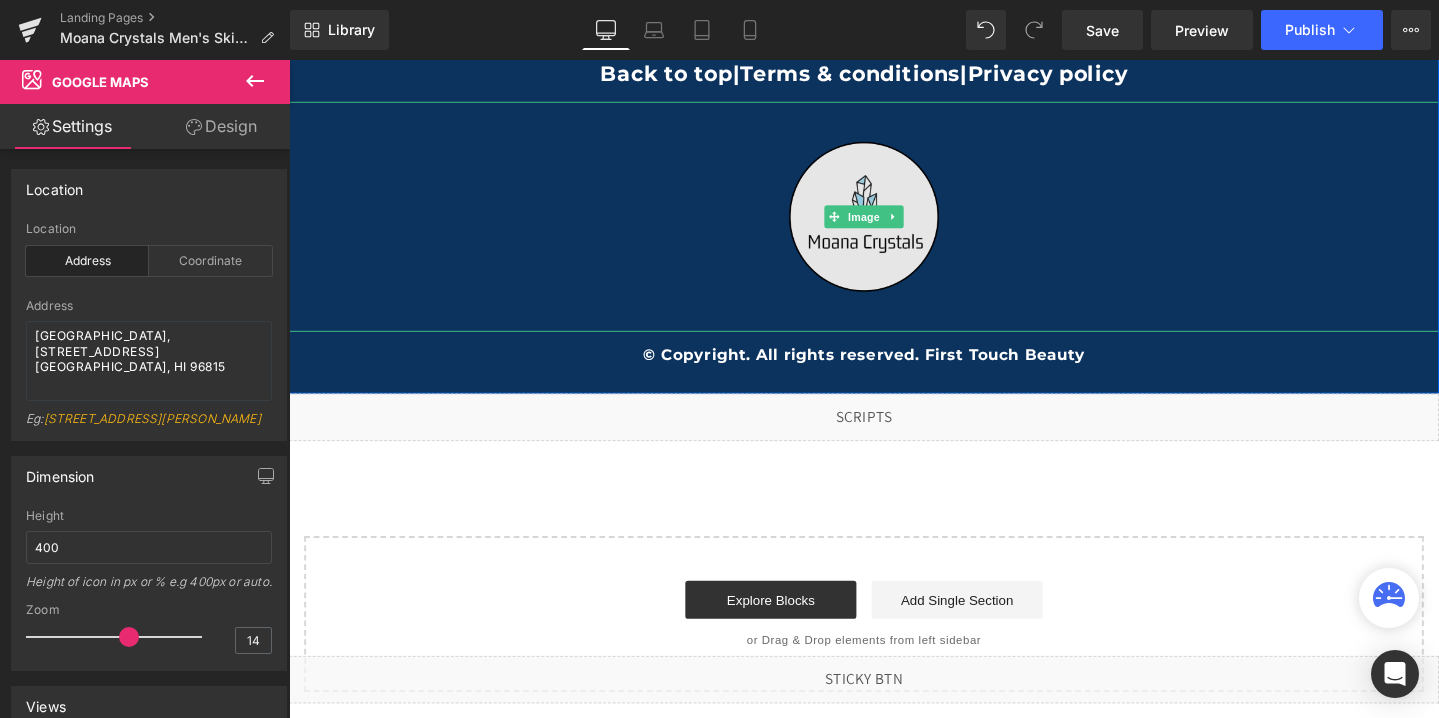 click at bounding box center (894, 225) 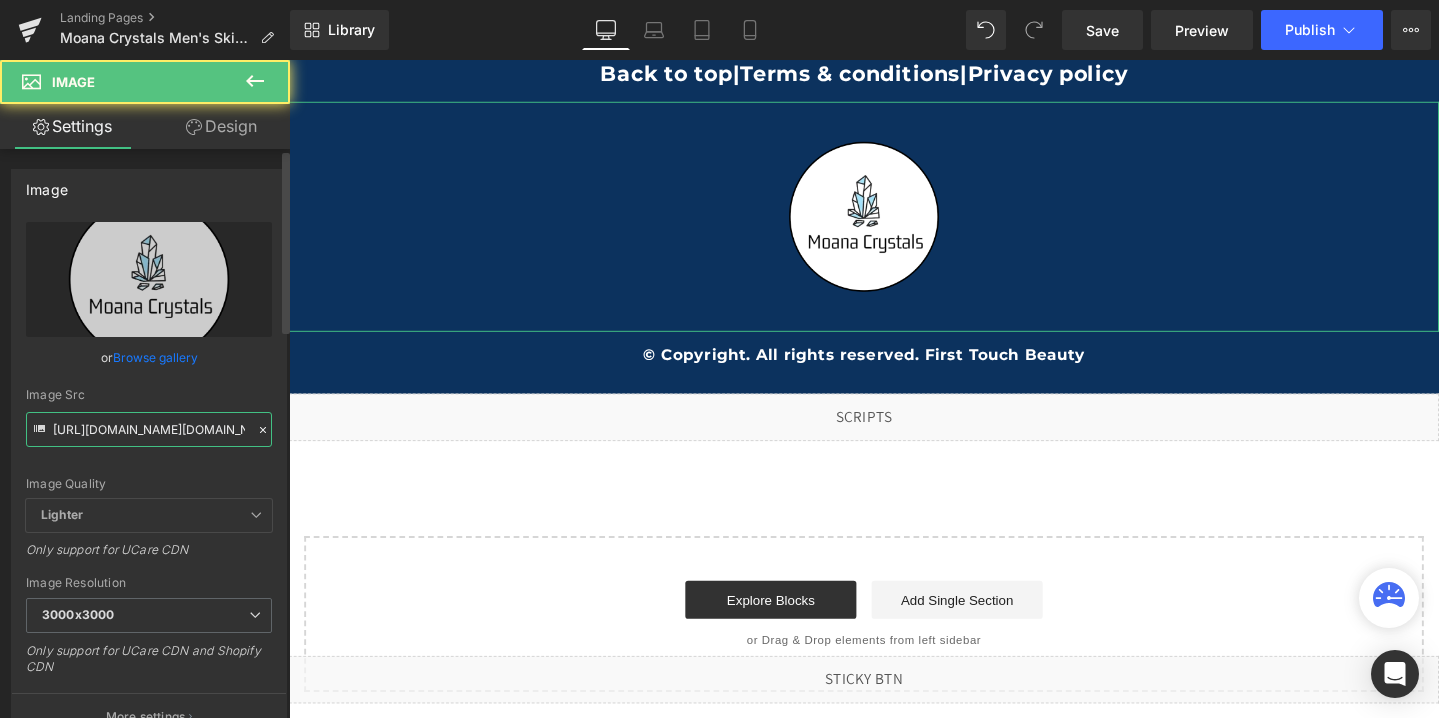 click on "[URL][DOMAIN_NAME][DOMAIN_NAME]" at bounding box center [149, 429] 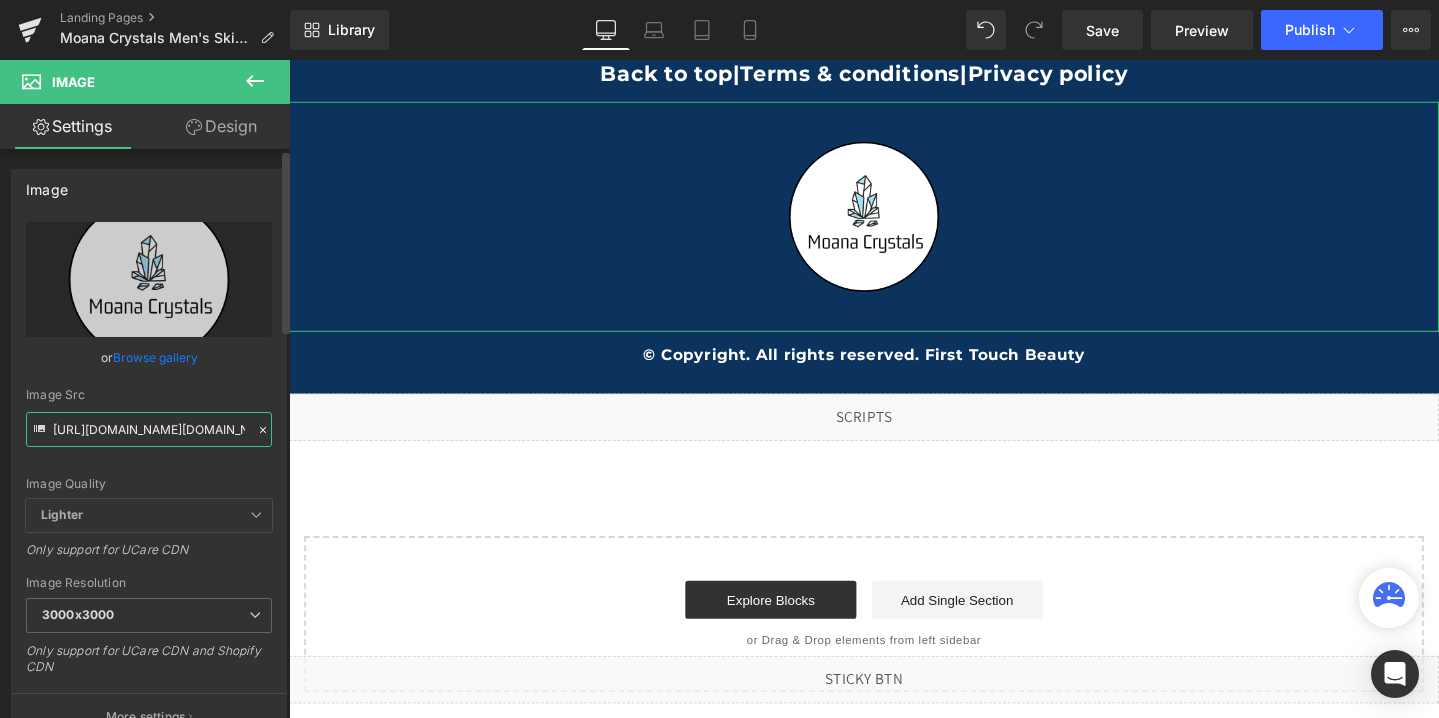 click on "[URL][DOMAIN_NAME][DOMAIN_NAME]" at bounding box center (149, 429) 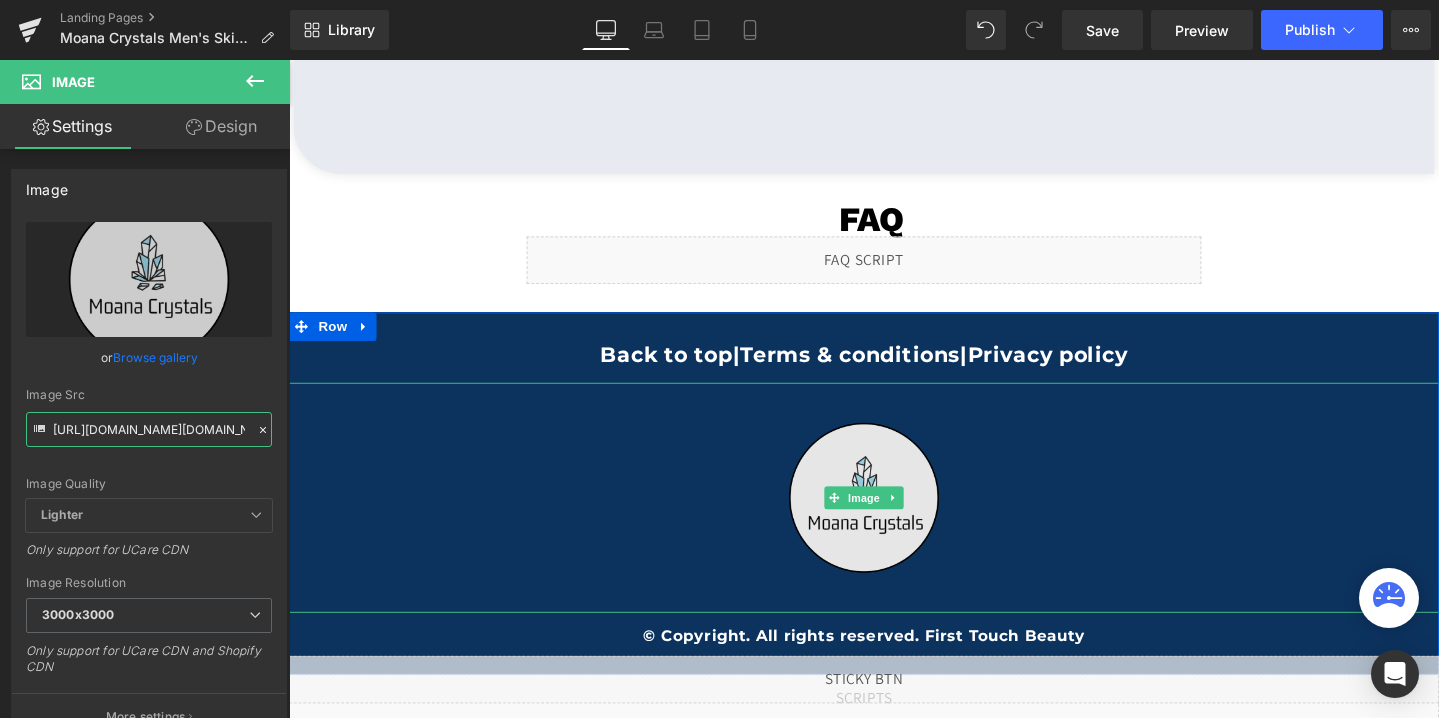 scroll, scrollTop: 4633, scrollLeft: 0, axis: vertical 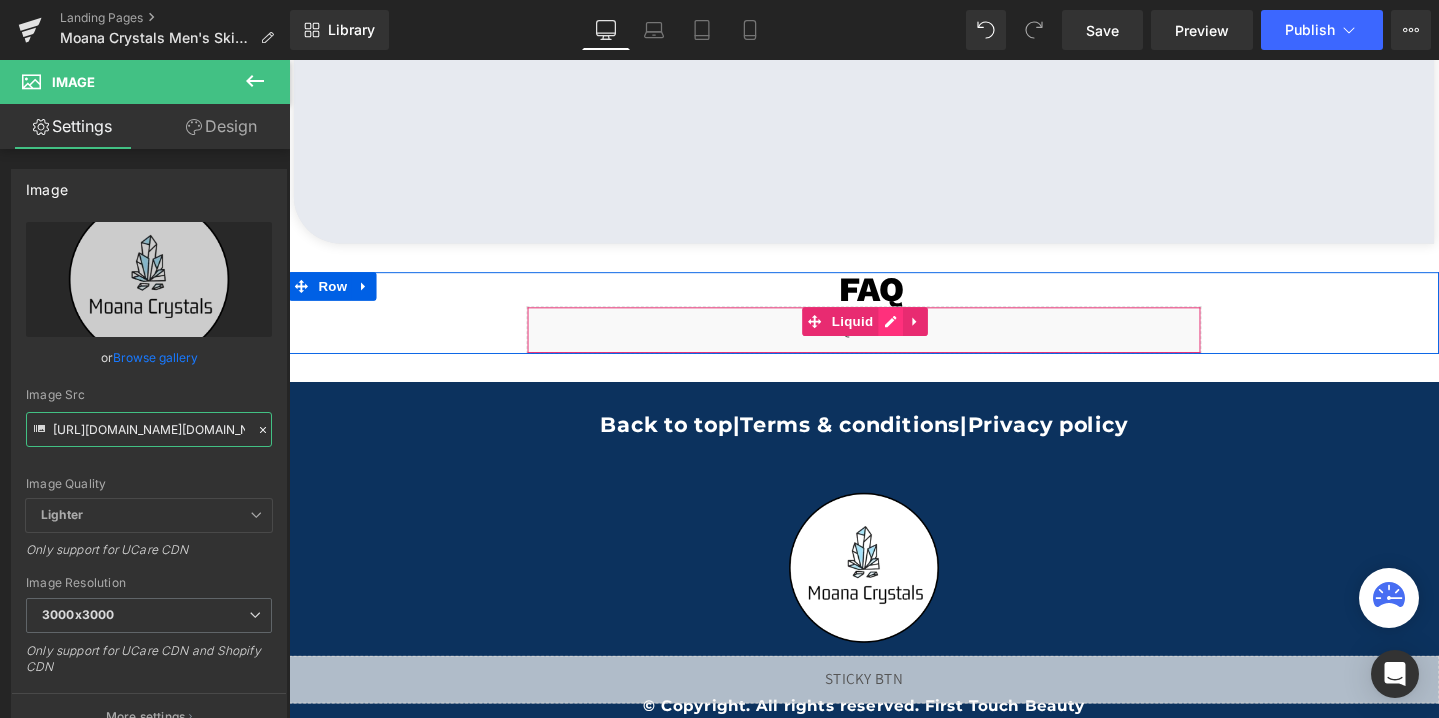 click on "Liquid" at bounding box center [894, 344] 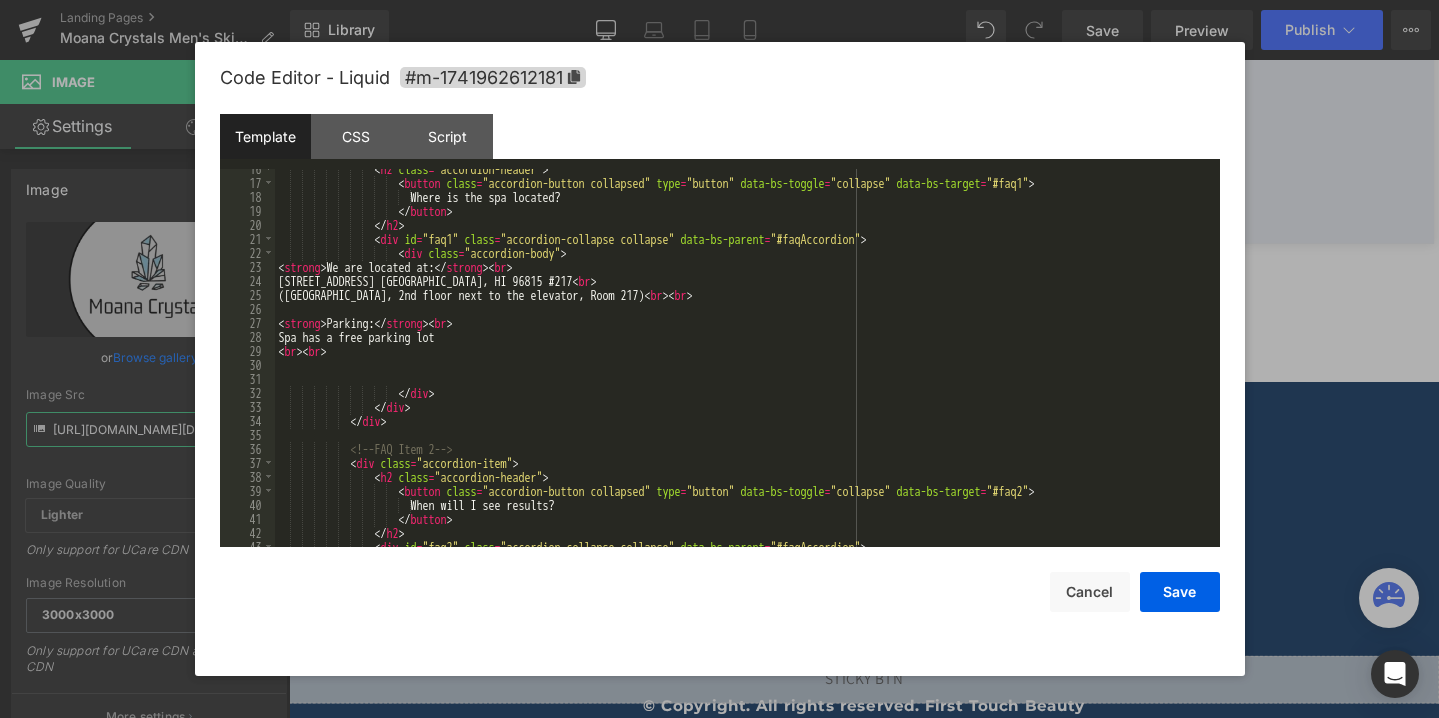 scroll, scrollTop: 264, scrollLeft: 0, axis: vertical 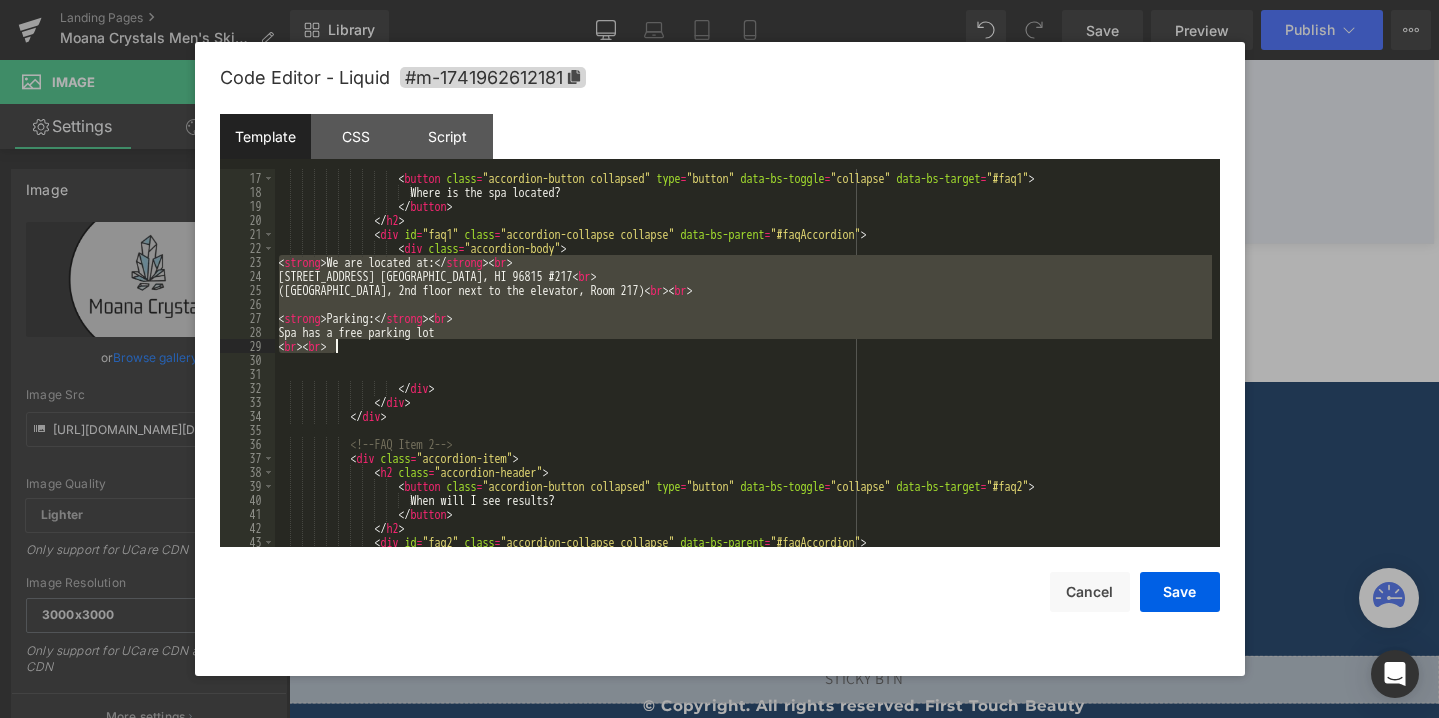 drag, startPoint x: 277, startPoint y: 262, endPoint x: 367, endPoint y: 346, distance: 123.10971 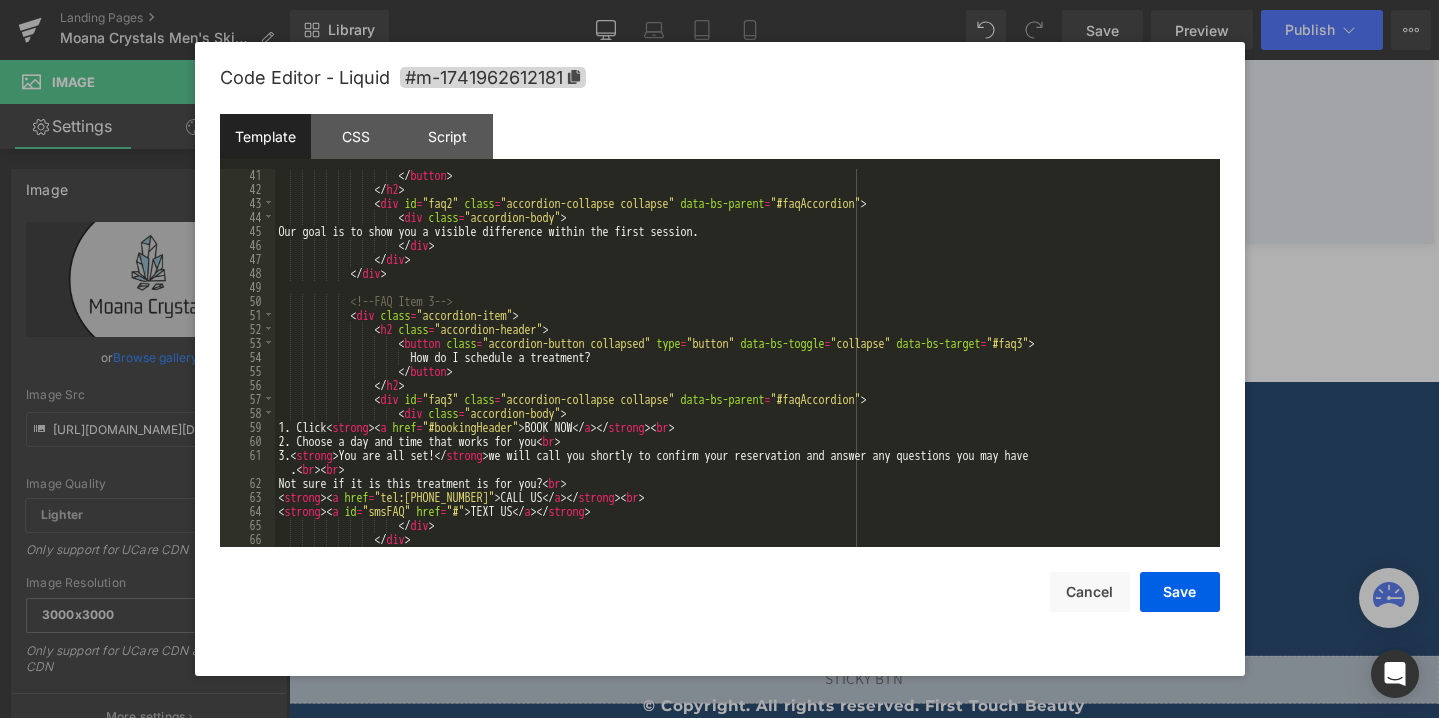 scroll, scrollTop: 615, scrollLeft: 0, axis: vertical 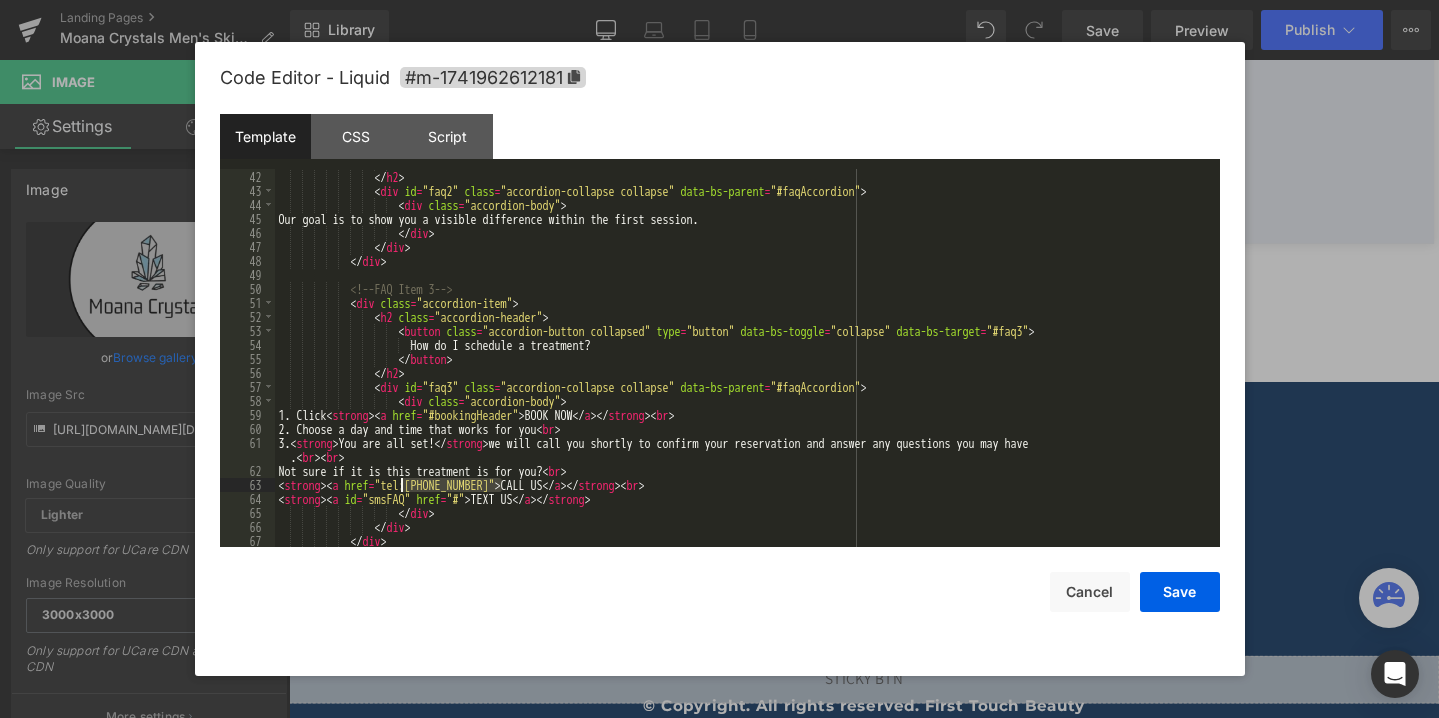 drag, startPoint x: 501, startPoint y: 486, endPoint x: 401, endPoint y: 488, distance: 100.02 